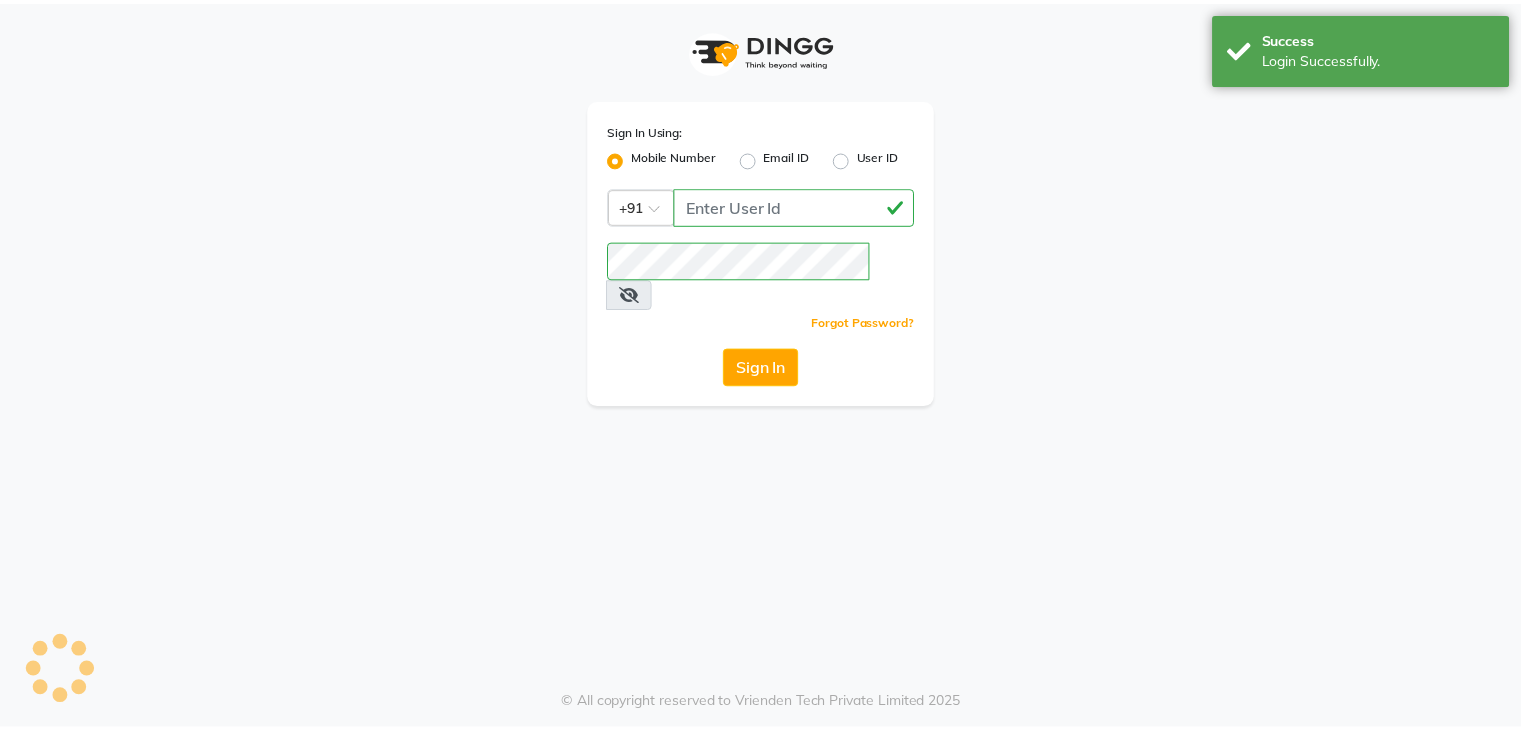 scroll, scrollTop: 0, scrollLeft: 0, axis: both 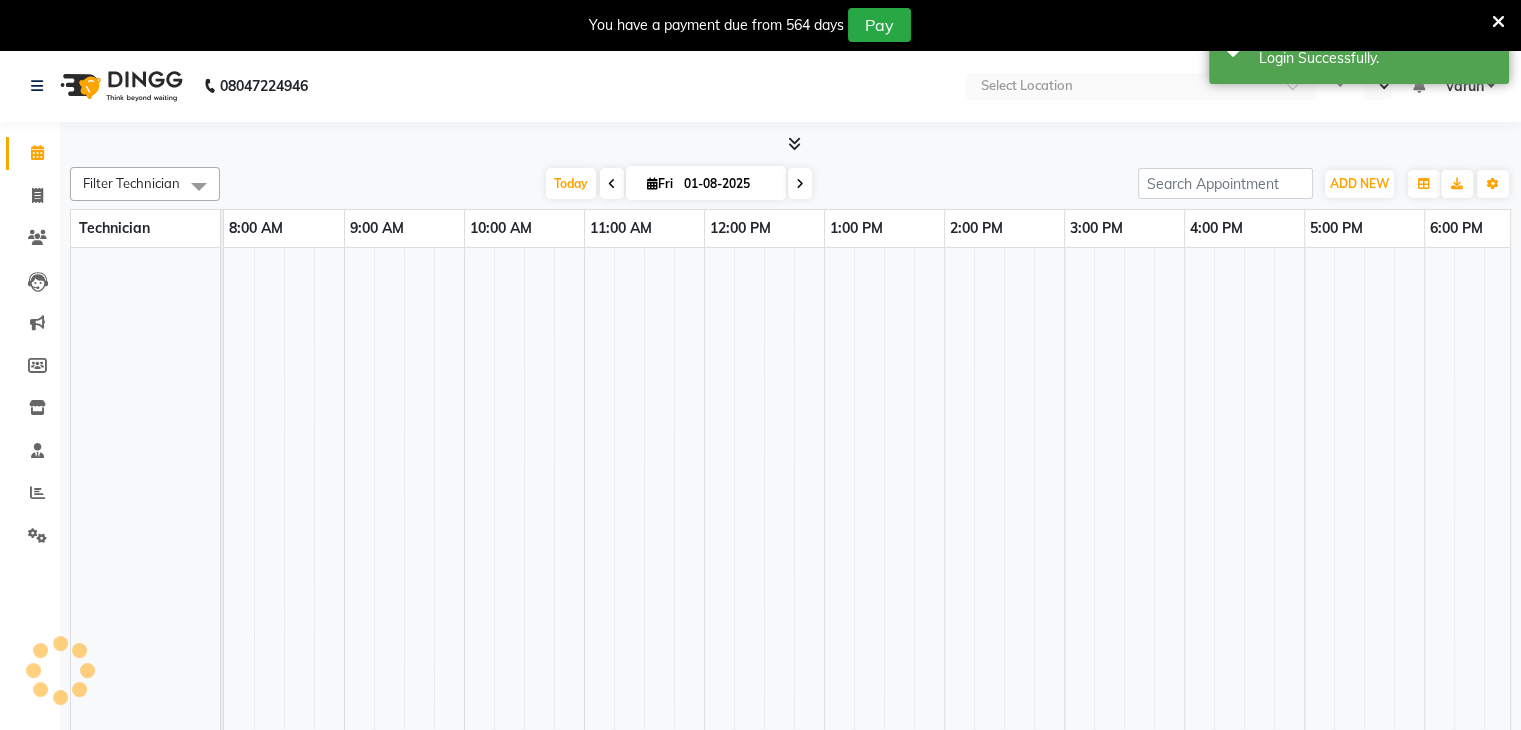 select on "en" 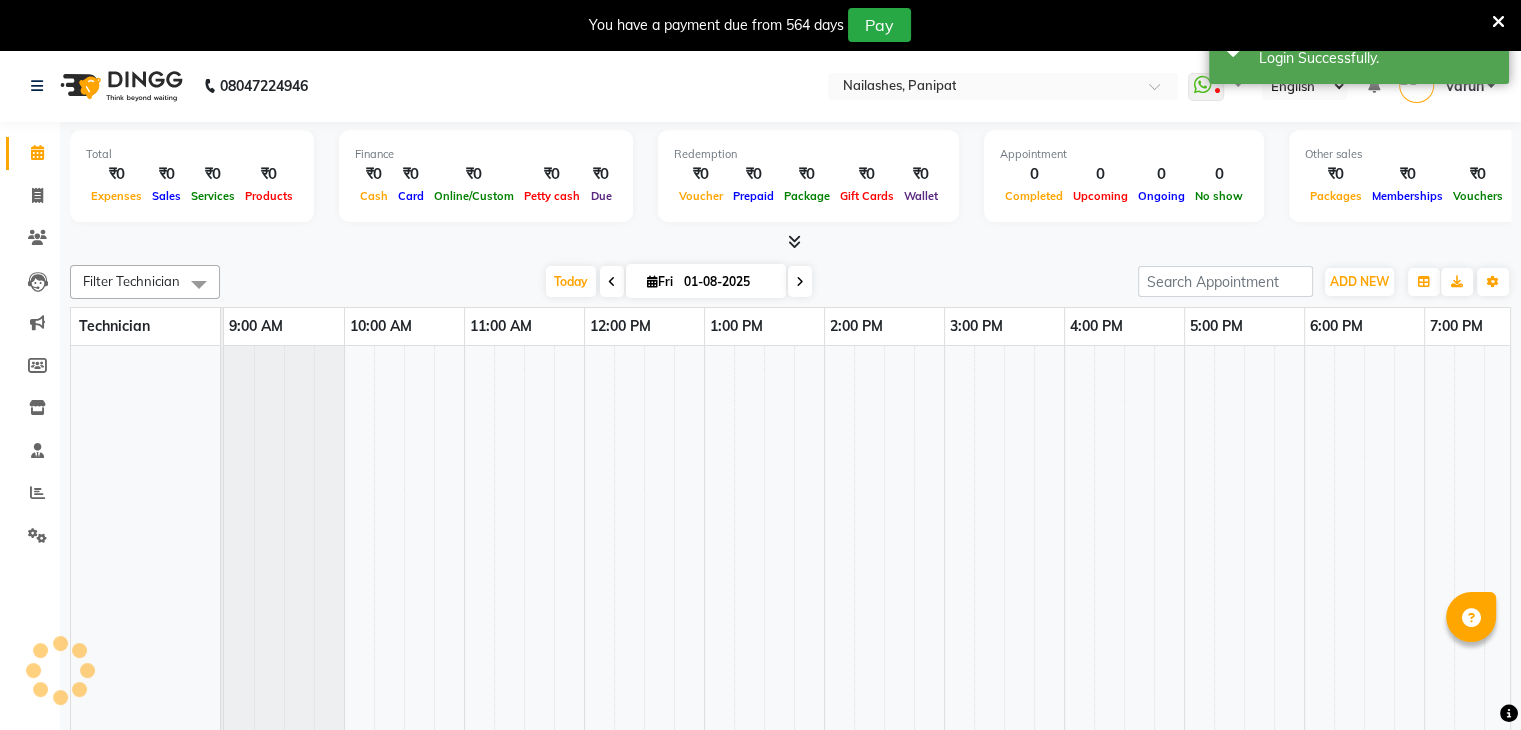 scroll, scrollTop: 0, scrollLeft: 0, axis: both 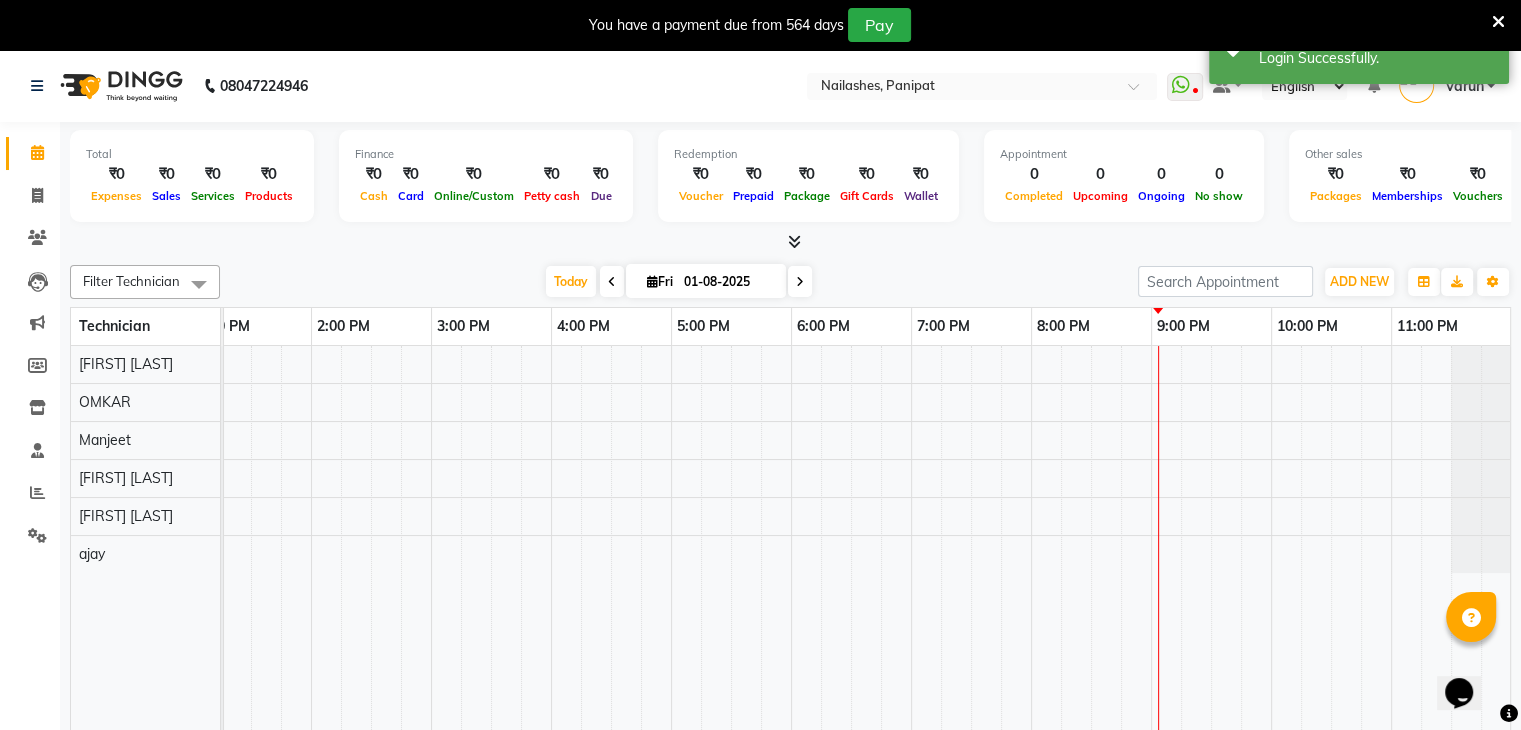 click at bounding box center [1498, 22] 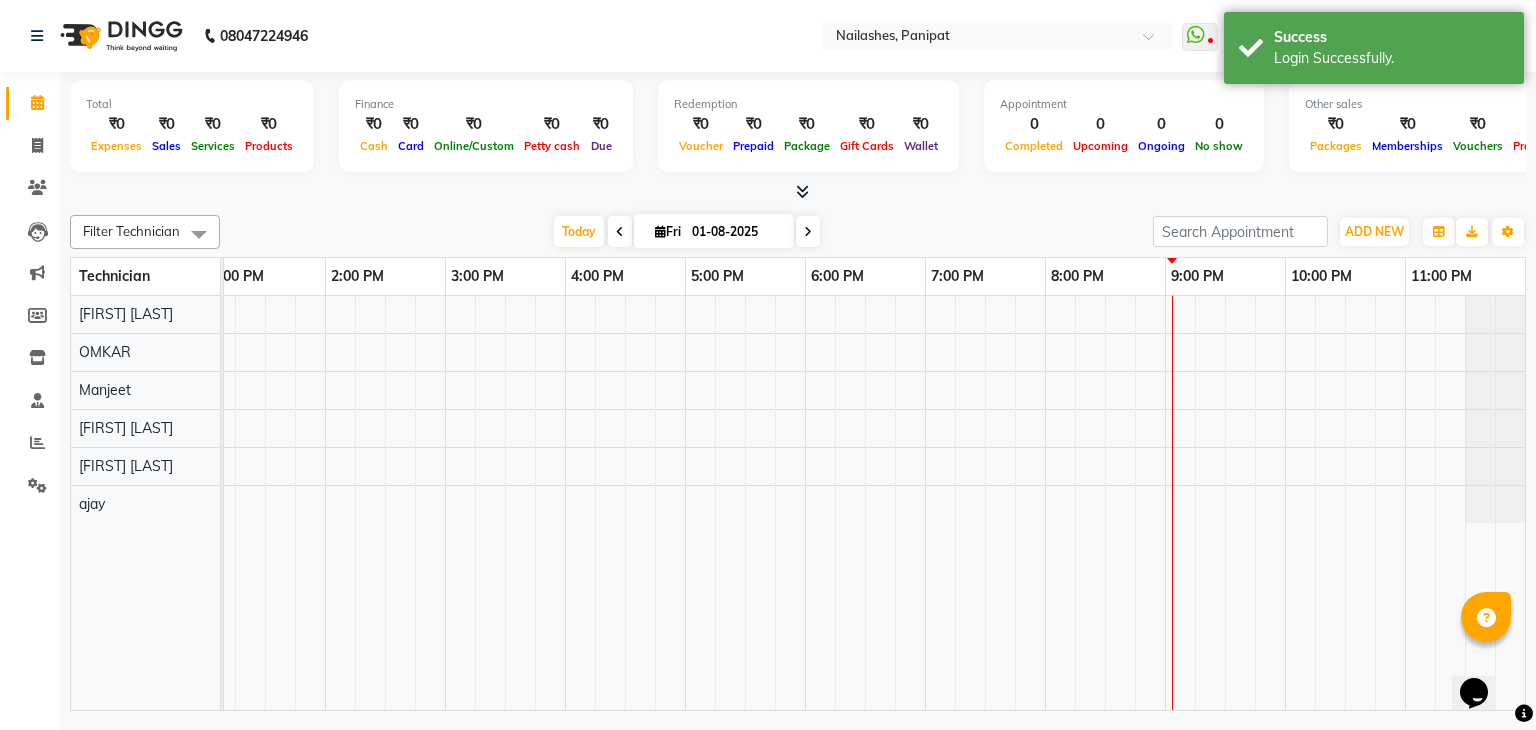scroll, scrollTop: 0, scrollLeft: 498, axis: horizontal 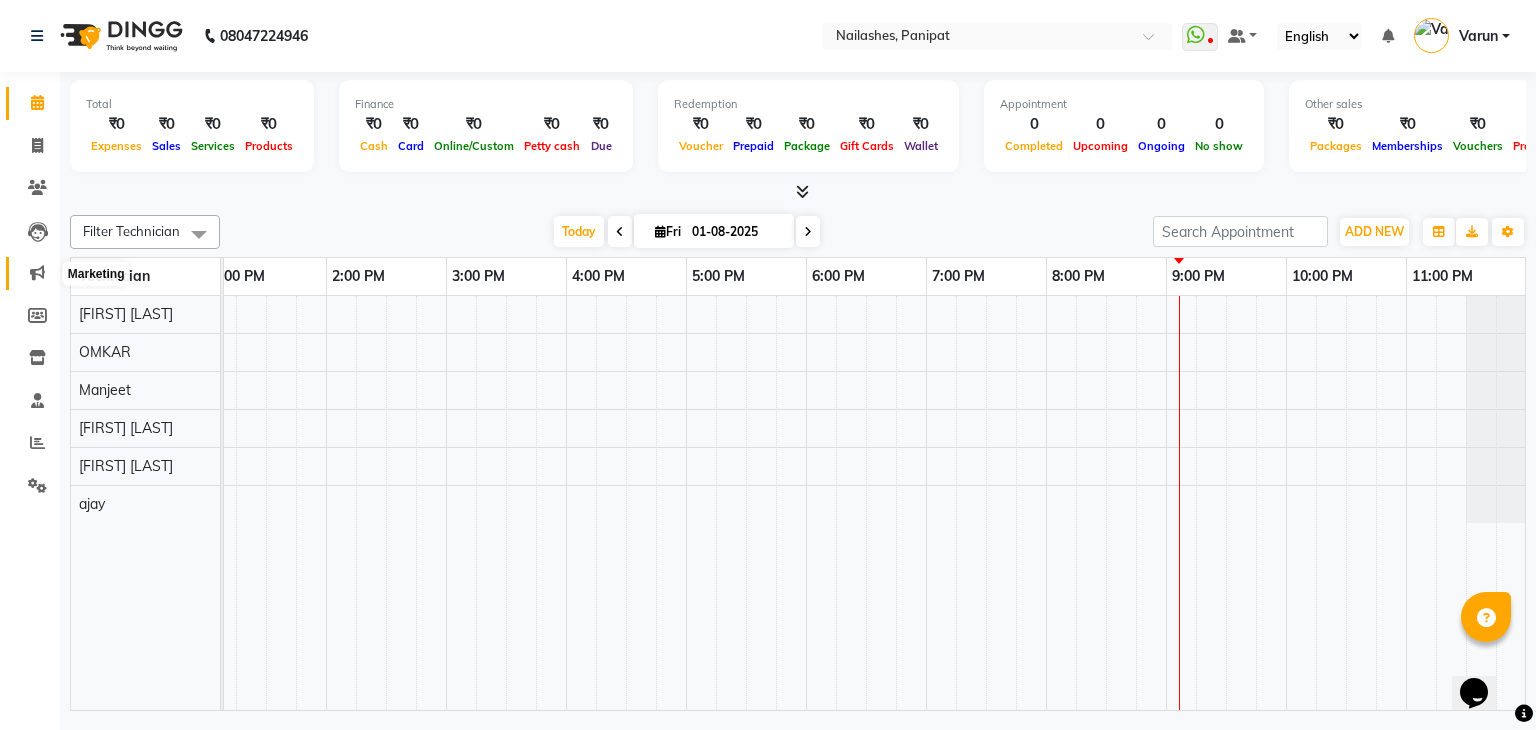 click 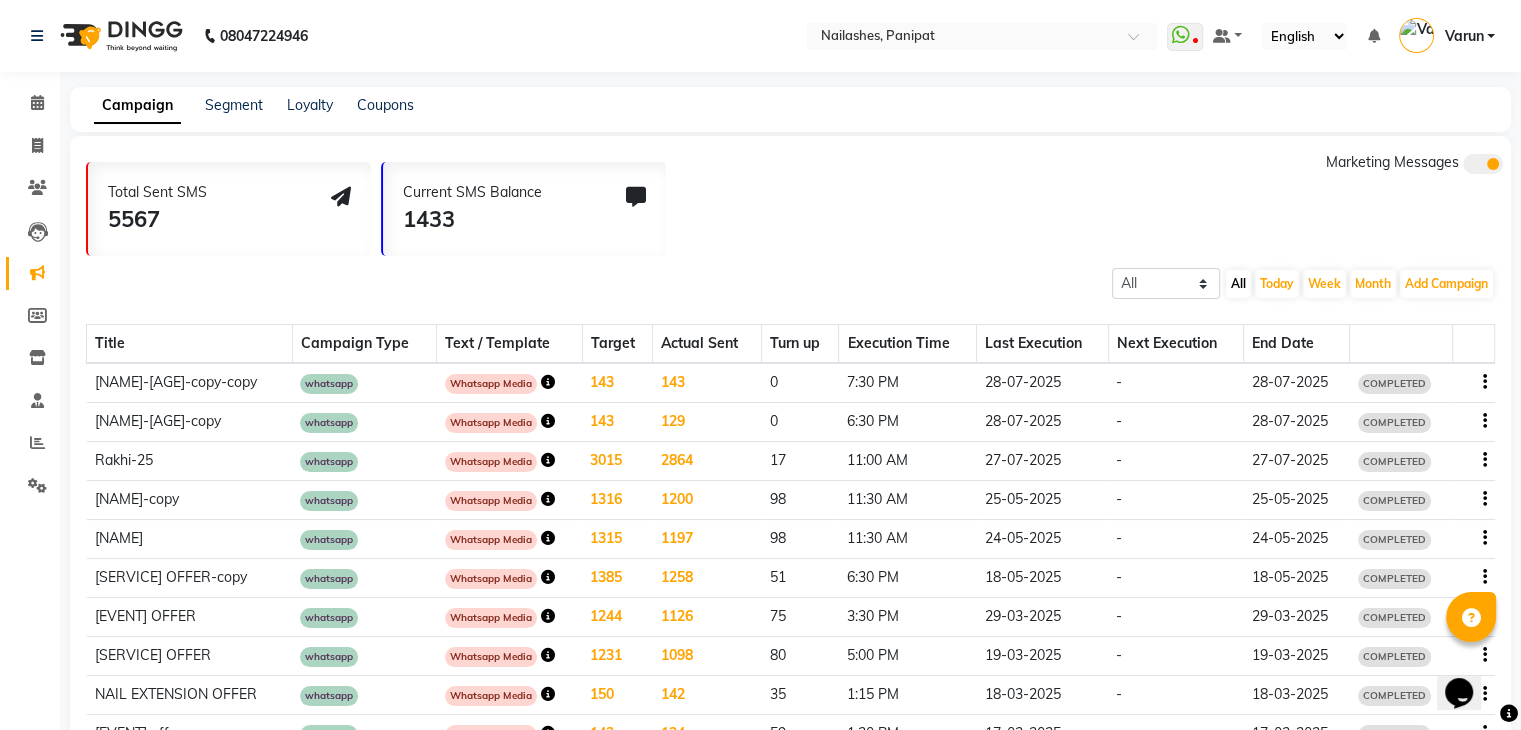 click 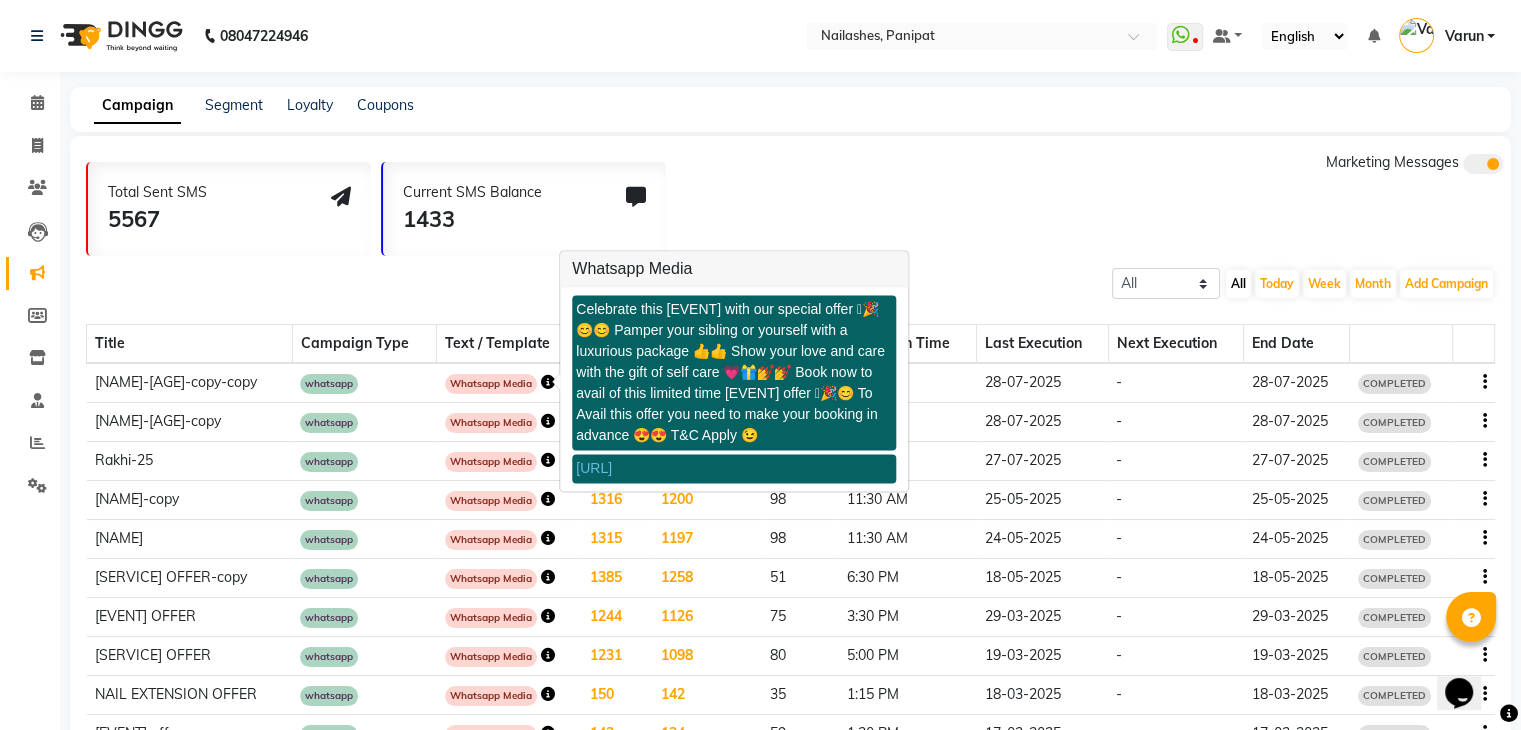 type 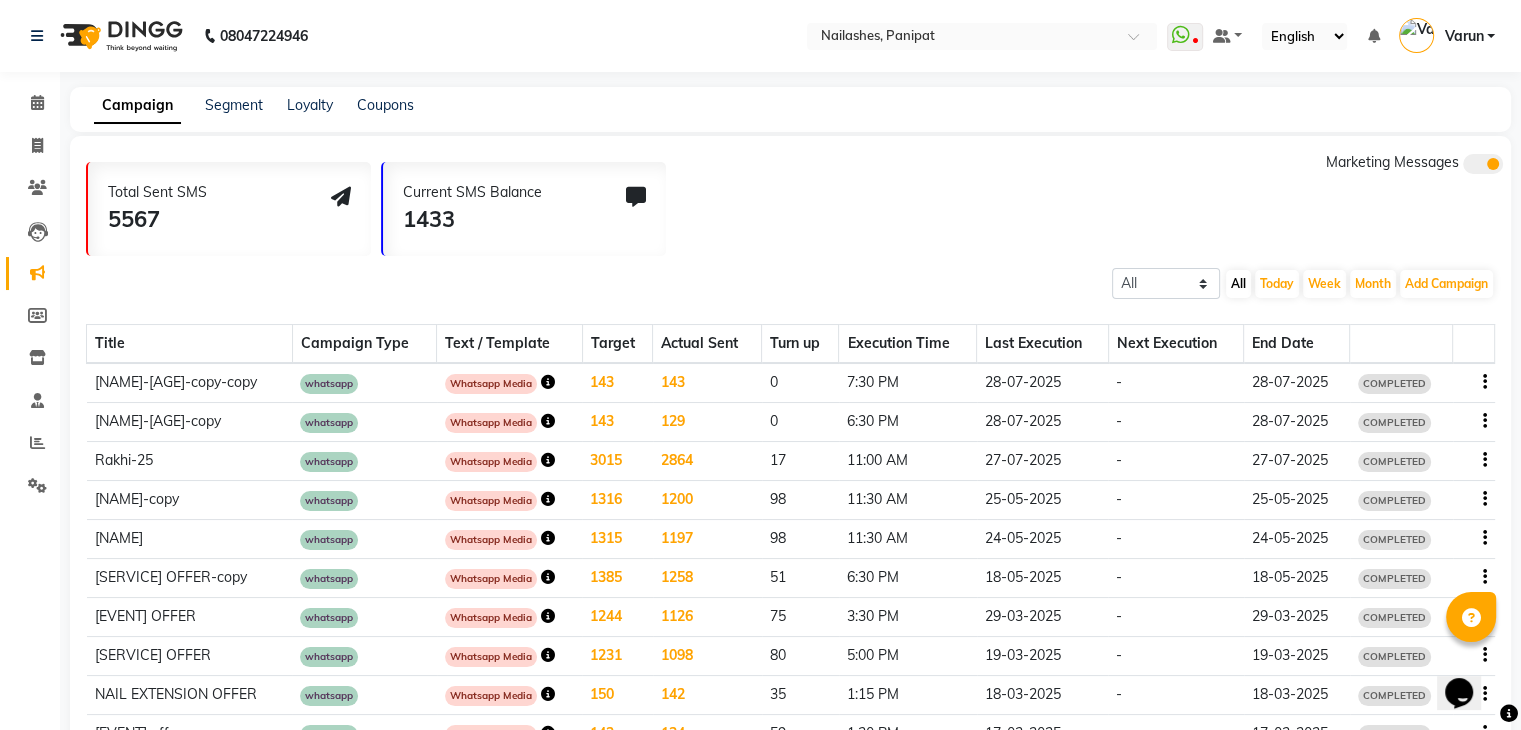 click 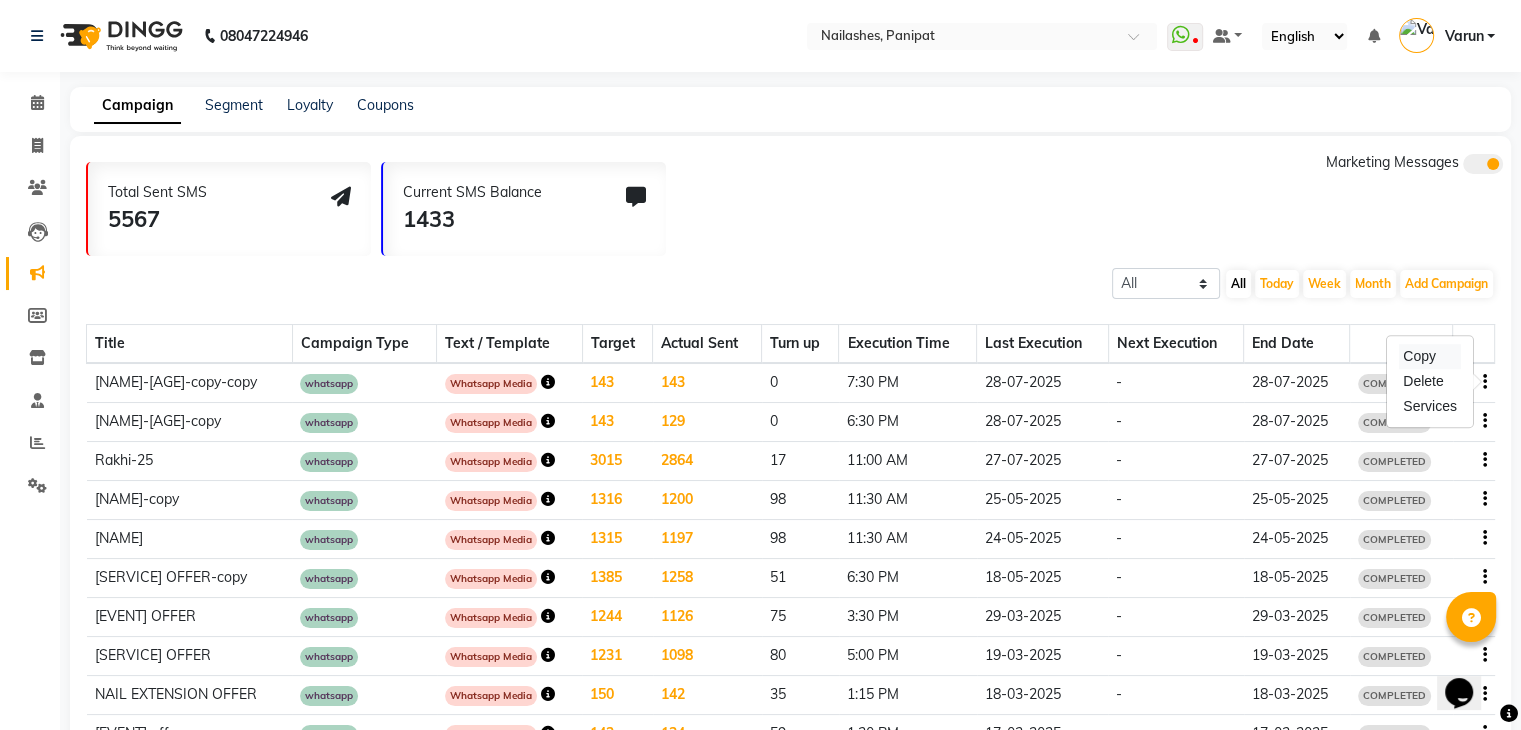 click on "Copy" at bounding box center (1430, 356) 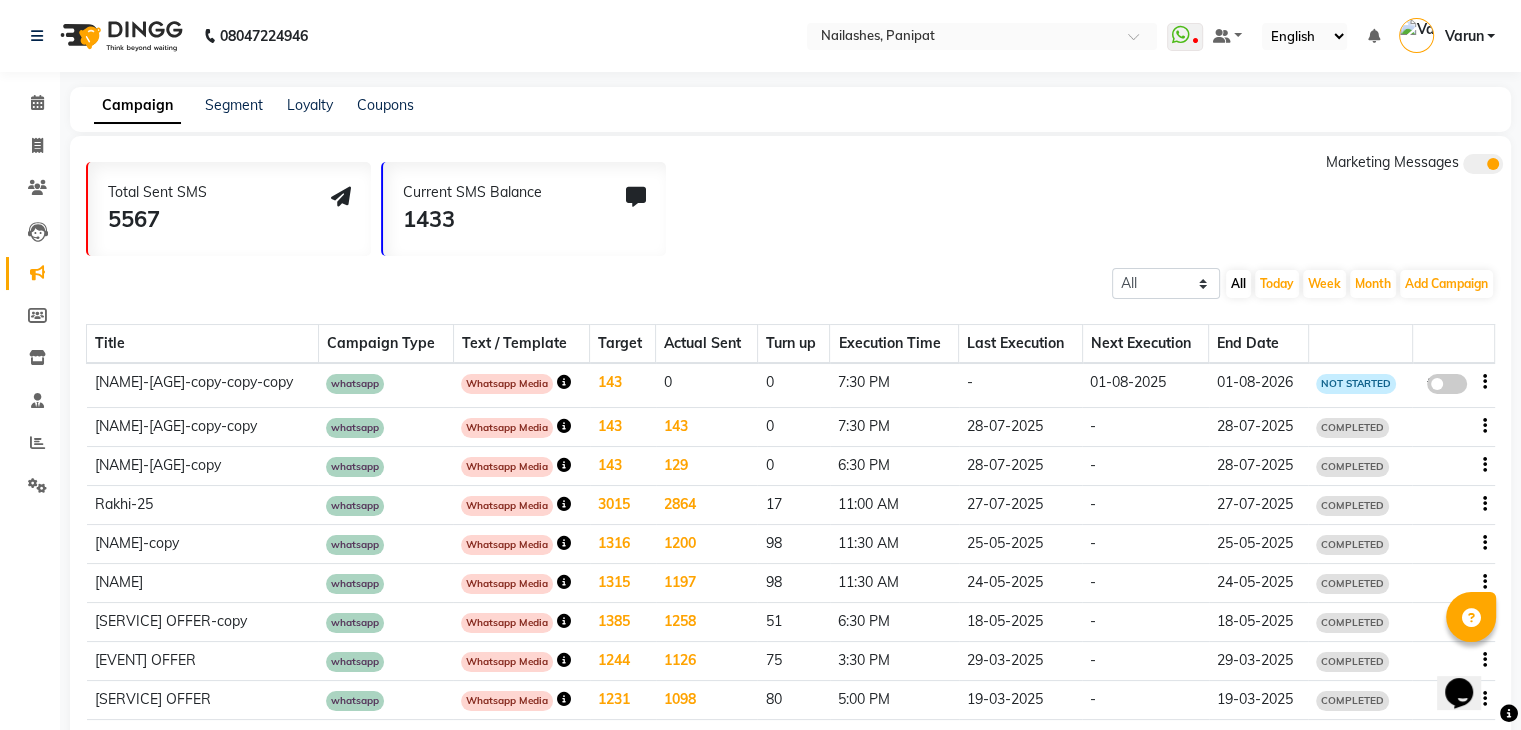click 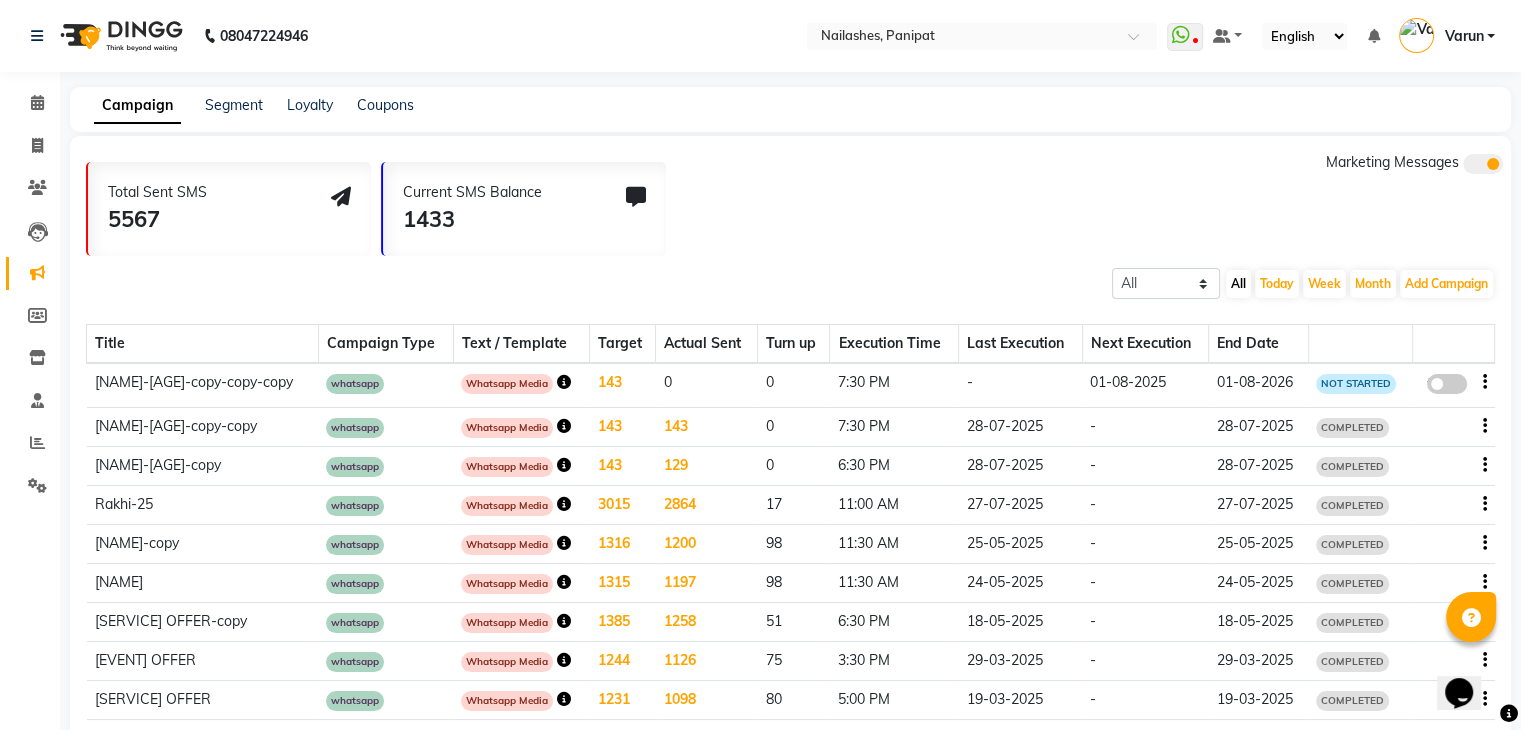 click on "false" 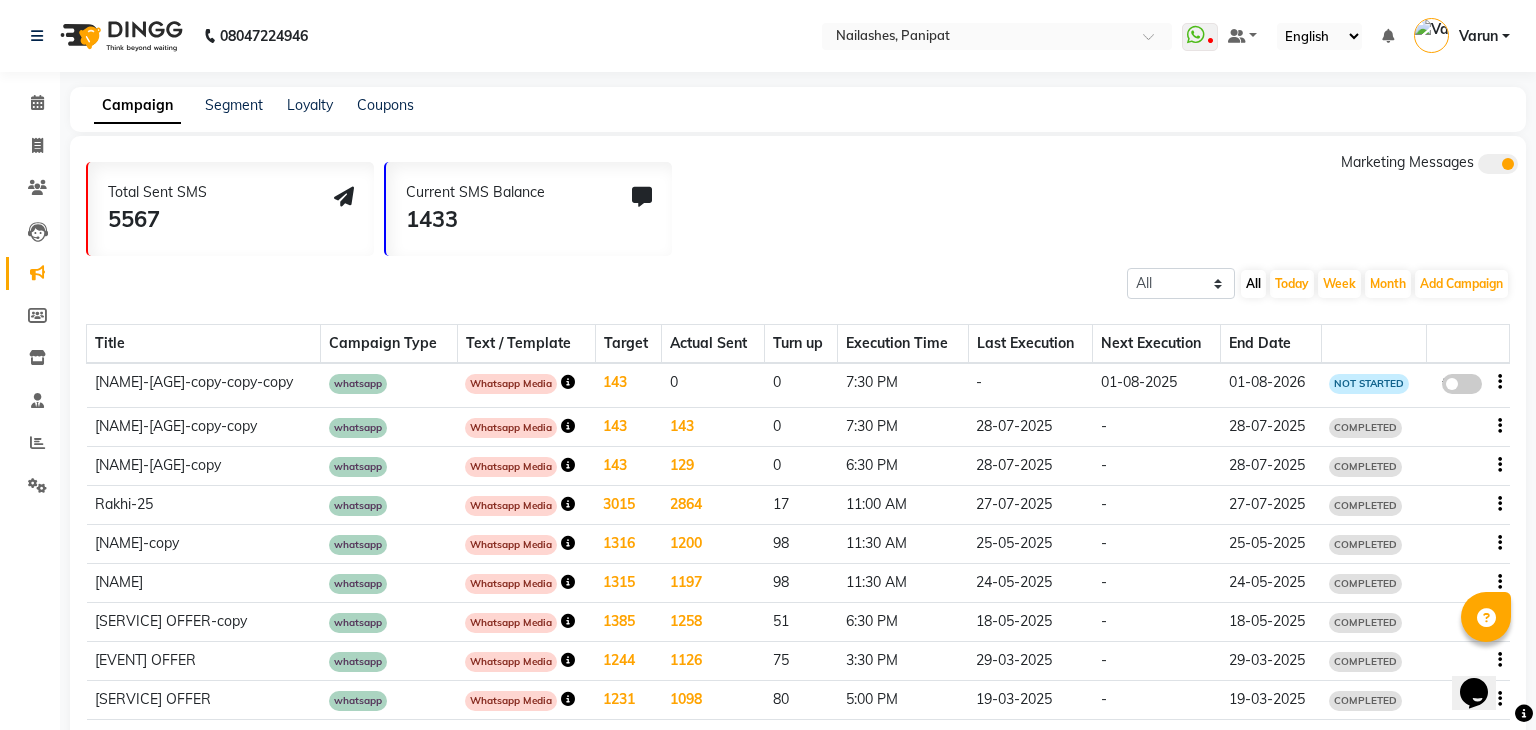 select on "3" 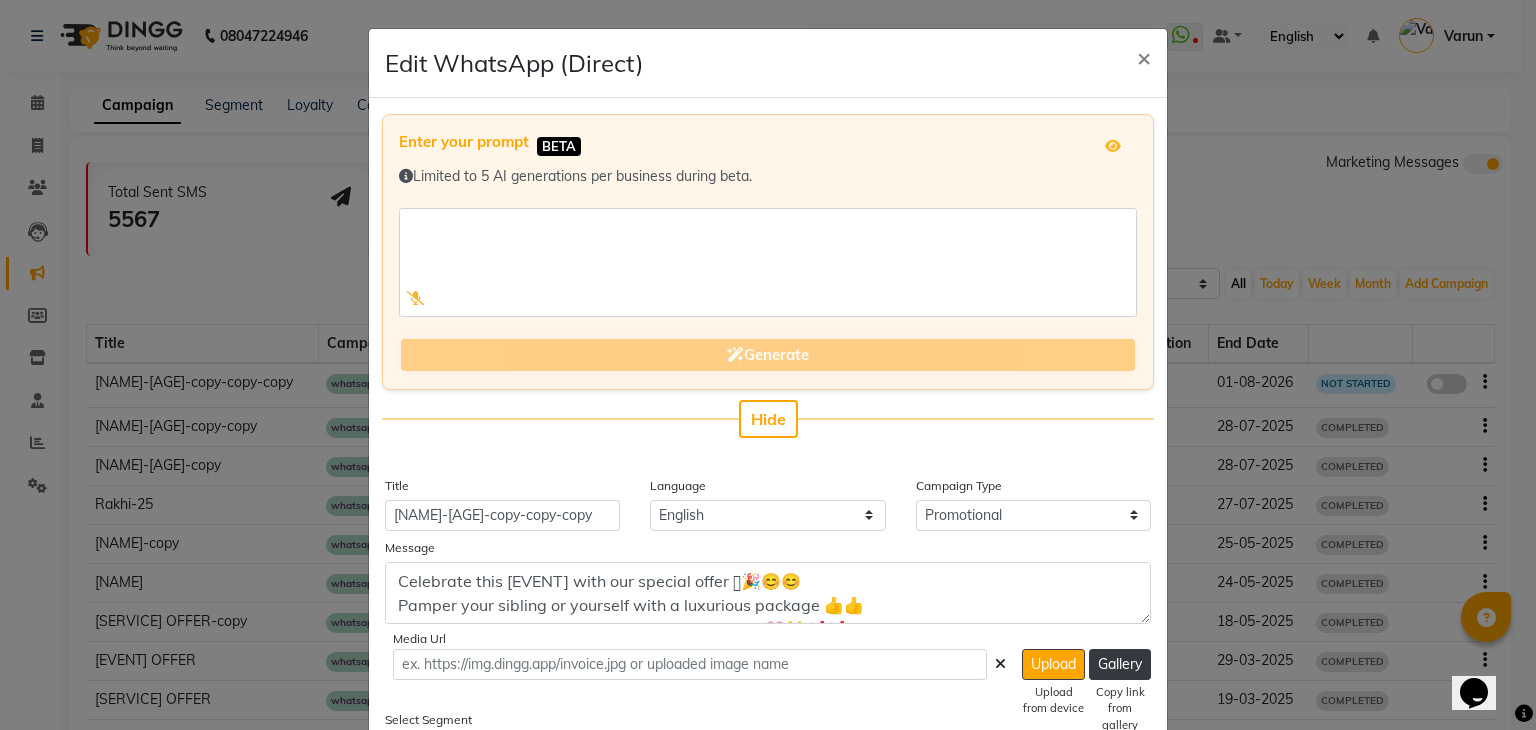 type 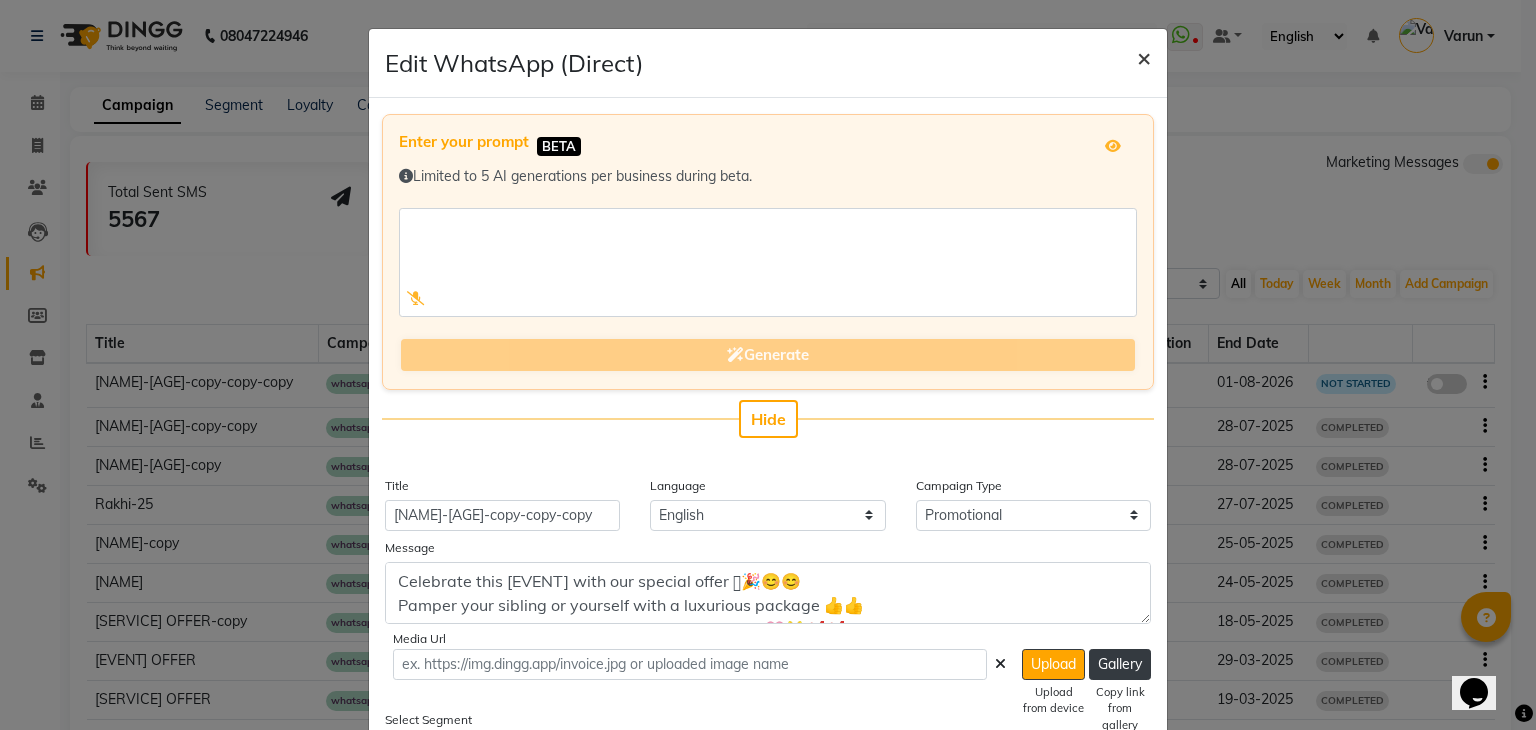 click on "×" 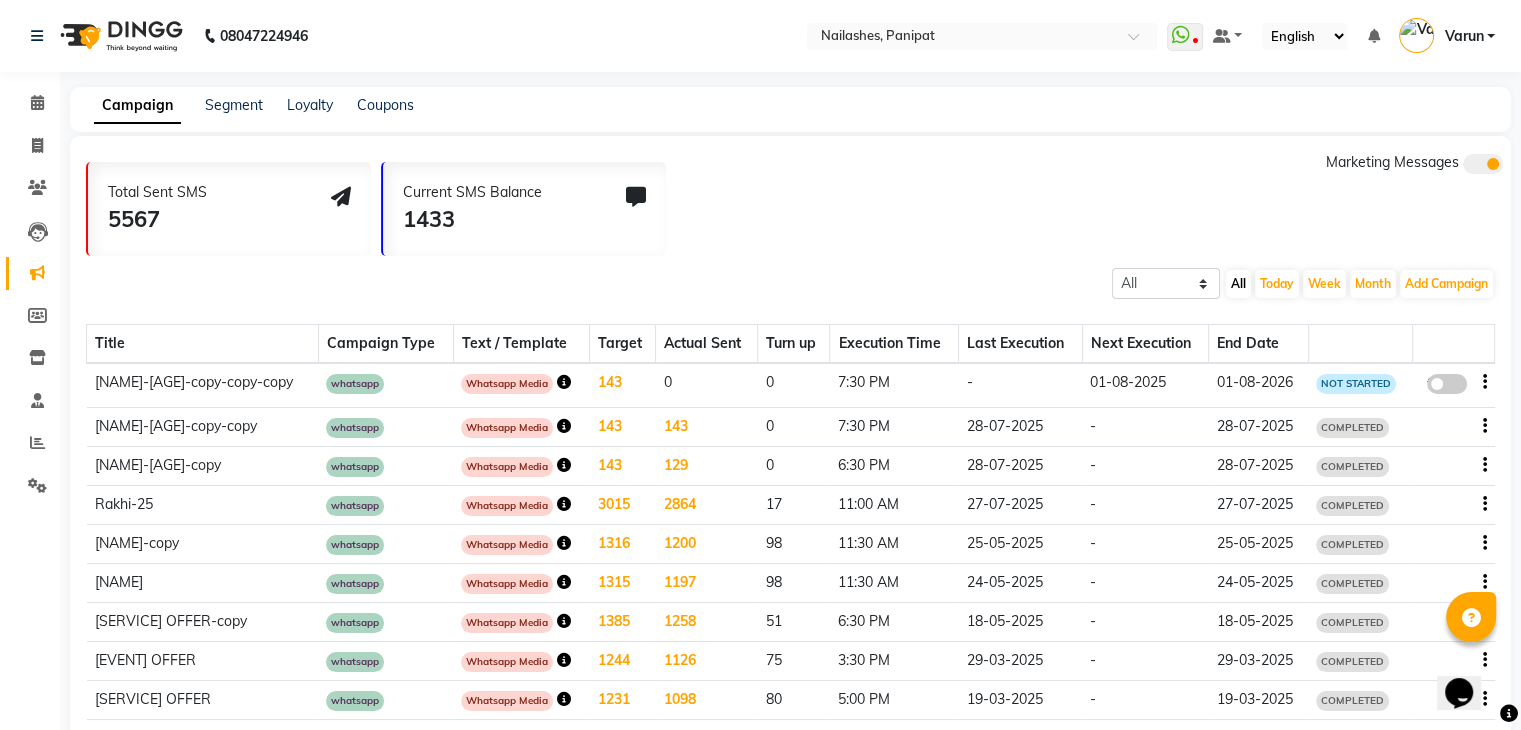 click on "false" 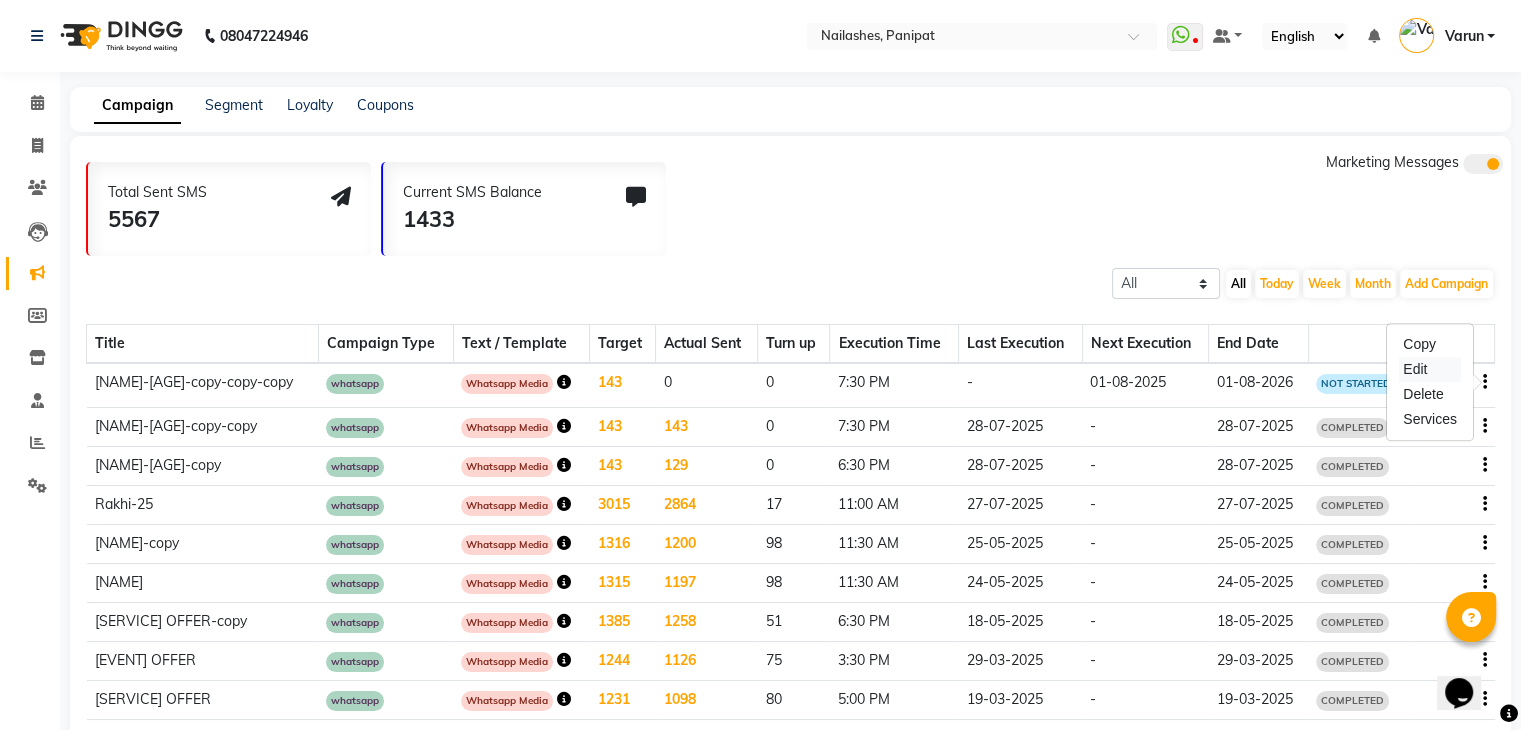 click on "Edit" at bounding box center (1430, 369) 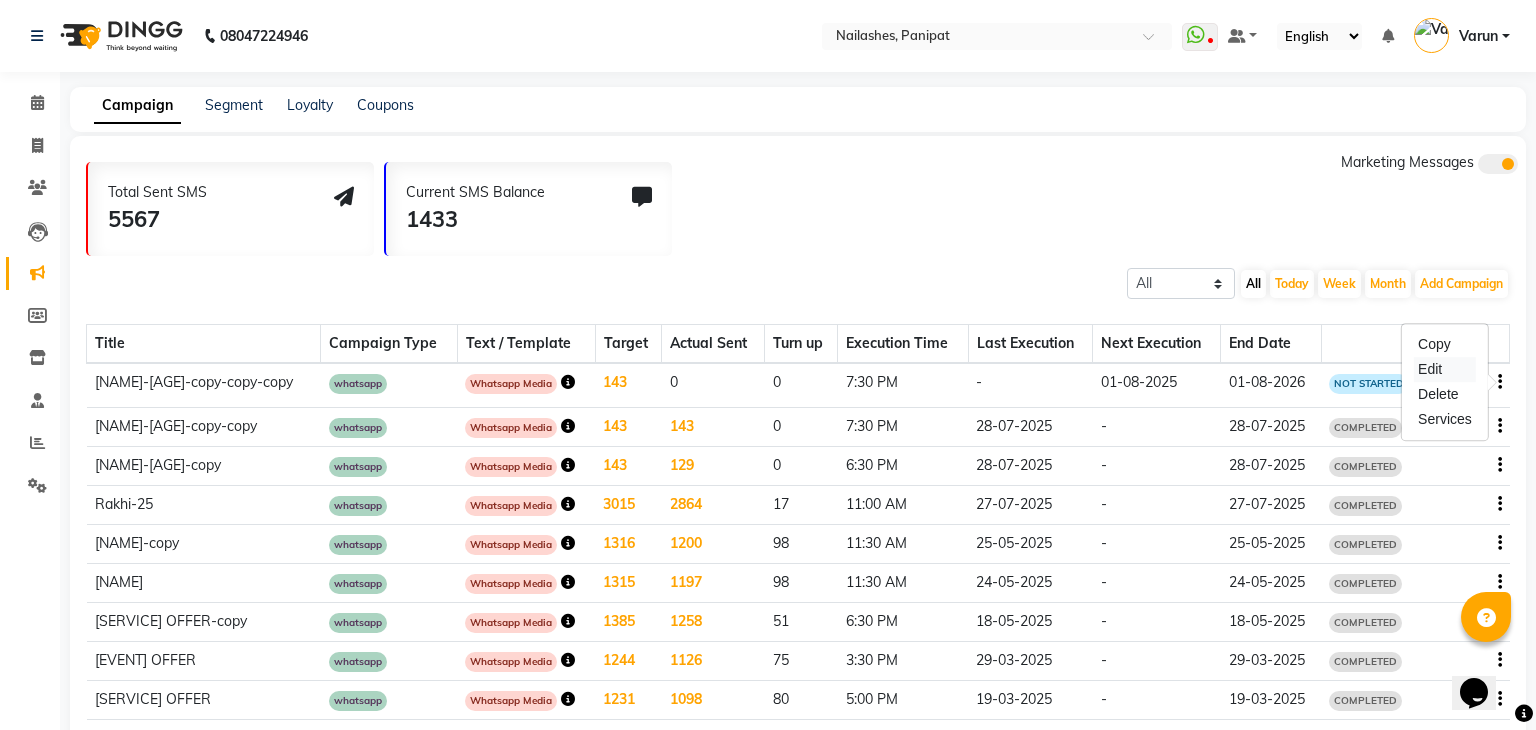 select on "3" 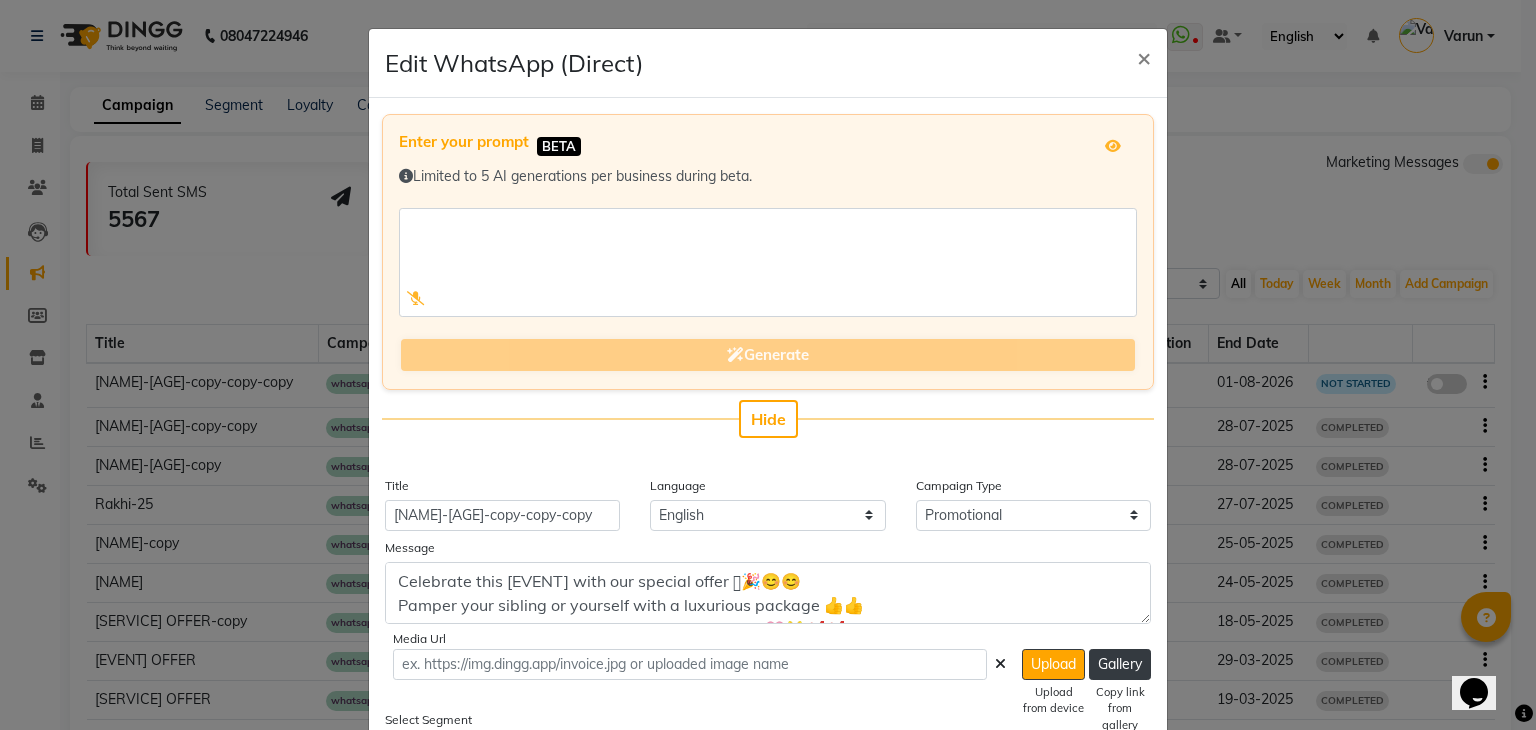 type 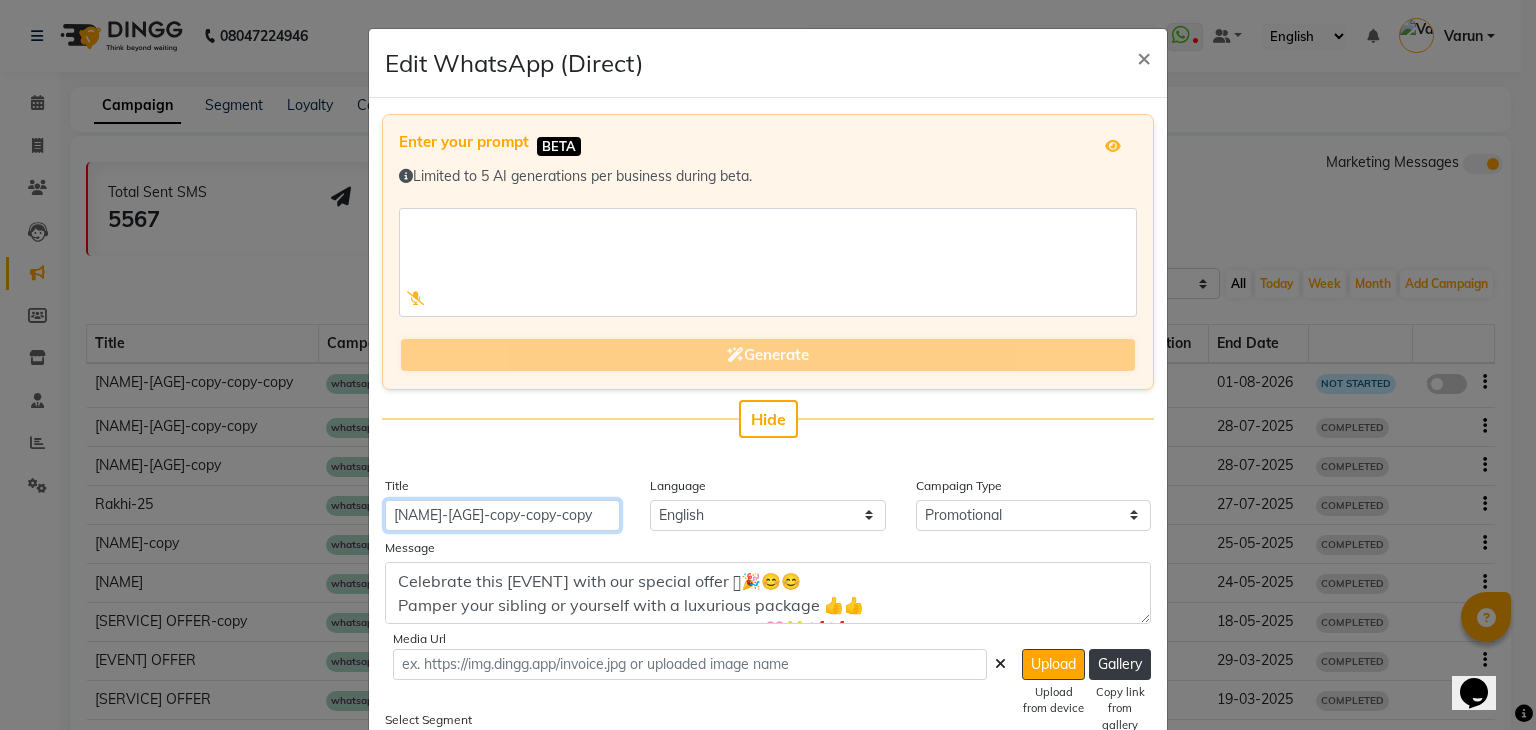 click on "[NAME]-[AGE]-copy-copy-copy" at bounding box center (502, 515) 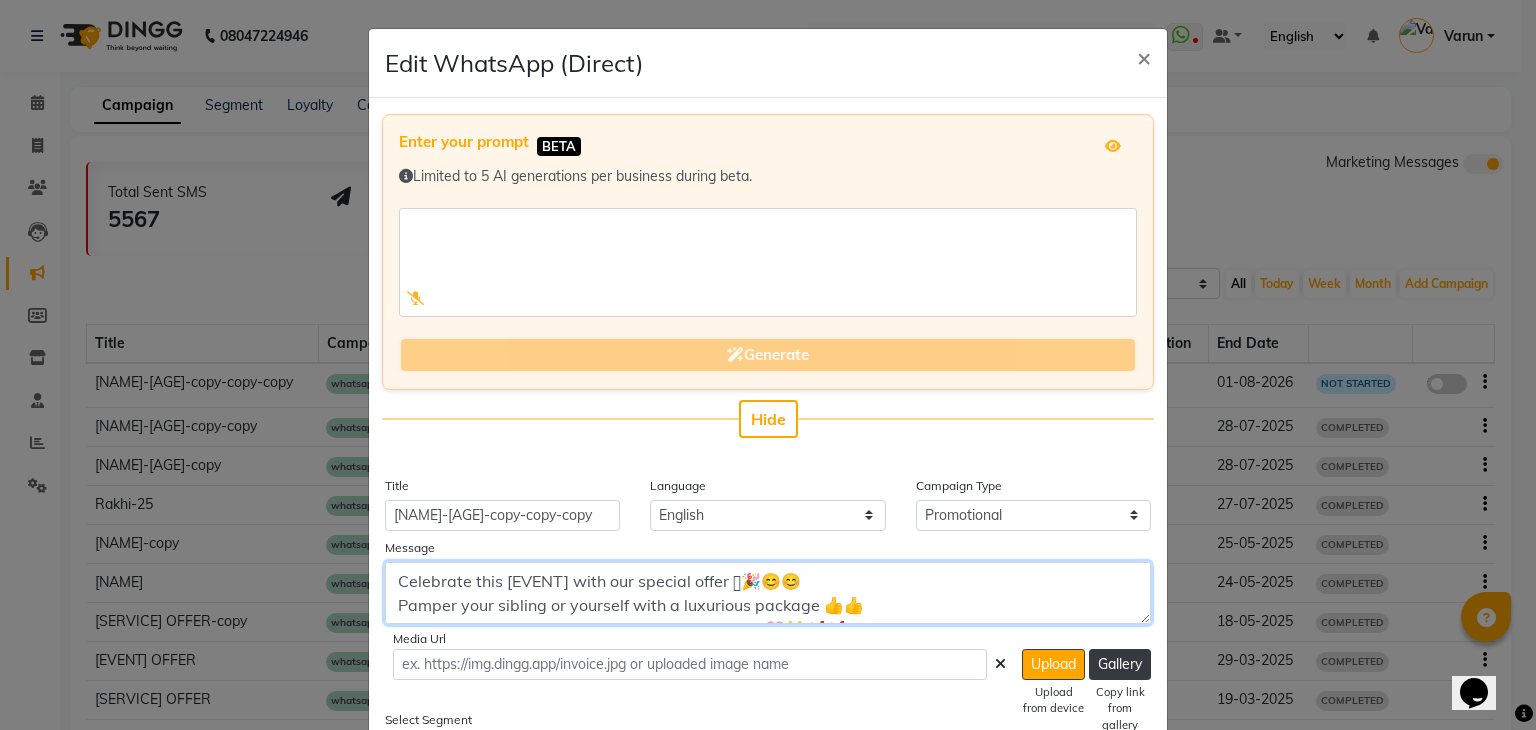 click on "Celebrate this [EVENT] with our special offer 🫴🎉😊😊
Pamper your sibling or yourself with a luxurious package 👍👍
Show your love and care with the gift of self care 💗🎁💅💅
Book now to avail of this limited time [EVENT] offer 🫴🎉😊
To Avail this offer you need to make your booking in advance 😍😍
T&C Apply 😉" at bounding box center (768, 593) 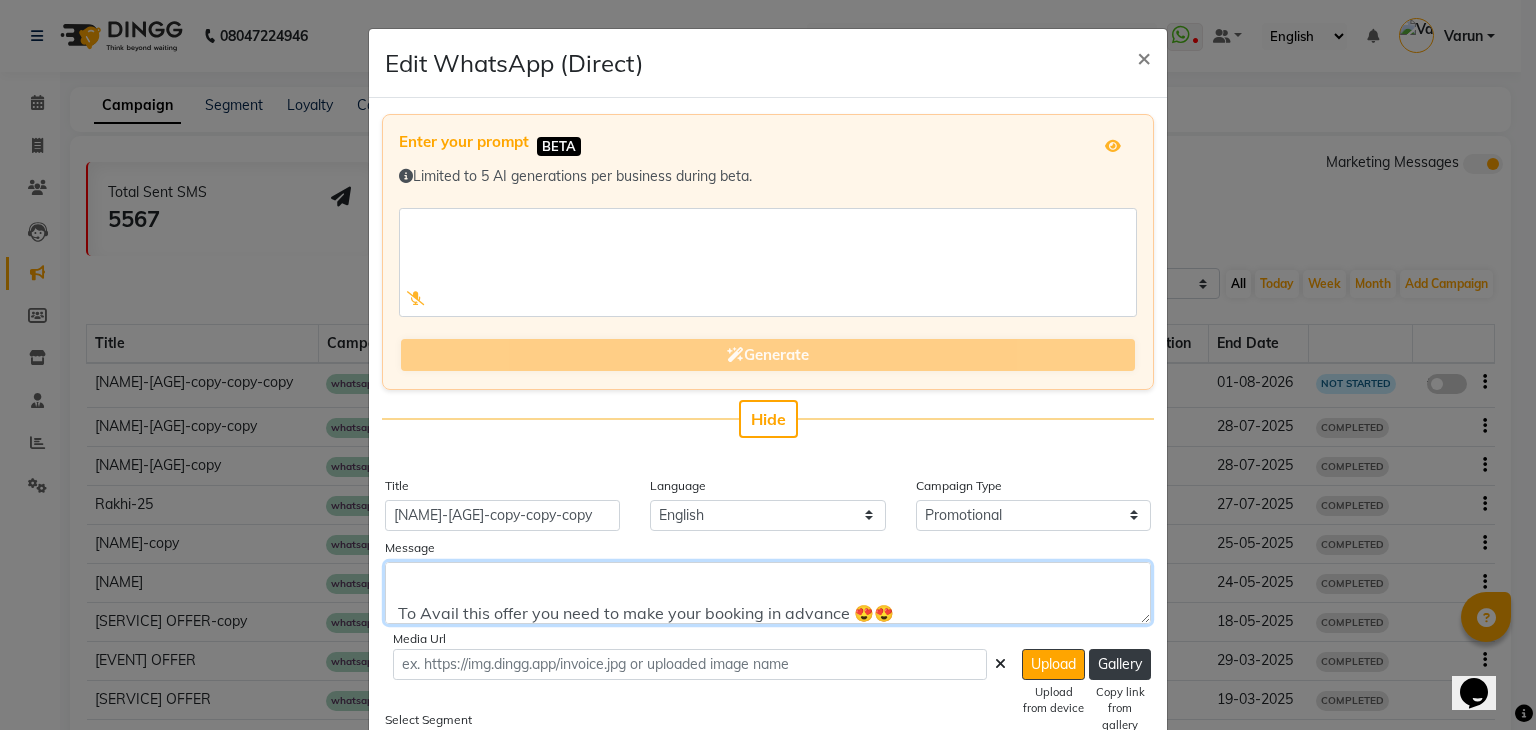 scroll, scrollTop: 208, scrollLeft: 0, axis: vertical 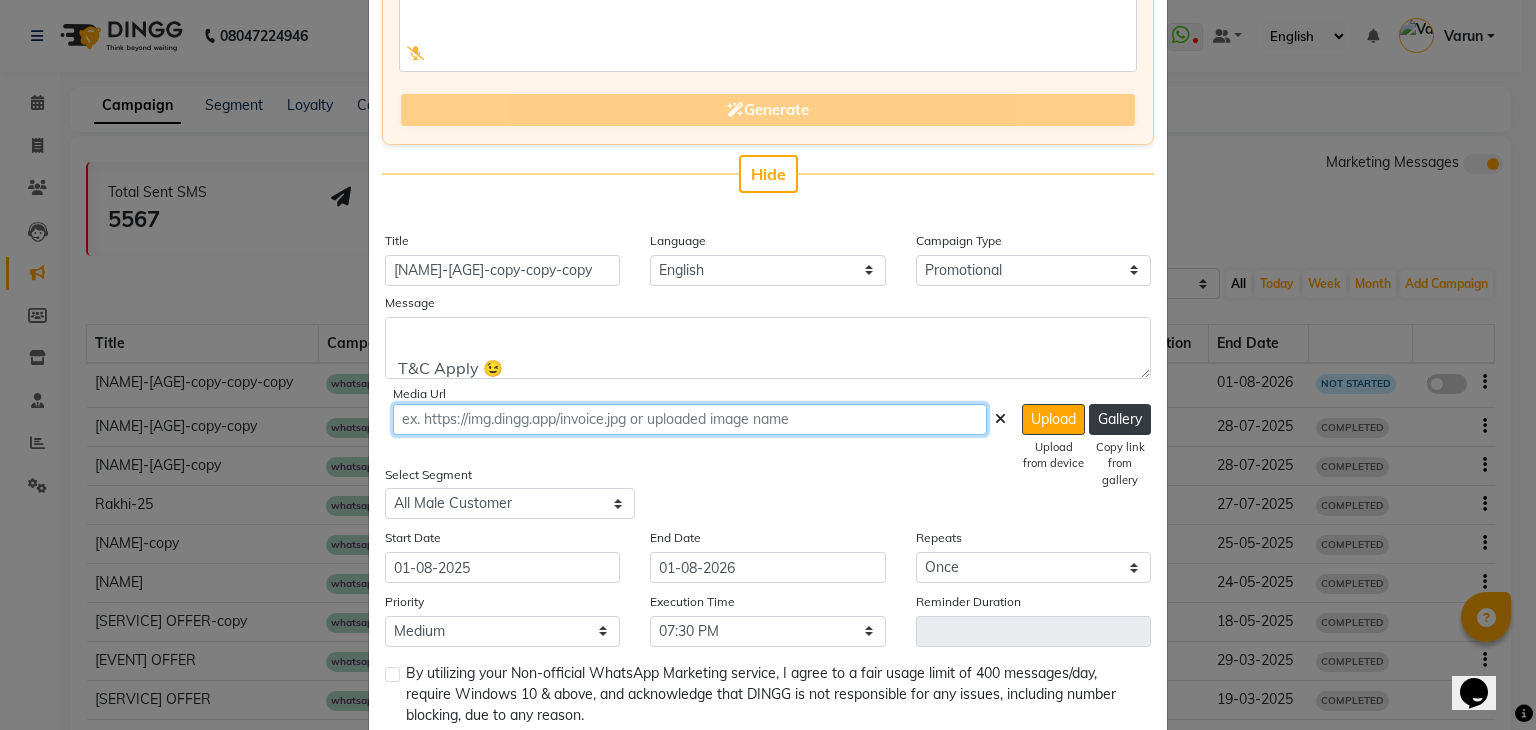 click 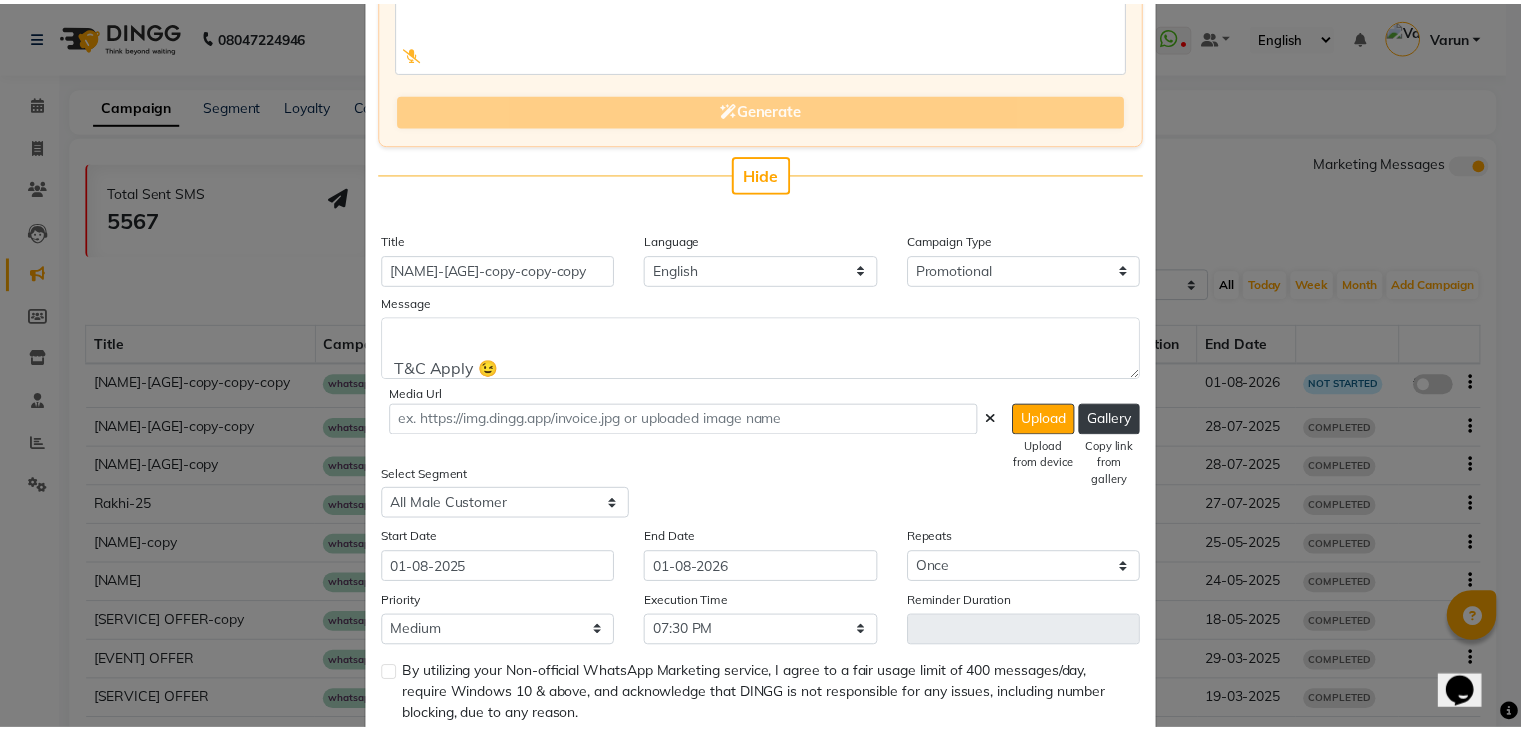 scroll, scrollTop: 0, scrollLeft: 0, axis: both 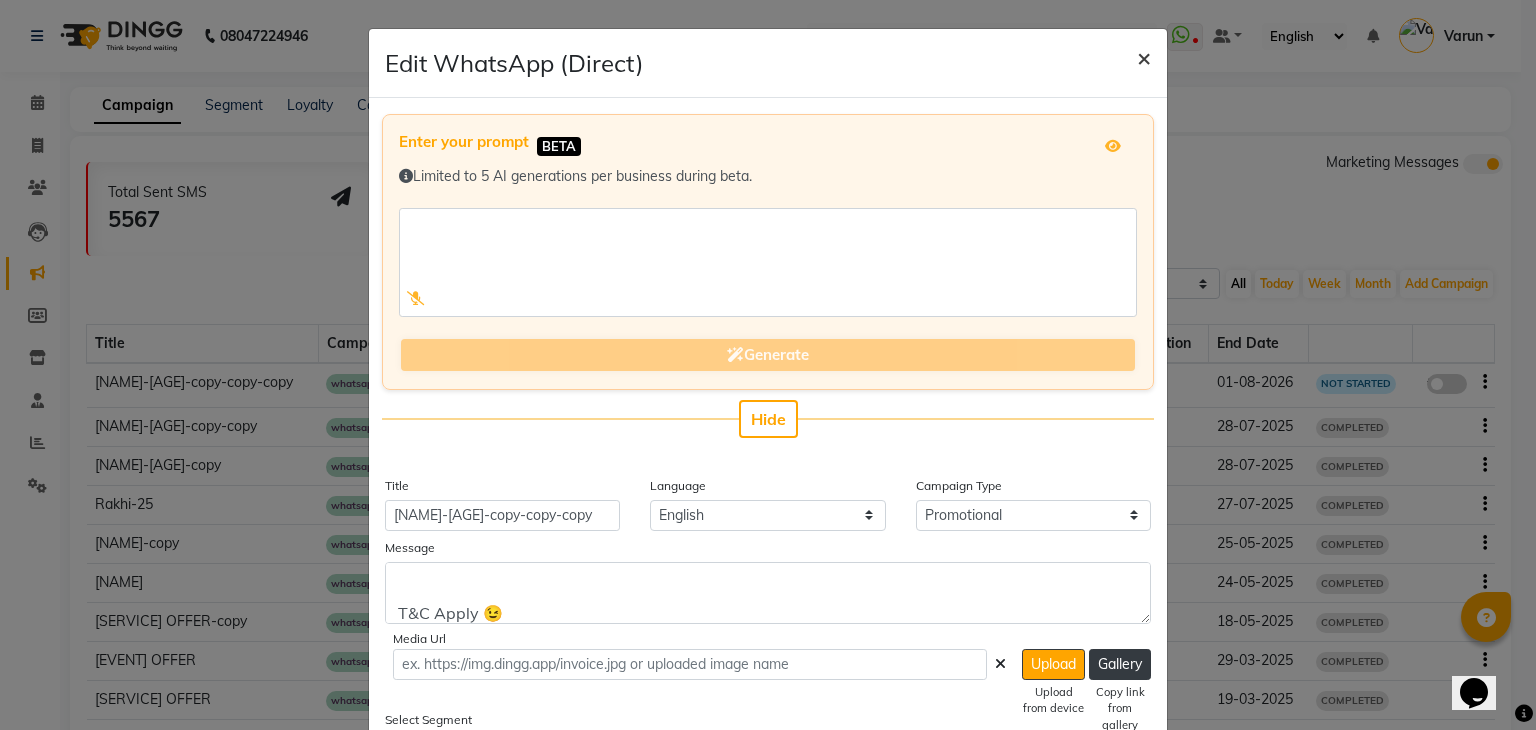 click on "×" 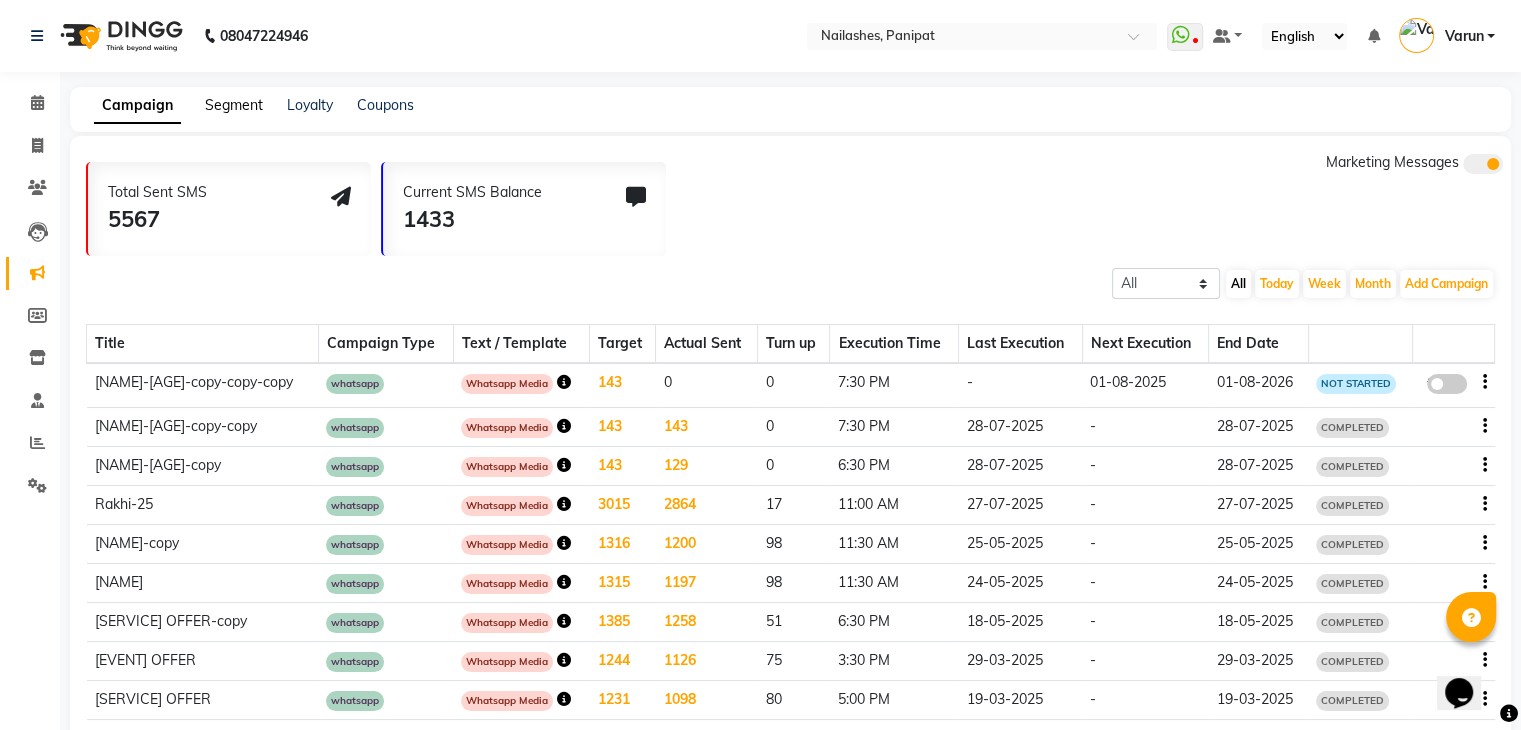 click on "Segment" 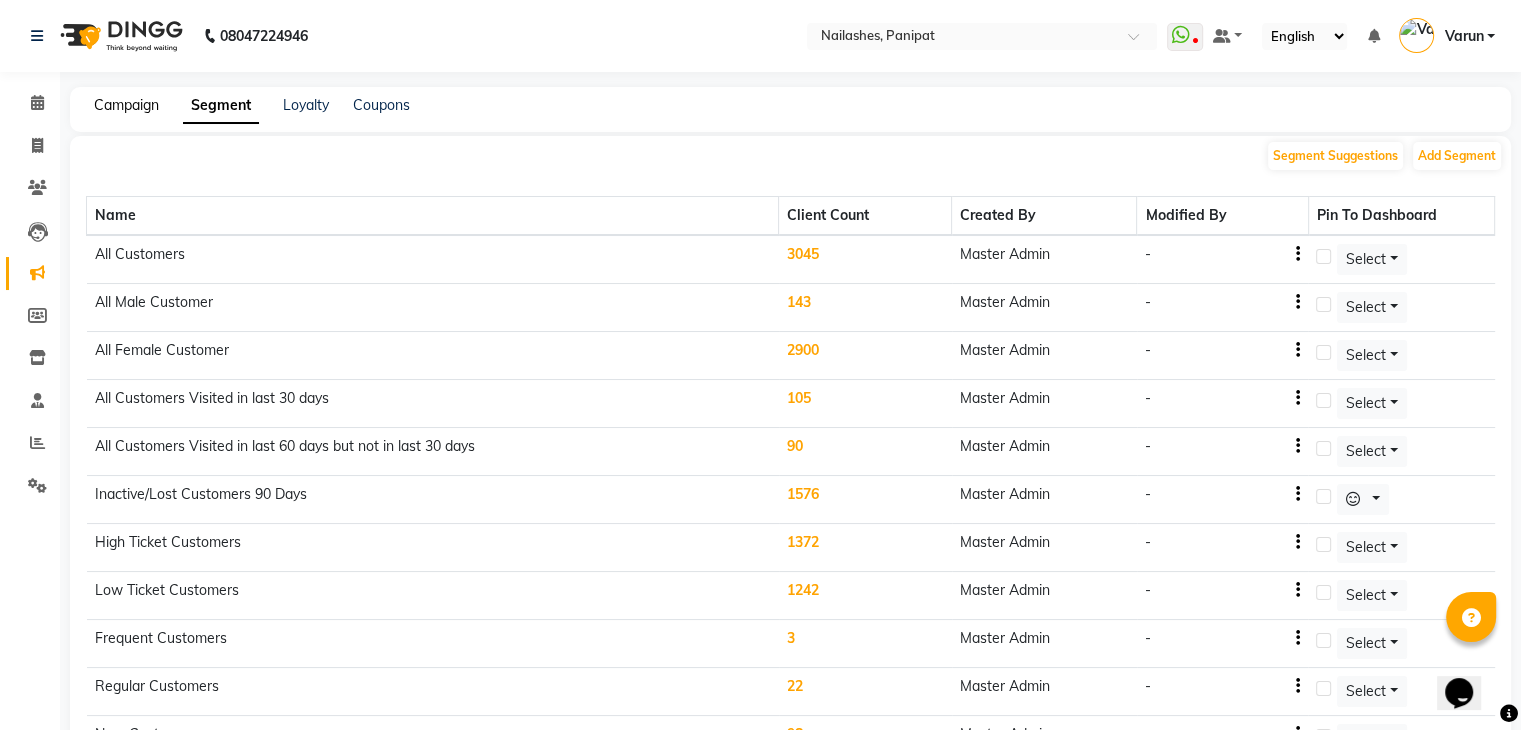 click on "Campaign" 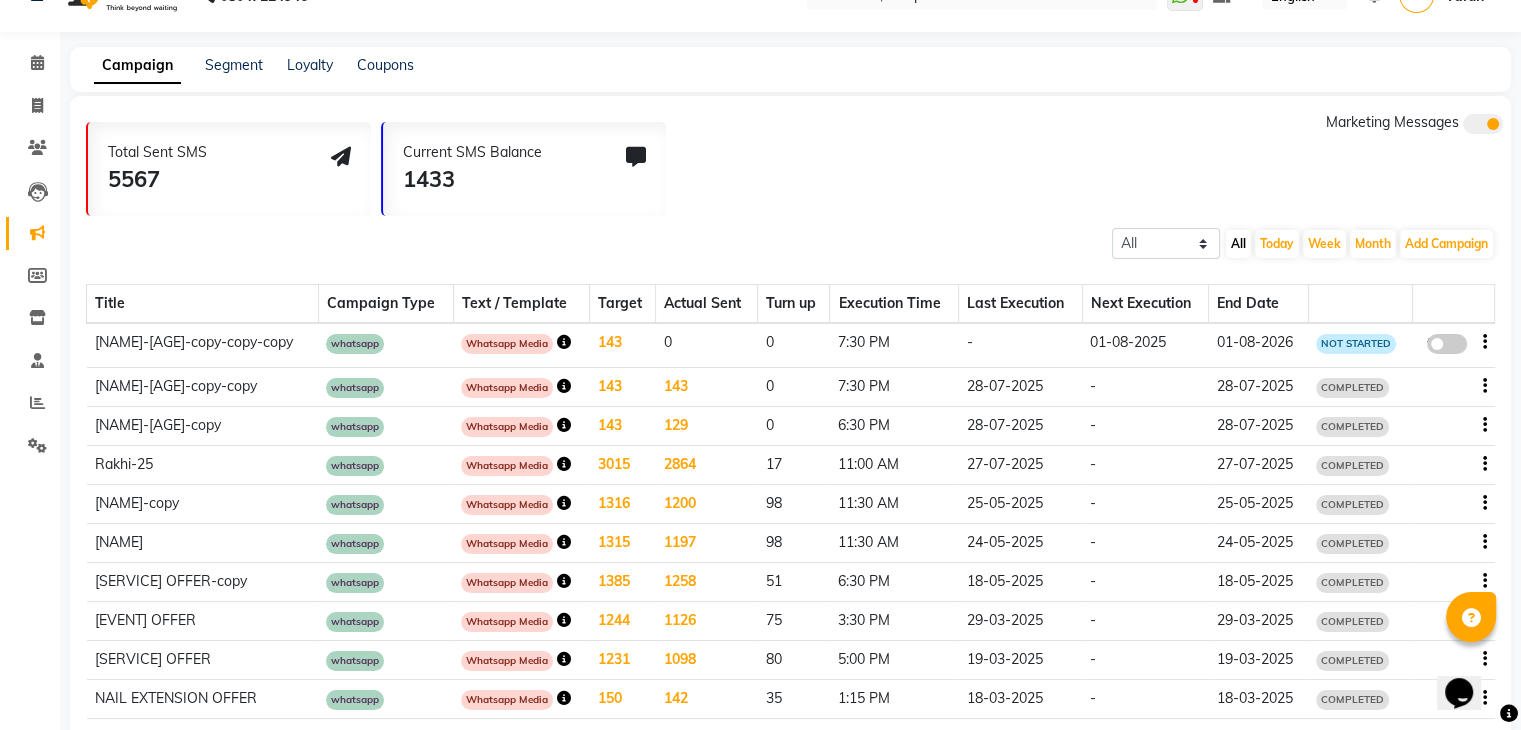 scroll, scrollTop: 120, scrollLeft: 0, axis: vertical 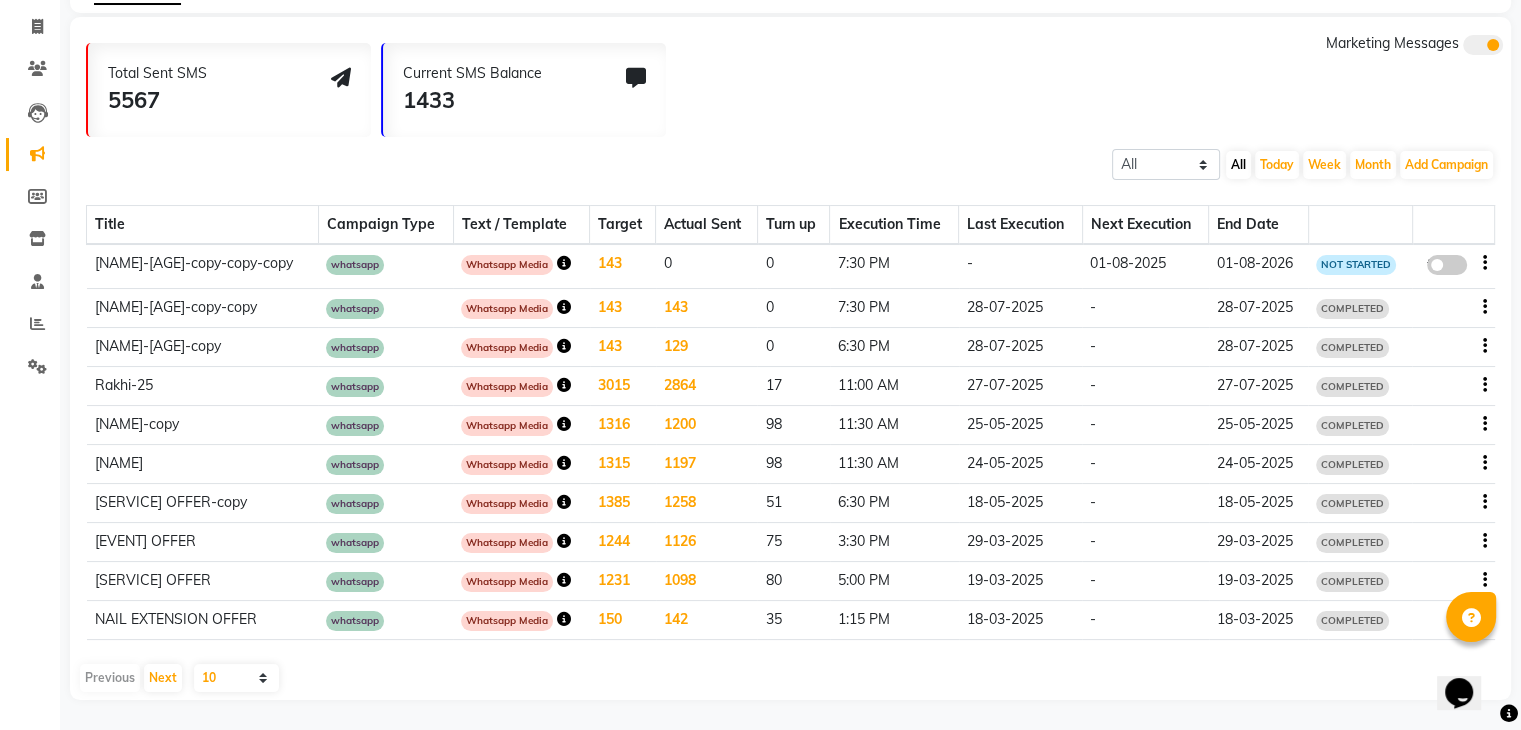 click on "10 20 50 100" 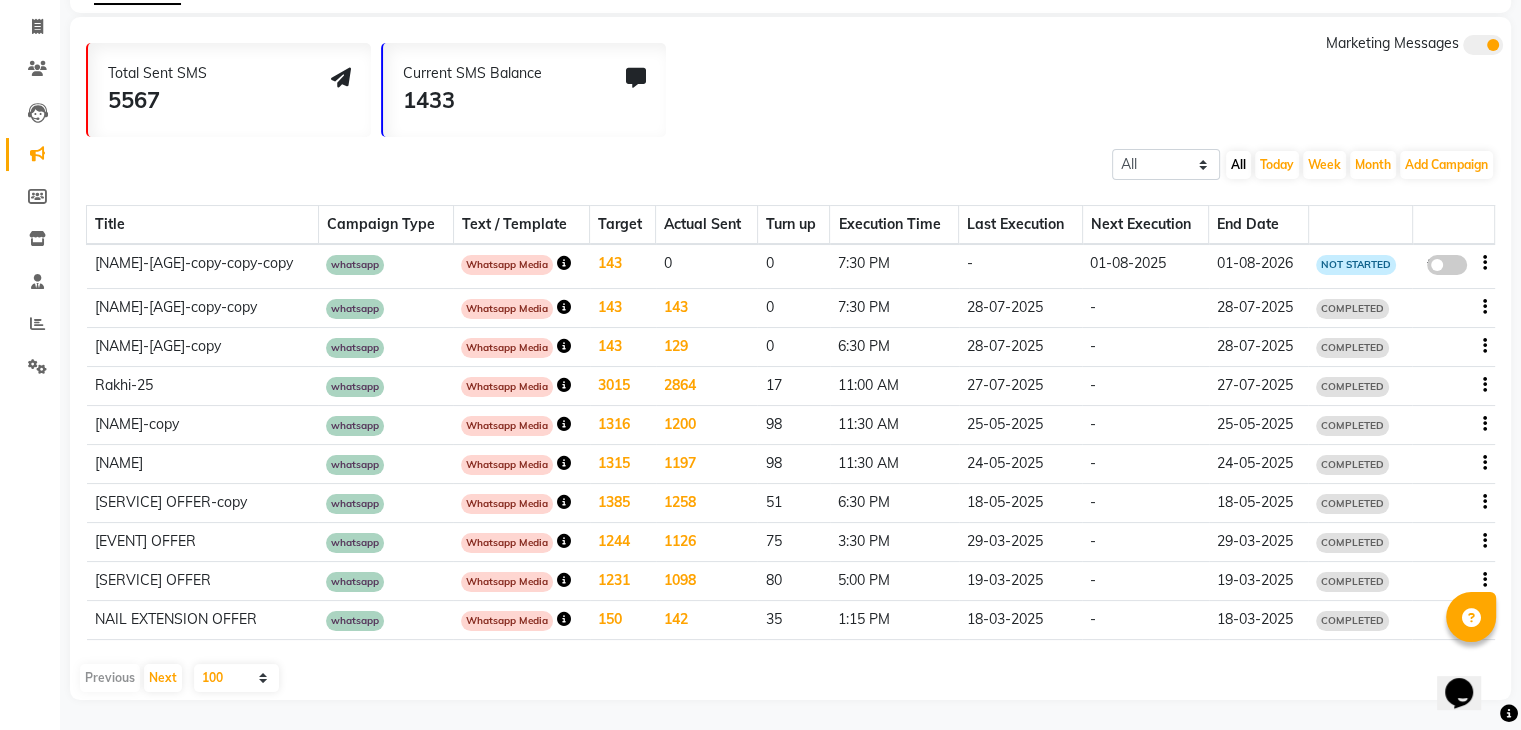 click on "10 20 50 100" 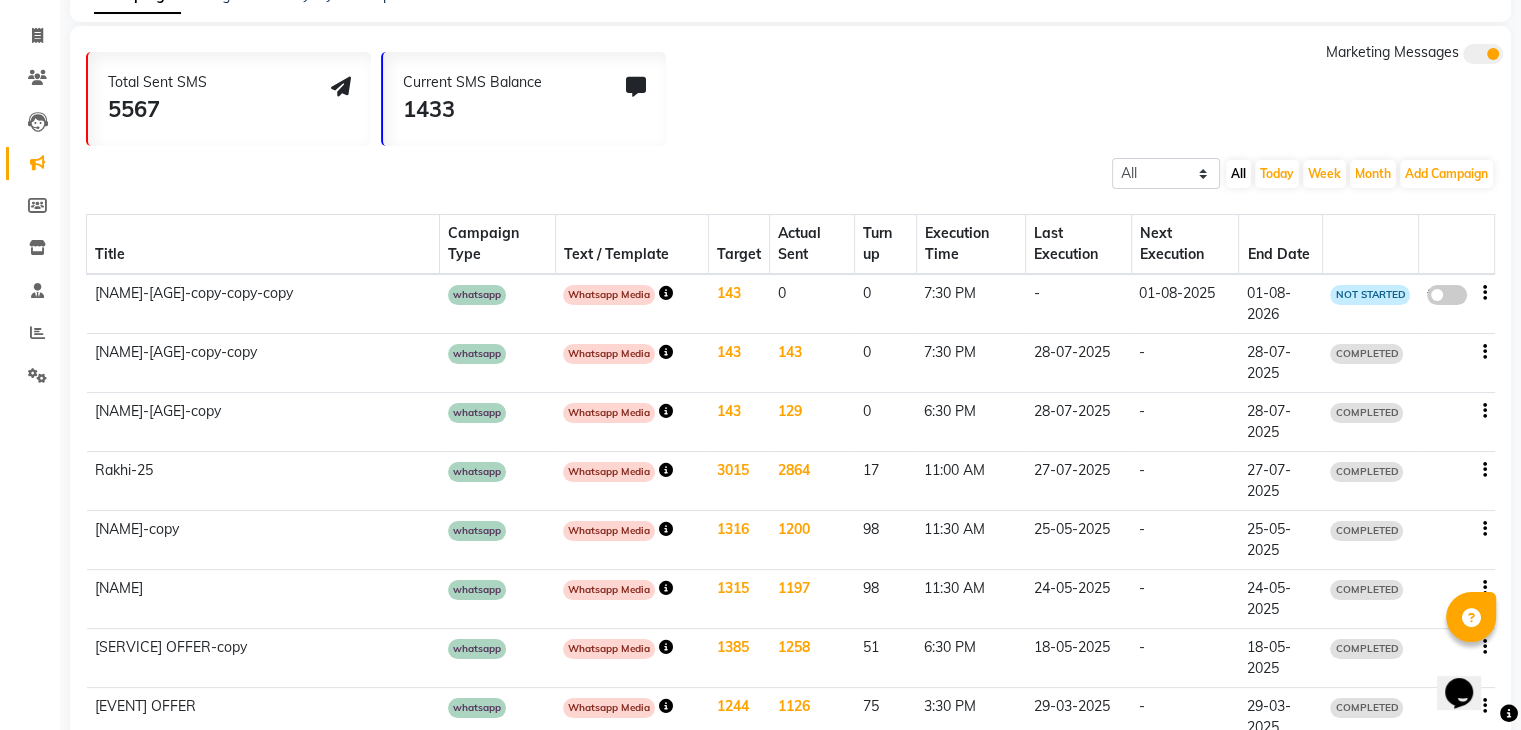 scroll, scrollTop: 108, scrollLeft: 0, axis: vertical 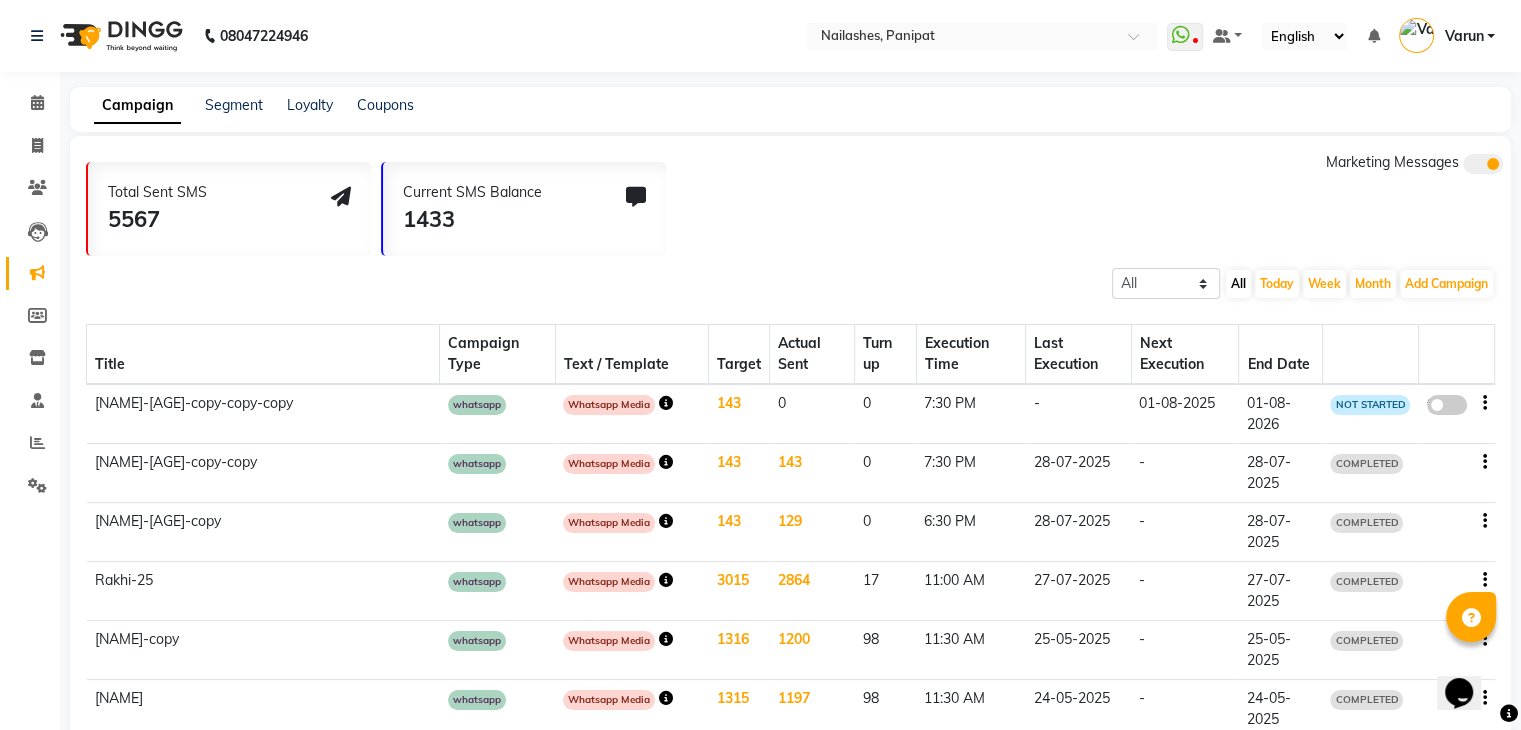 click 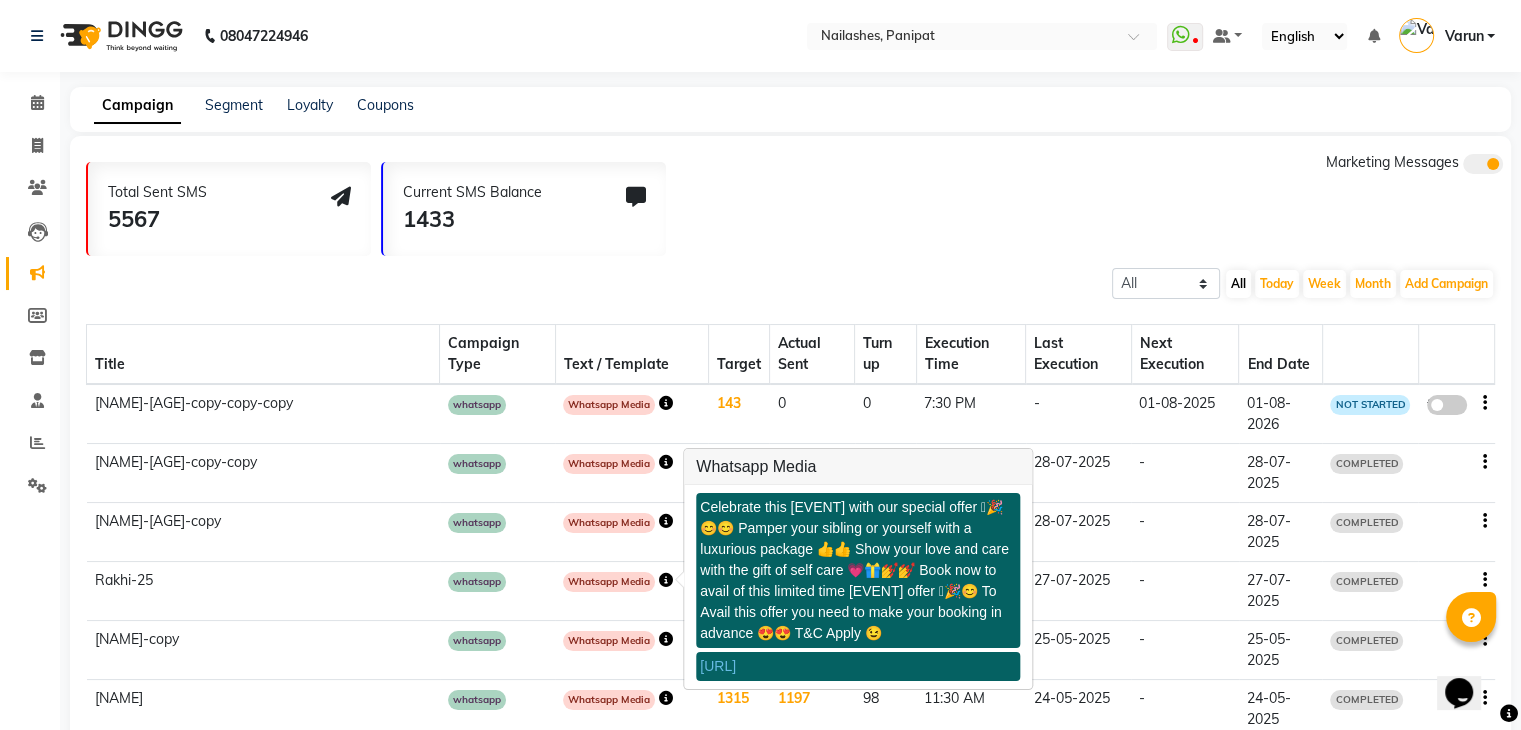 click 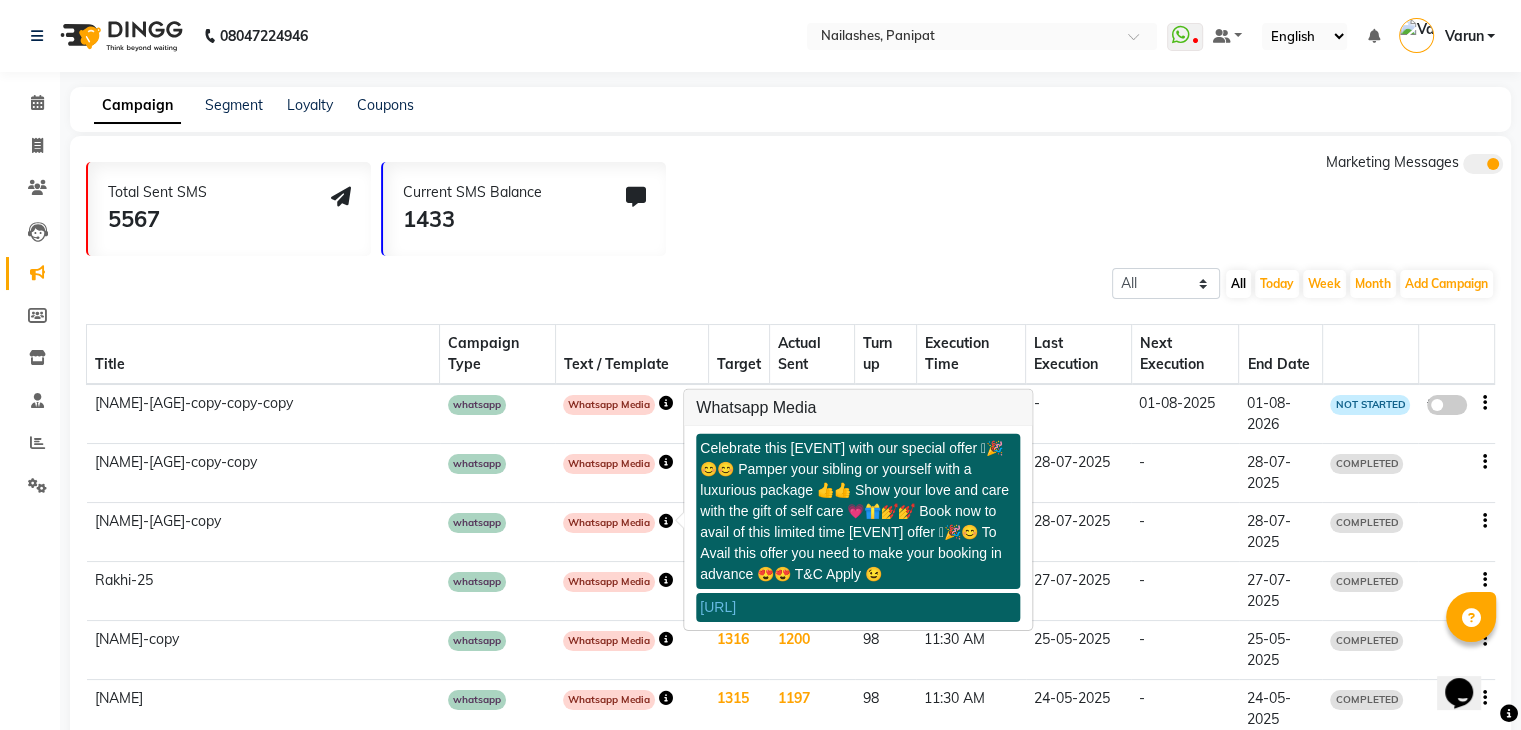 click on "Rakhi-25" 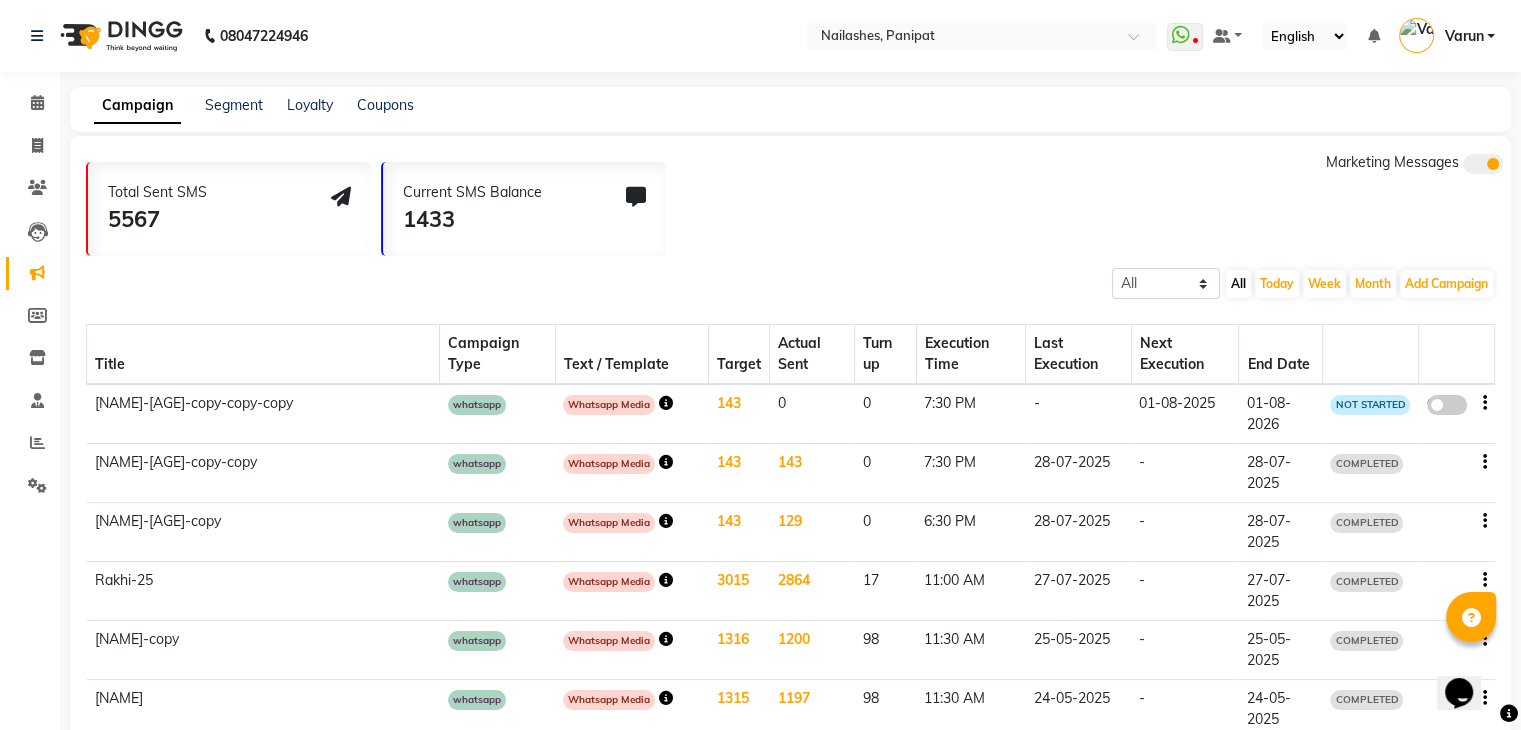 click 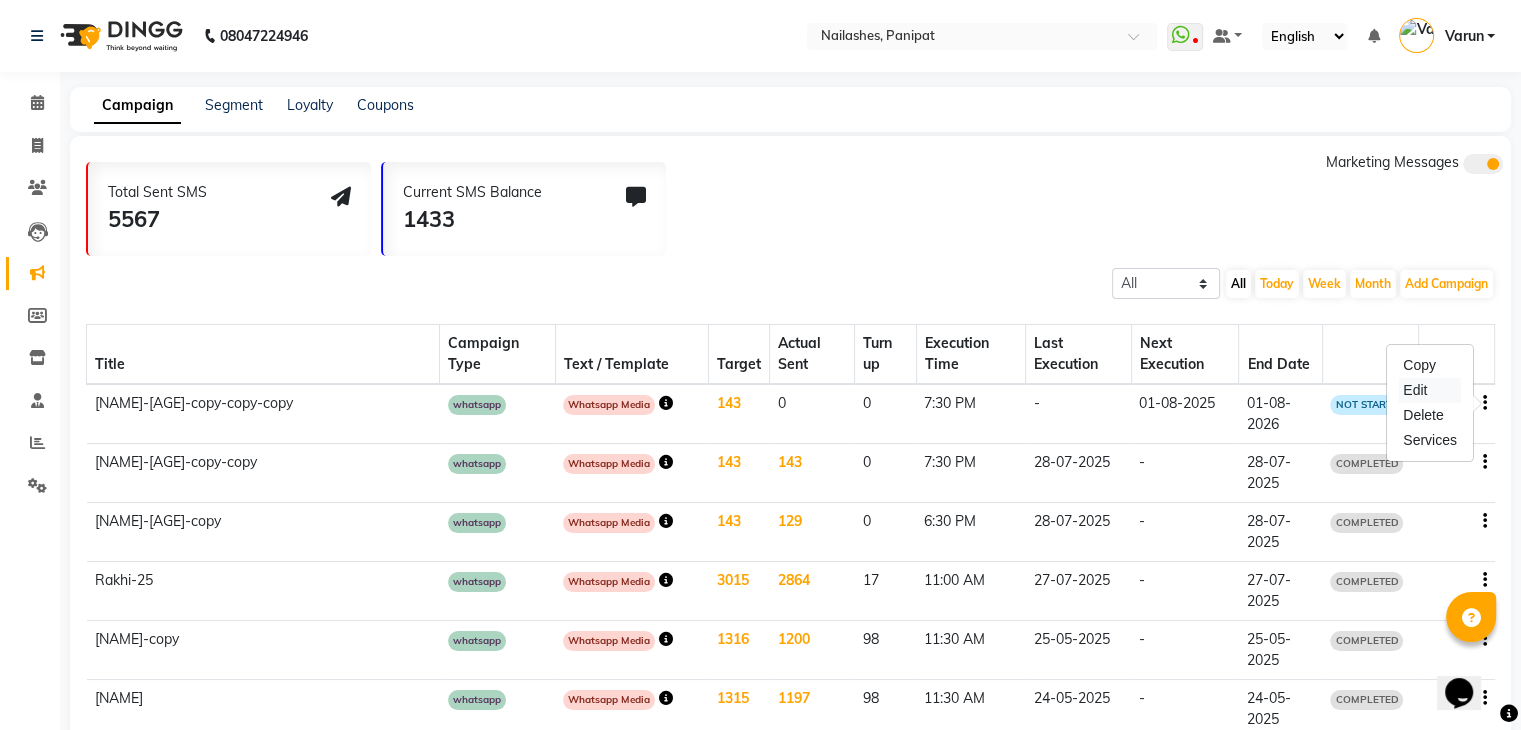 click on "Edit" at bounding box center (1430, 390) 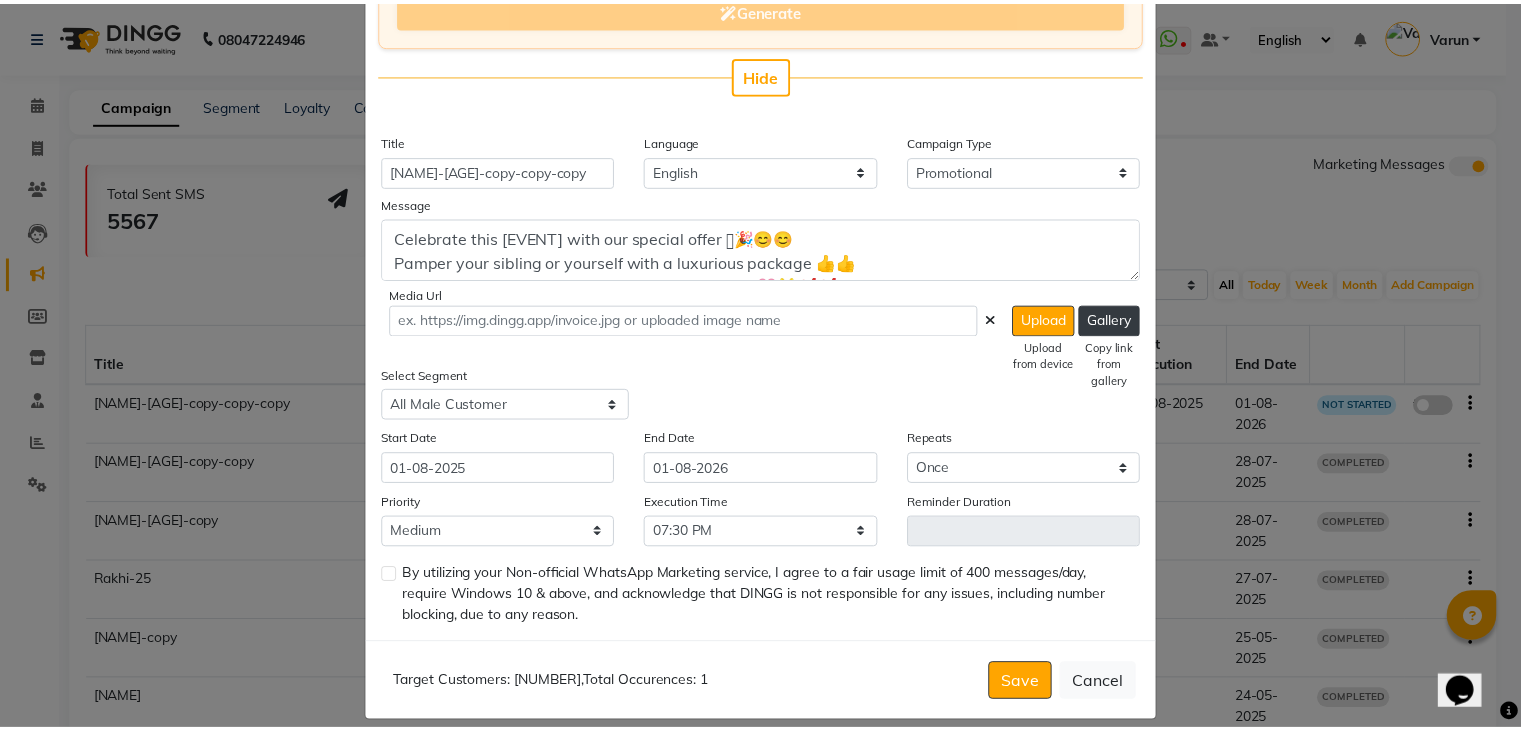 scroll, scrollTop: 354, scrollLeft: 0, axis: vertical 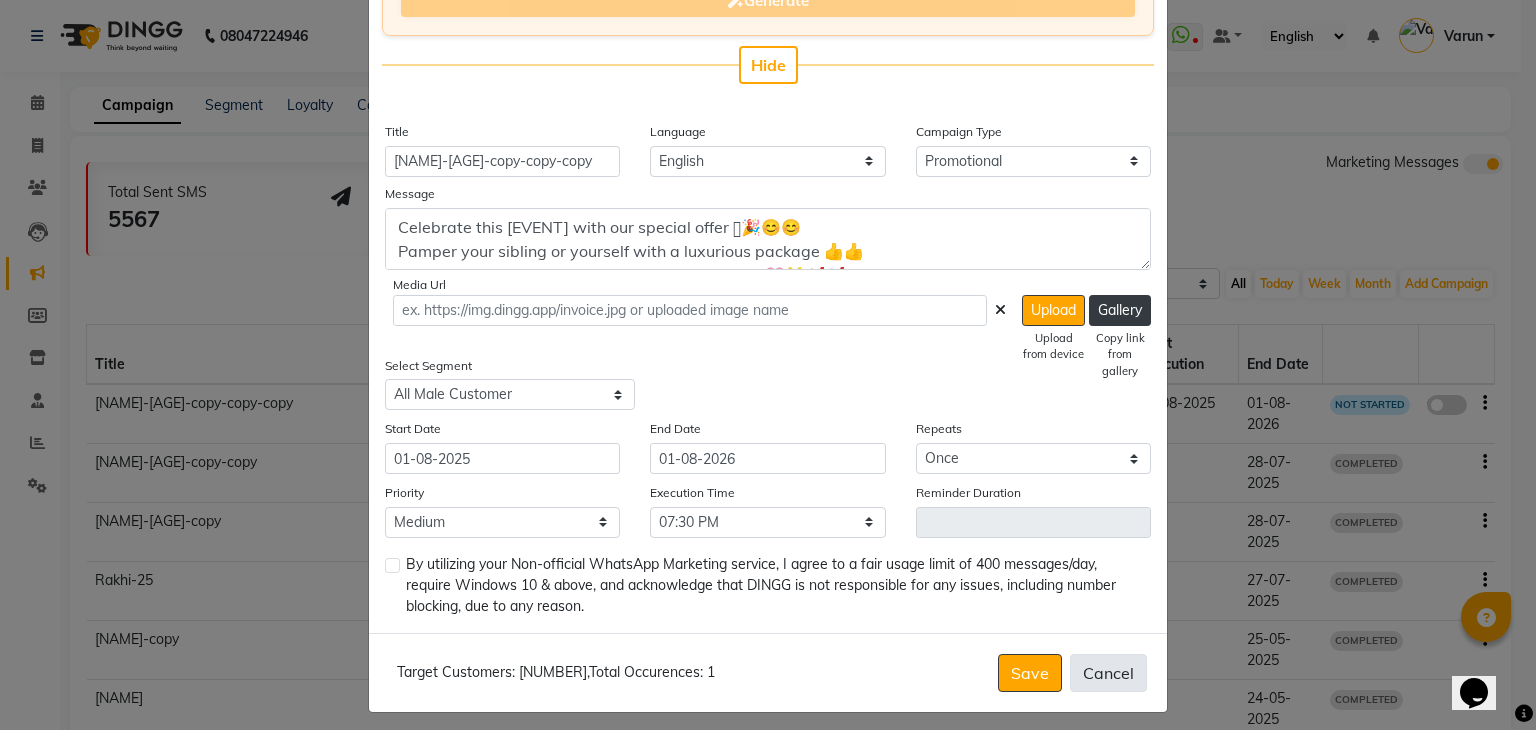 click on "Cancel" 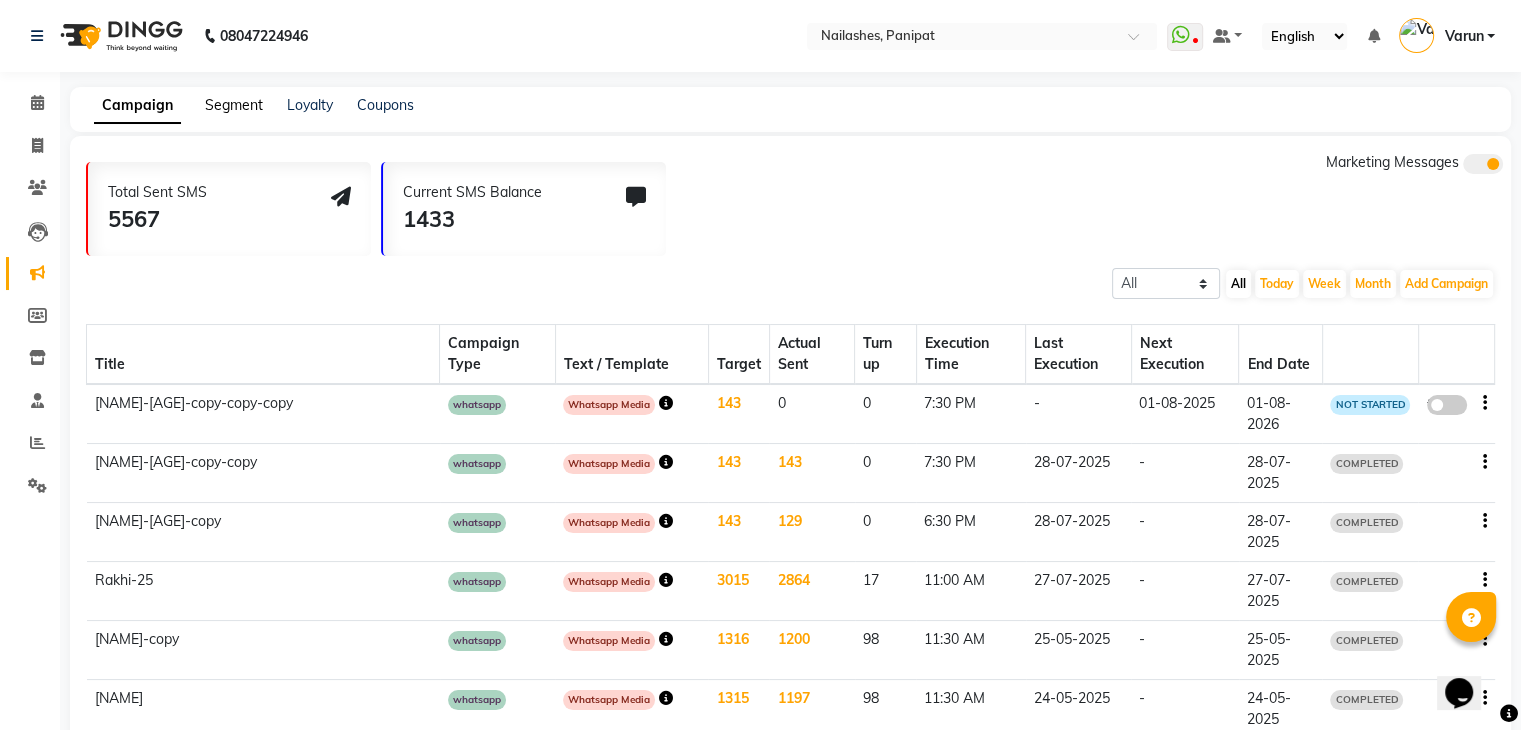 click on "Segment" 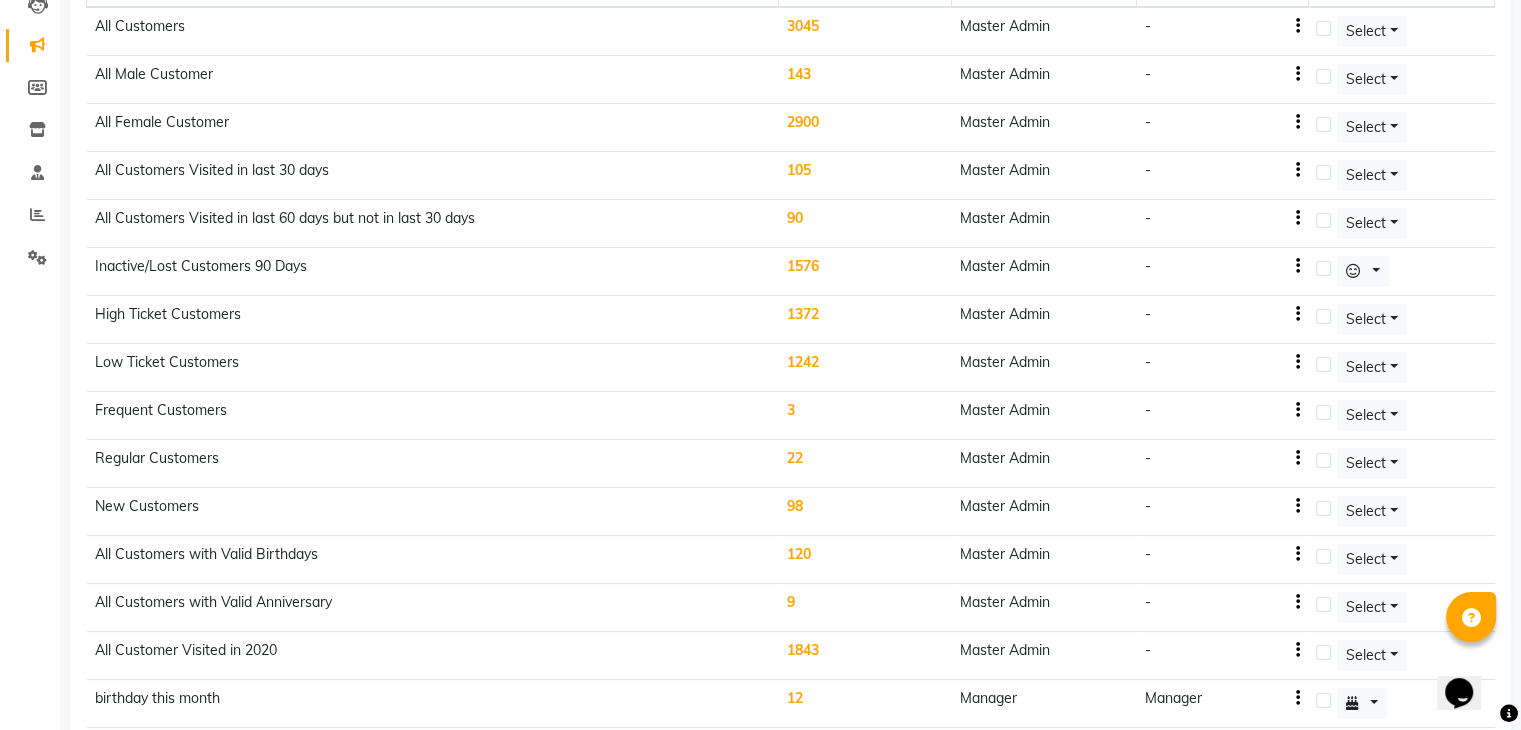 scroll, scrollTop: 0, scrollLeft: 0, axis: both 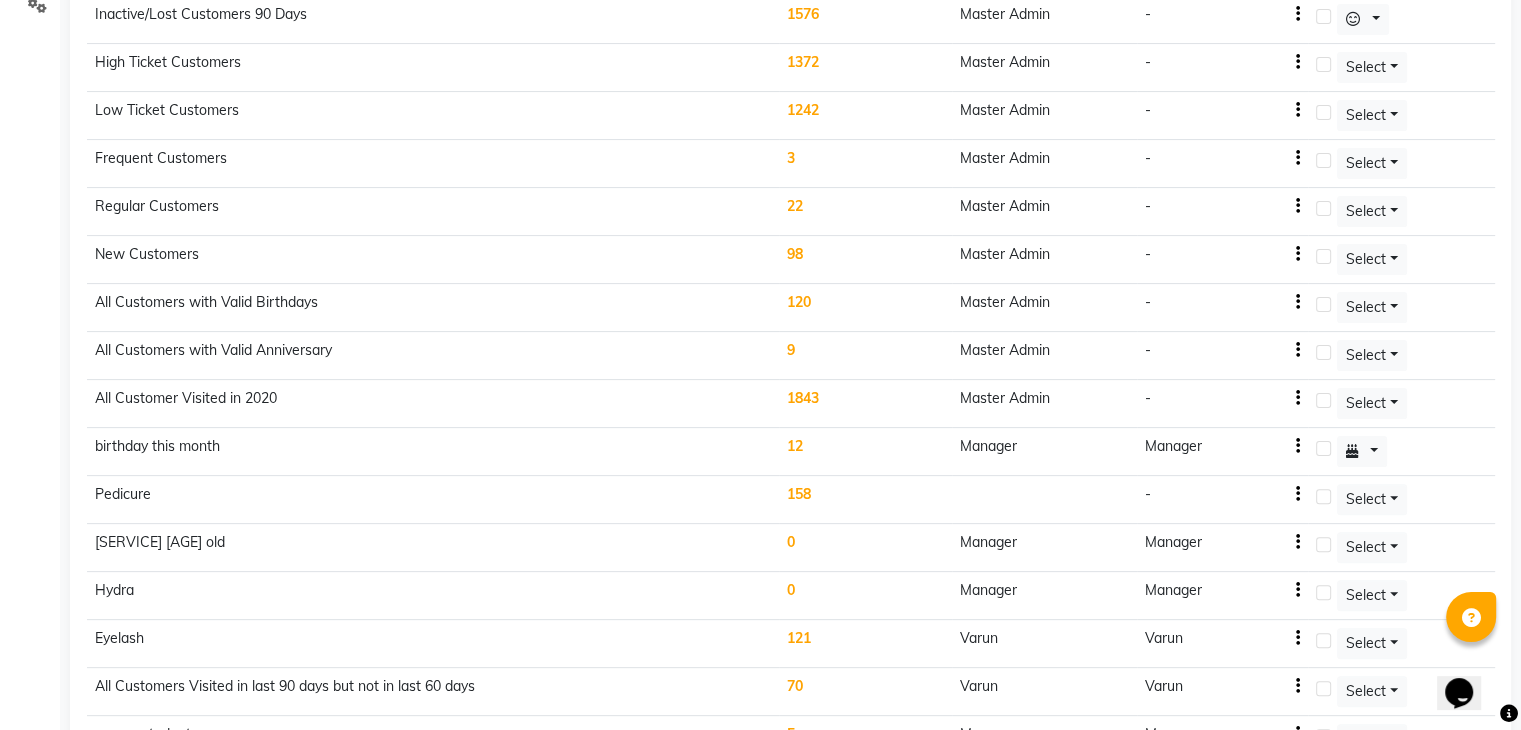click 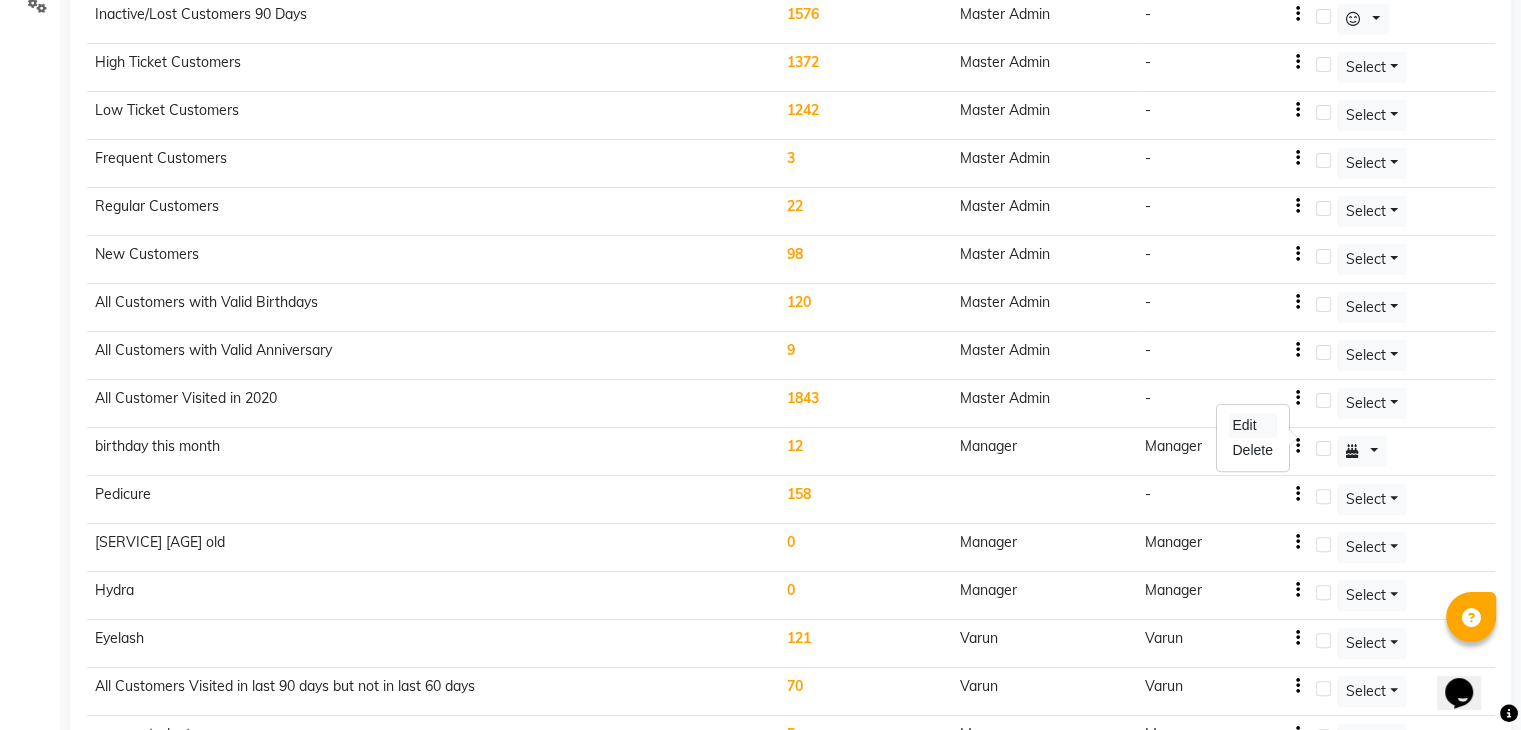 click on "Edit" at bounding box center (1252, 425) 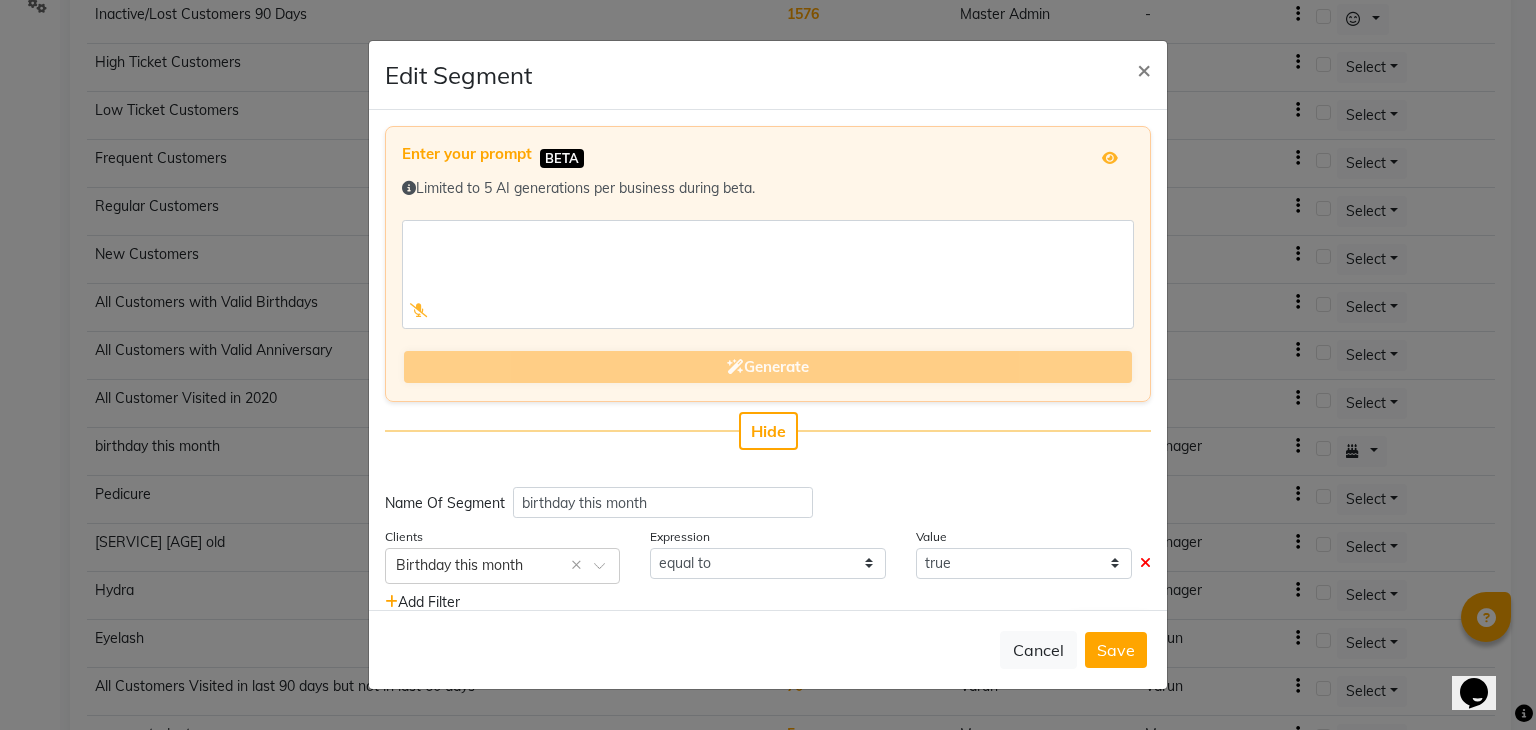 type 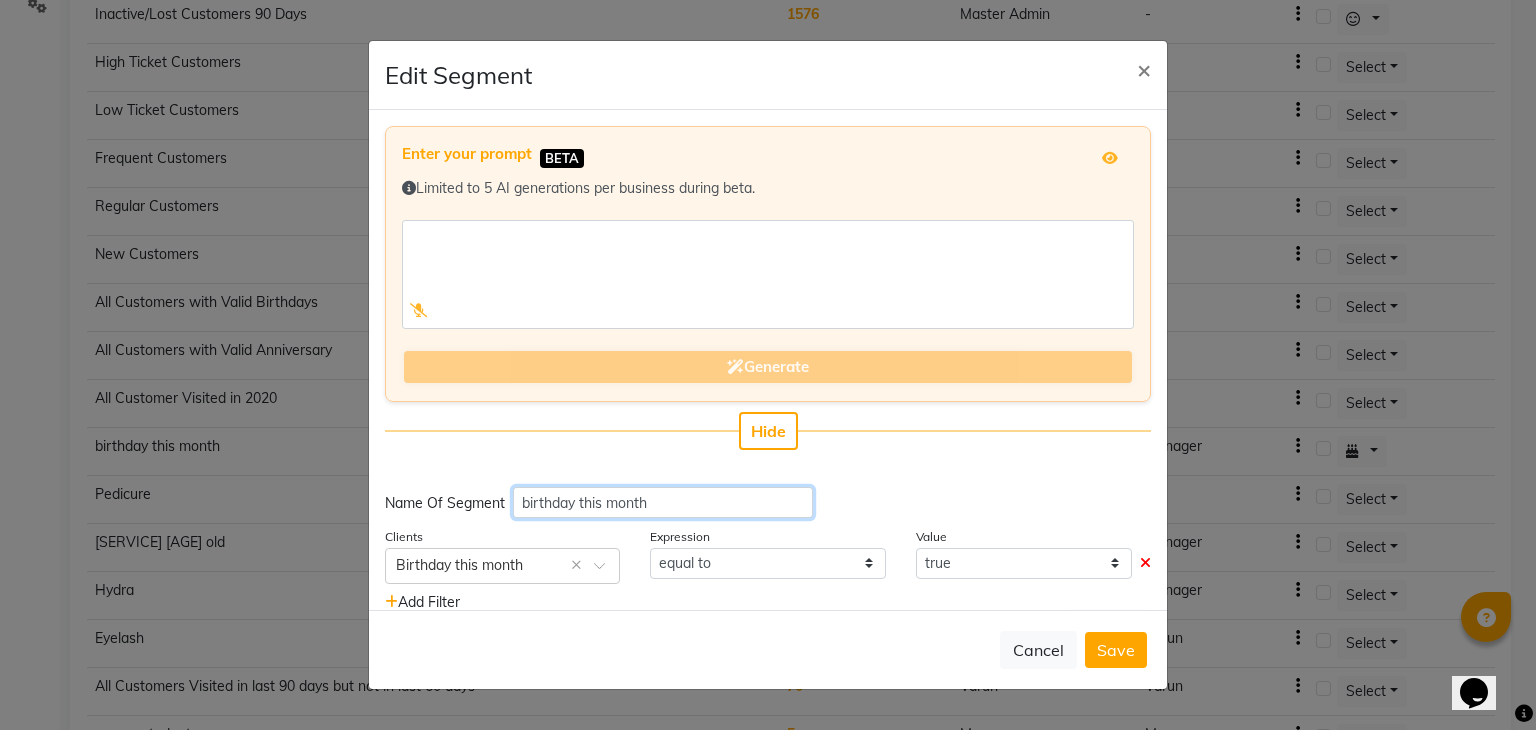 click on "birthday this month" 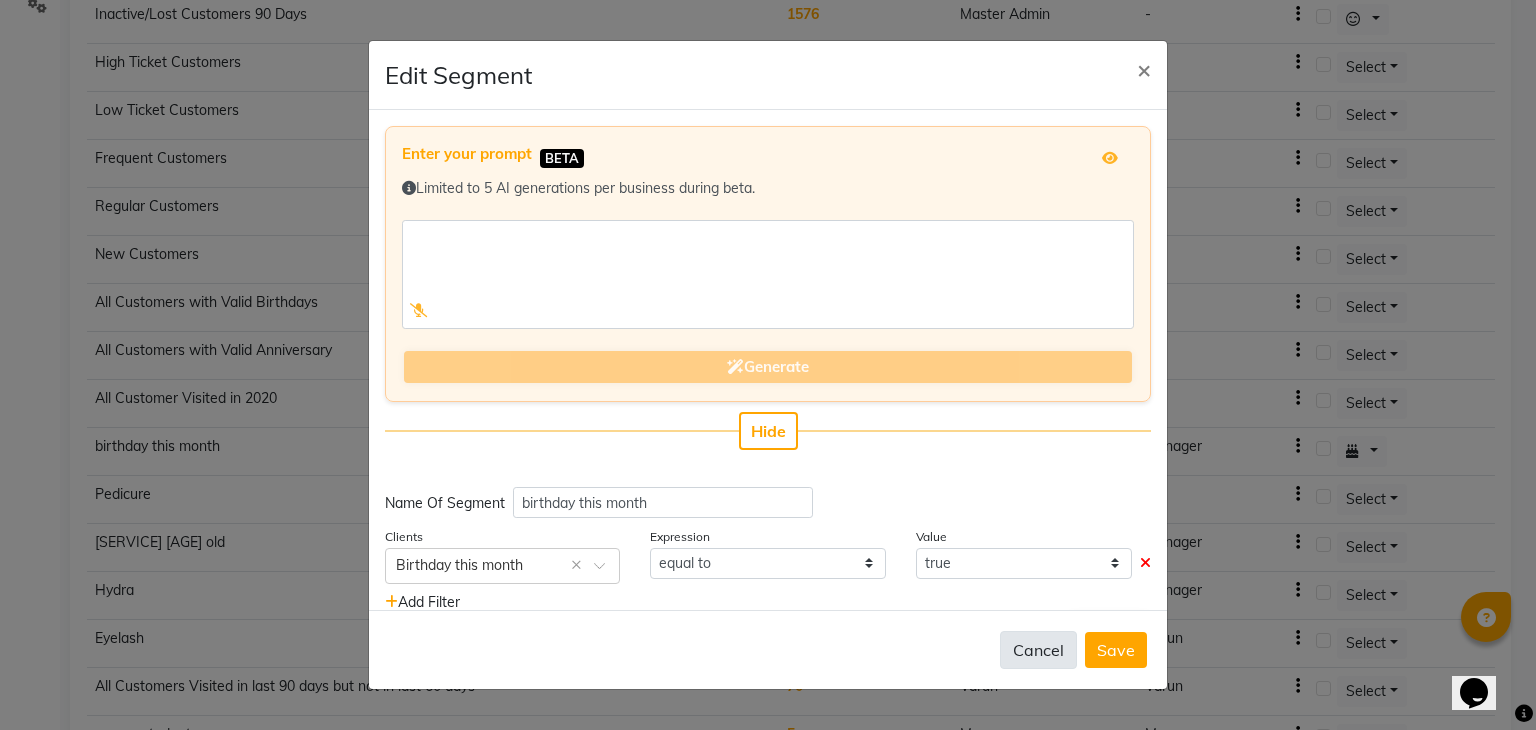 click on "Cancel" 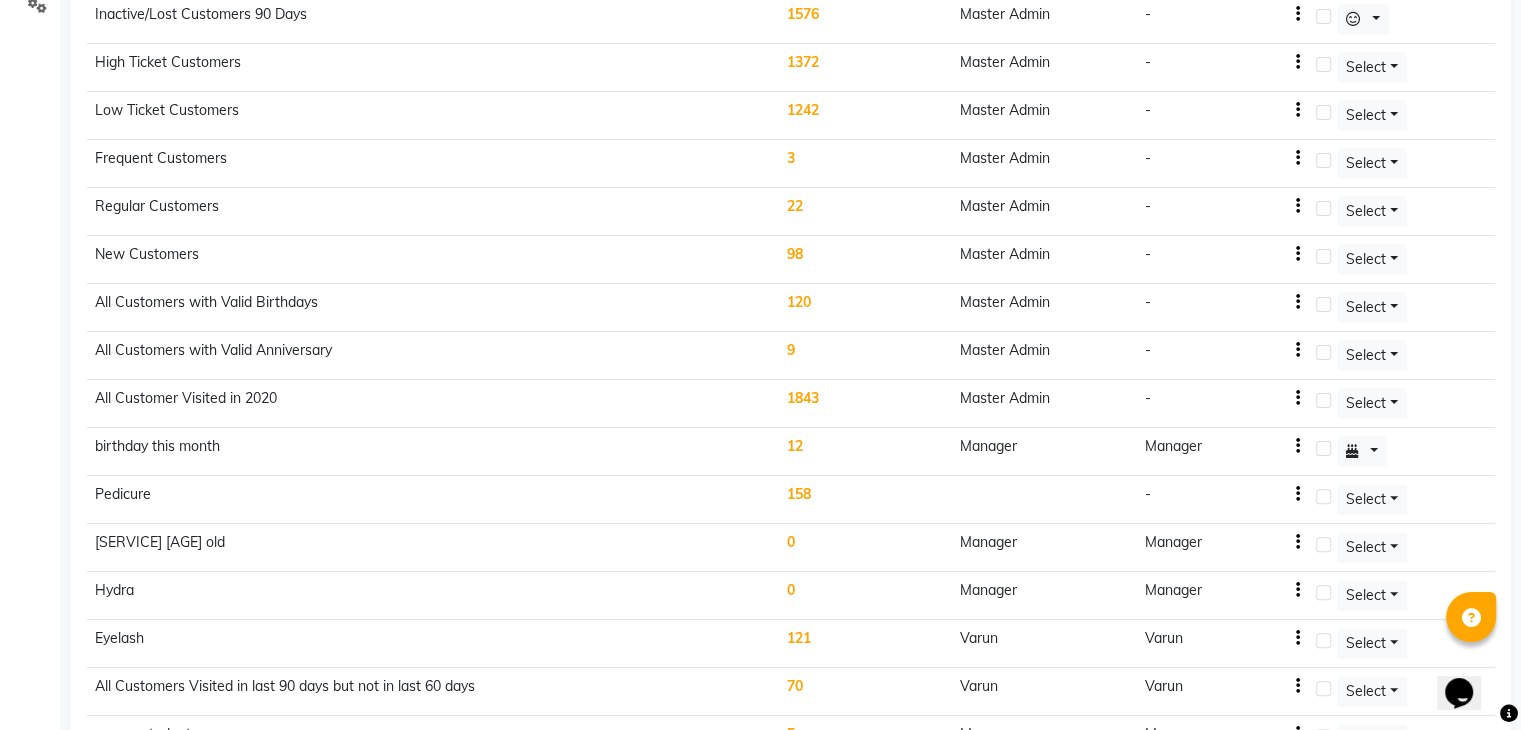 click 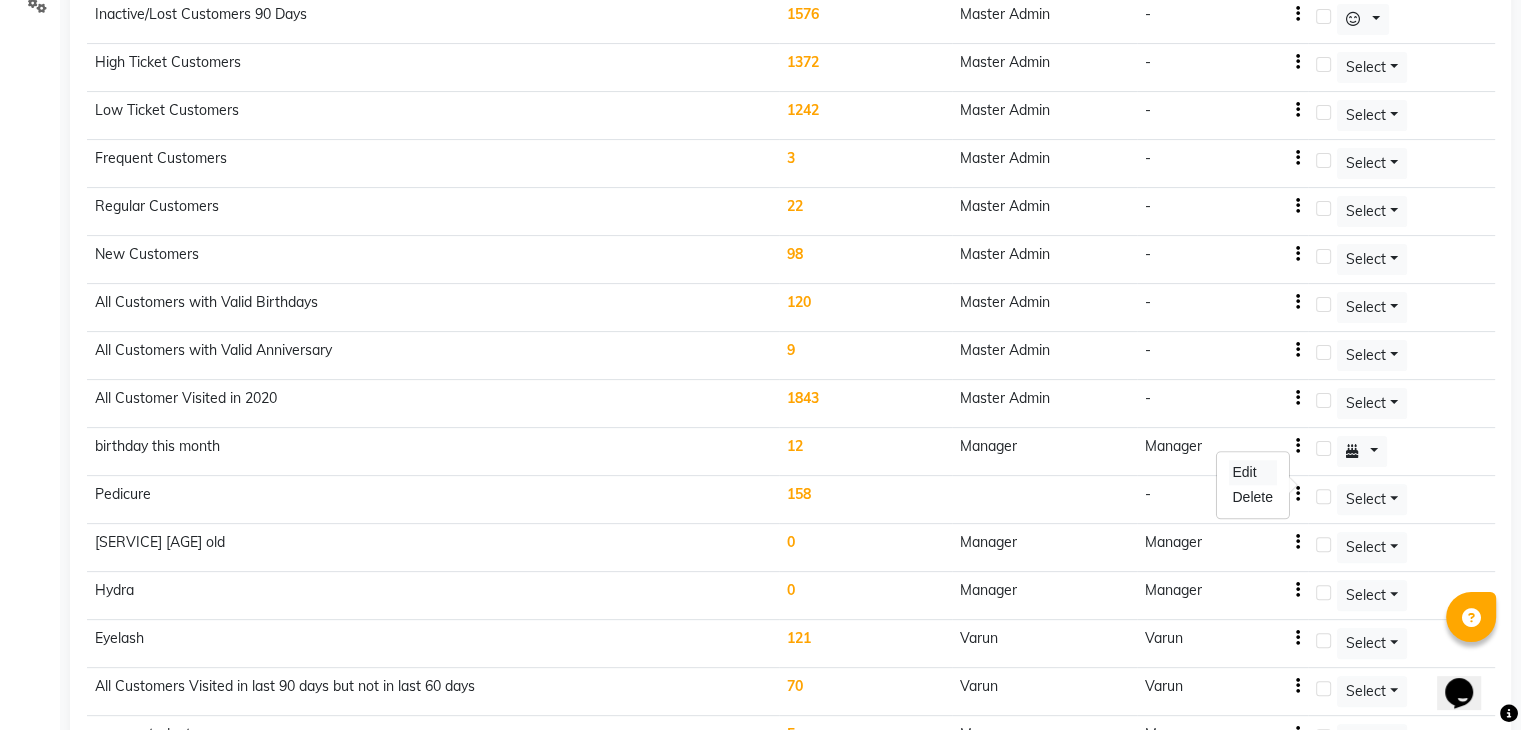 click on "Edit" at bounding box center [1252, 472] 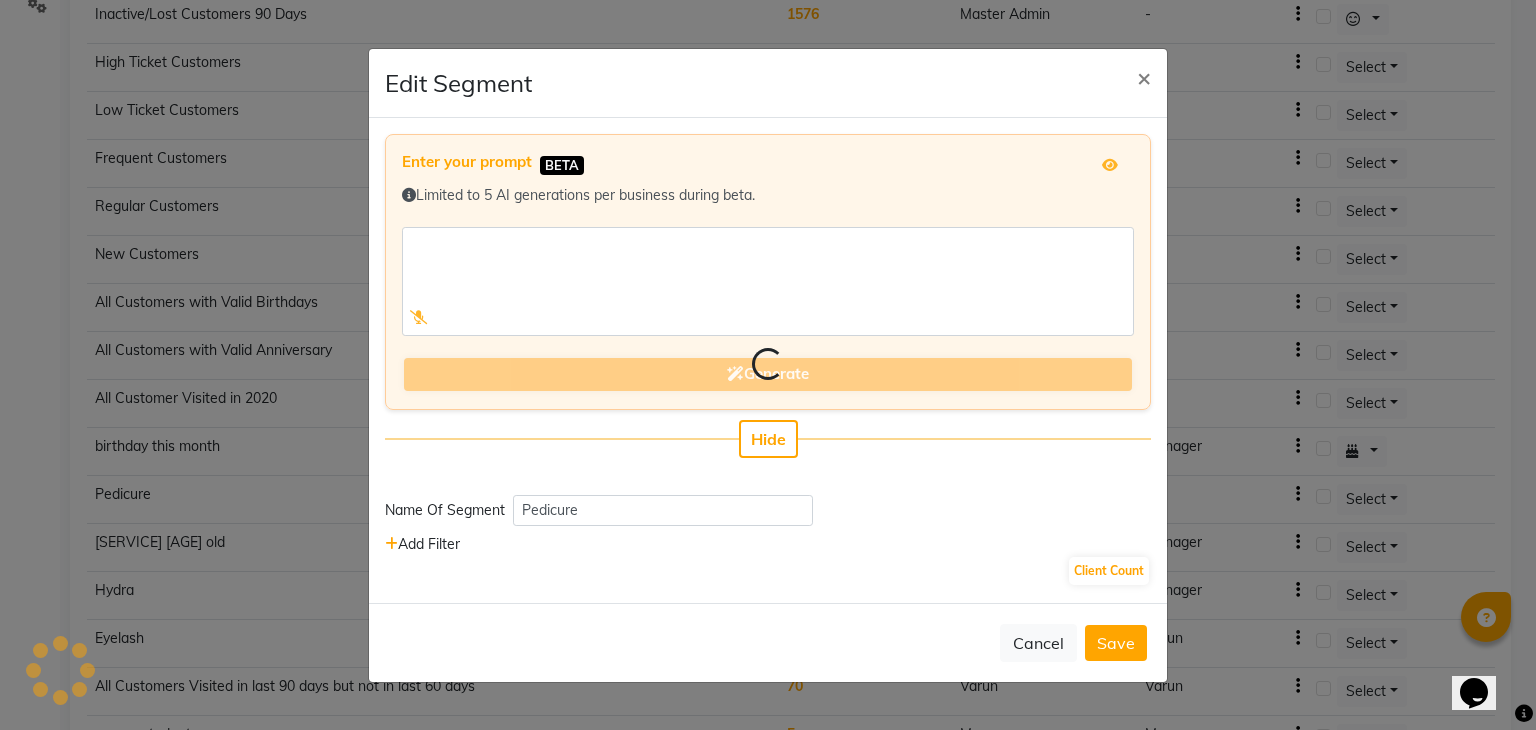 select on ">=" 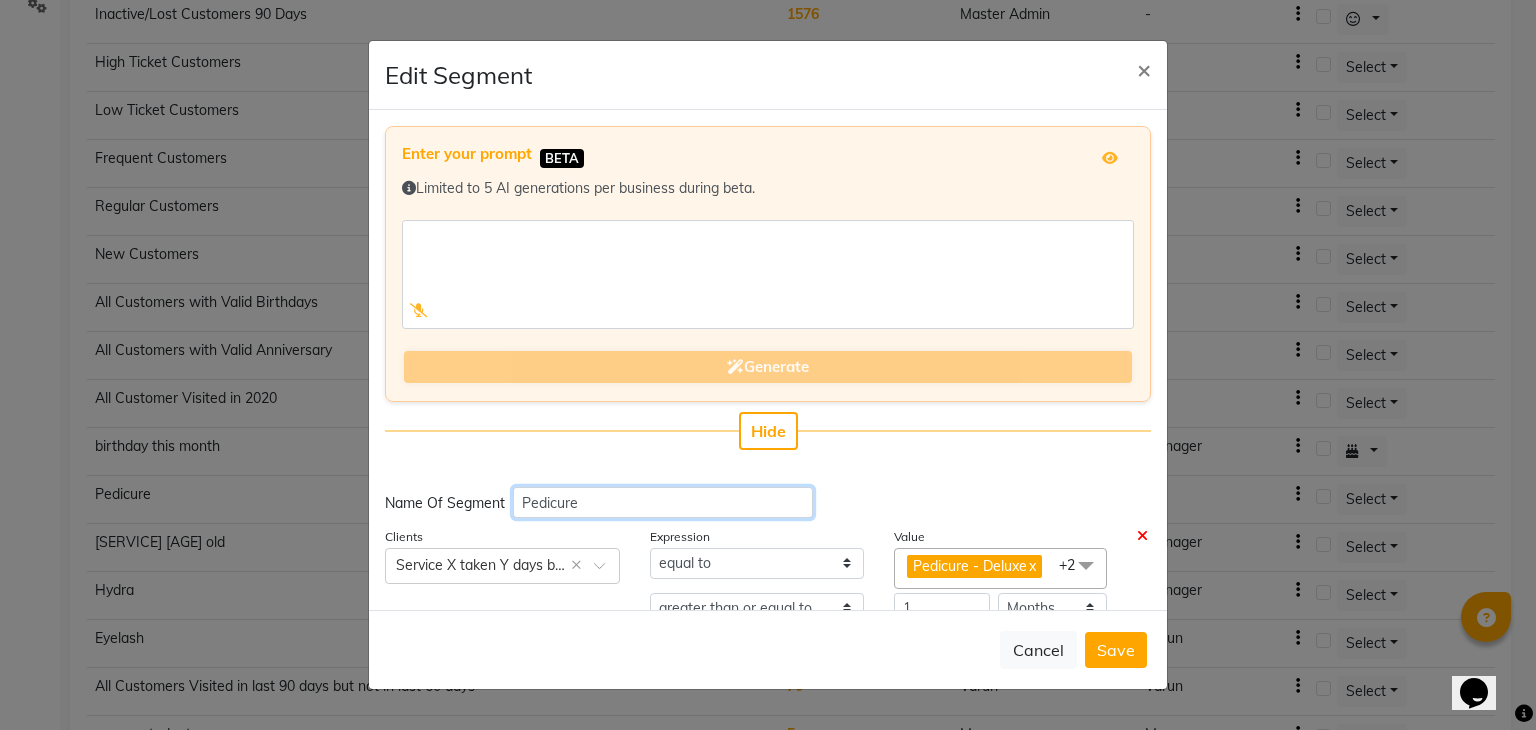 click on "Pedicure" 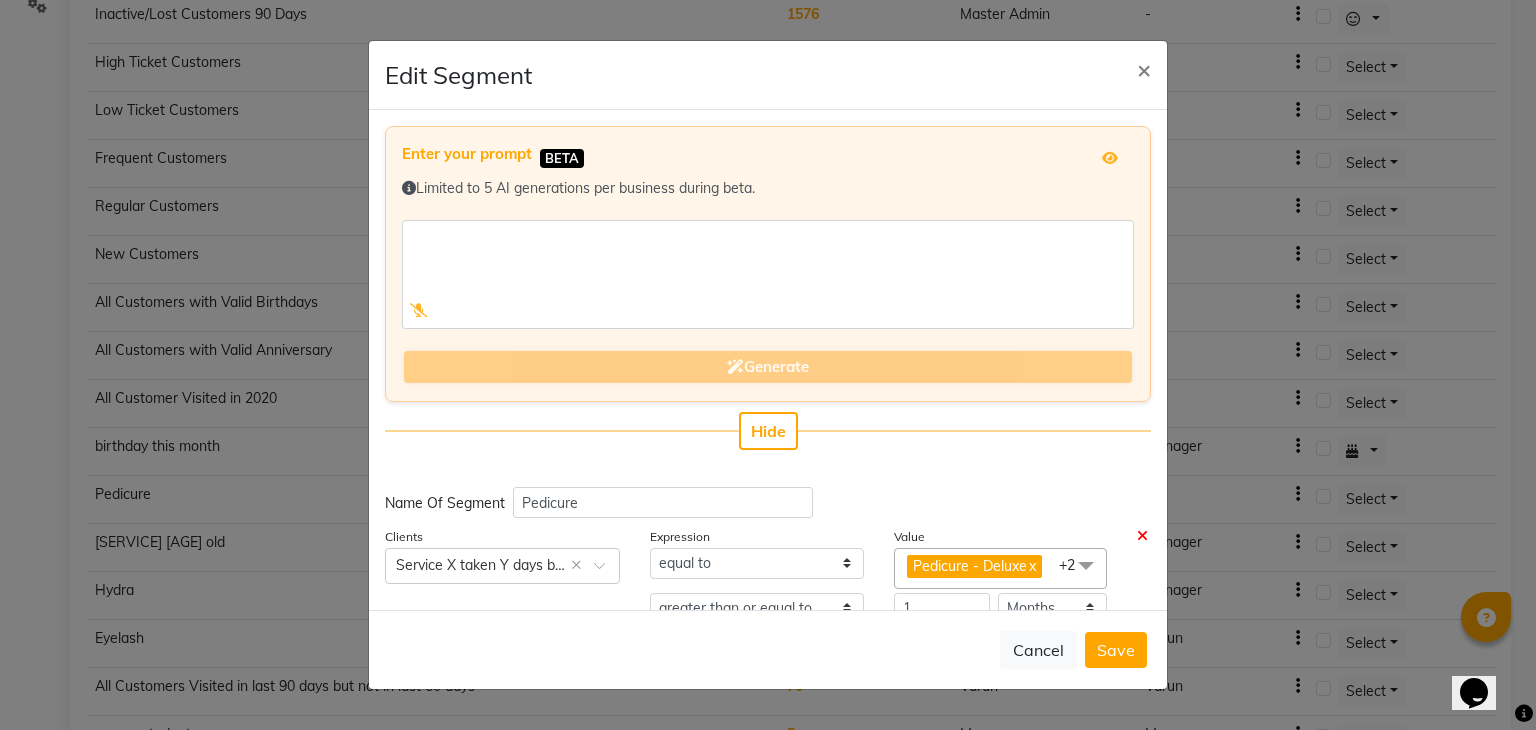 scroll, scrollTop: 126, scrollLeft: 0, axis: vertical 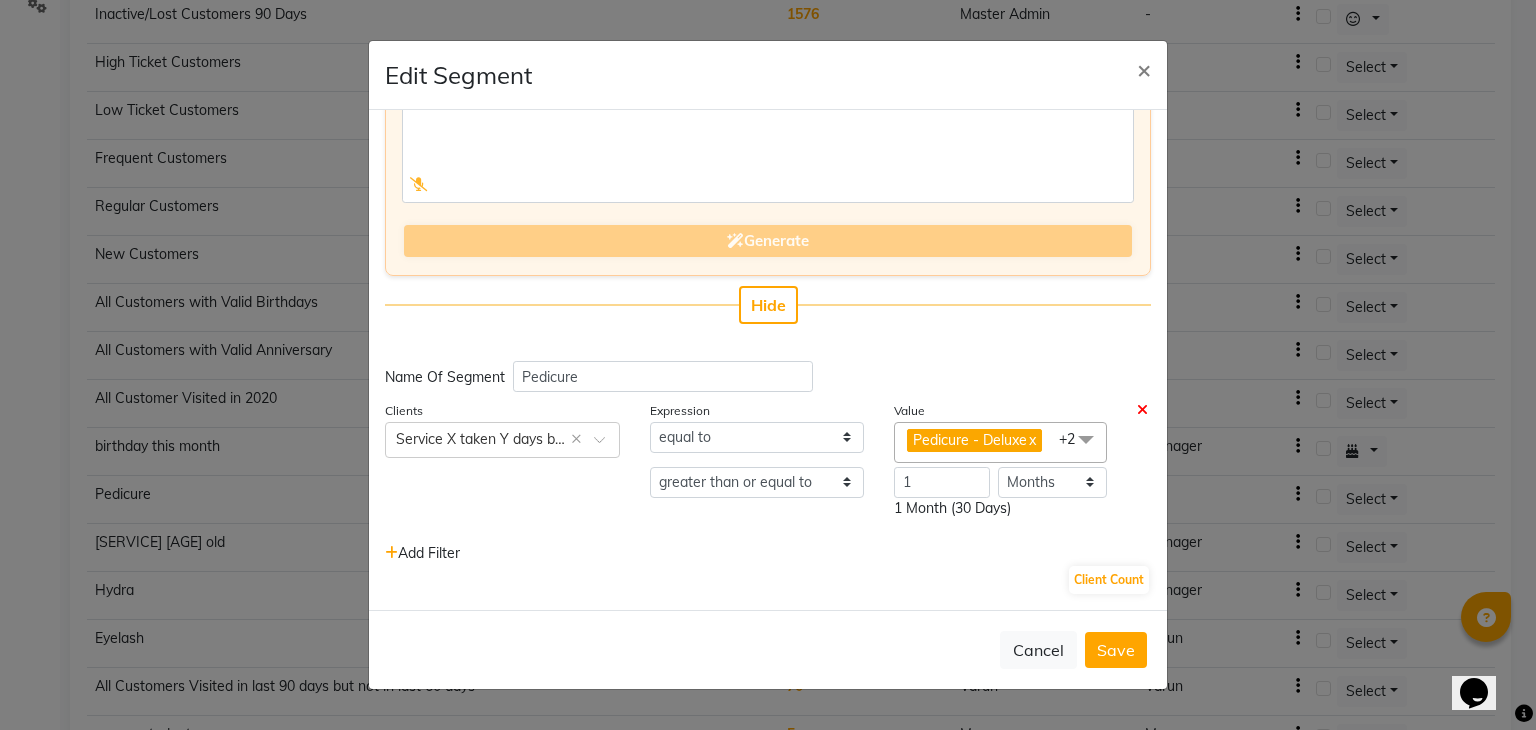 click 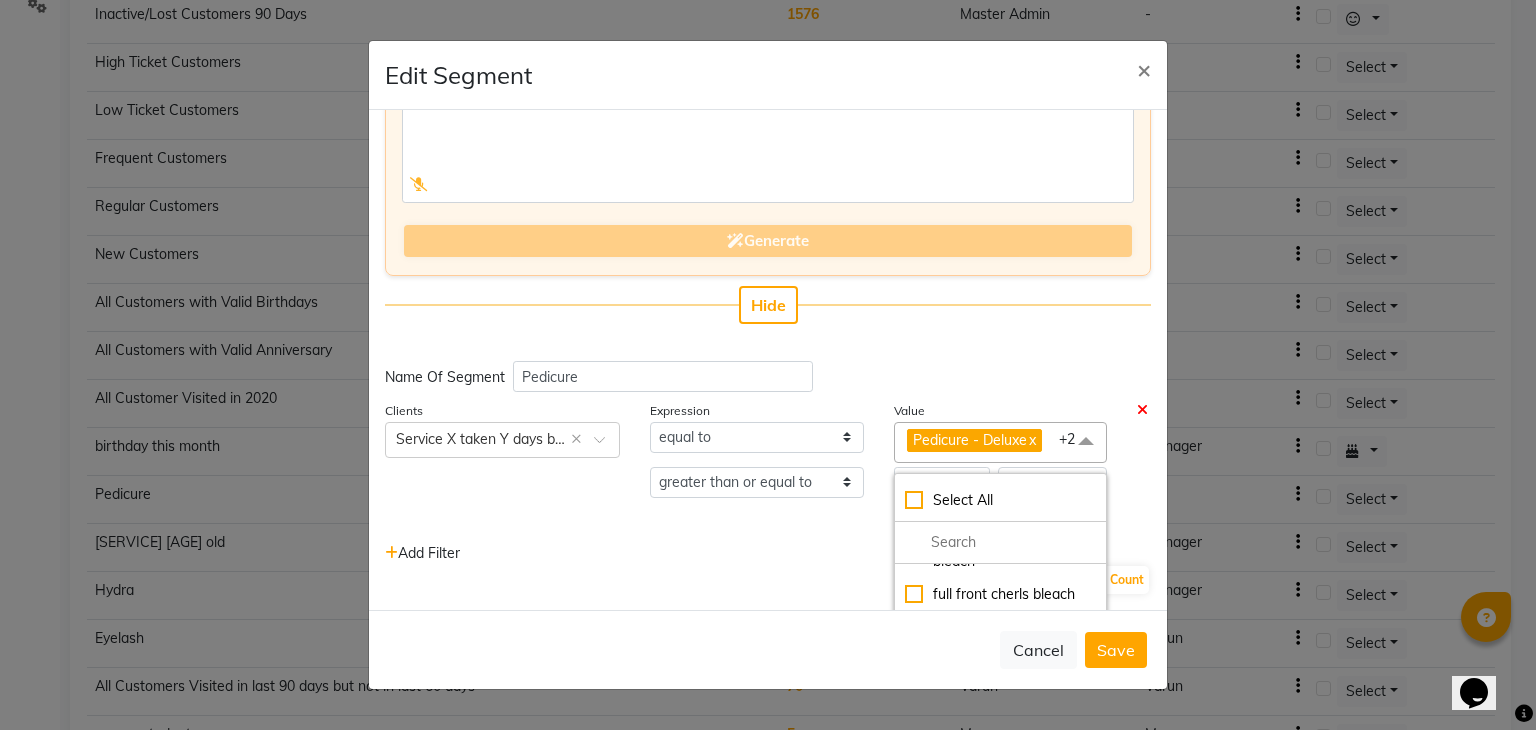 scroll, scrollTop: 338, scrollLeft: 0, axis: vertical 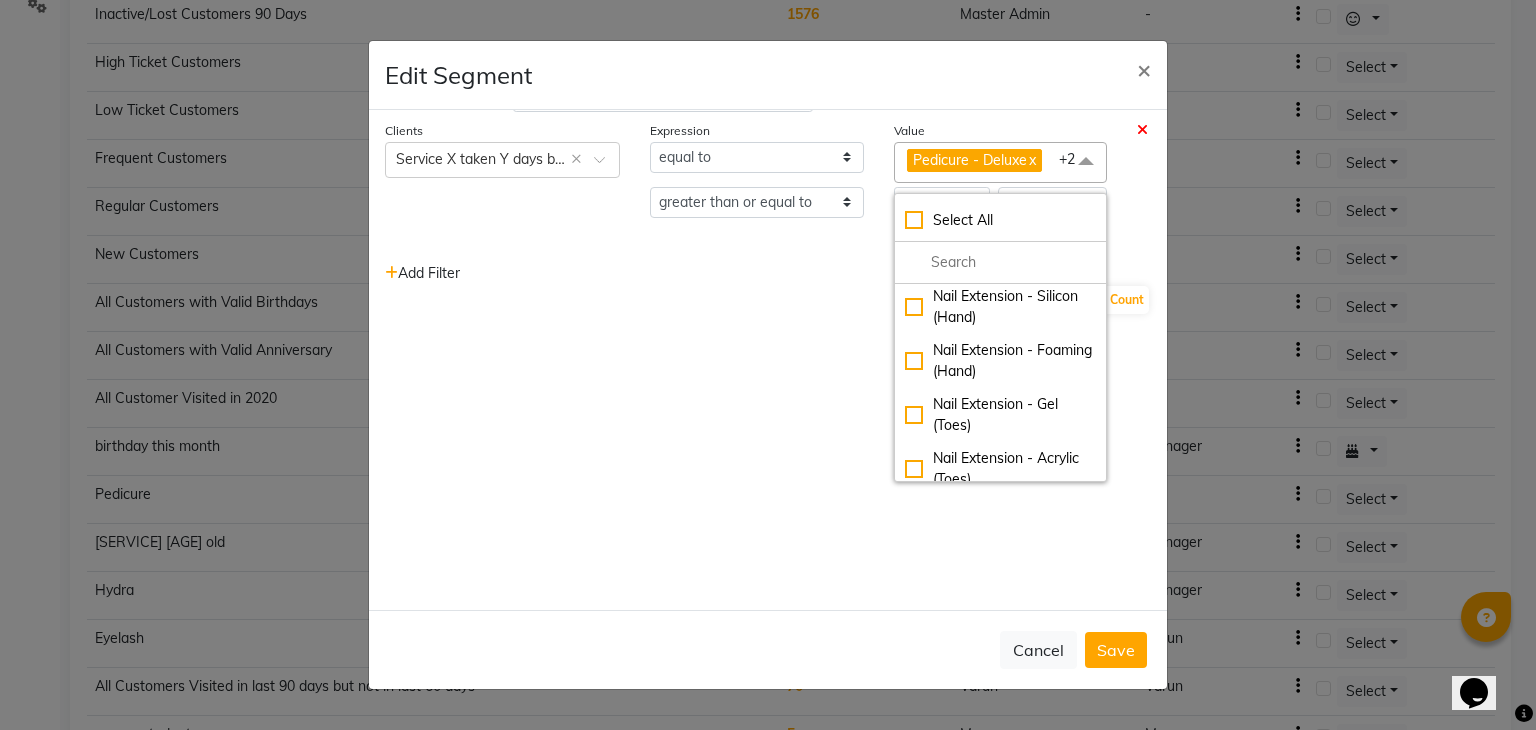 click on "Pedicure - Deluxe" 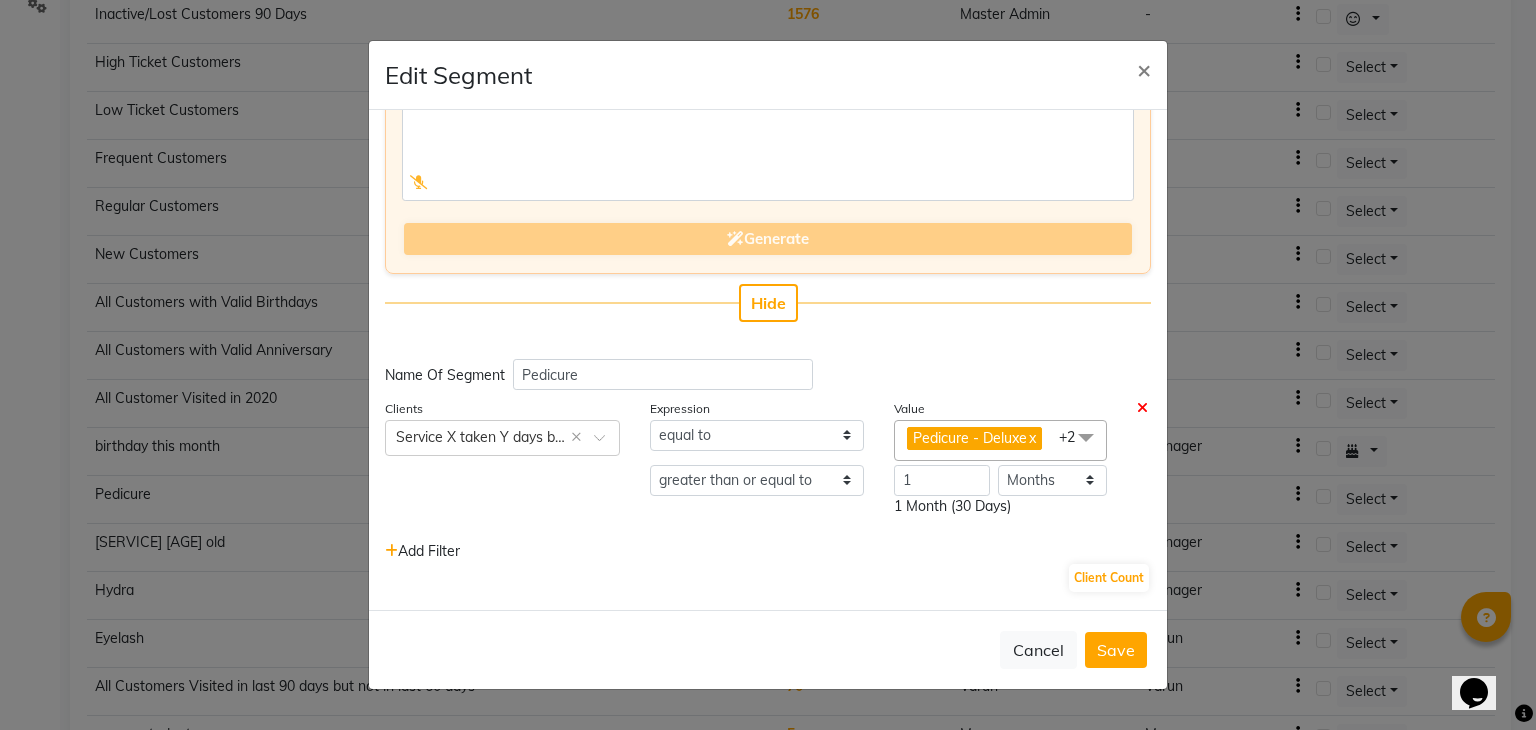 scroll, scrollTop: 127, scrollLeft: 0, axis: vertical 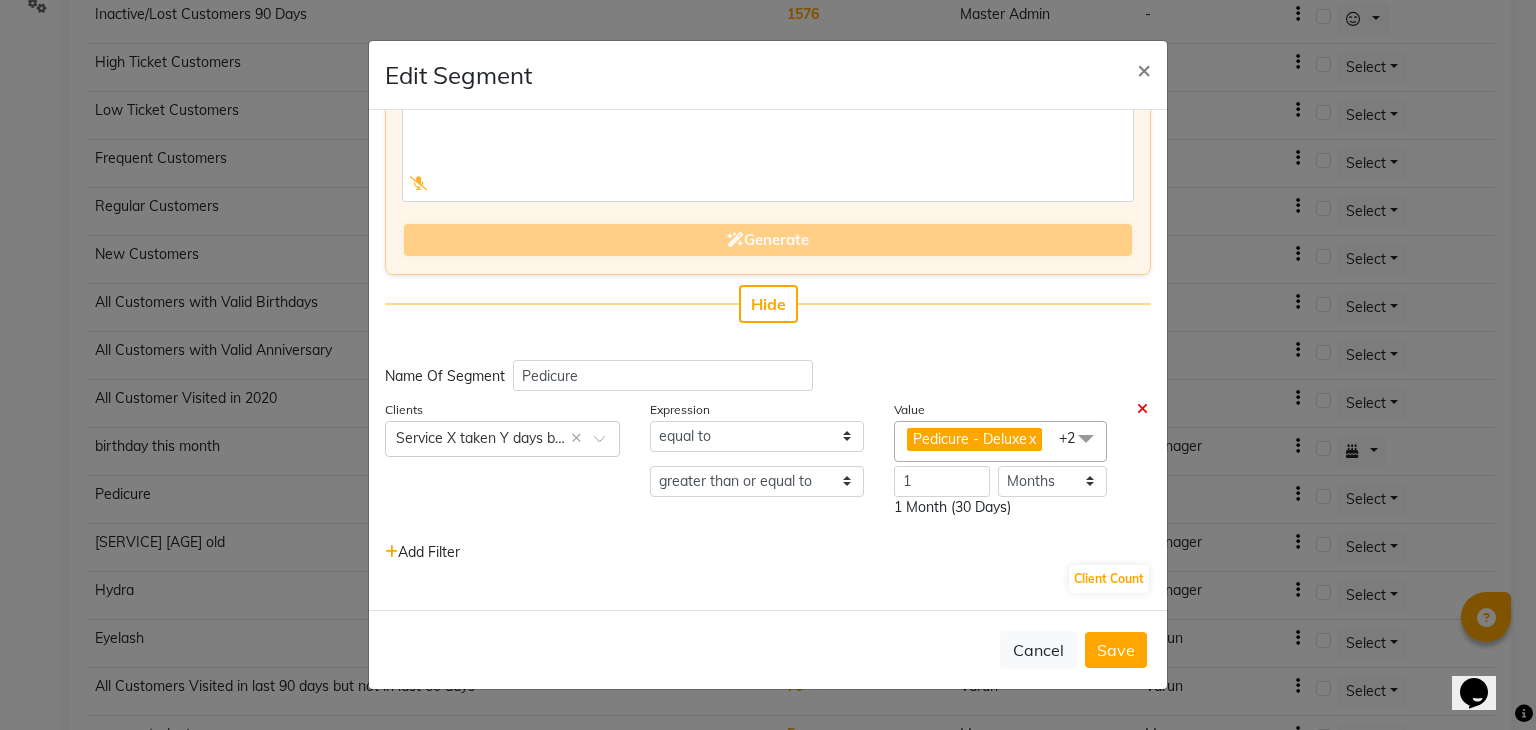 click 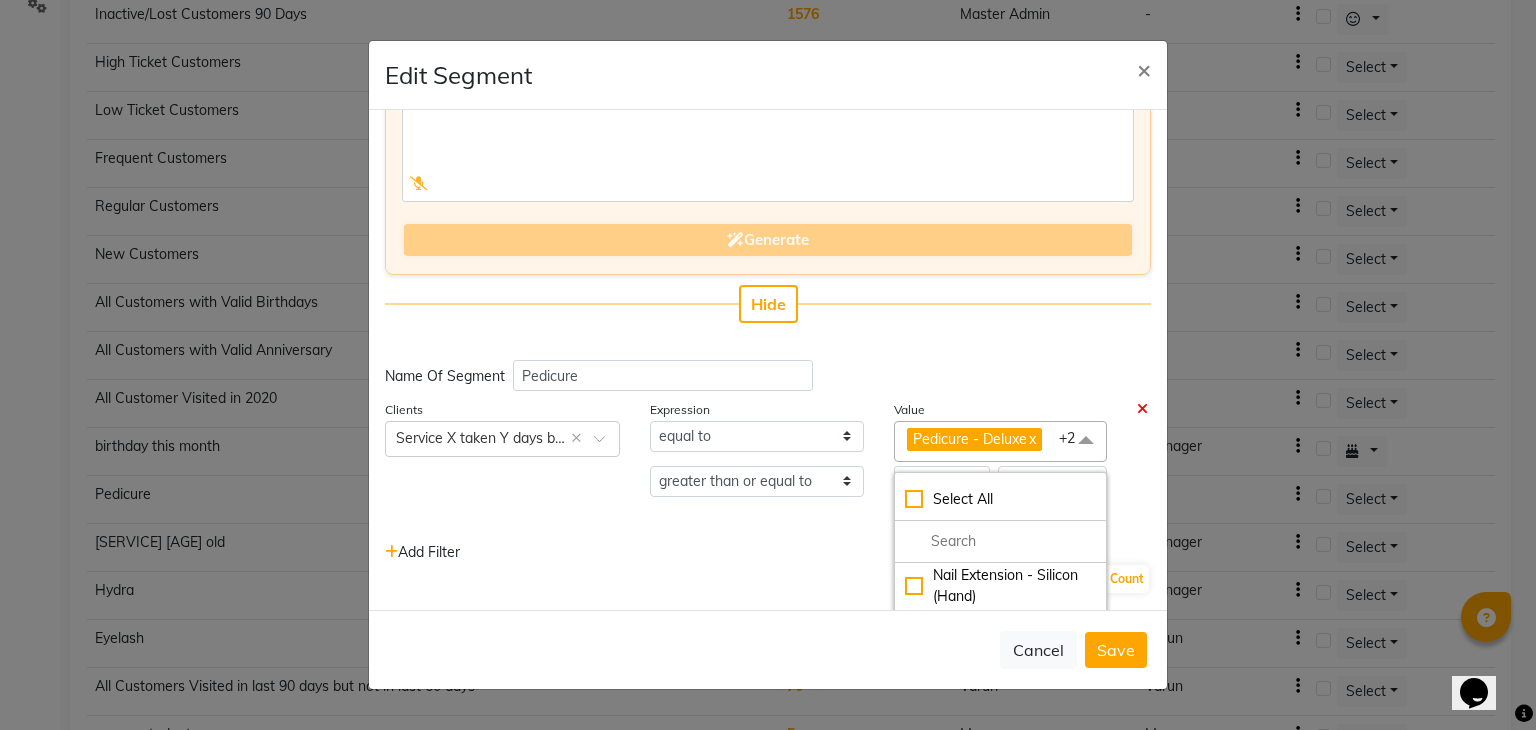 scroll, scrollTop: 406, scrollLeft: 0, axis: vertical 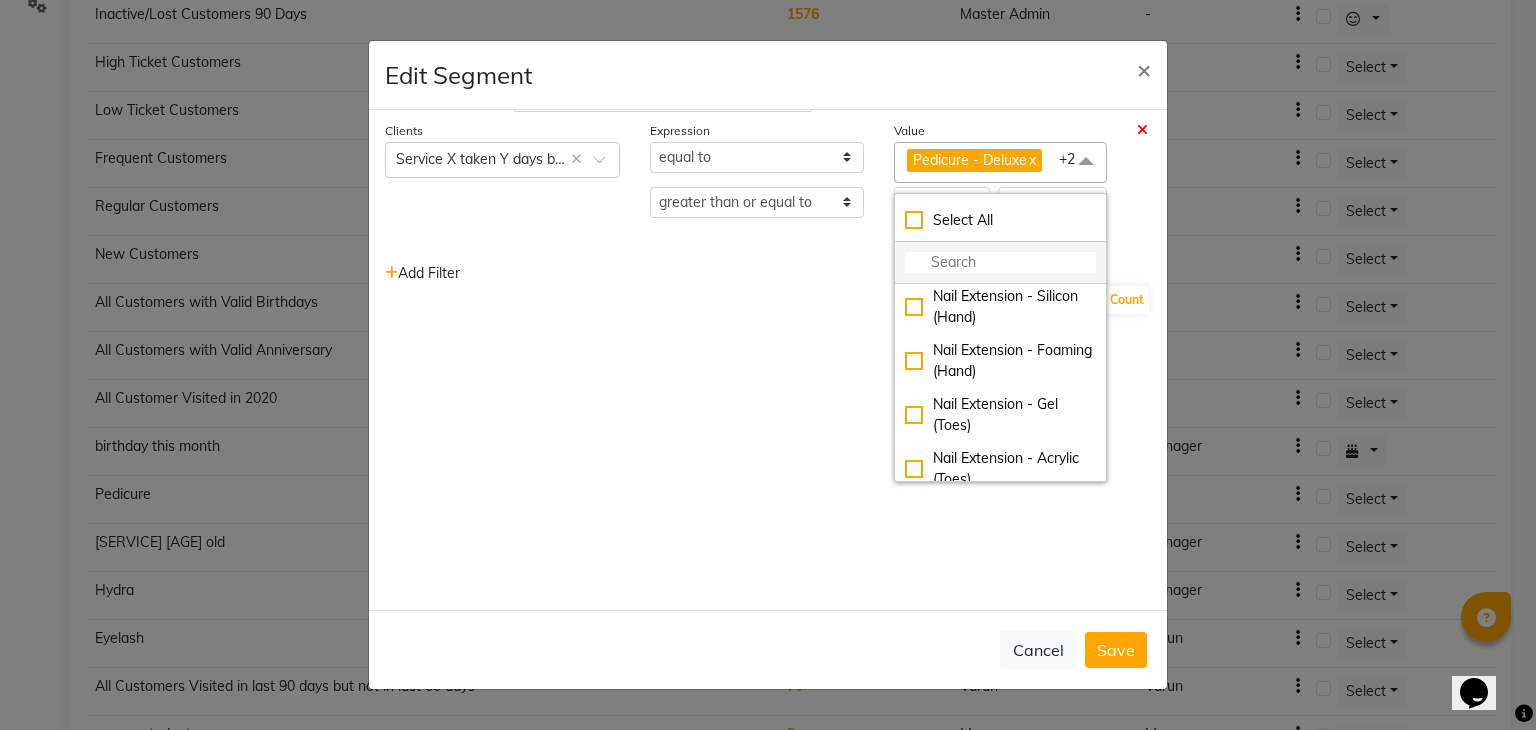 click 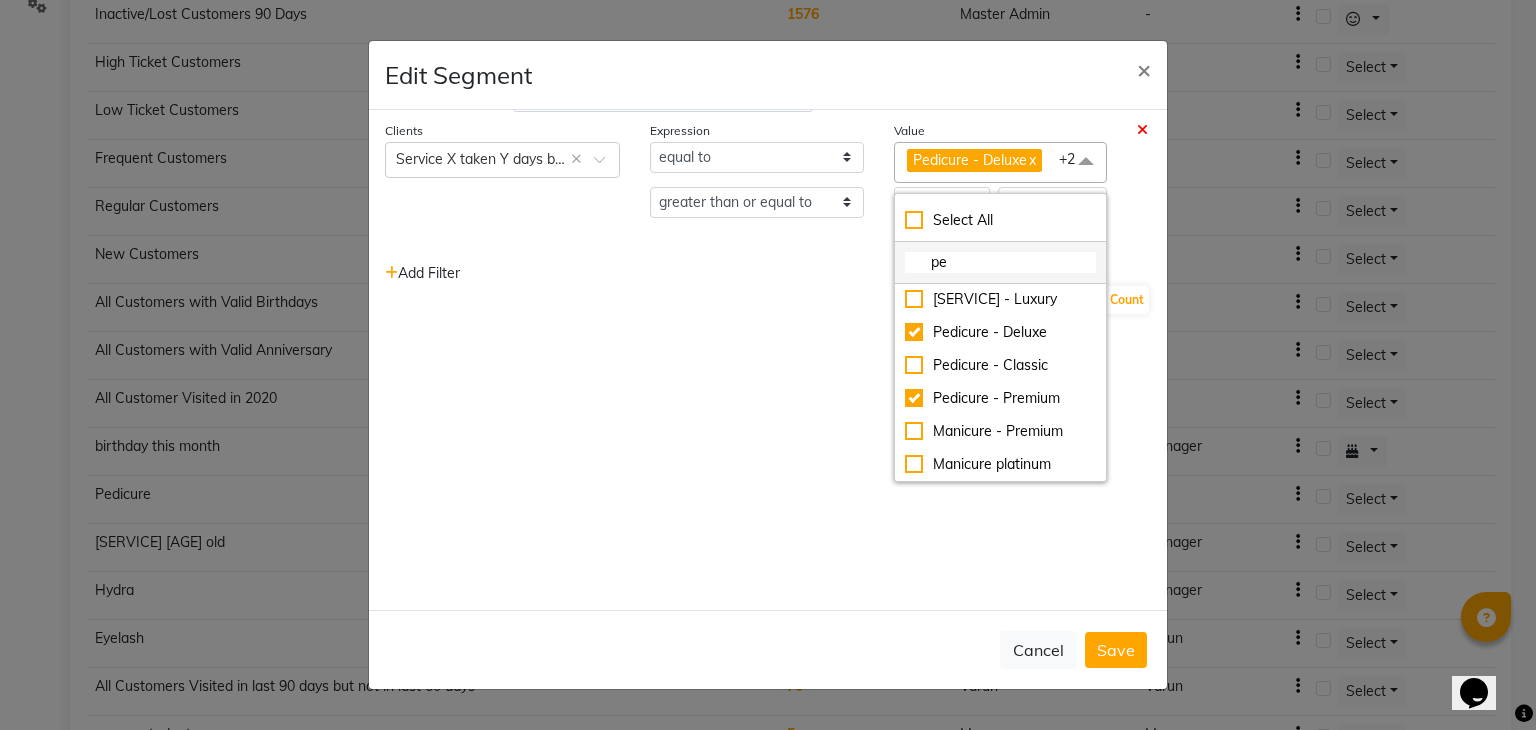 scroll, scrollTop: 1135, scrollLeft: 0, axis: vertical 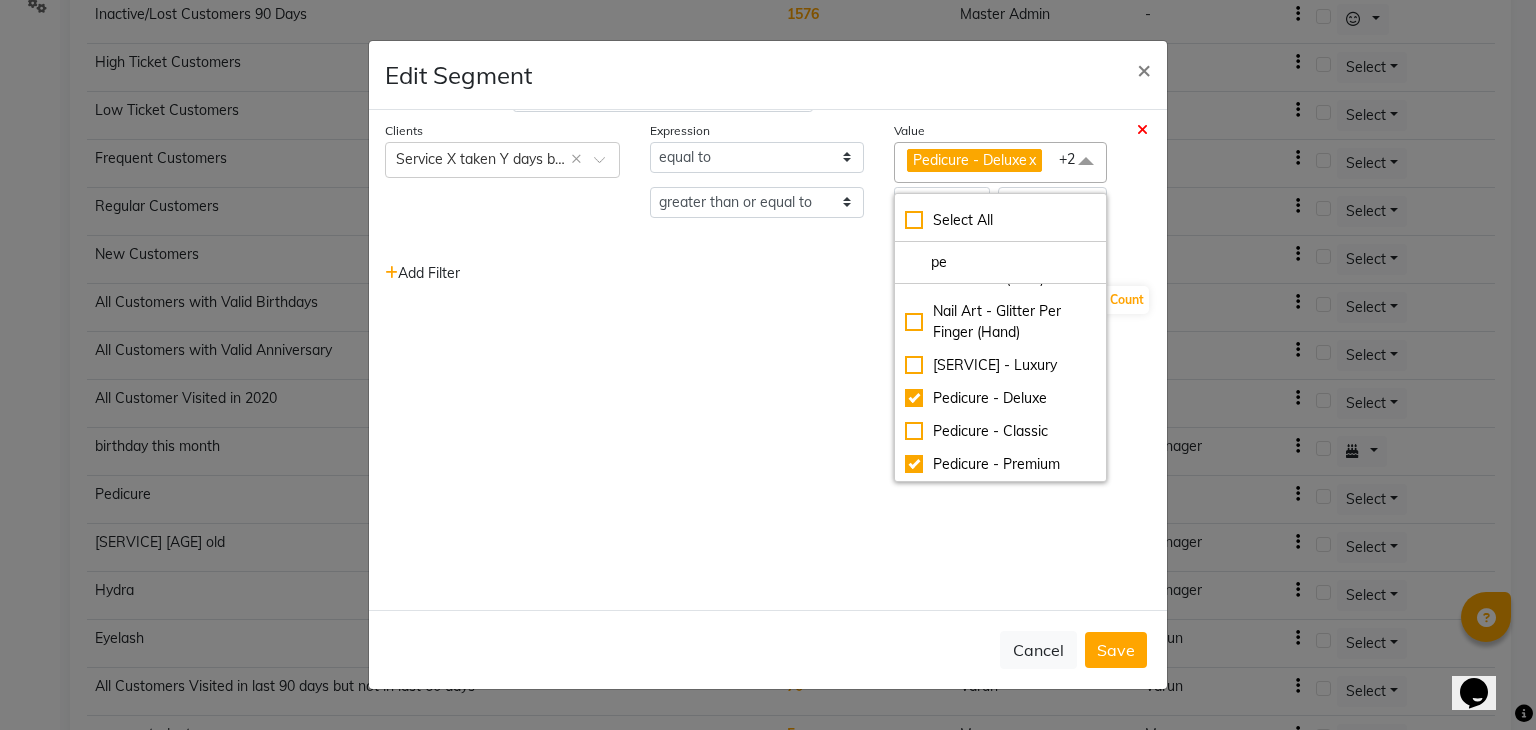 type on "pe" 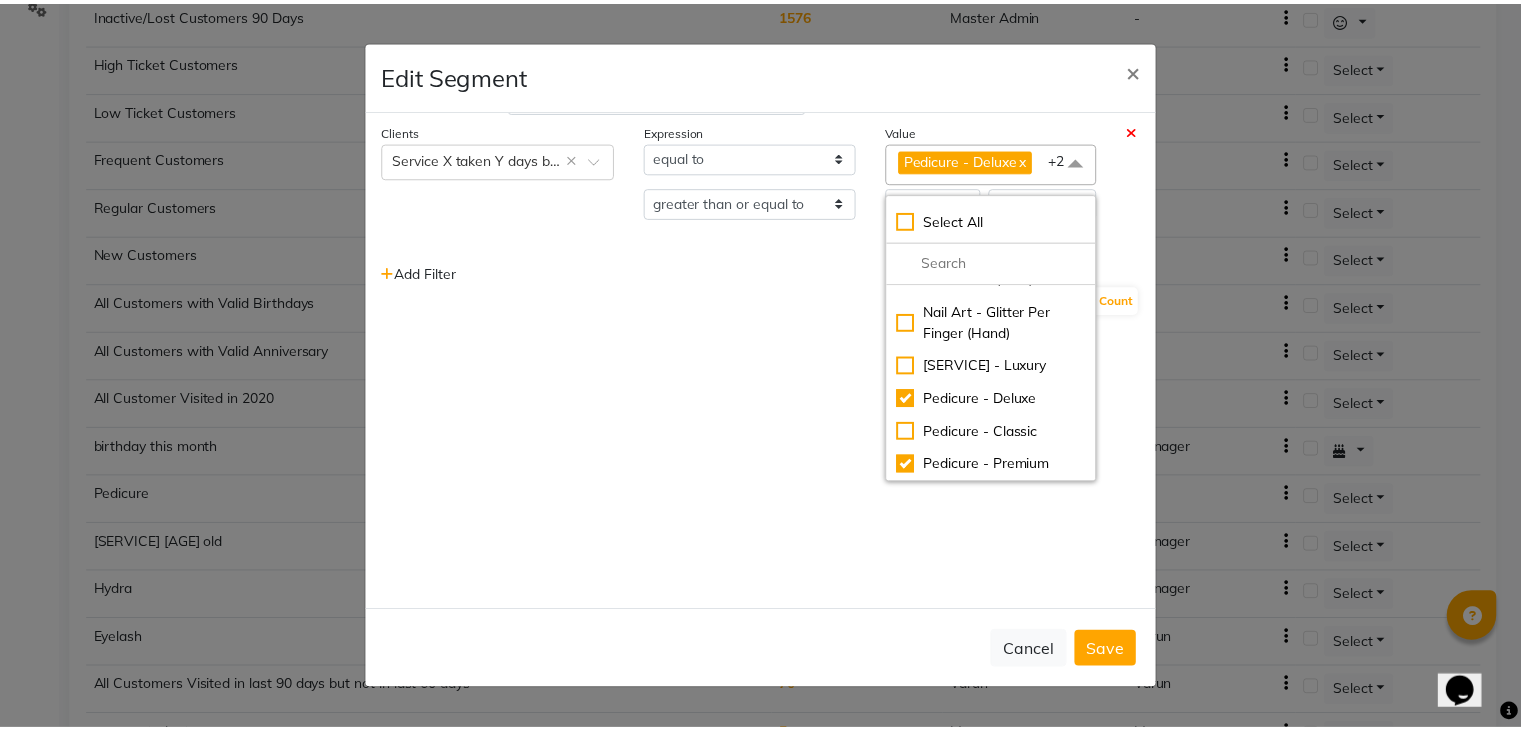 scroll, scrollTop: 127, scrollLeft: 0, axis: vertical 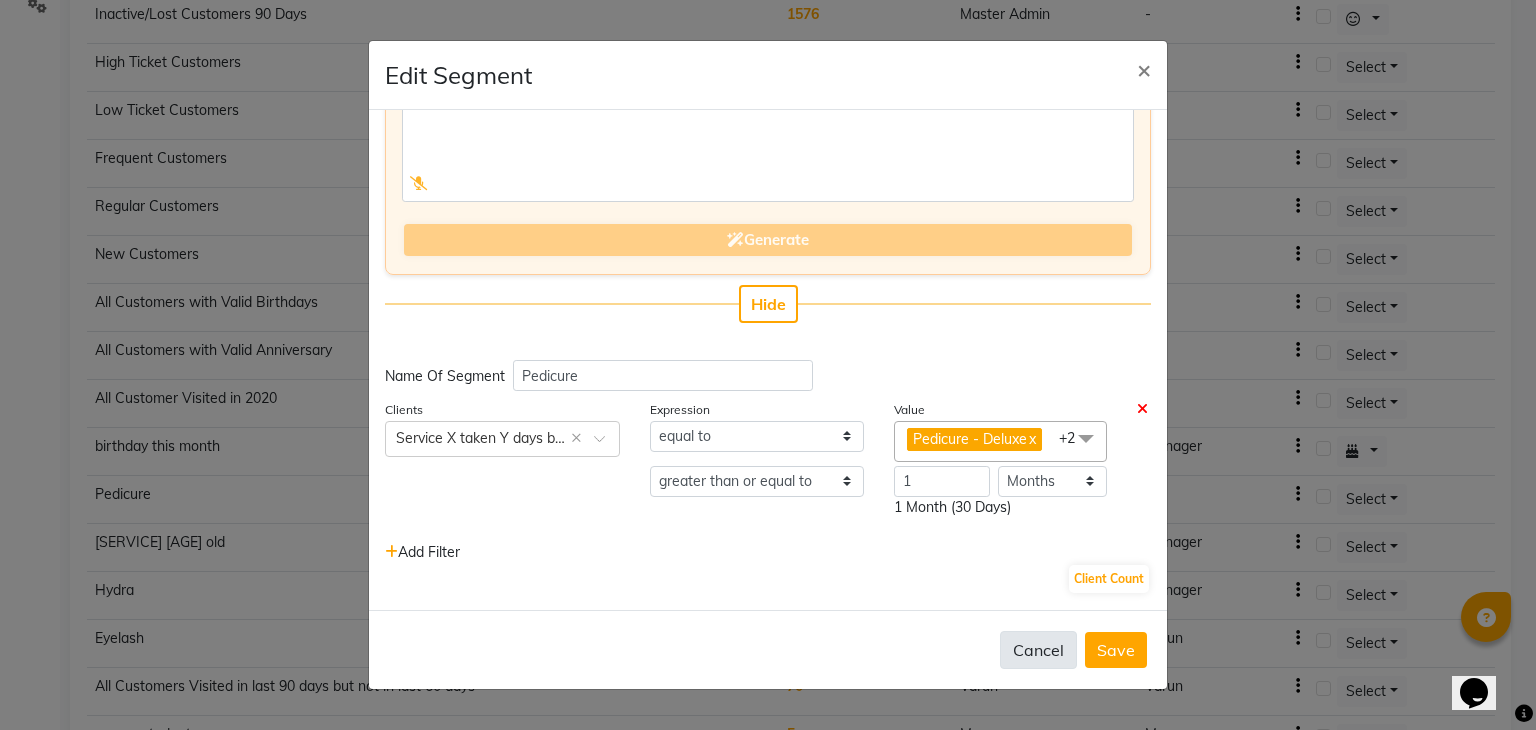 click on "Cancel" 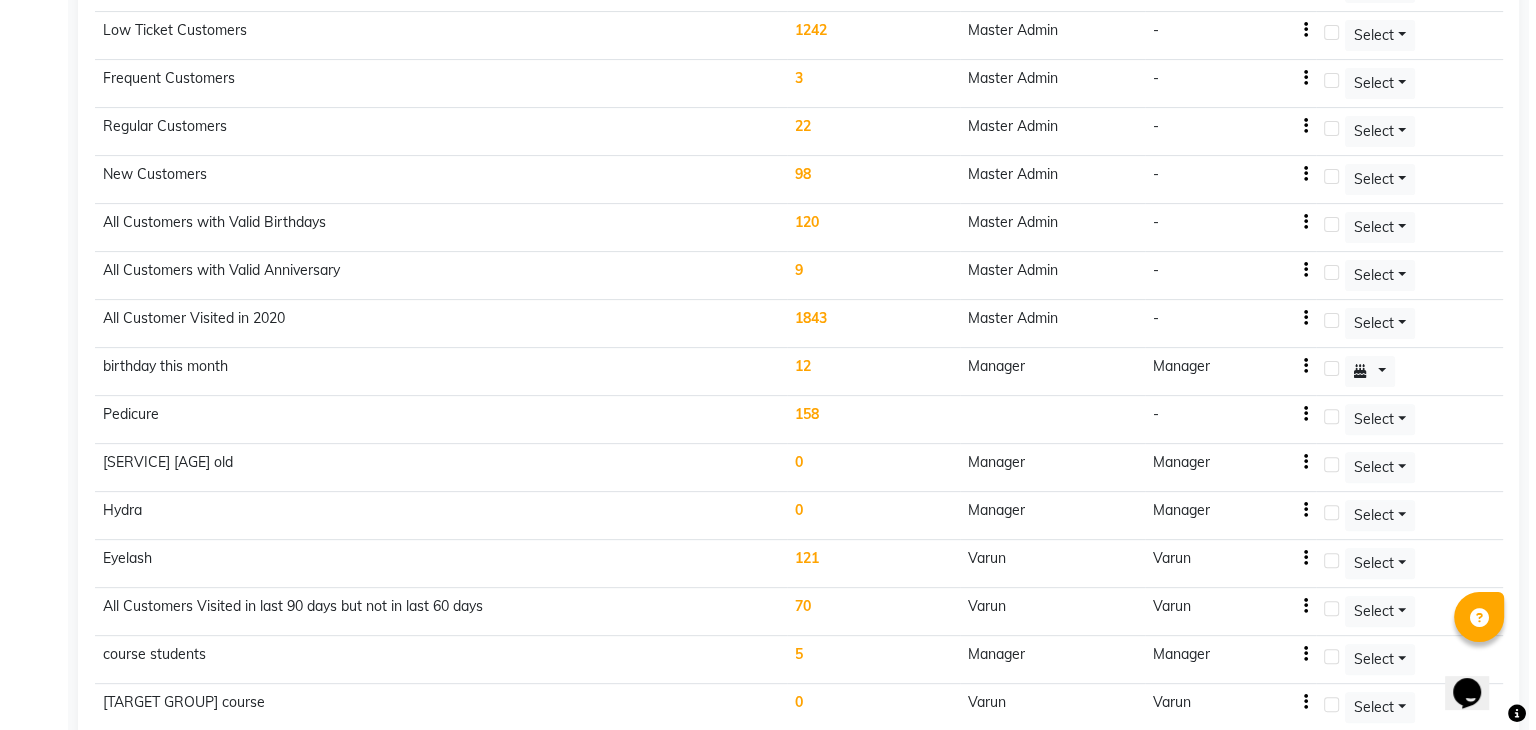 scroll, scrollTop: 600, scrollLeft: 0, axis: vertical 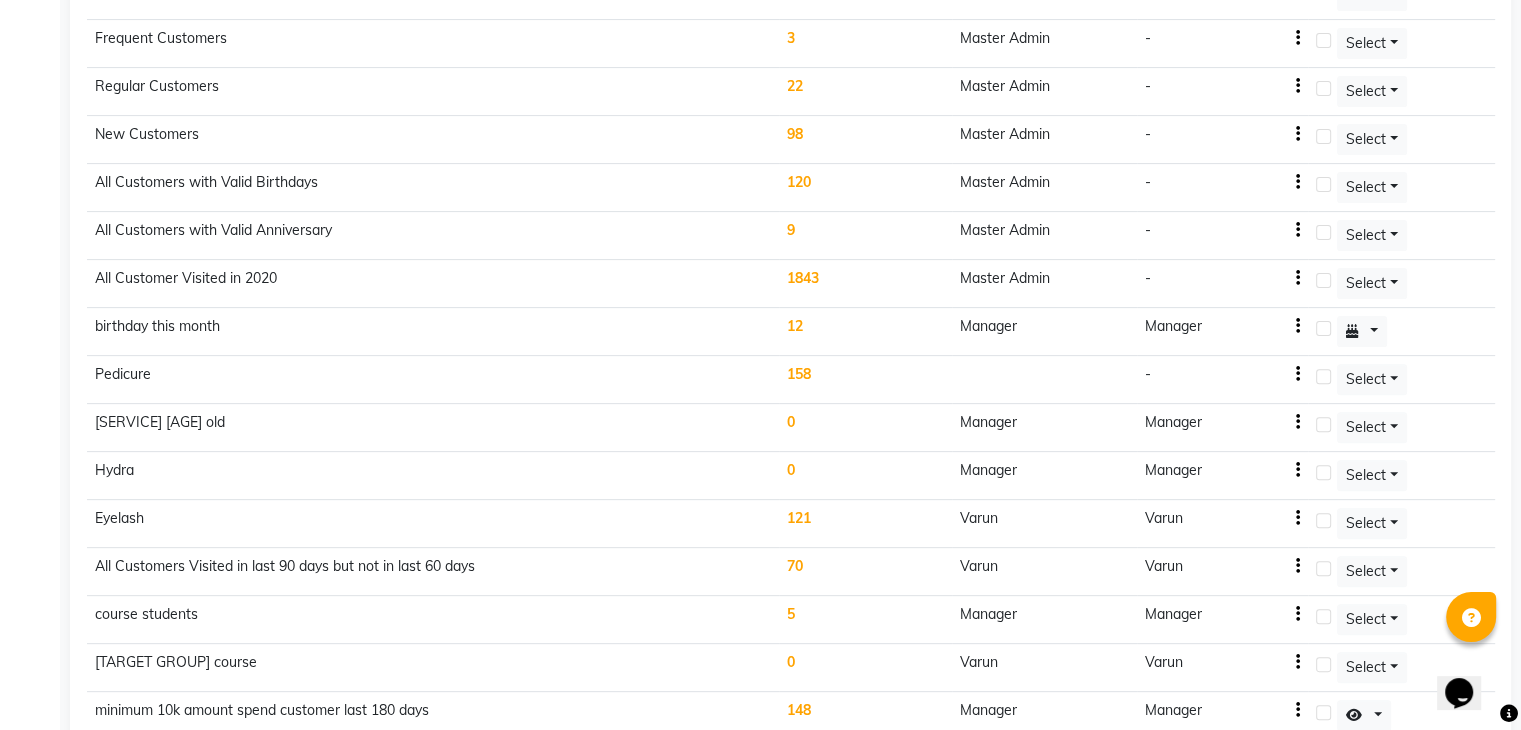 click 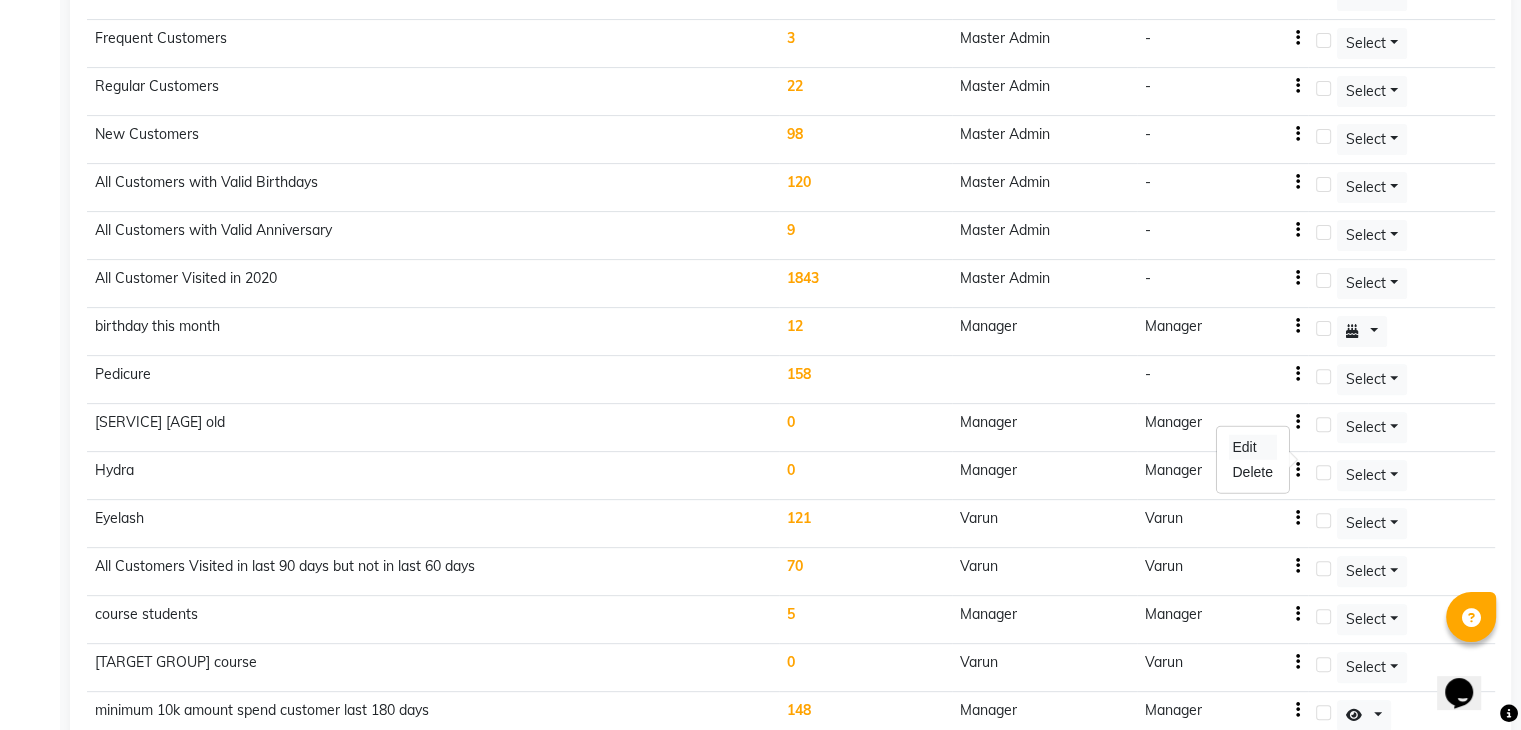 click on "Edit" at bounding box center (1252, 447) 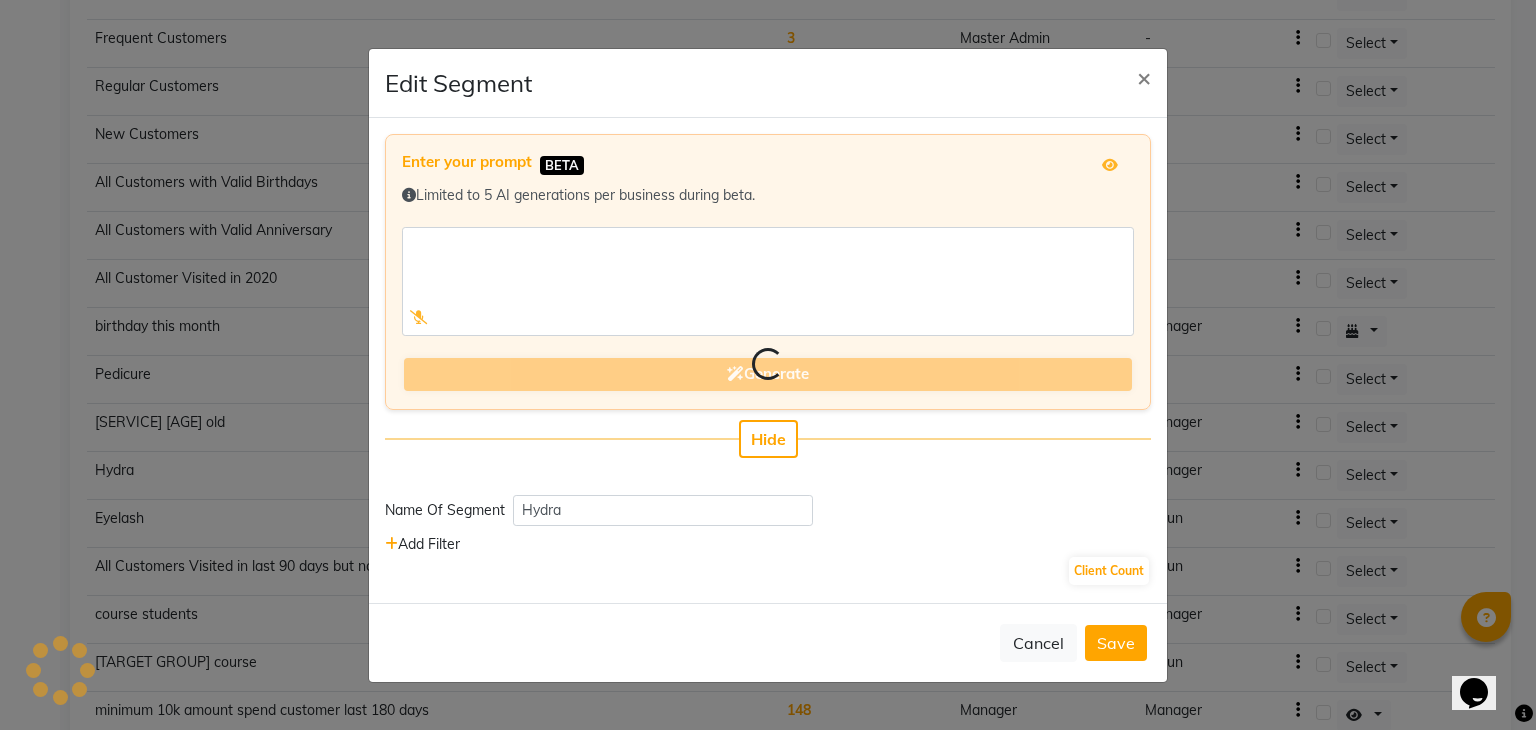 select on "months" 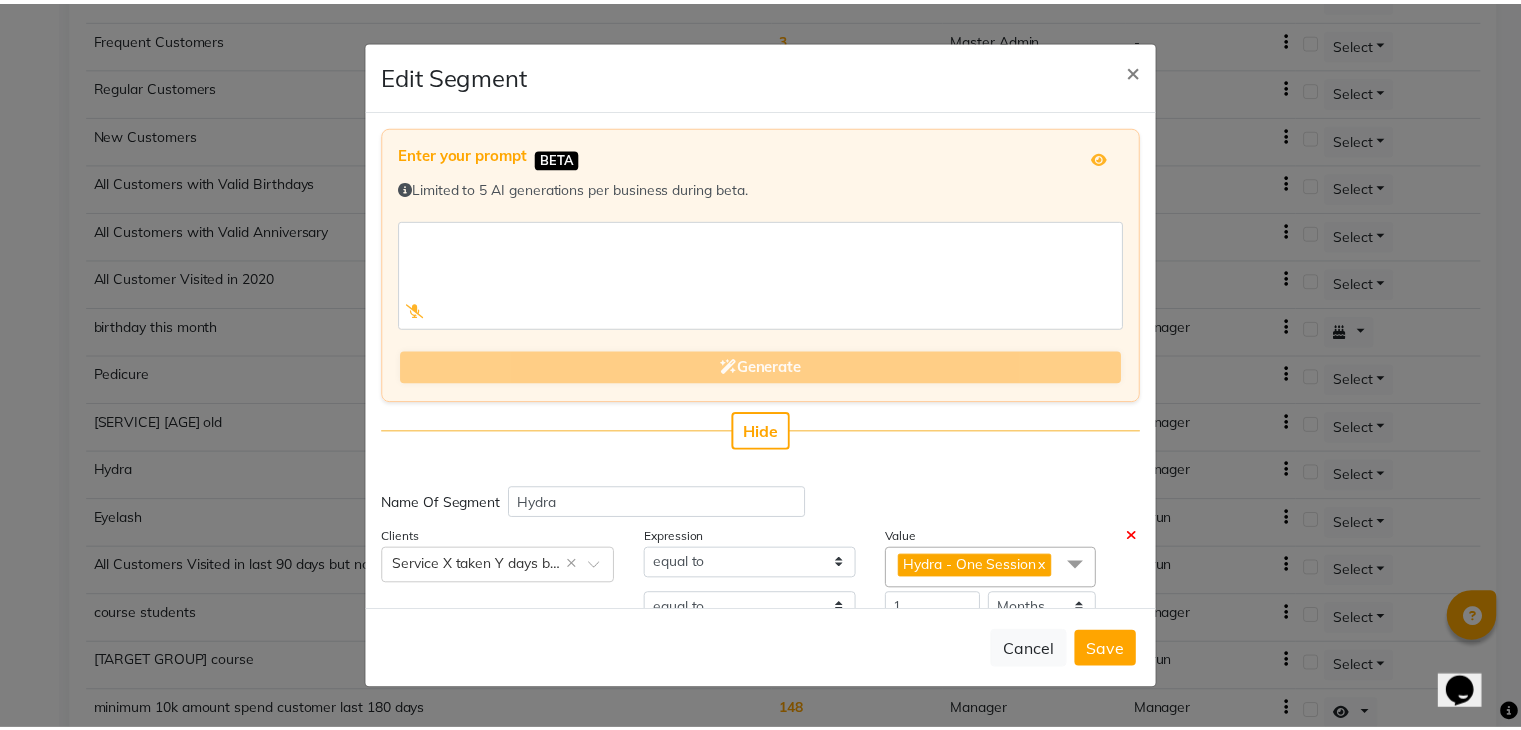 scroll, scrollTop: 126, scrollLeft: 0, axis: vertical 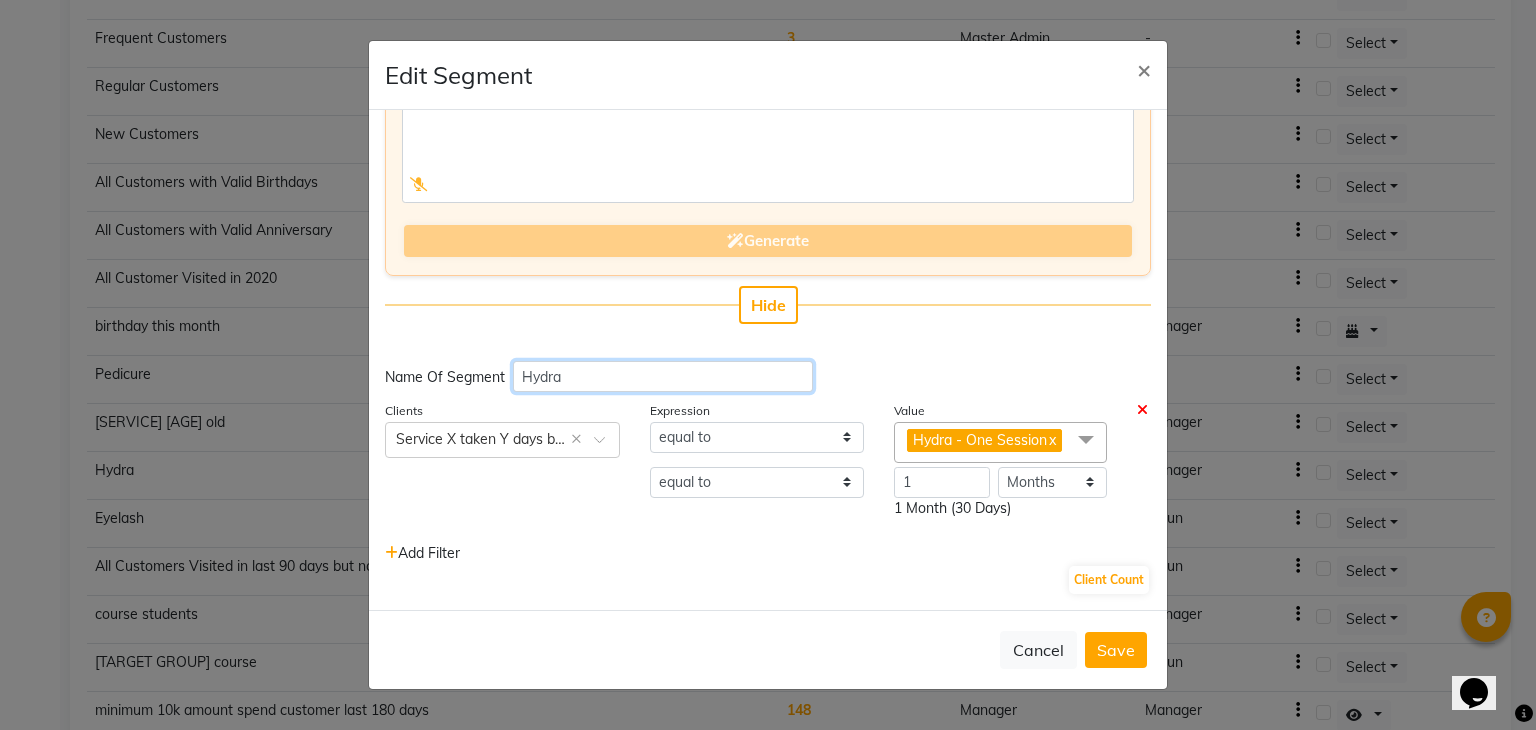 click on "Hydra" 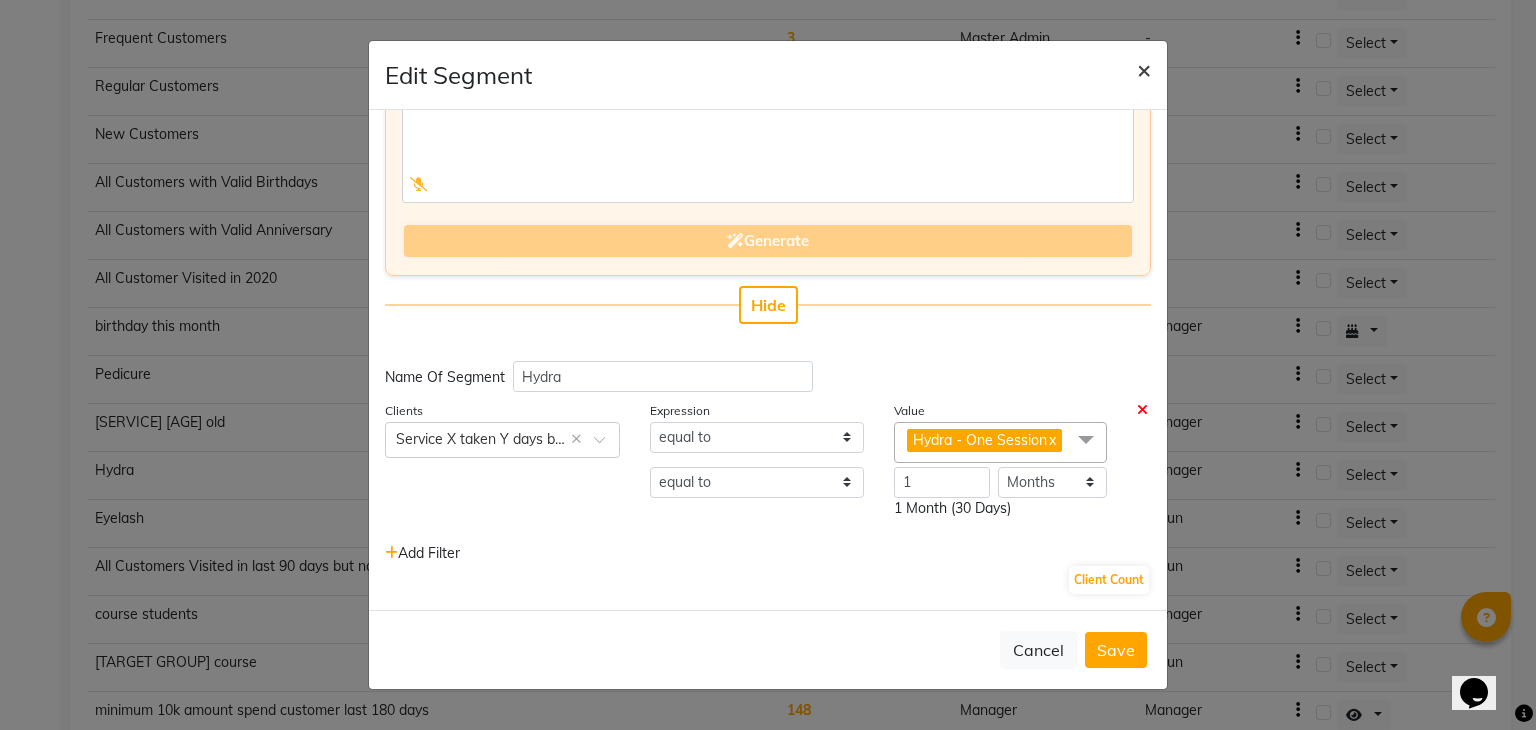 click on "×" 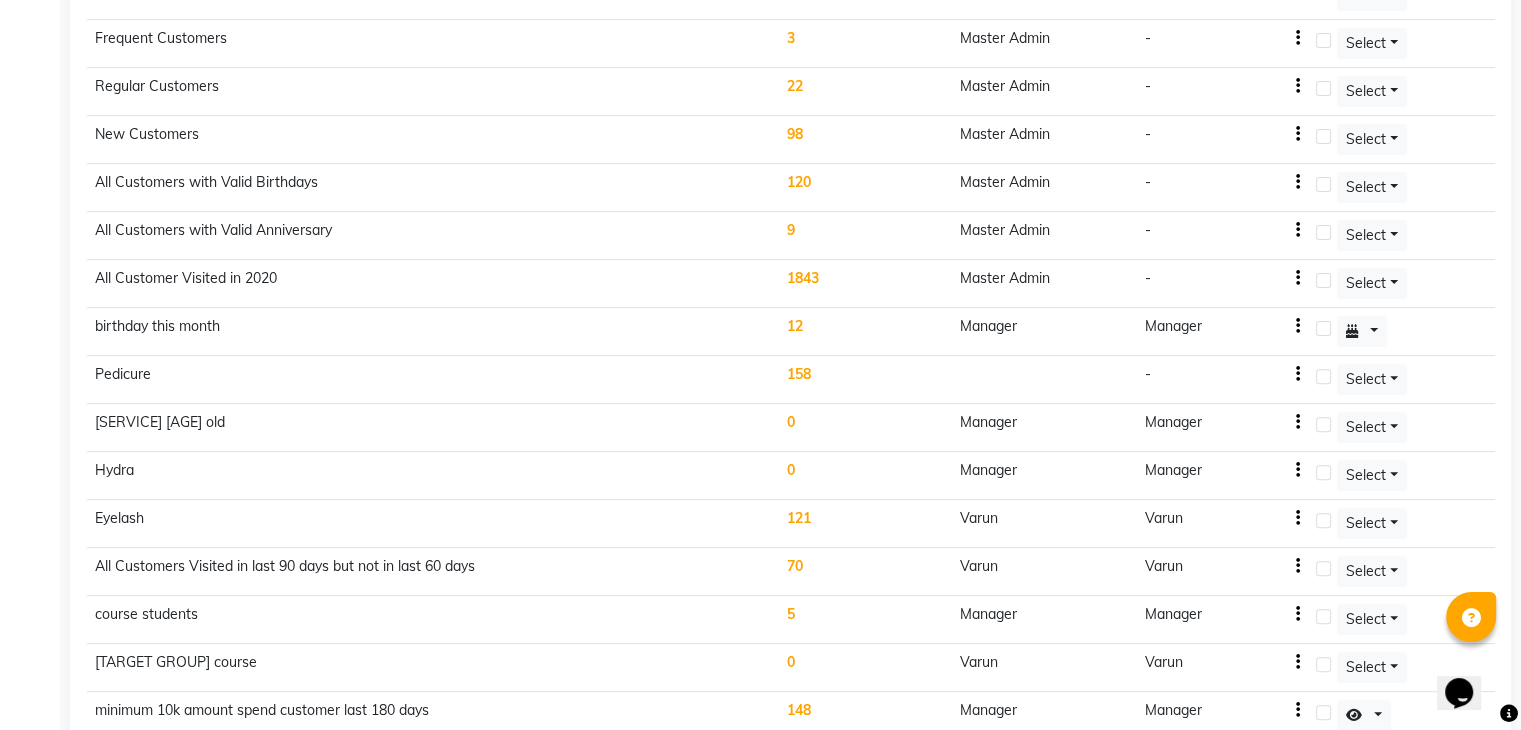click 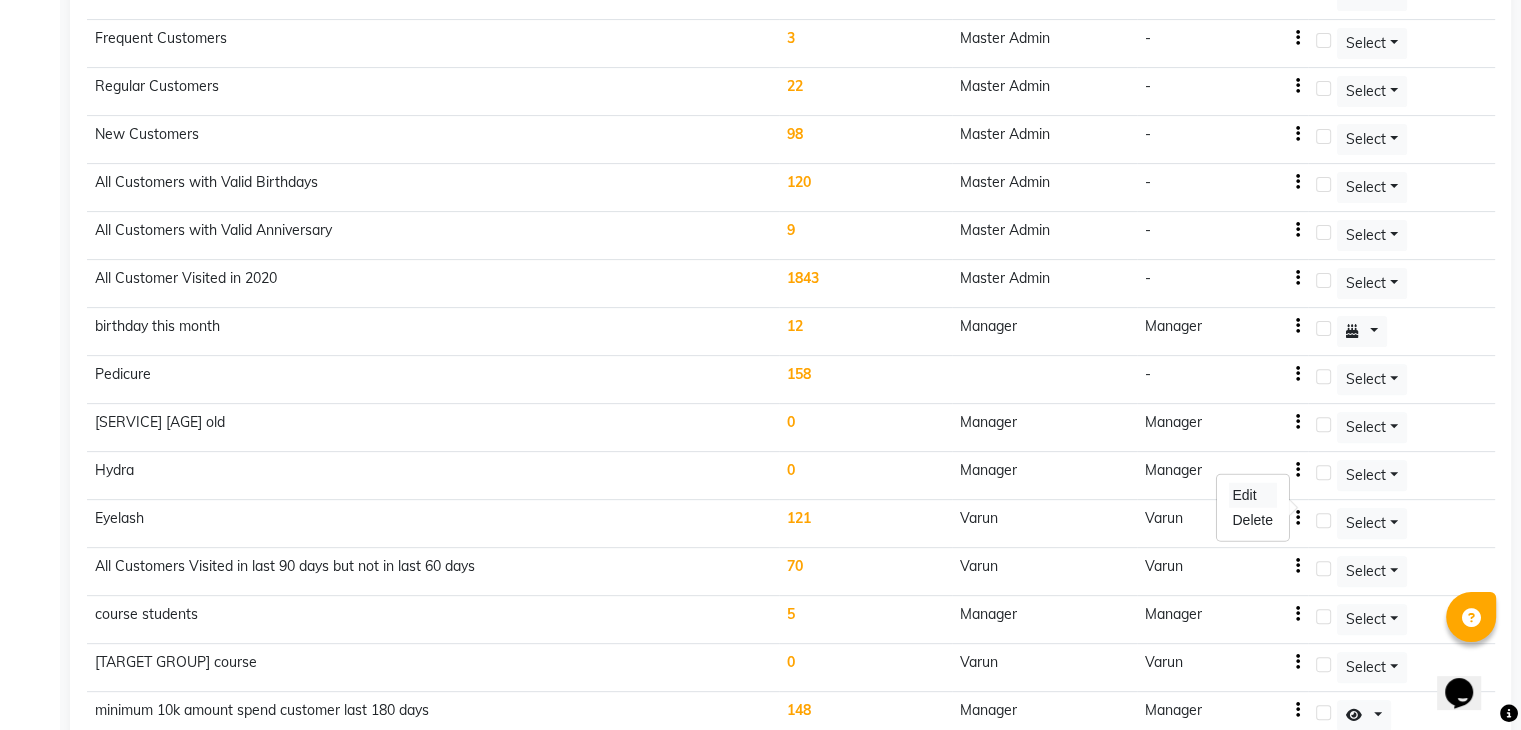 click on "Edit" at bounding box center [1252, 495] 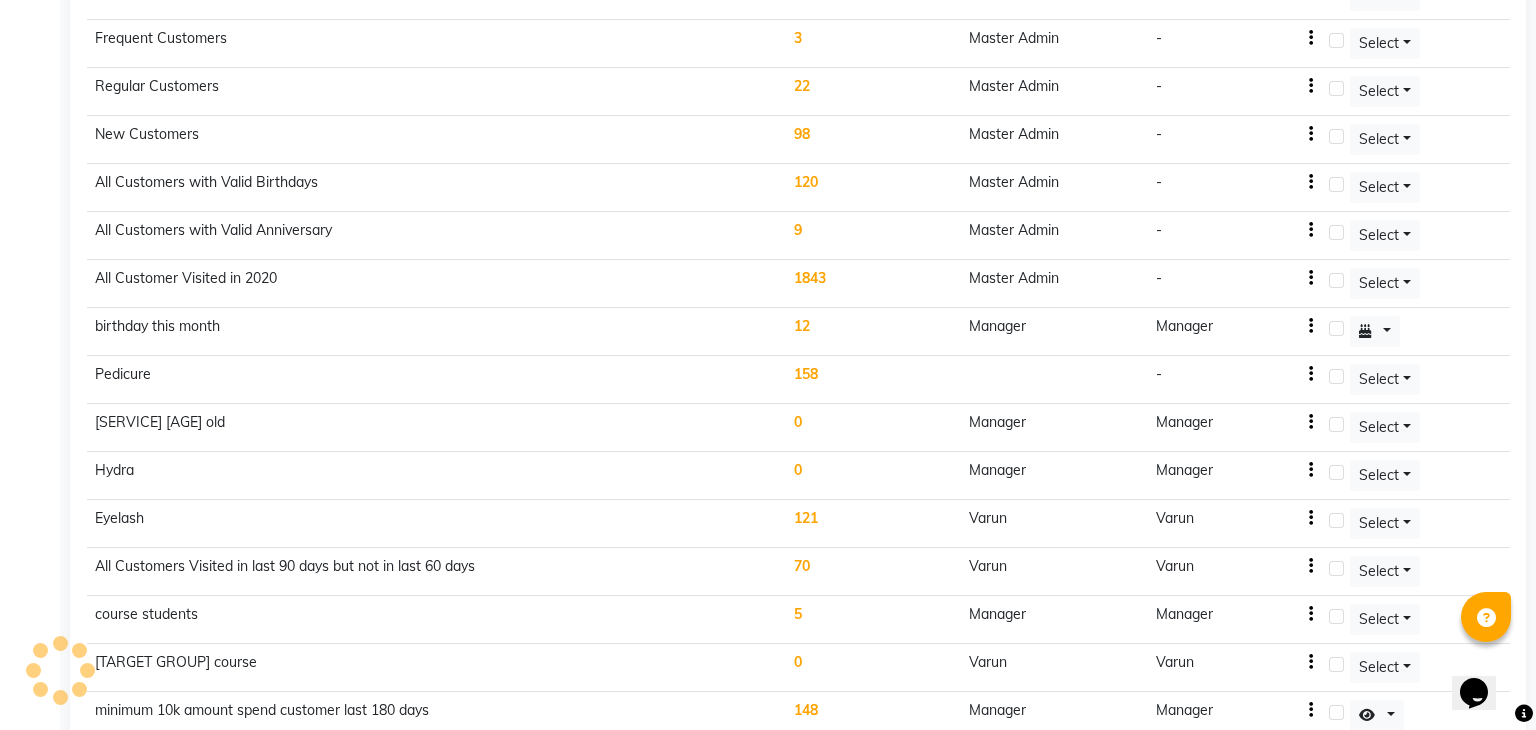 select on ">=" 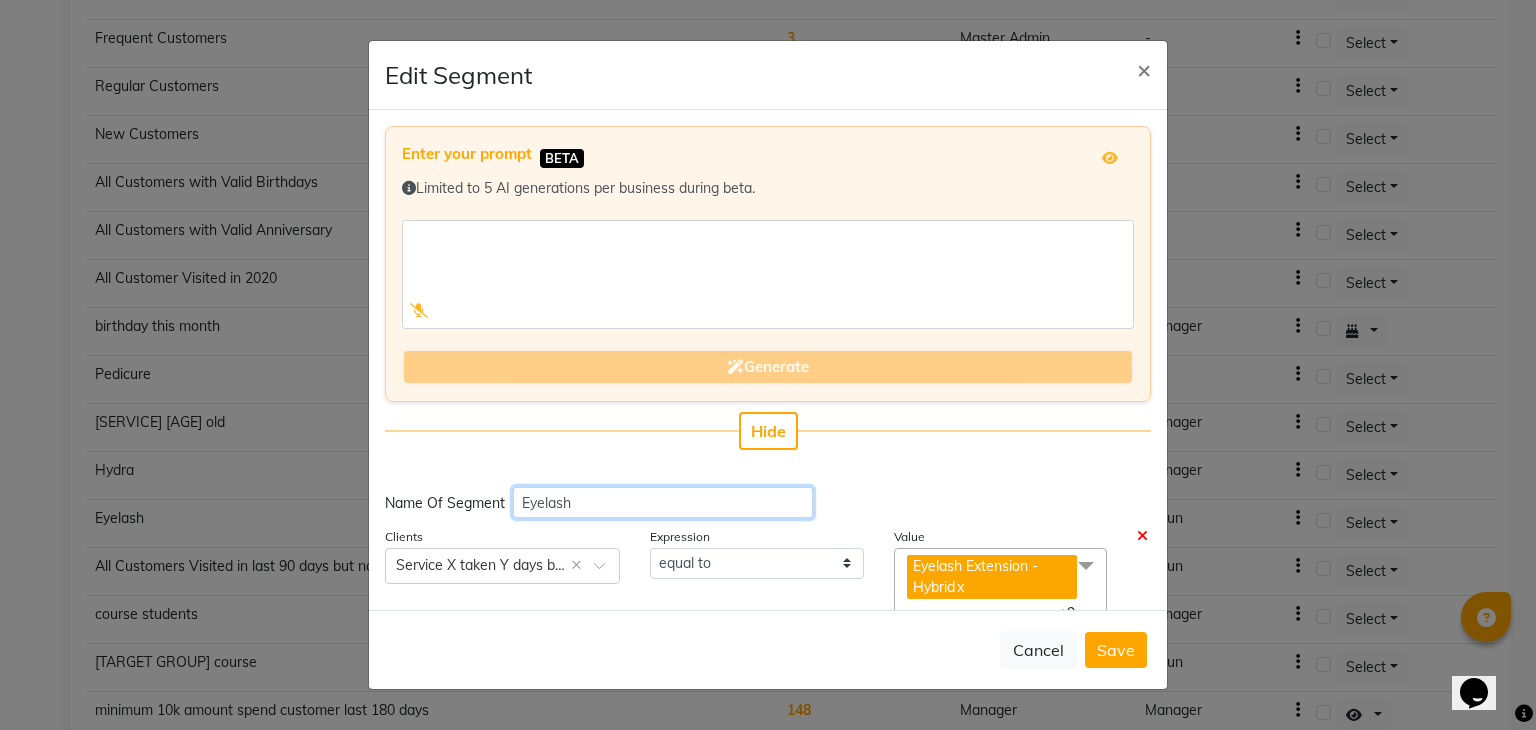 click on "Eyelash" 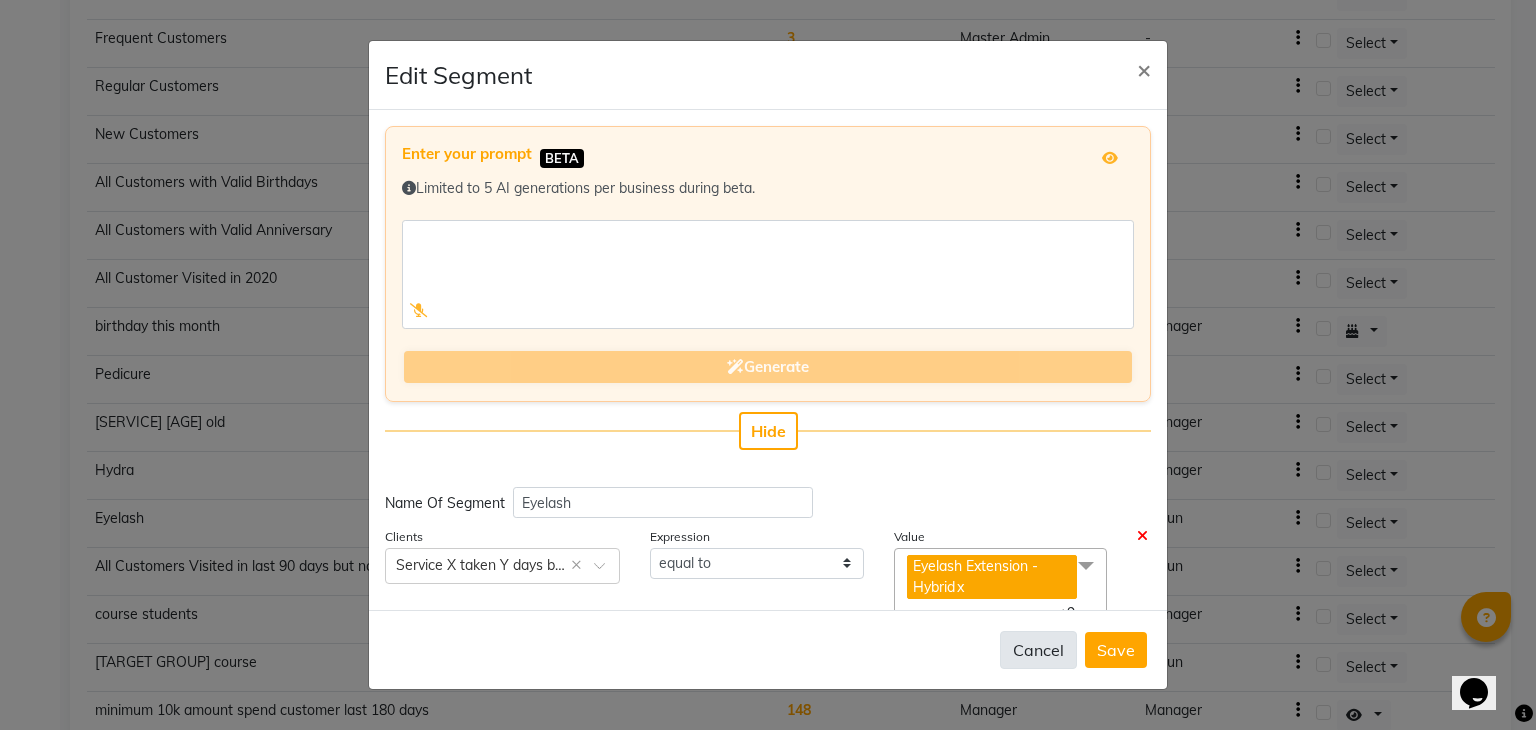 click on "Cancel" 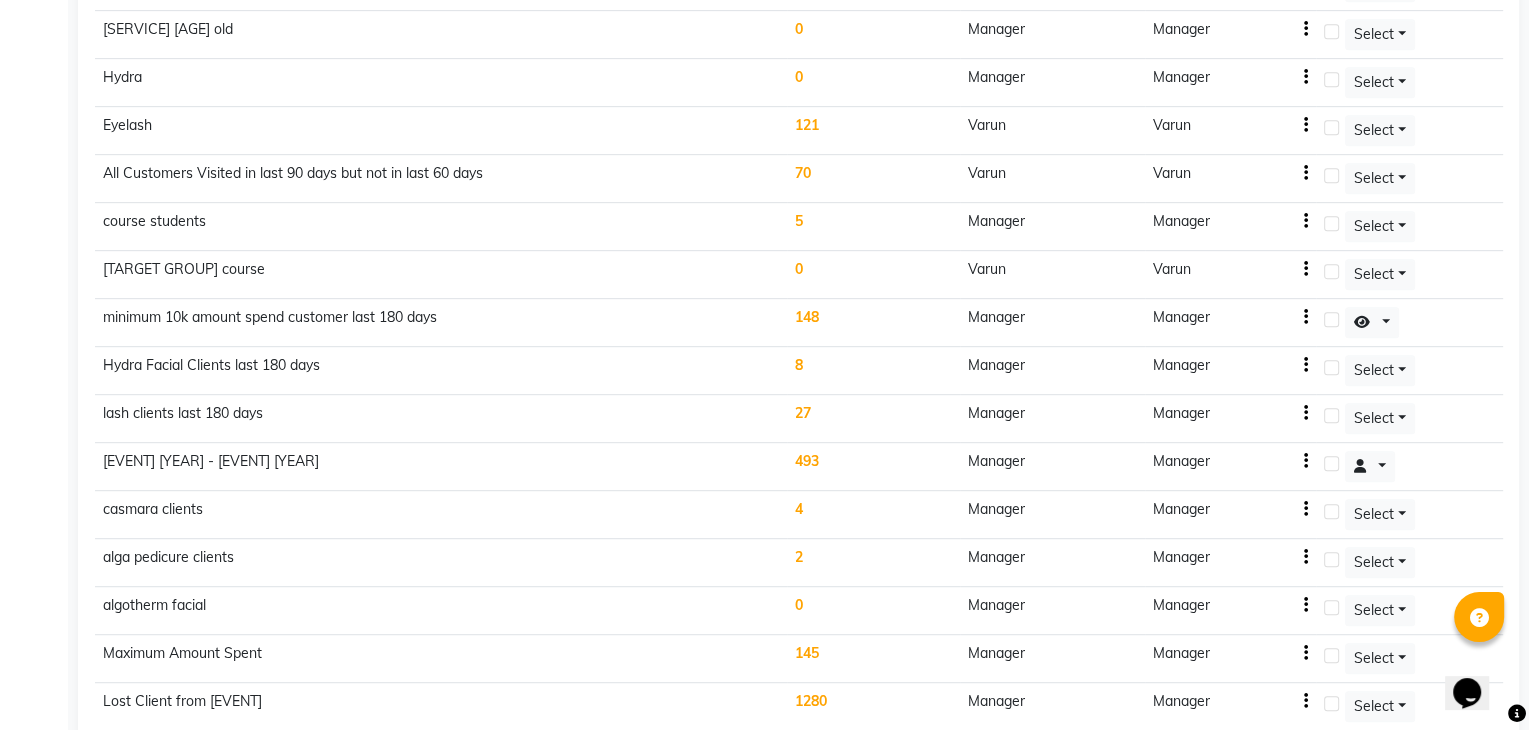 scroll, scrollTop: 1068, scrollLeft: 0, axis: vertical 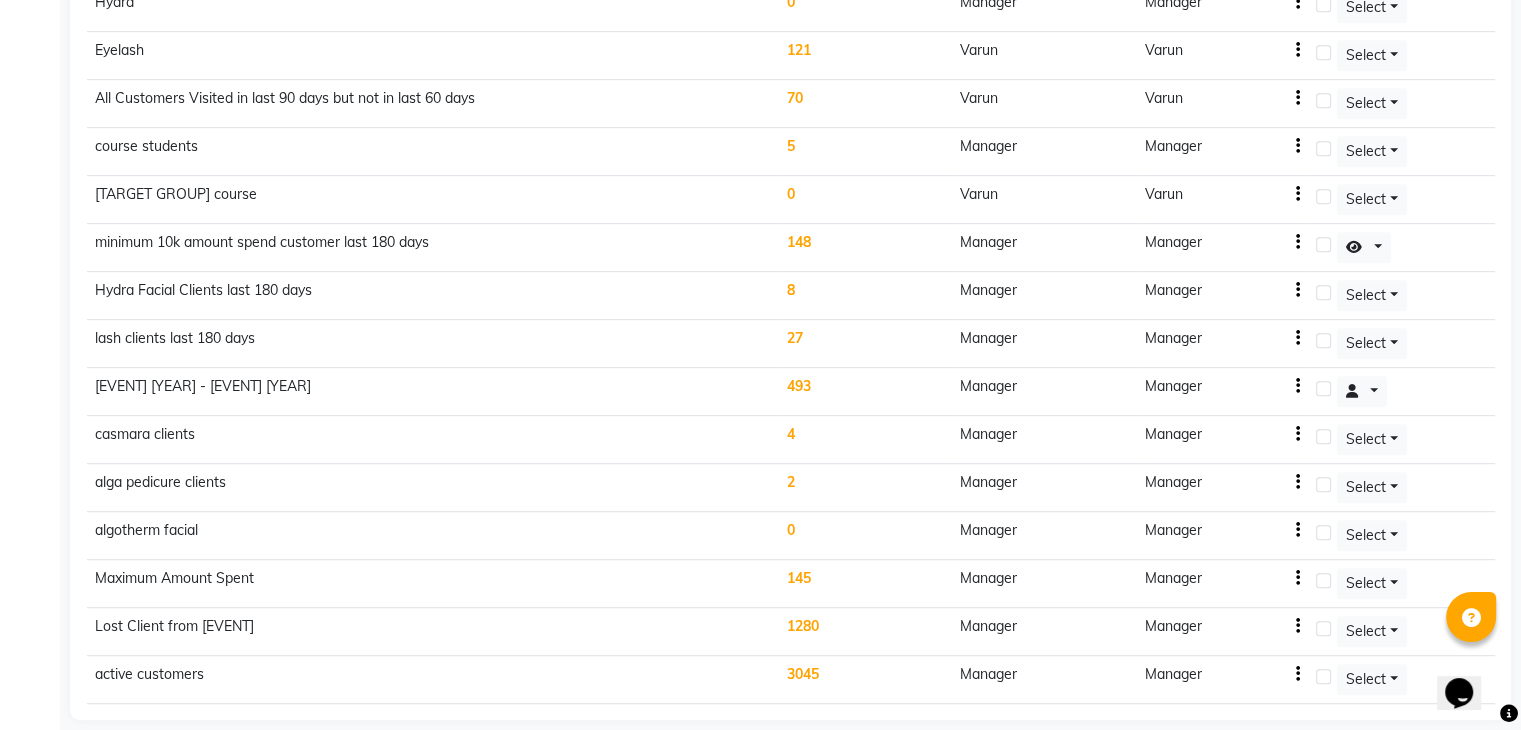 click 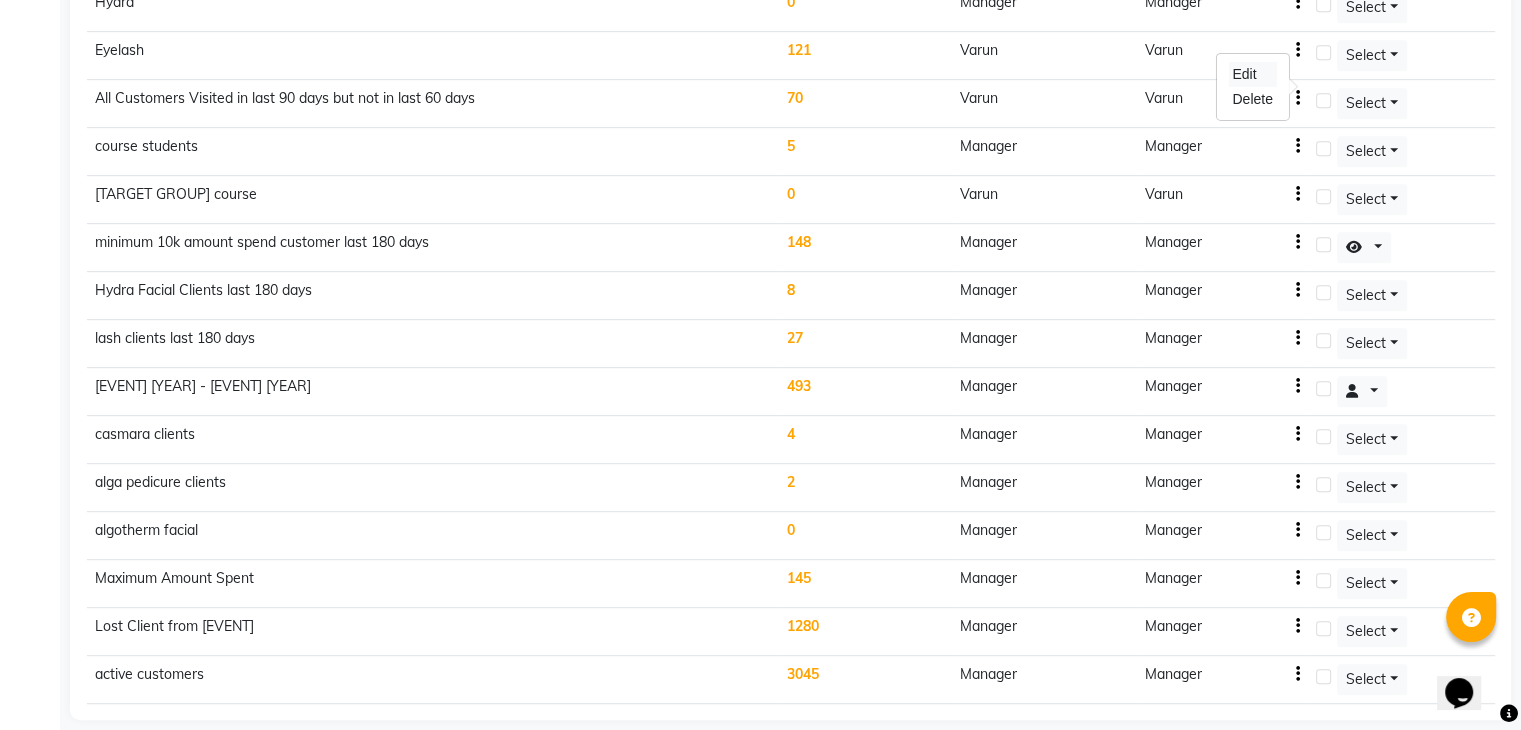 click on "Edit" at bounding box center [1252, 74] 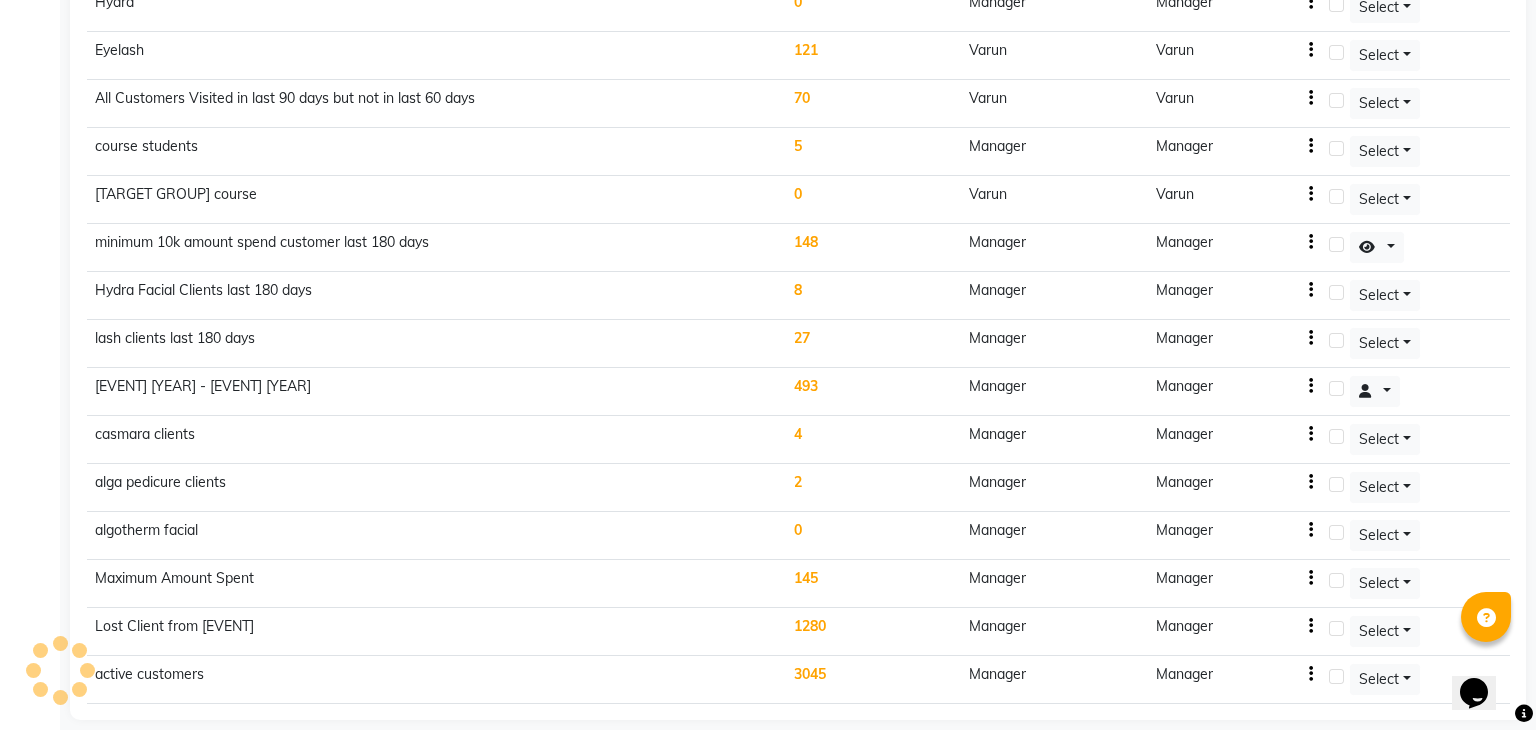 select on ">" 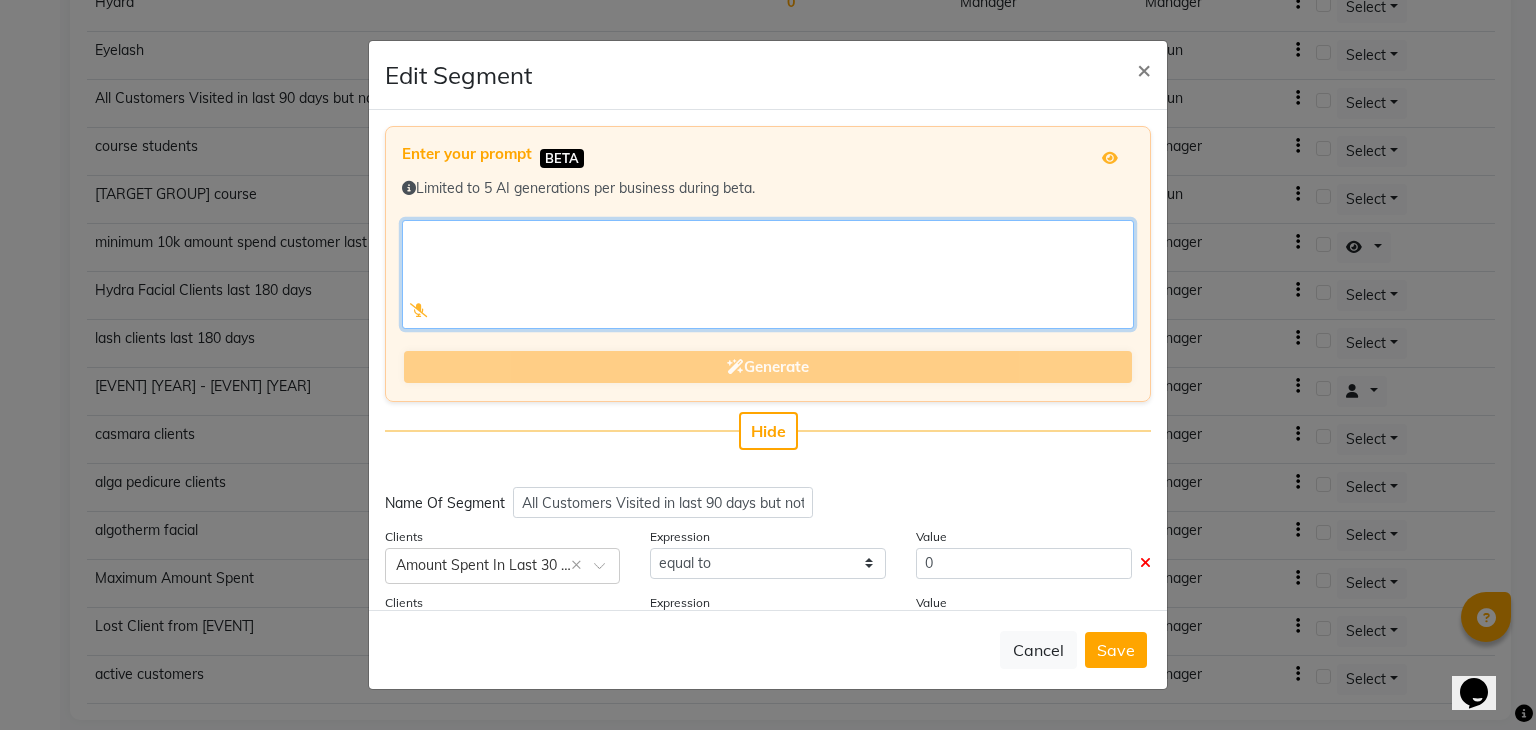 click 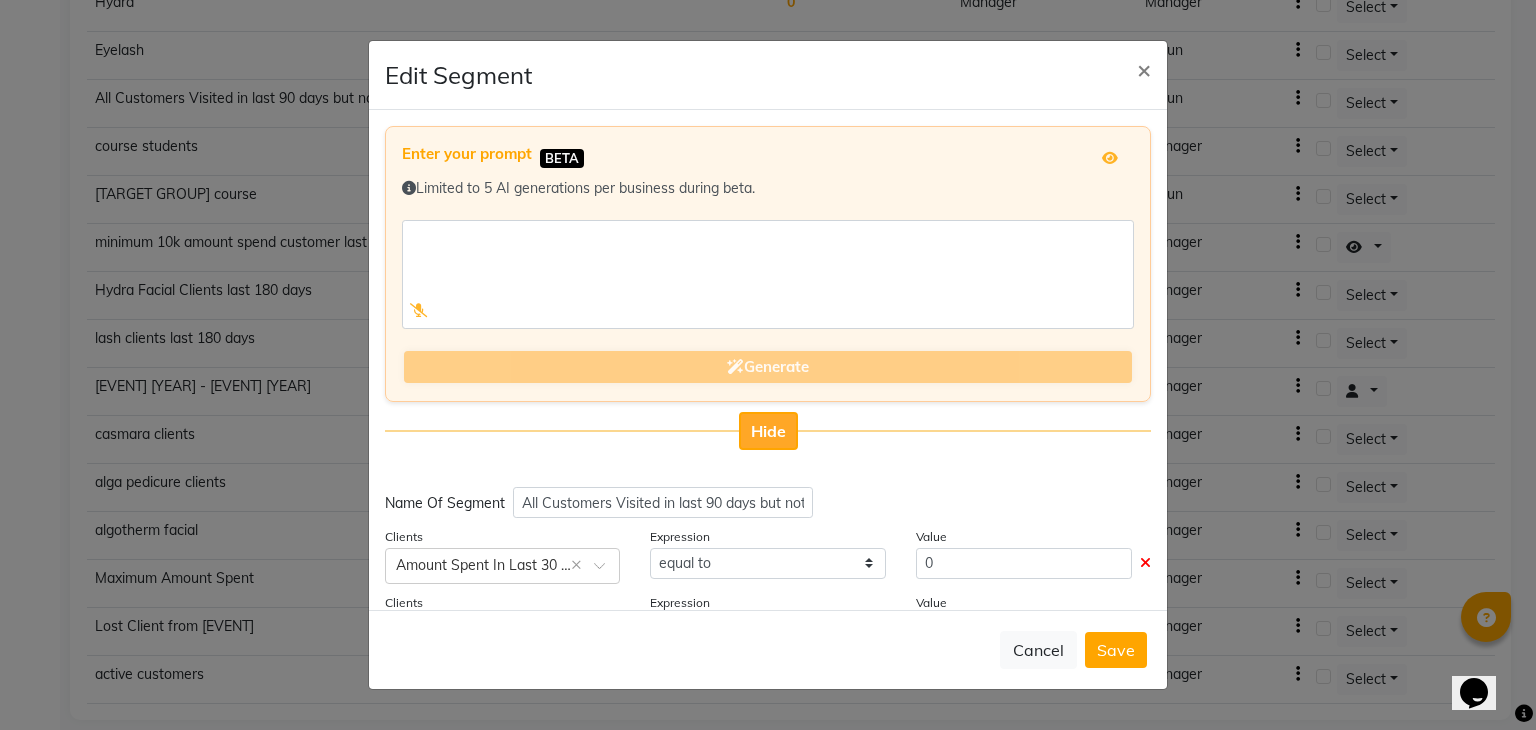 click on "Hide" 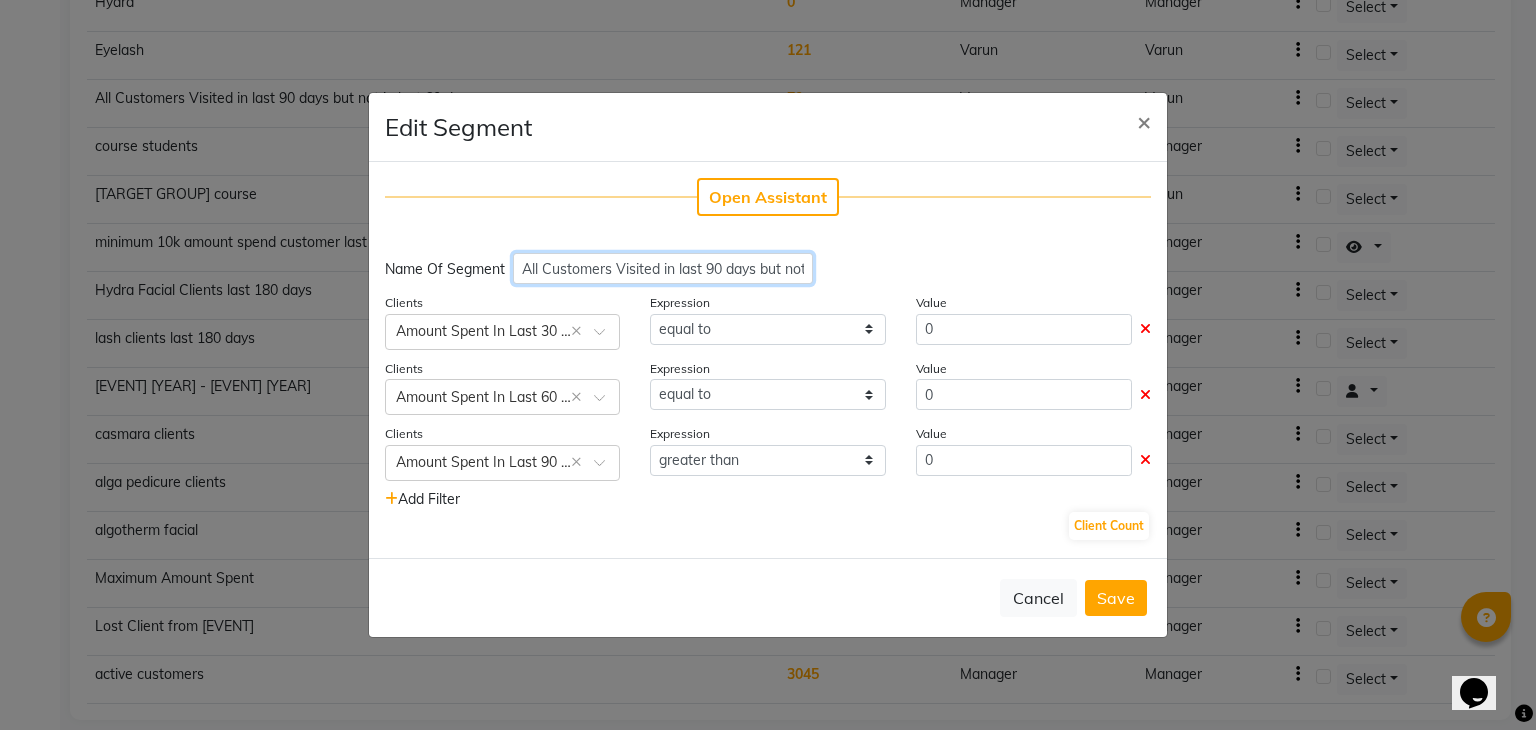 click on "All Customers Visited in last 90 days but not in last 60 days" 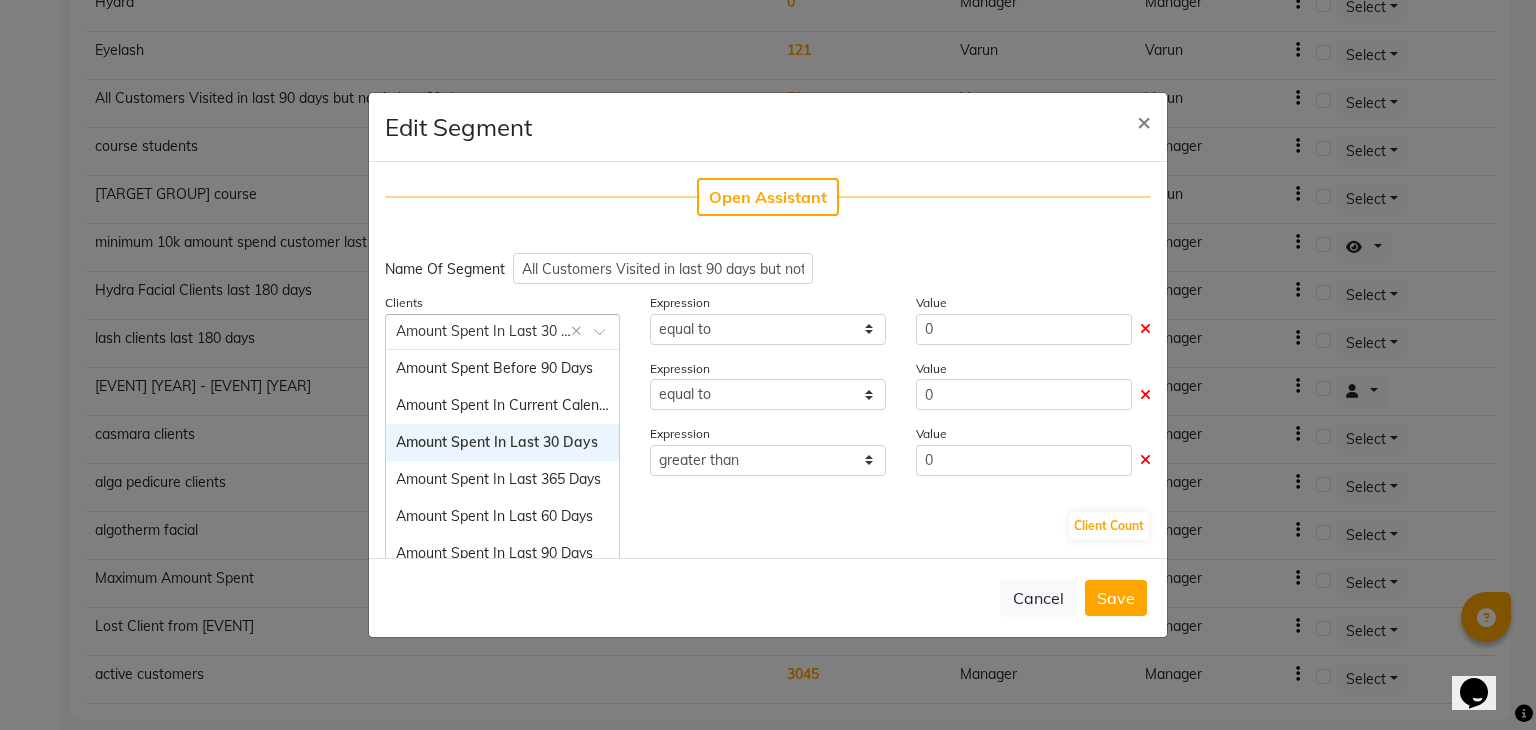 click 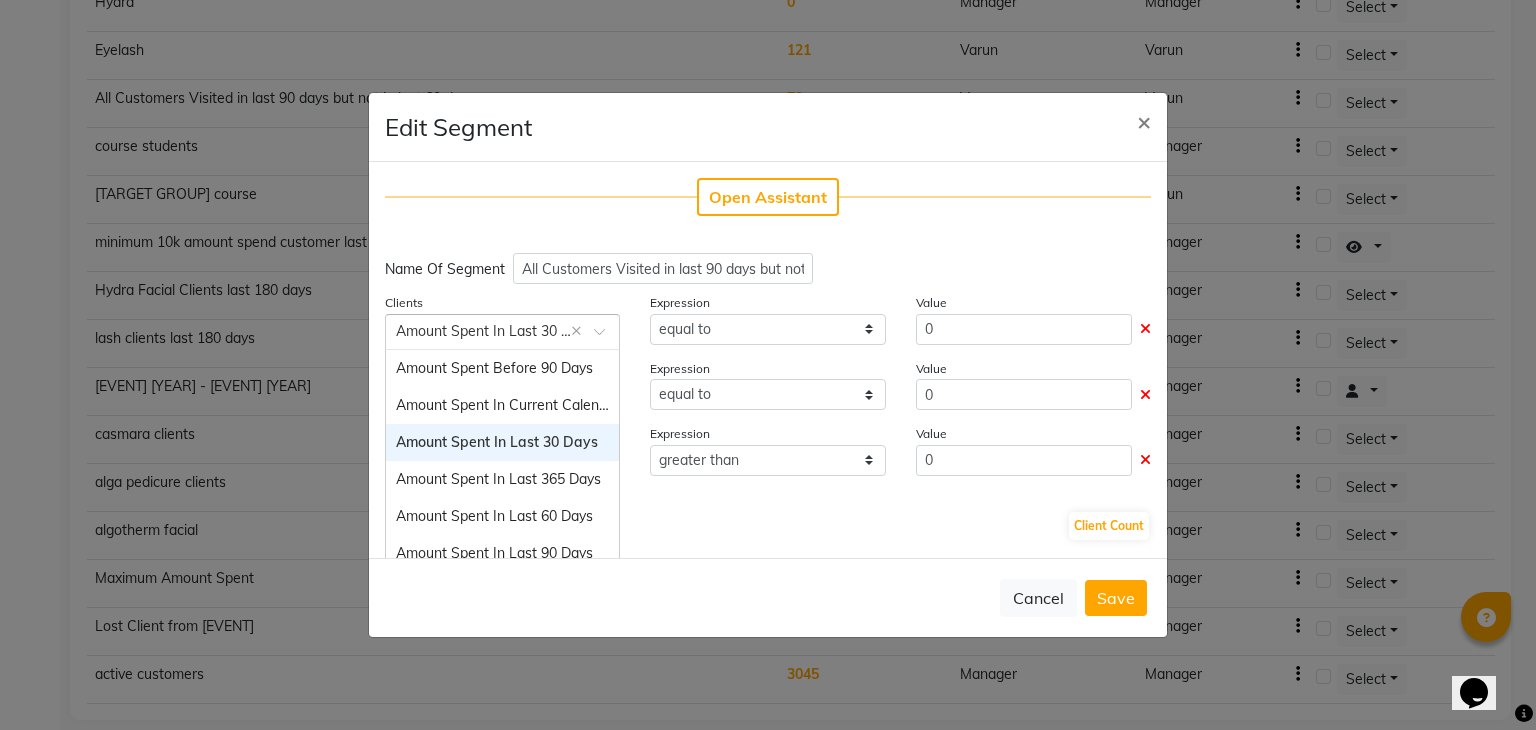 click 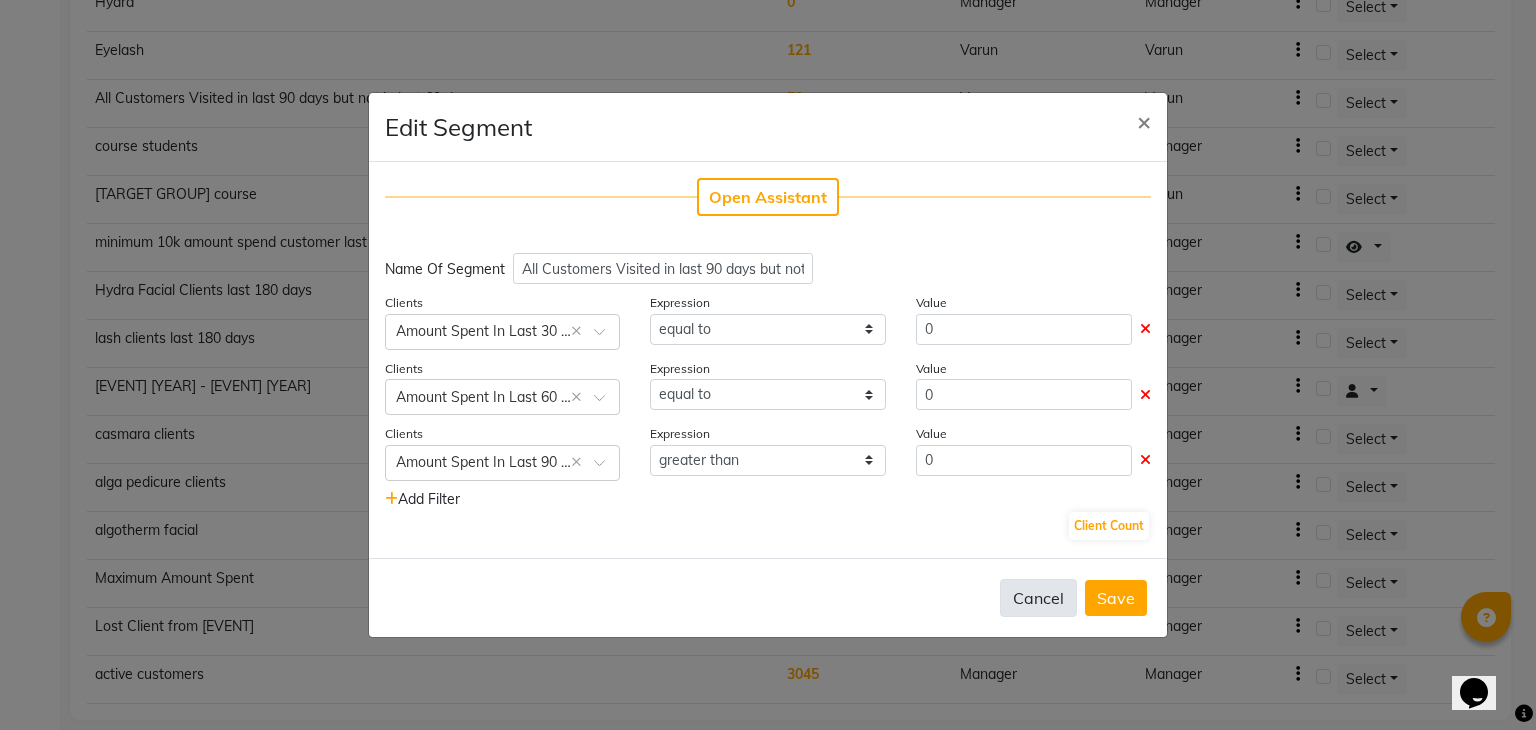 click on "Cancel" 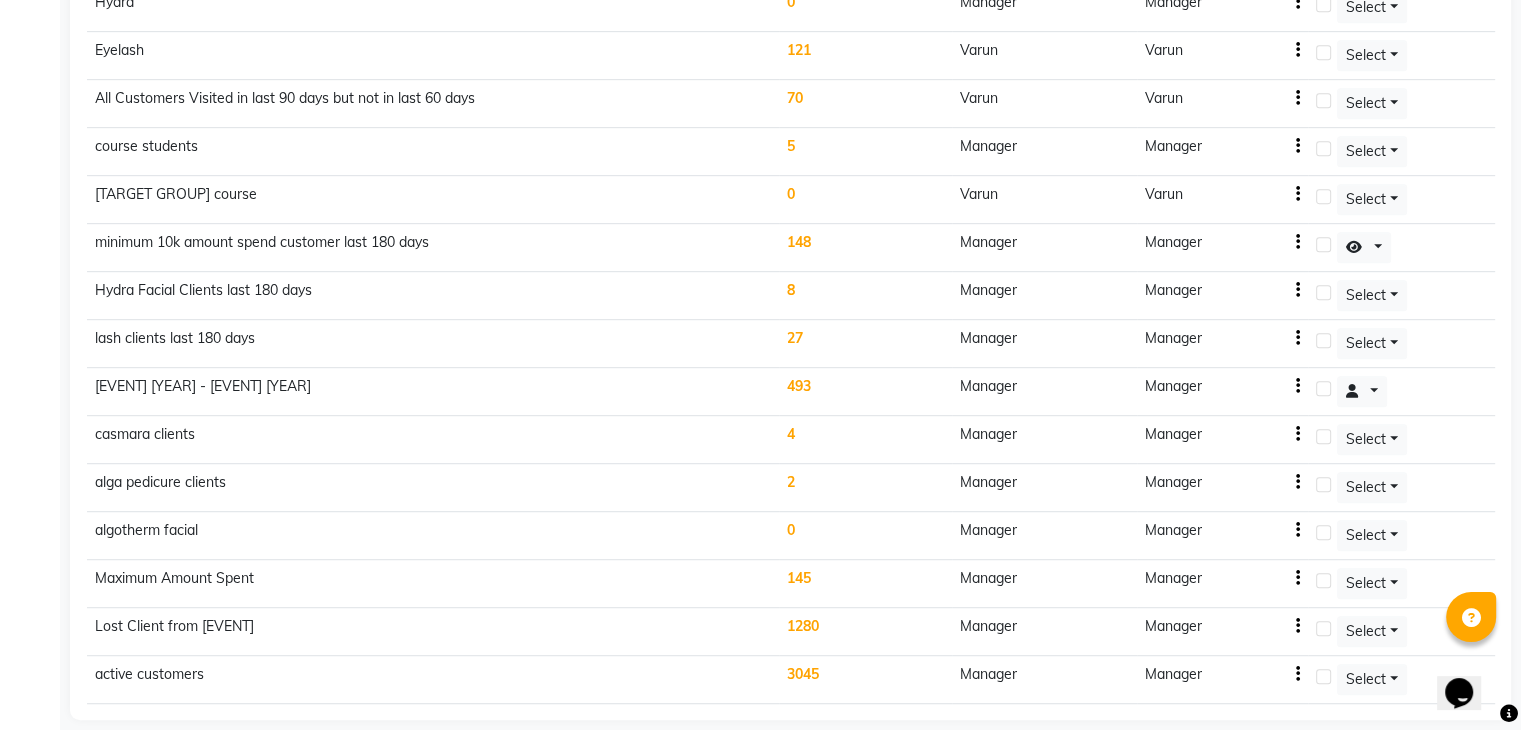 click on "Manager" 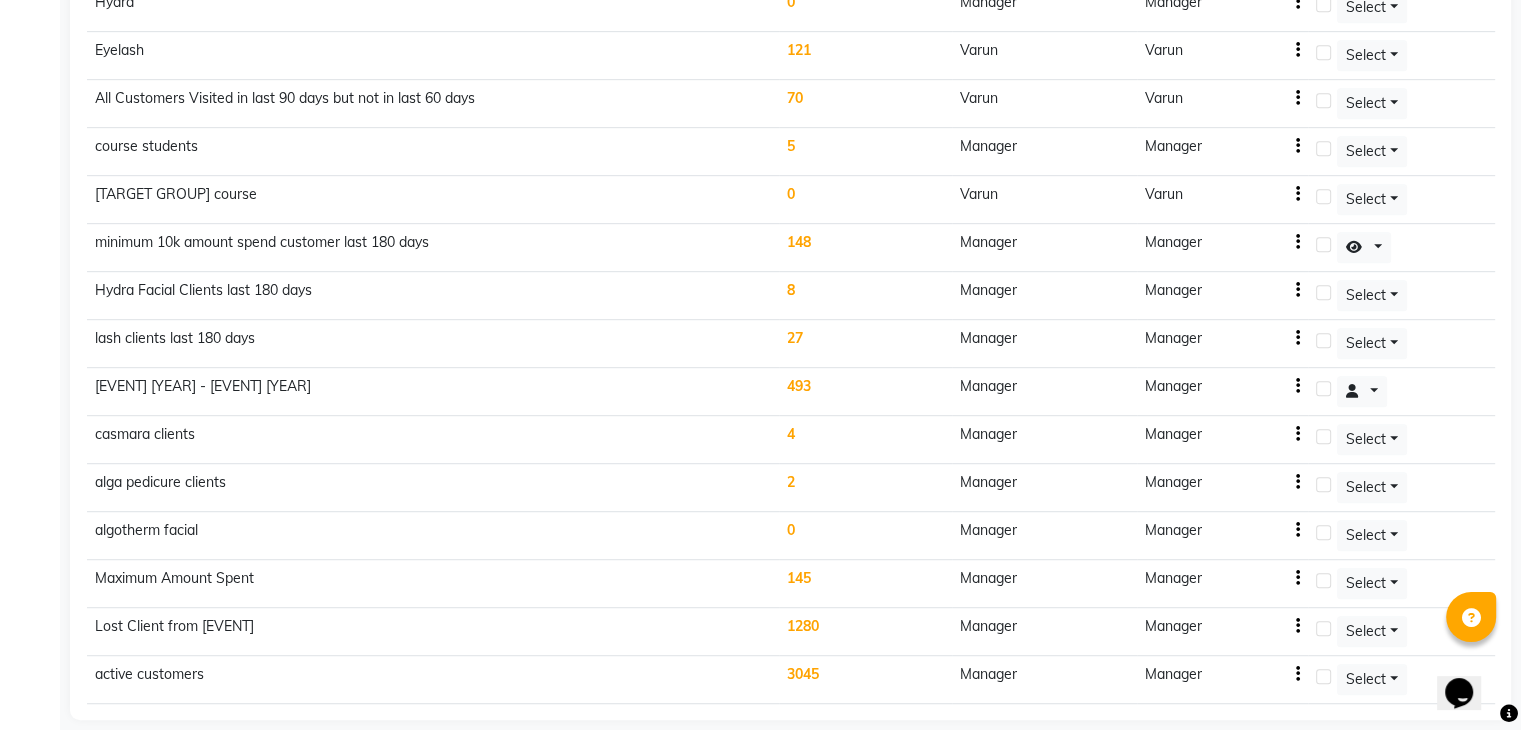 click 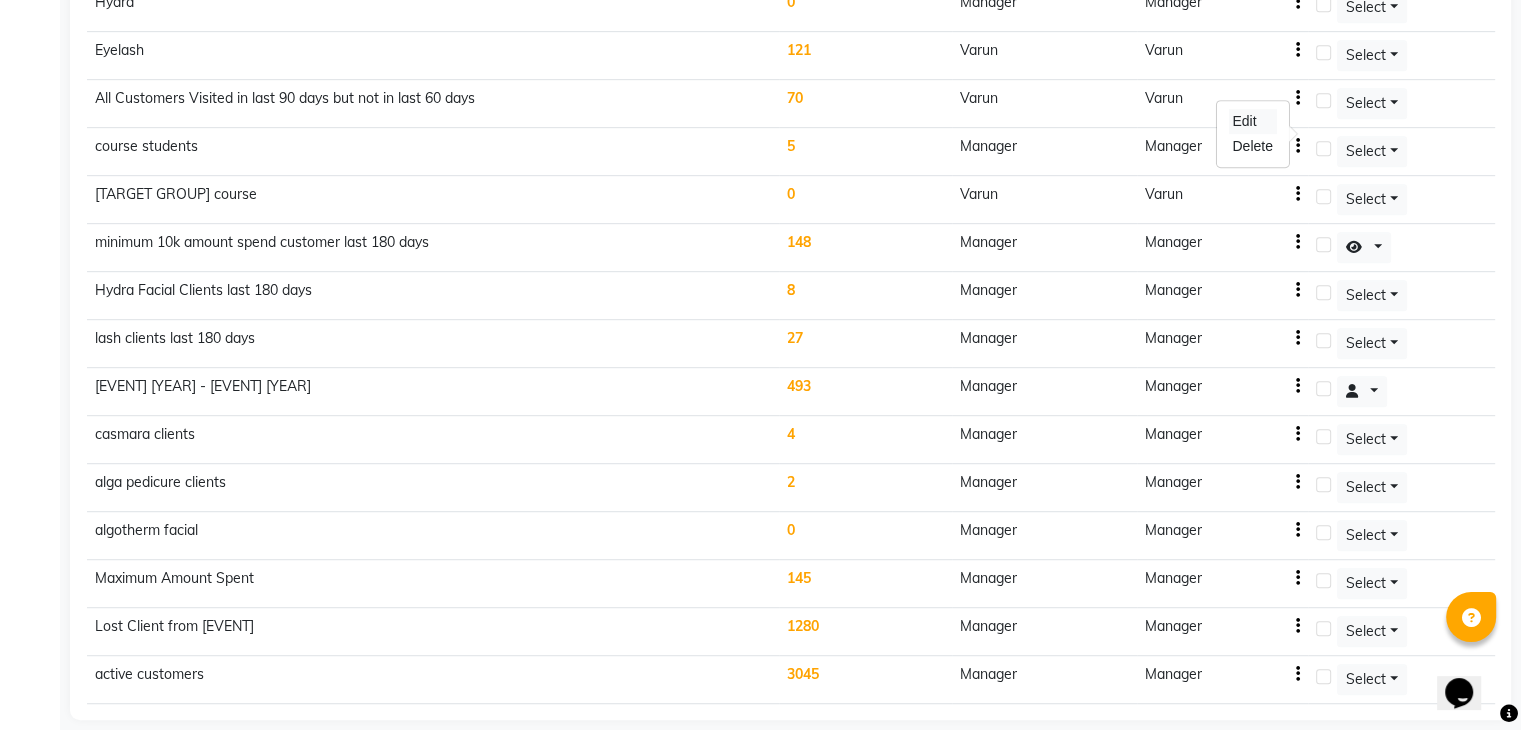 click on "Edit" at bounding box center [1252, 121] 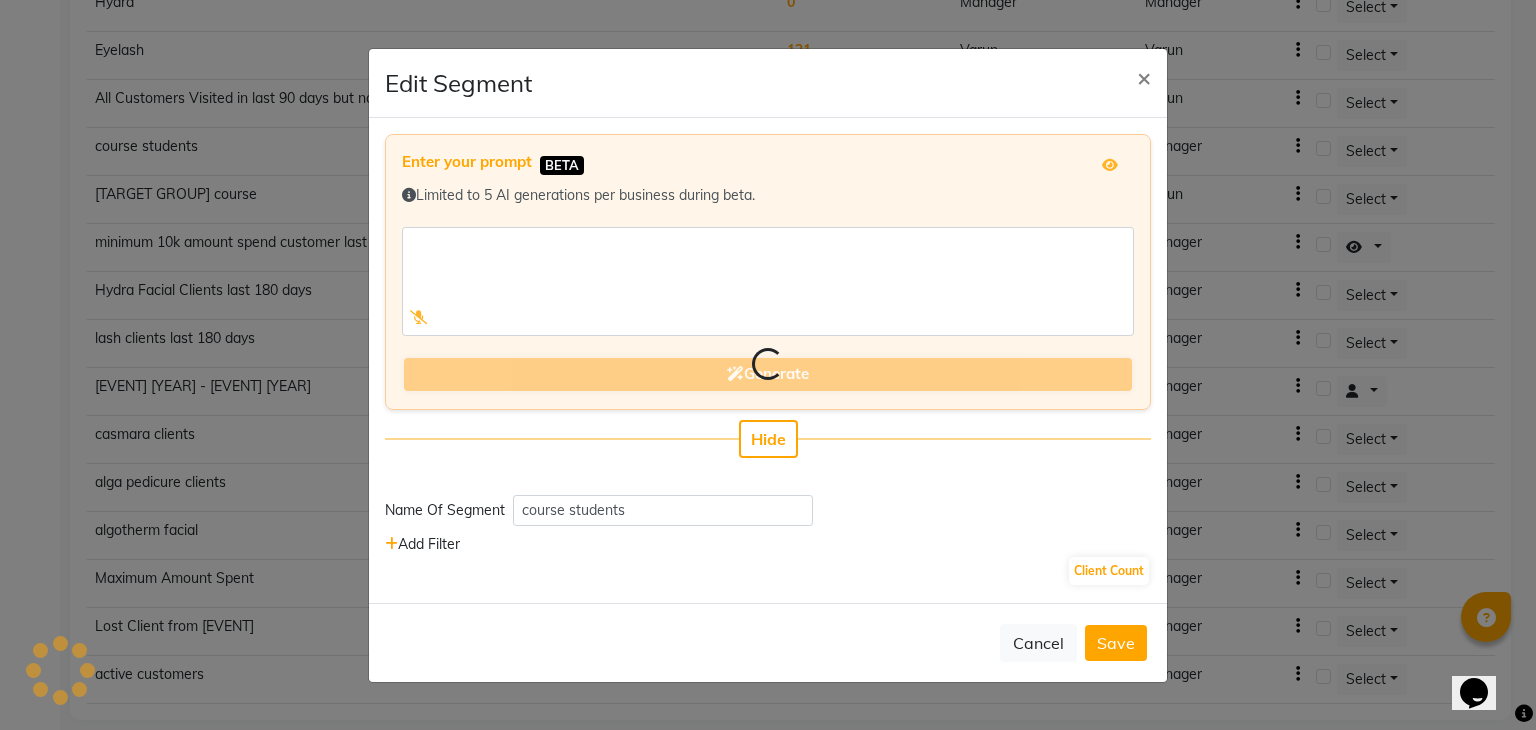 select on "<=" 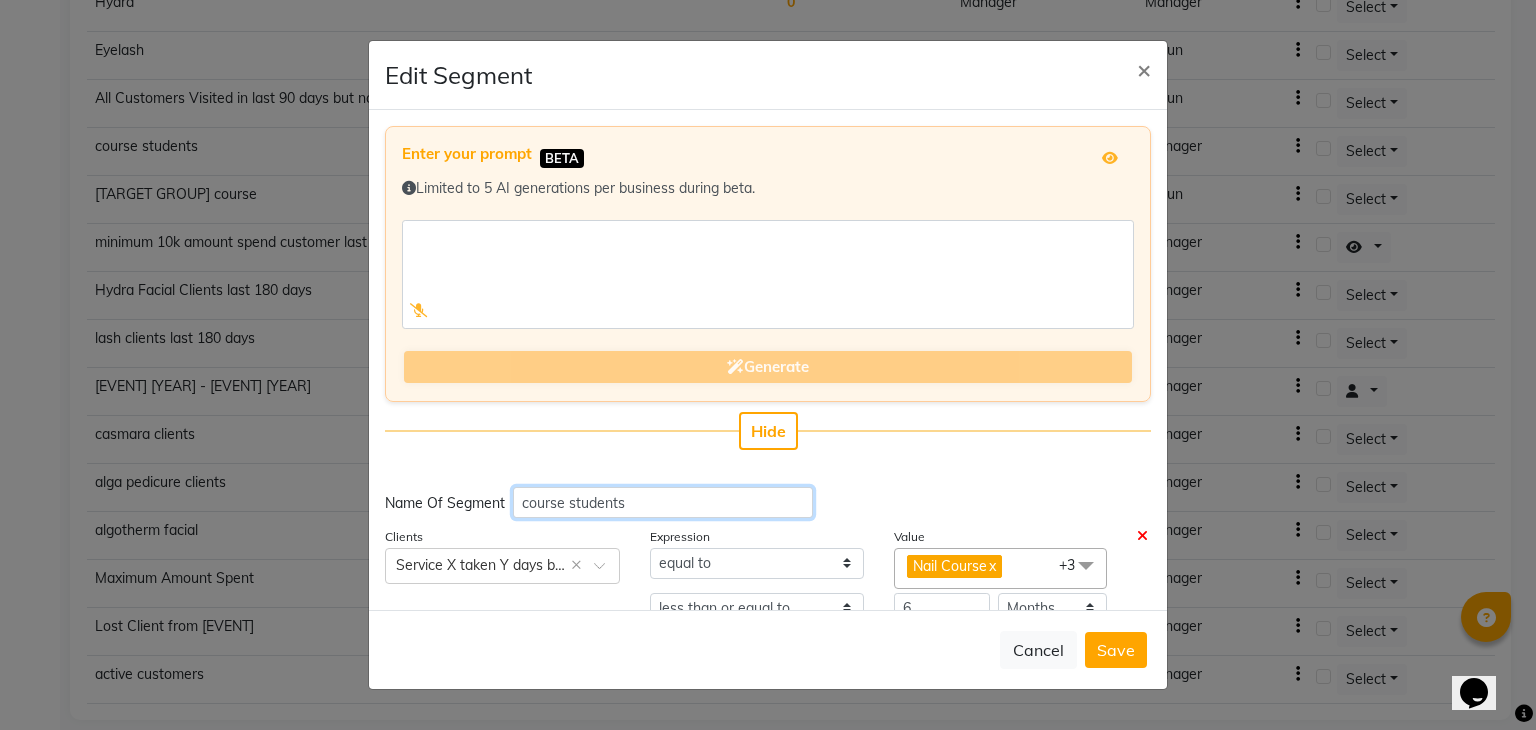 click on "course students" 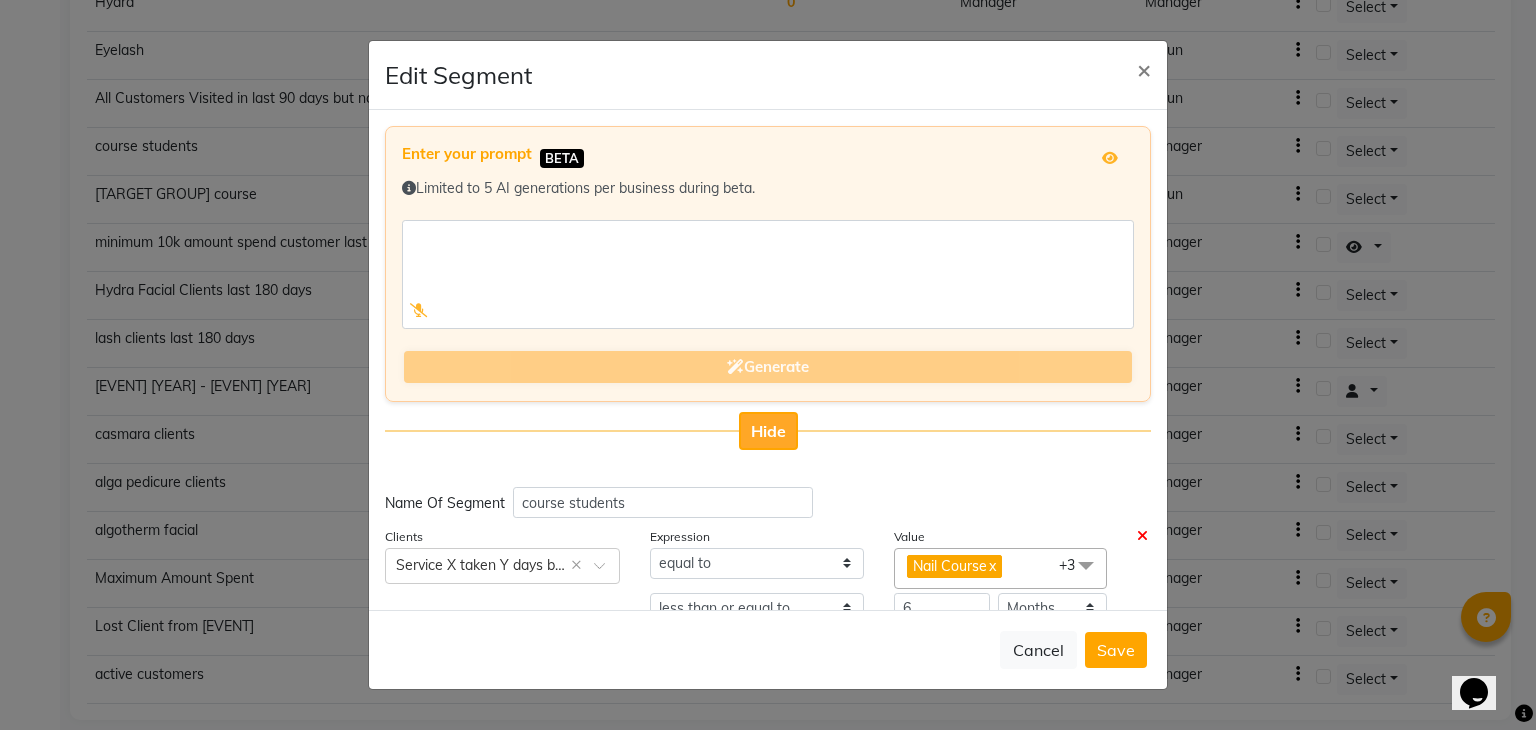 click on "Hide" 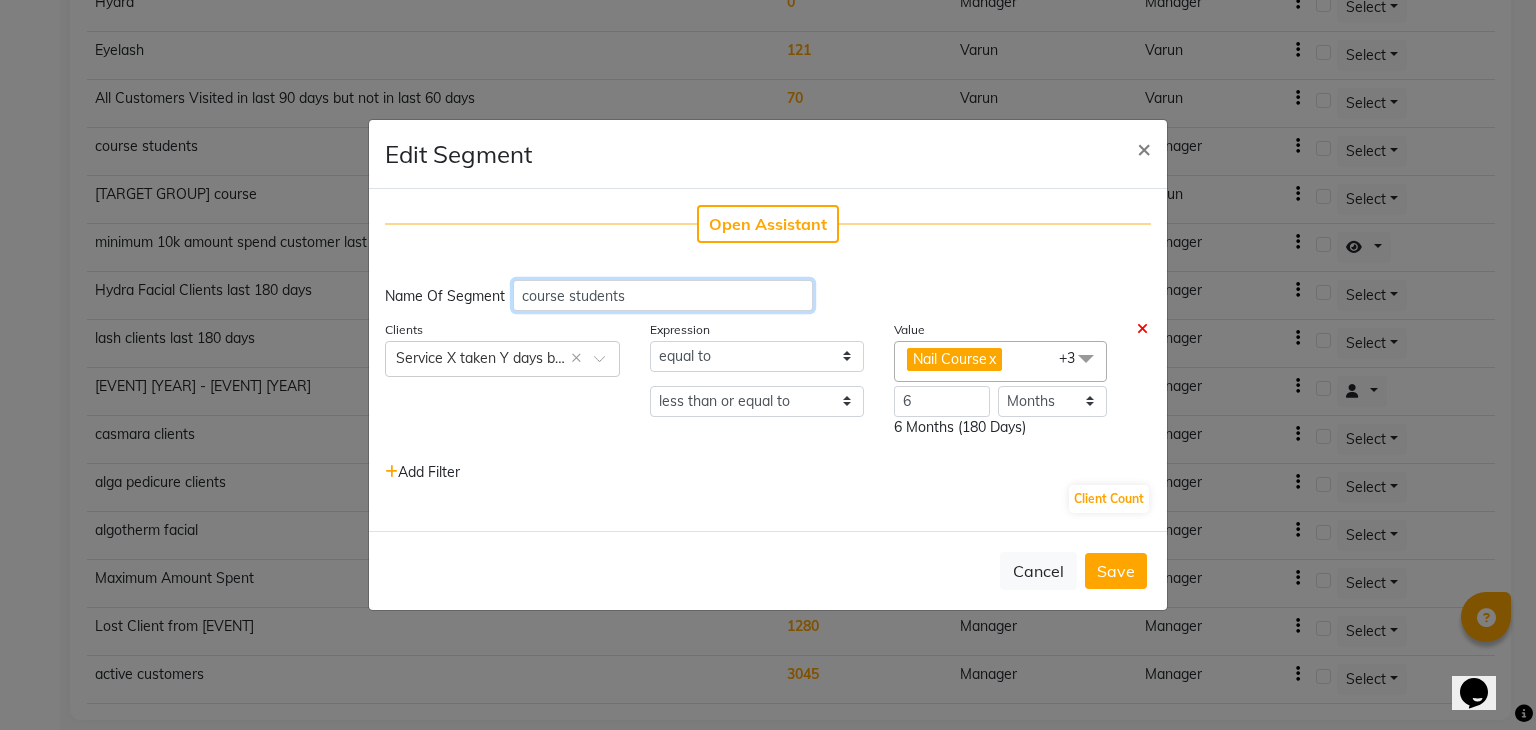 click on "course students" 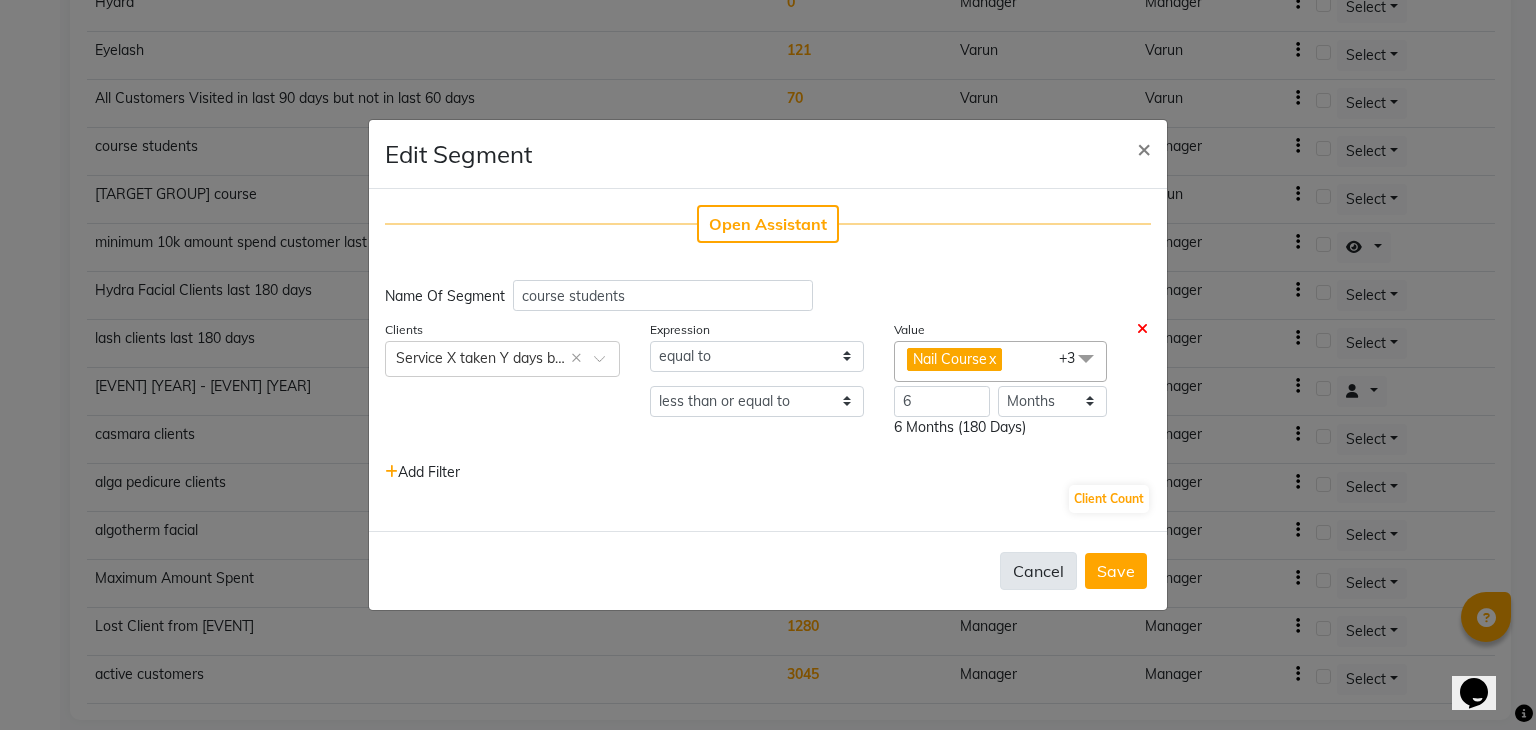 click on "Cancel" 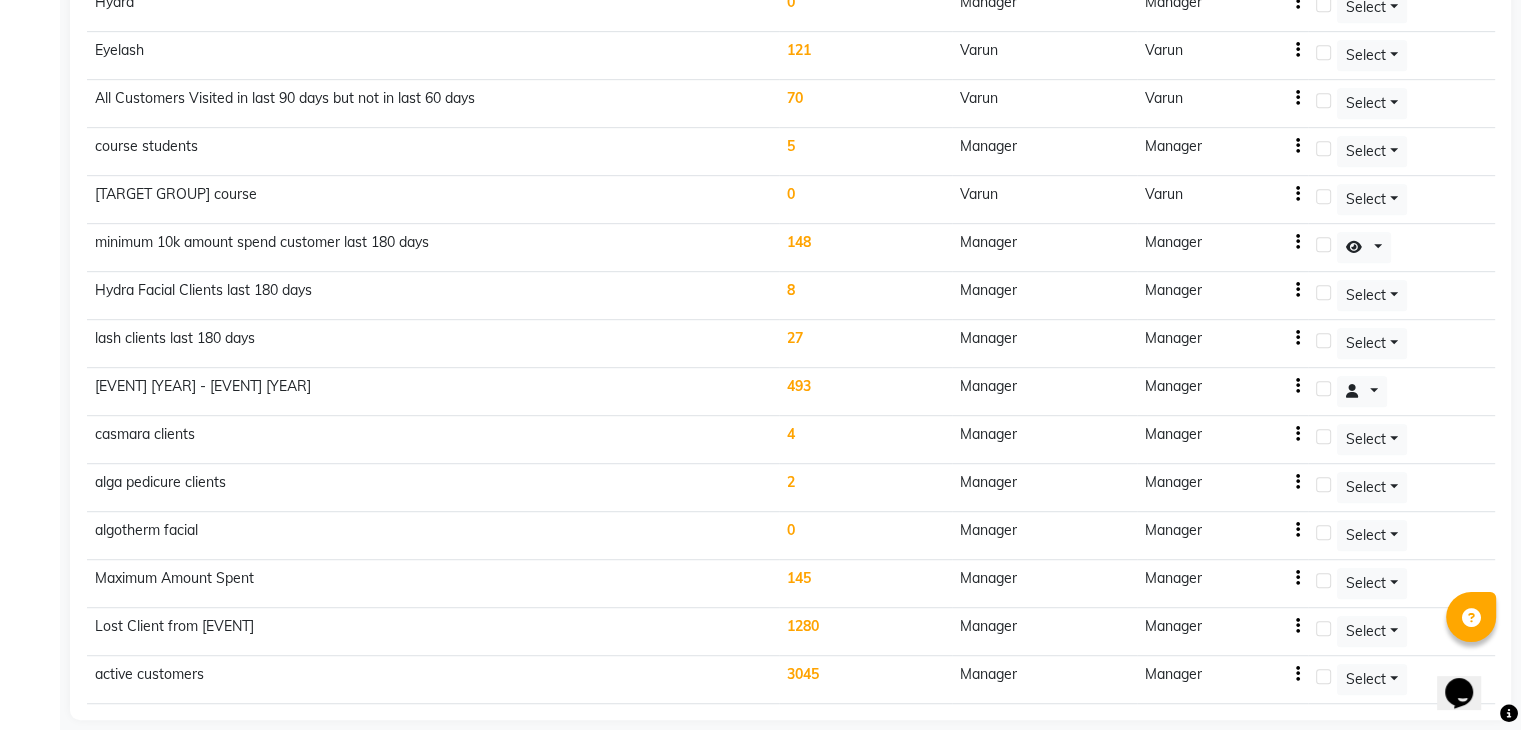 click 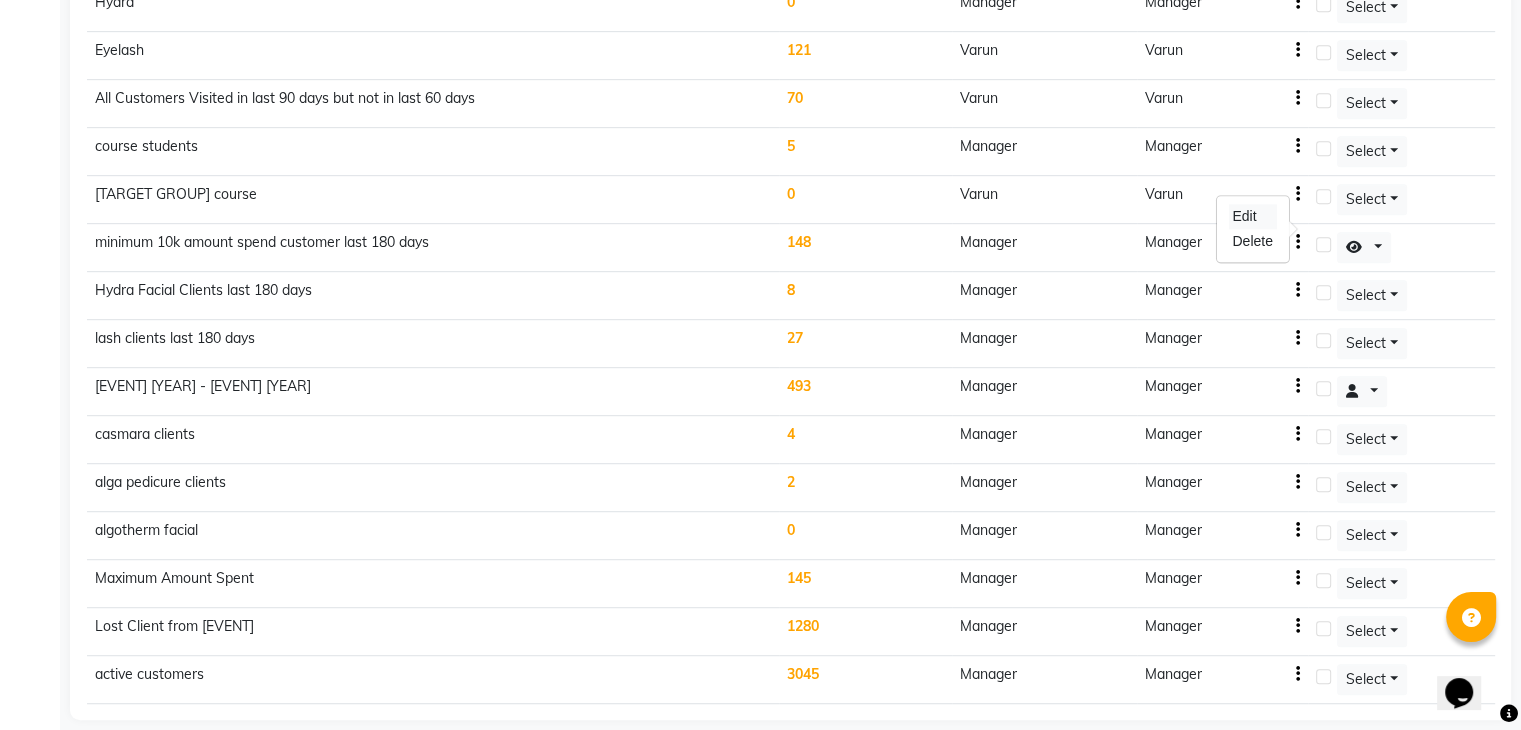 click on "Edit" at bounding box center (1252, 216) 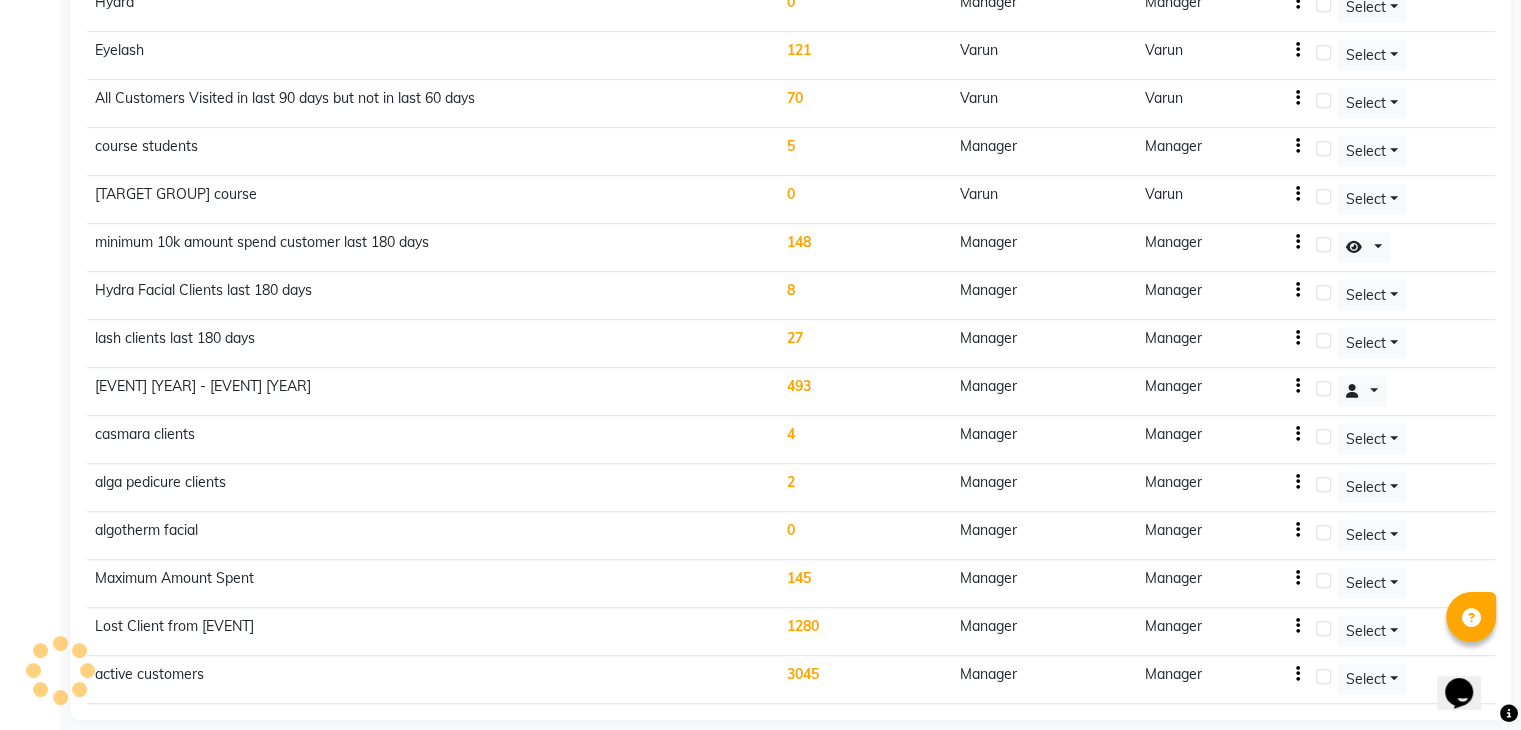 select on ">=" 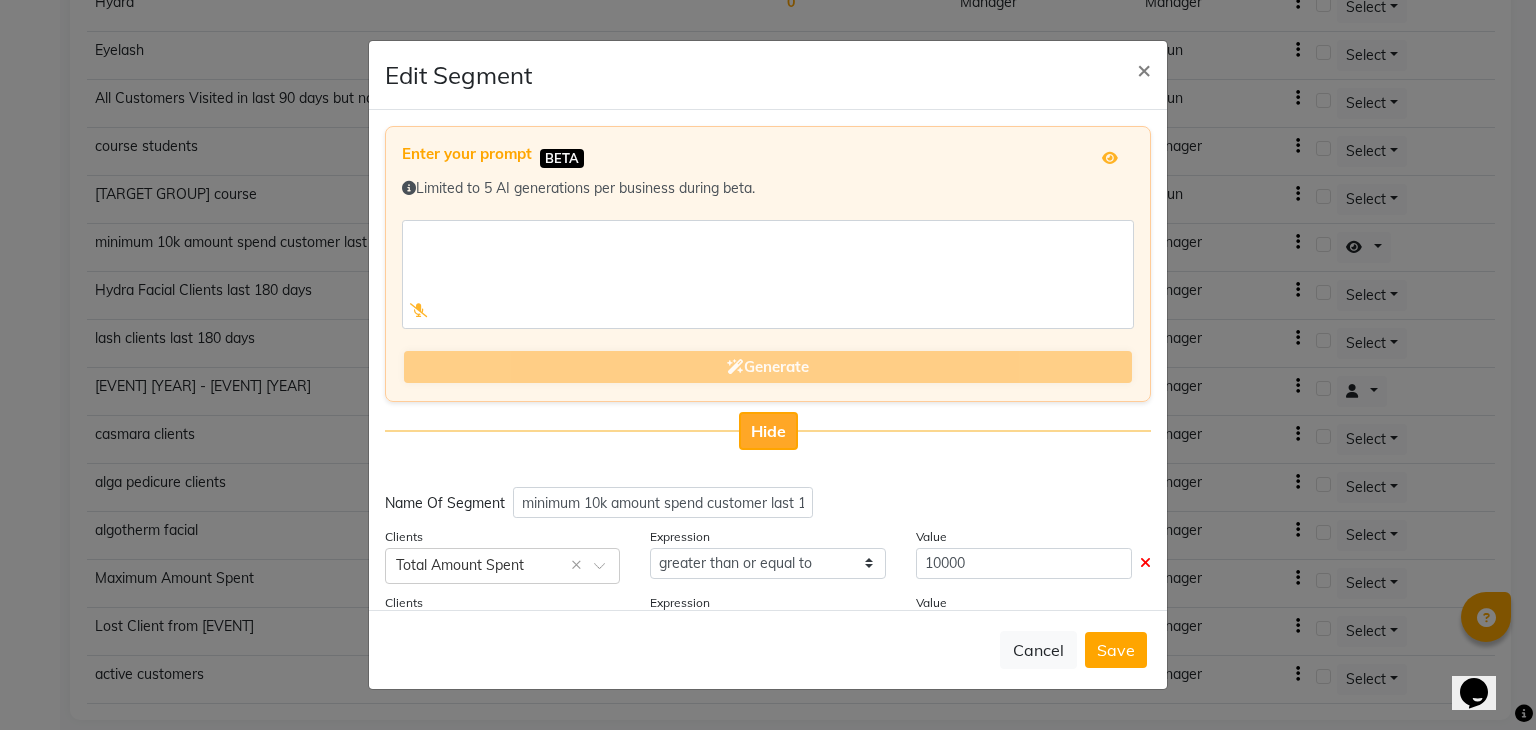 click on "Hide" 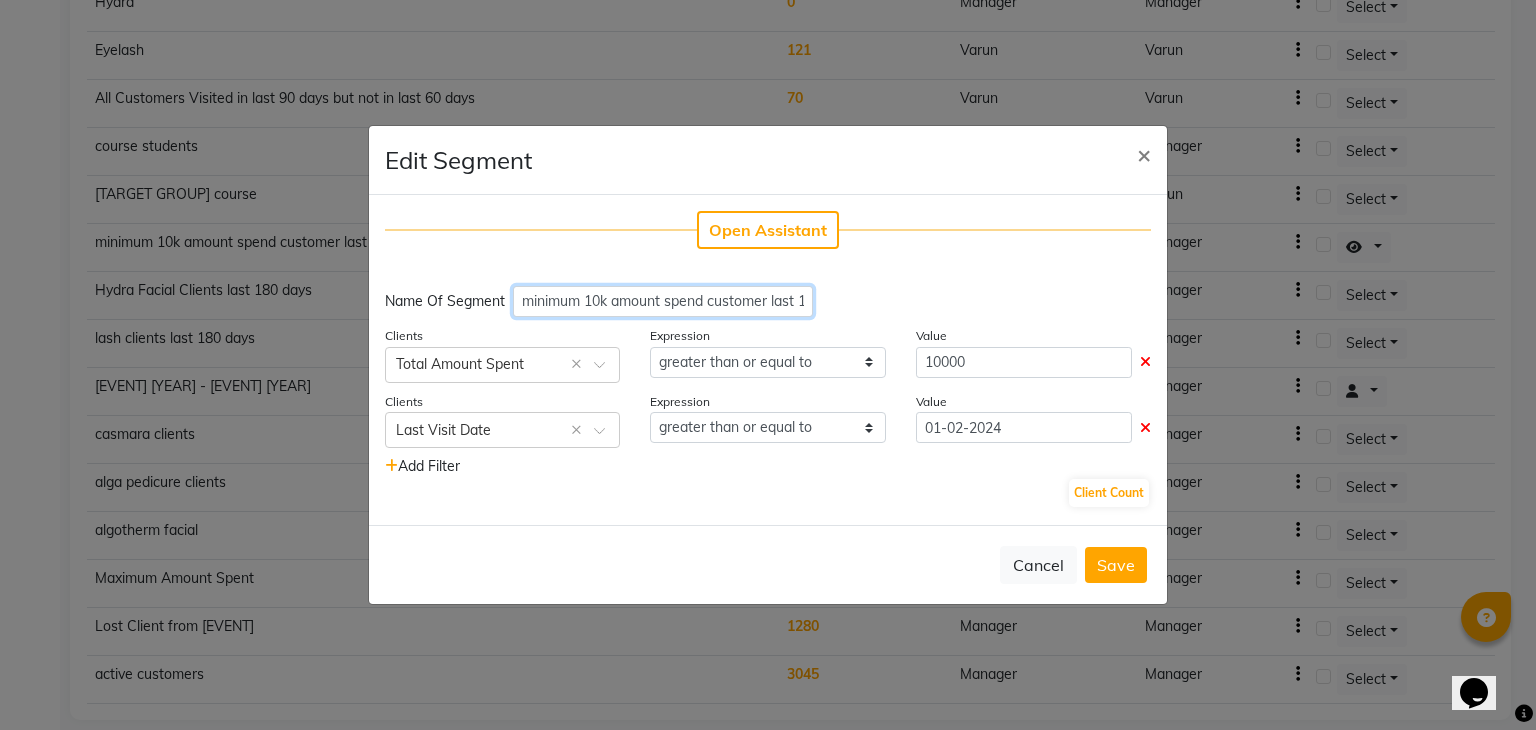 click on "minimum 10k amount spend customer last 180 days" 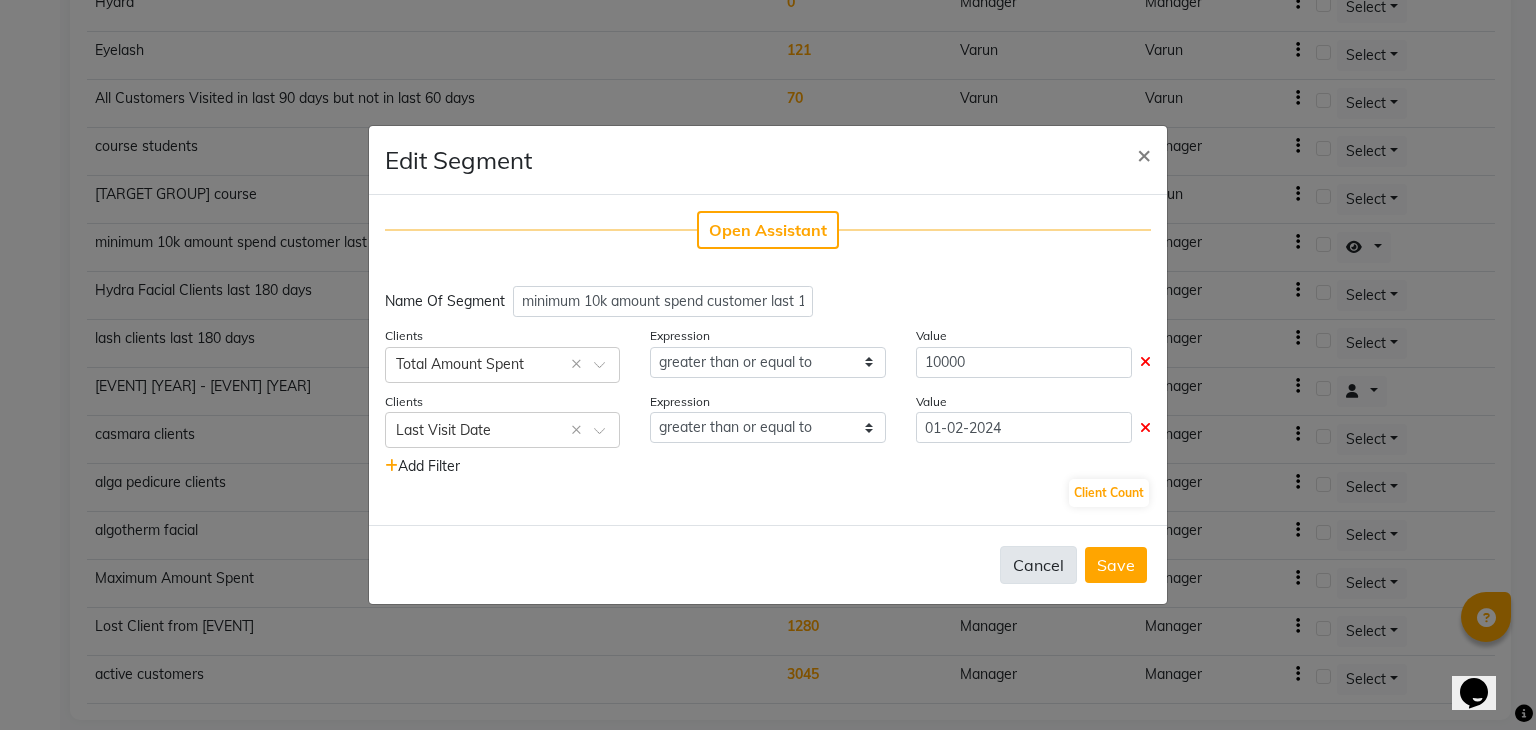 click on "Cancel" 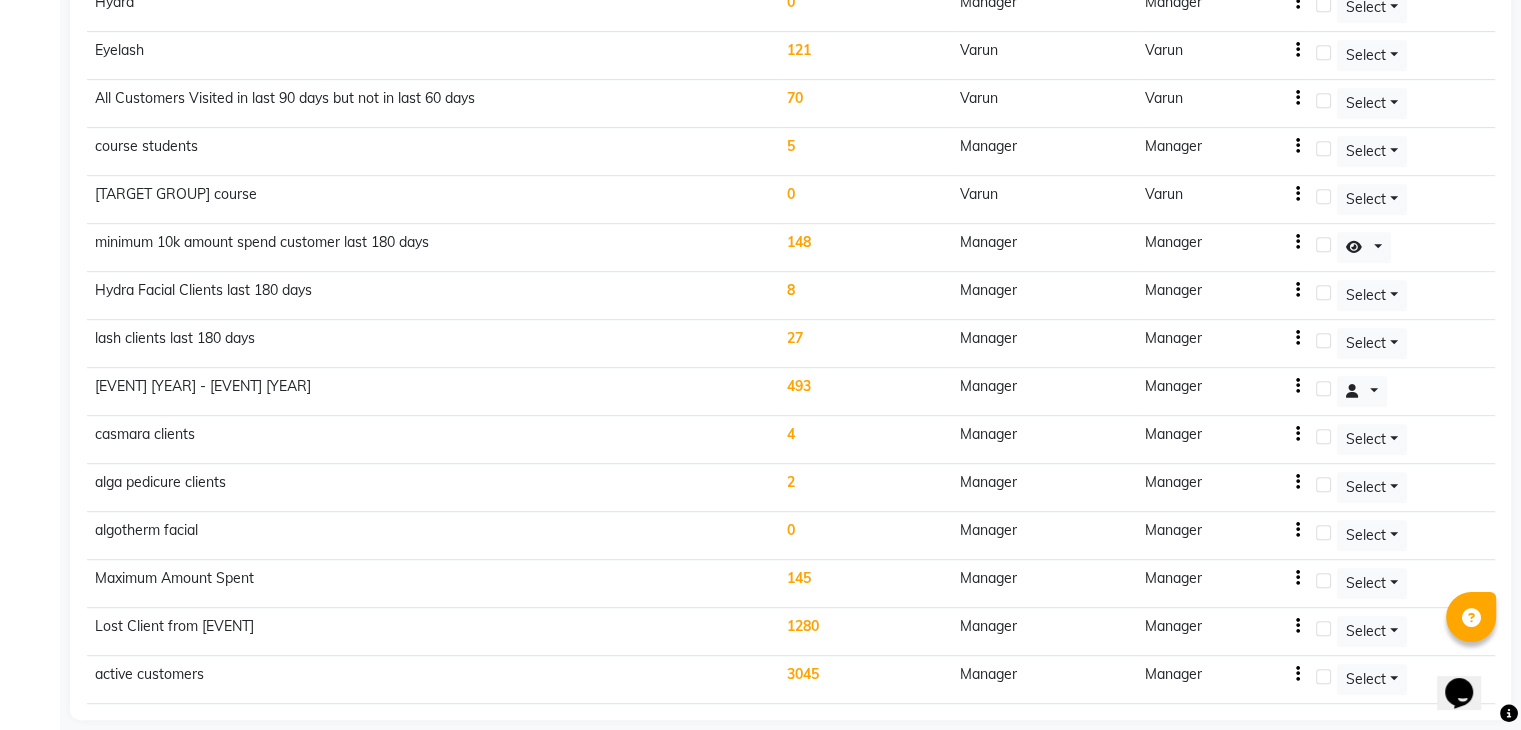 click 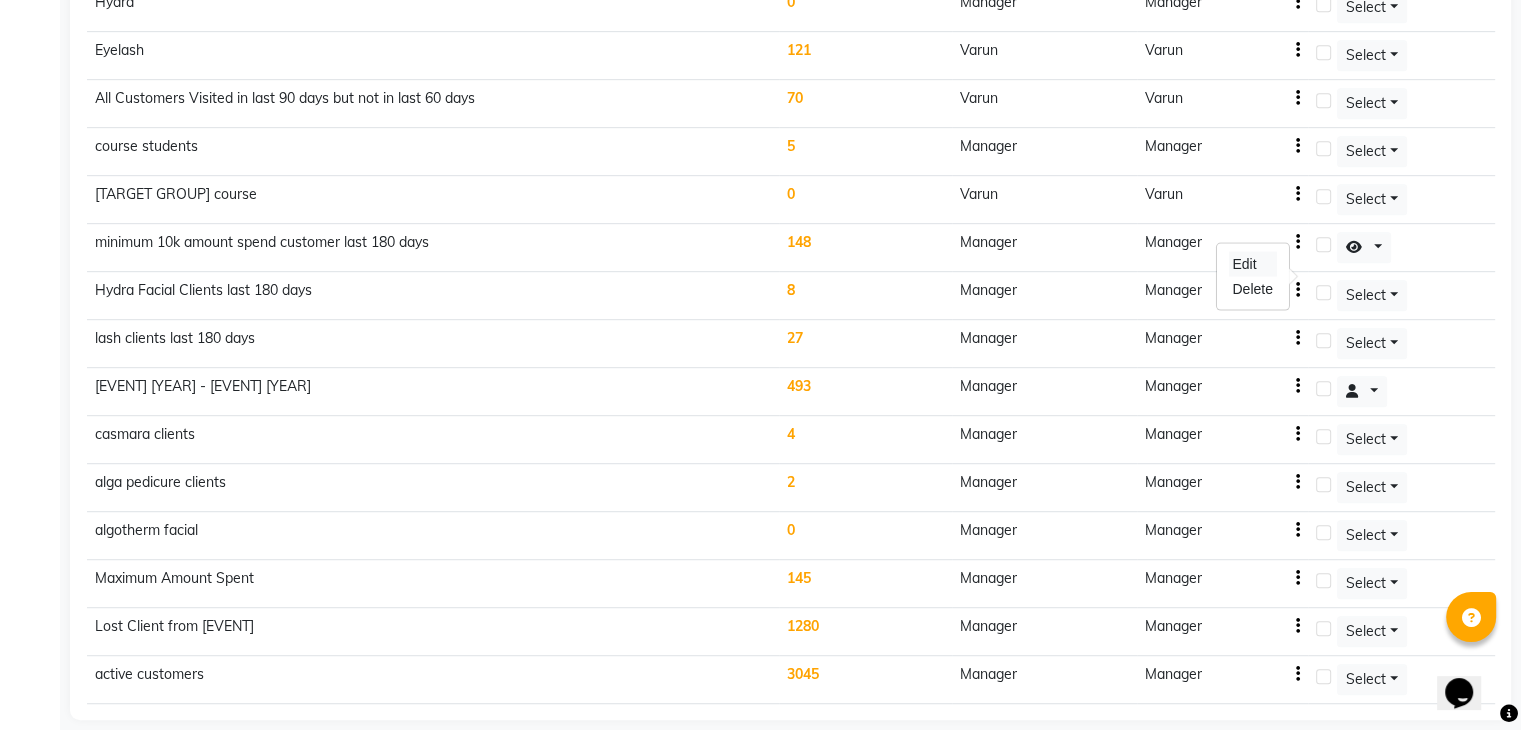 click on "Edit" at bounding box center (1252, 263) 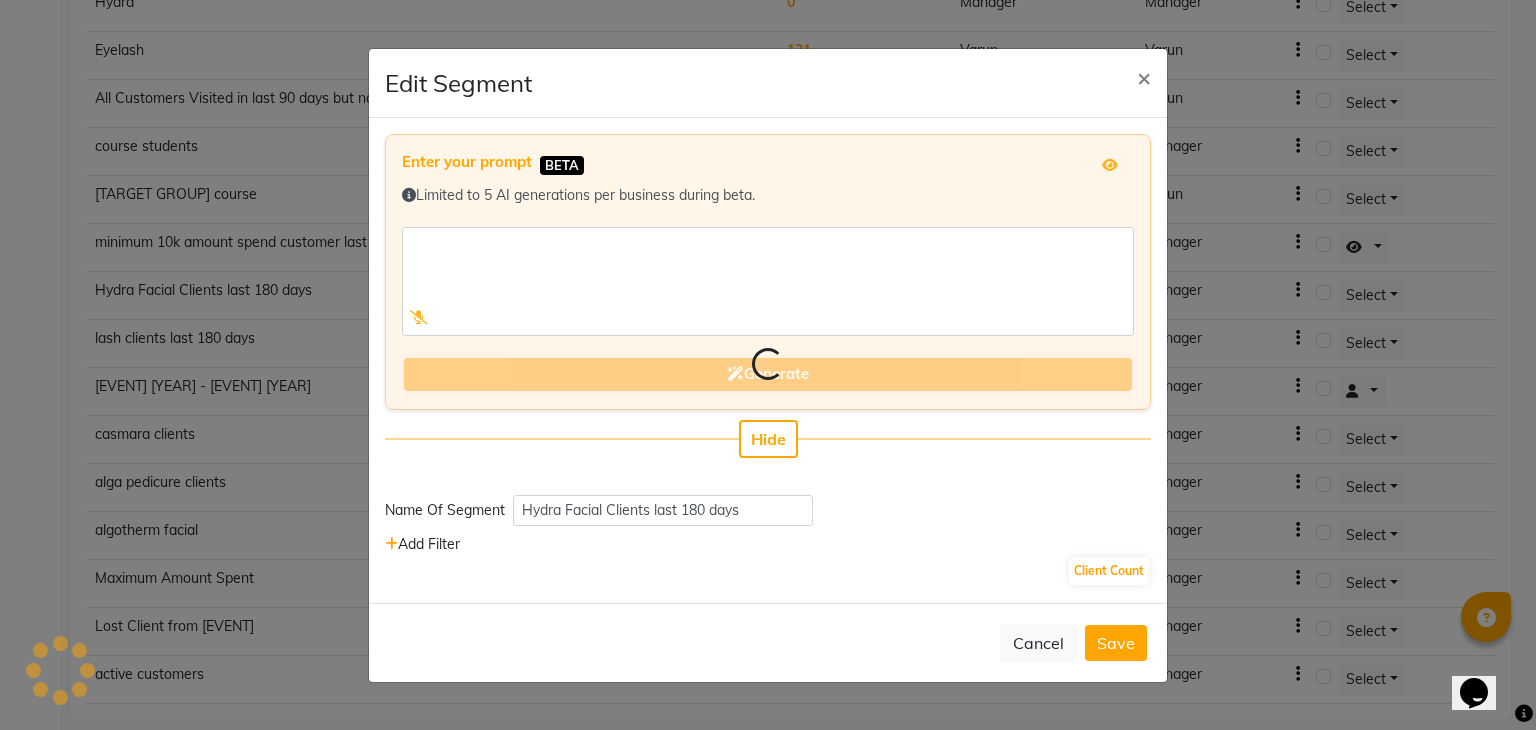 select on "<=" 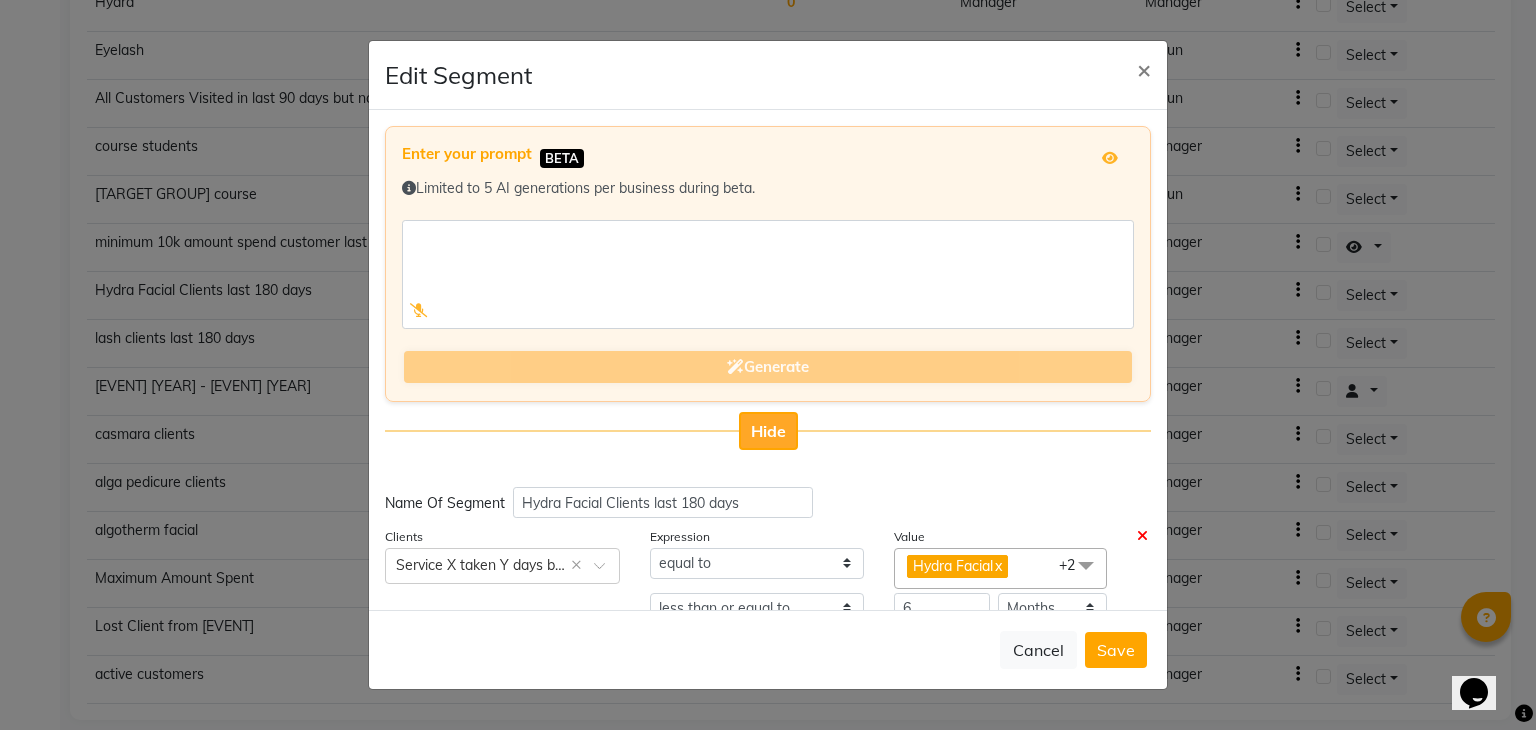 click on "Hide" 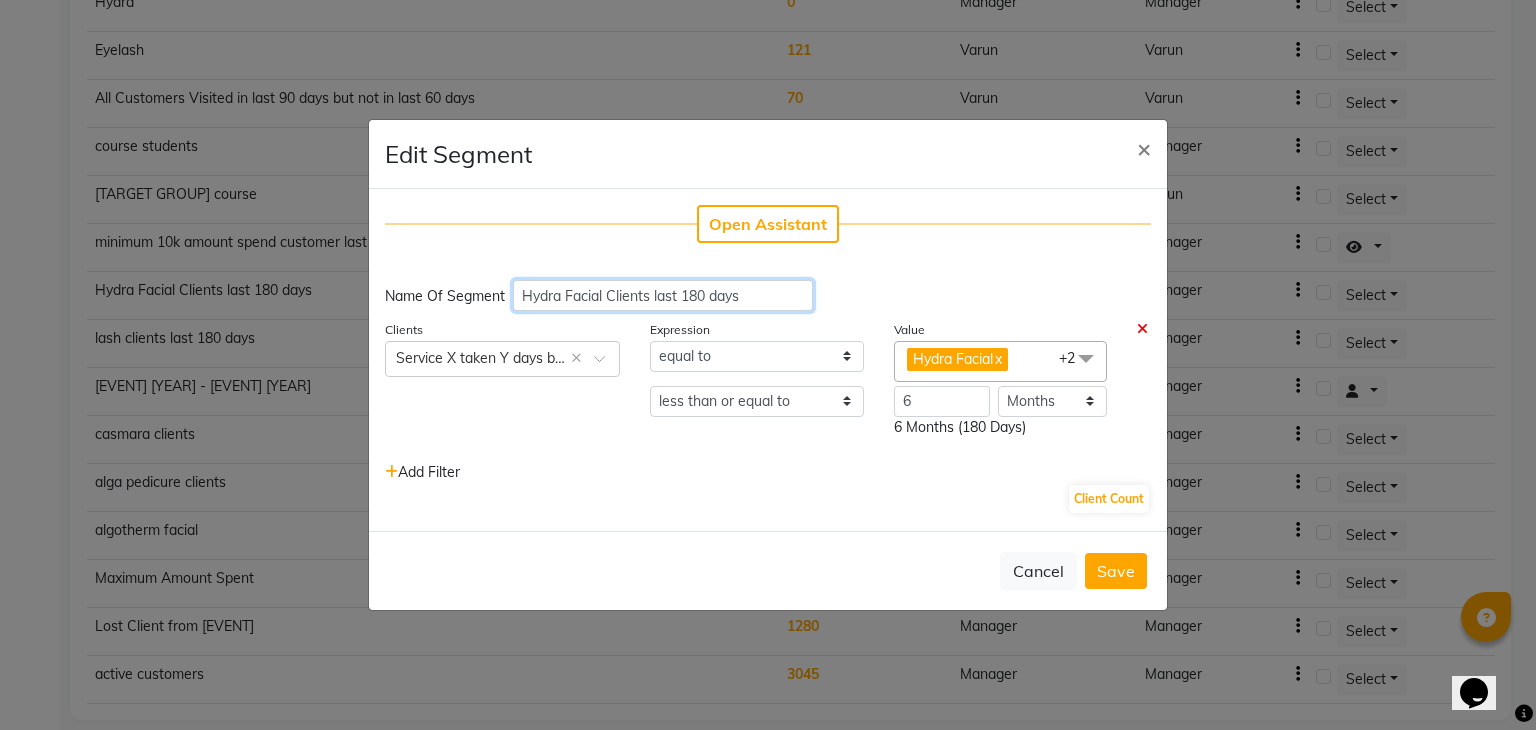 click on "Hydra Facial Clients last 180 days" 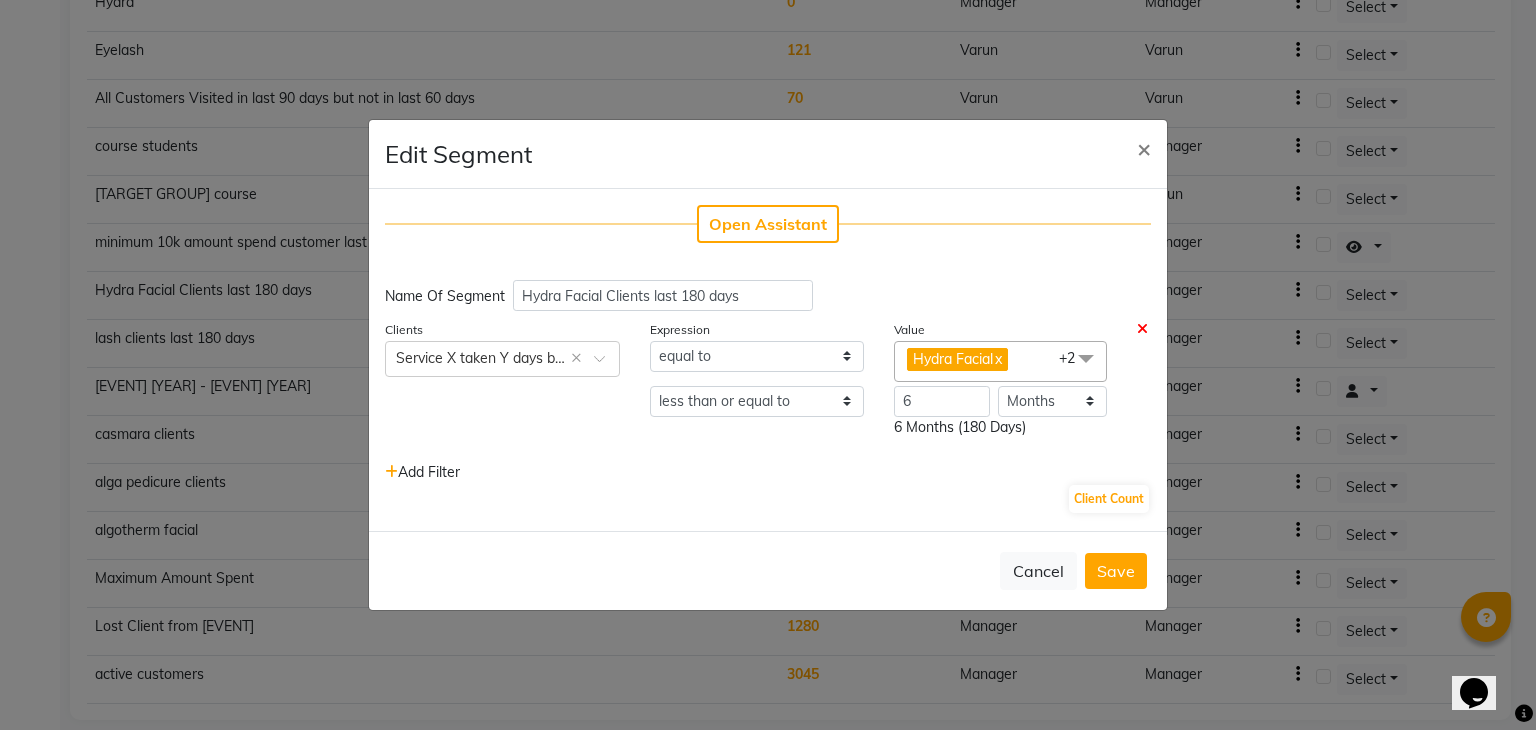click 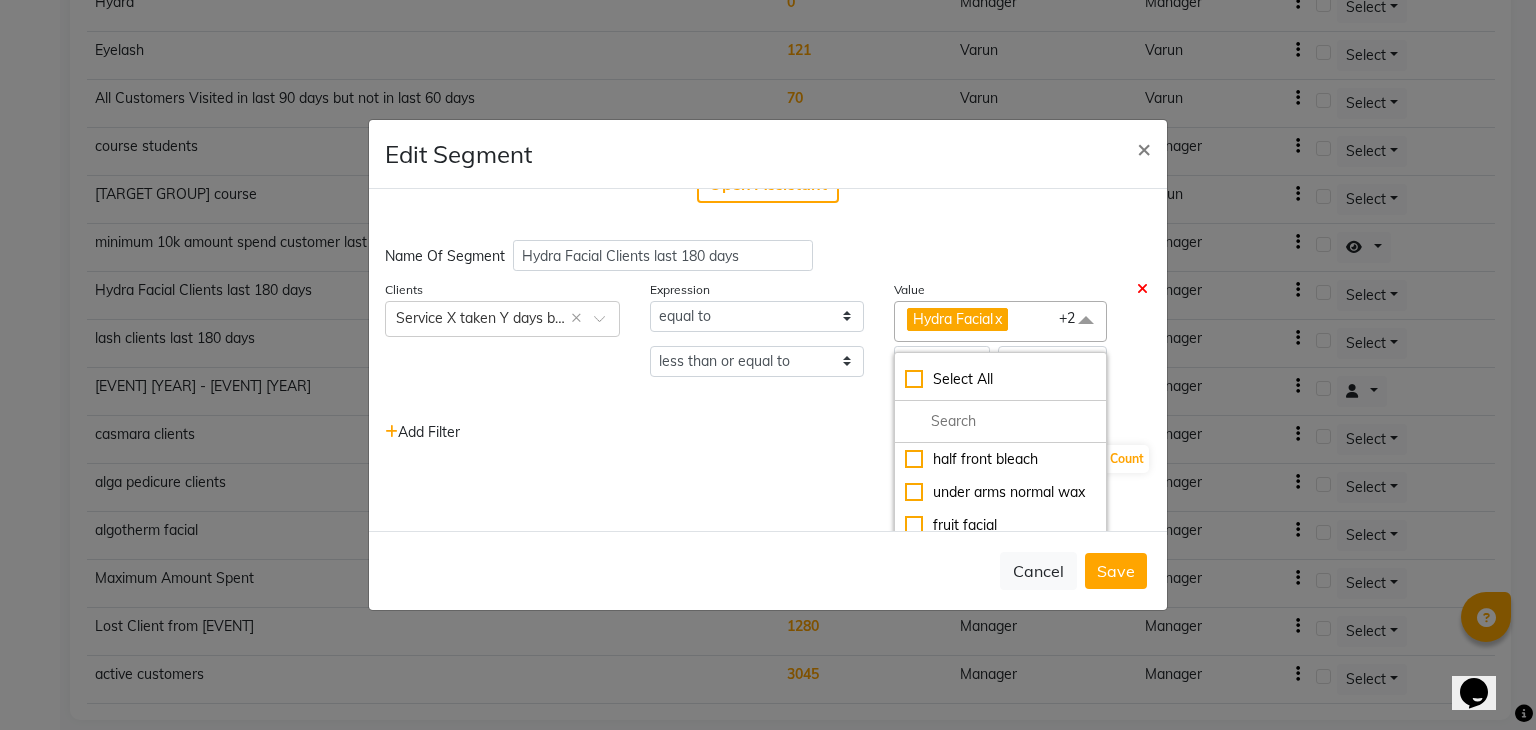 scroll, scrollTop: 80, scrollLeft: 0, axis: vertical 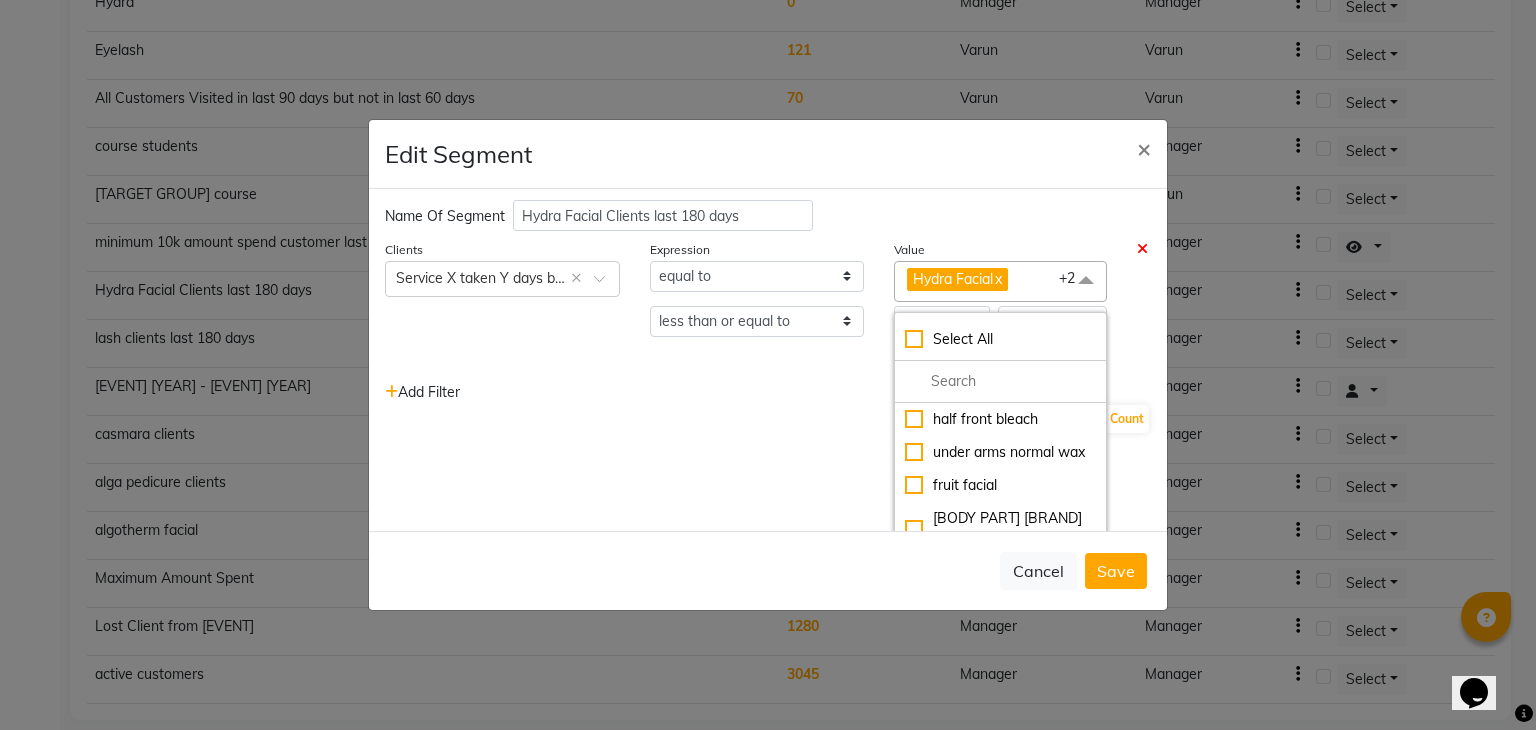 click on "+2" 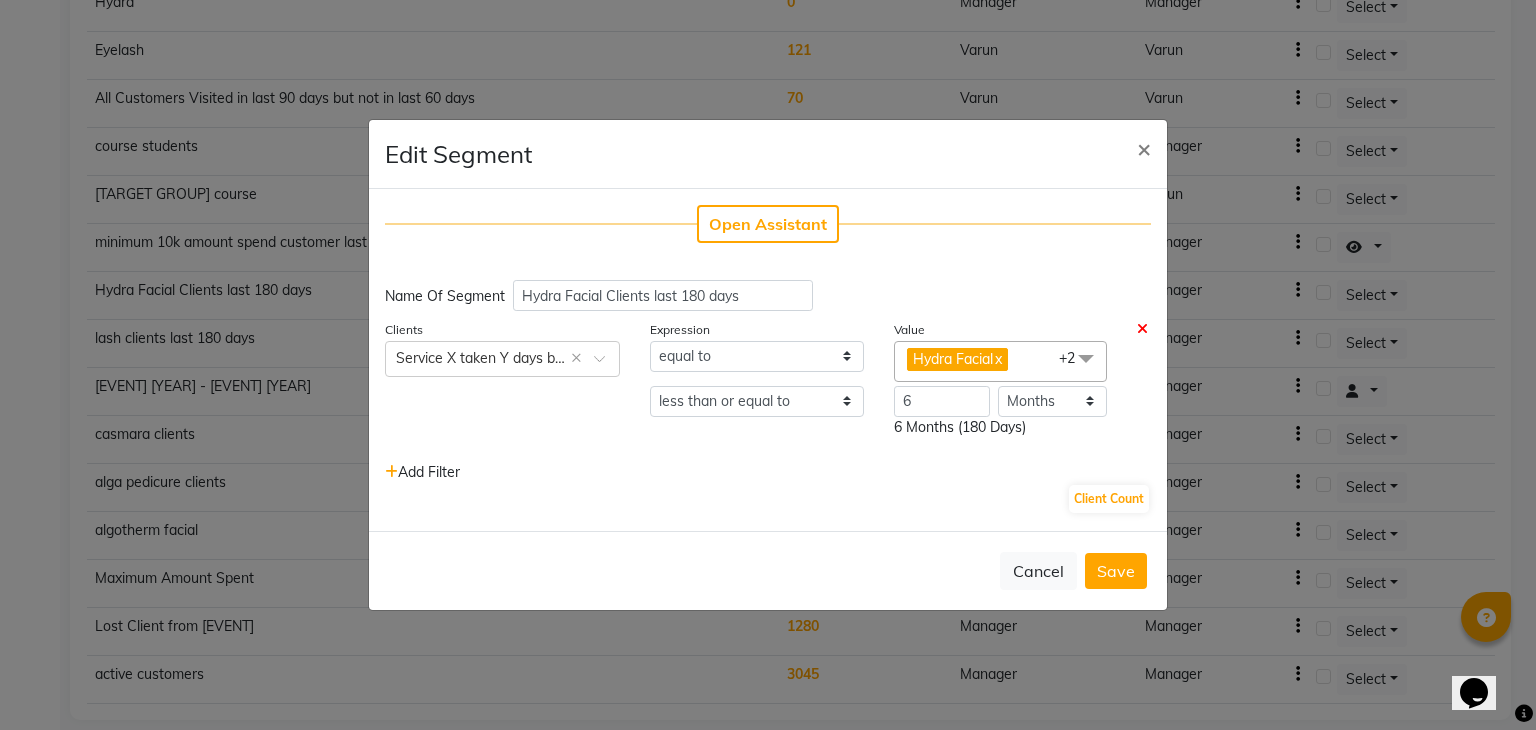 scroll, scrollTop: 0, scrollLeft: 0, axis: both 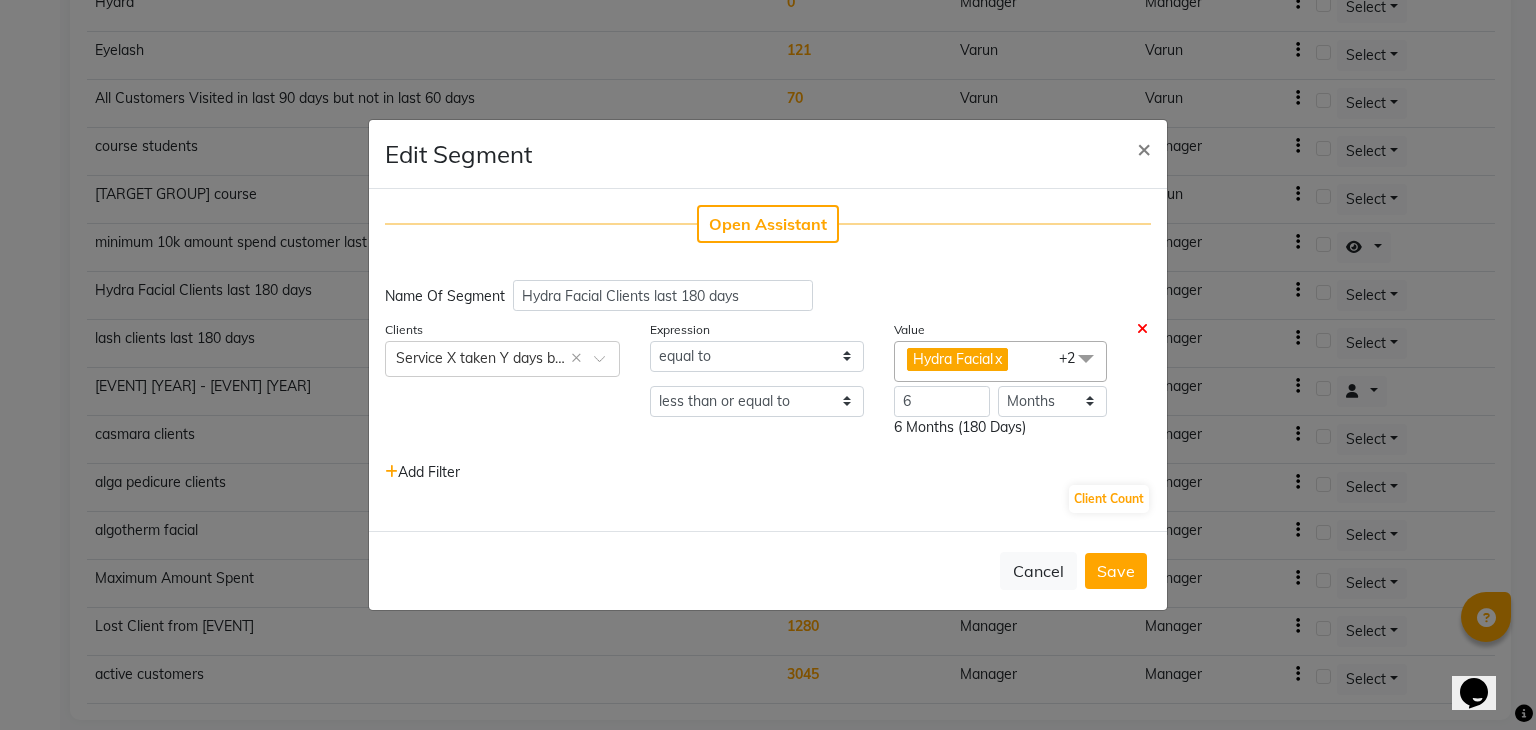 click 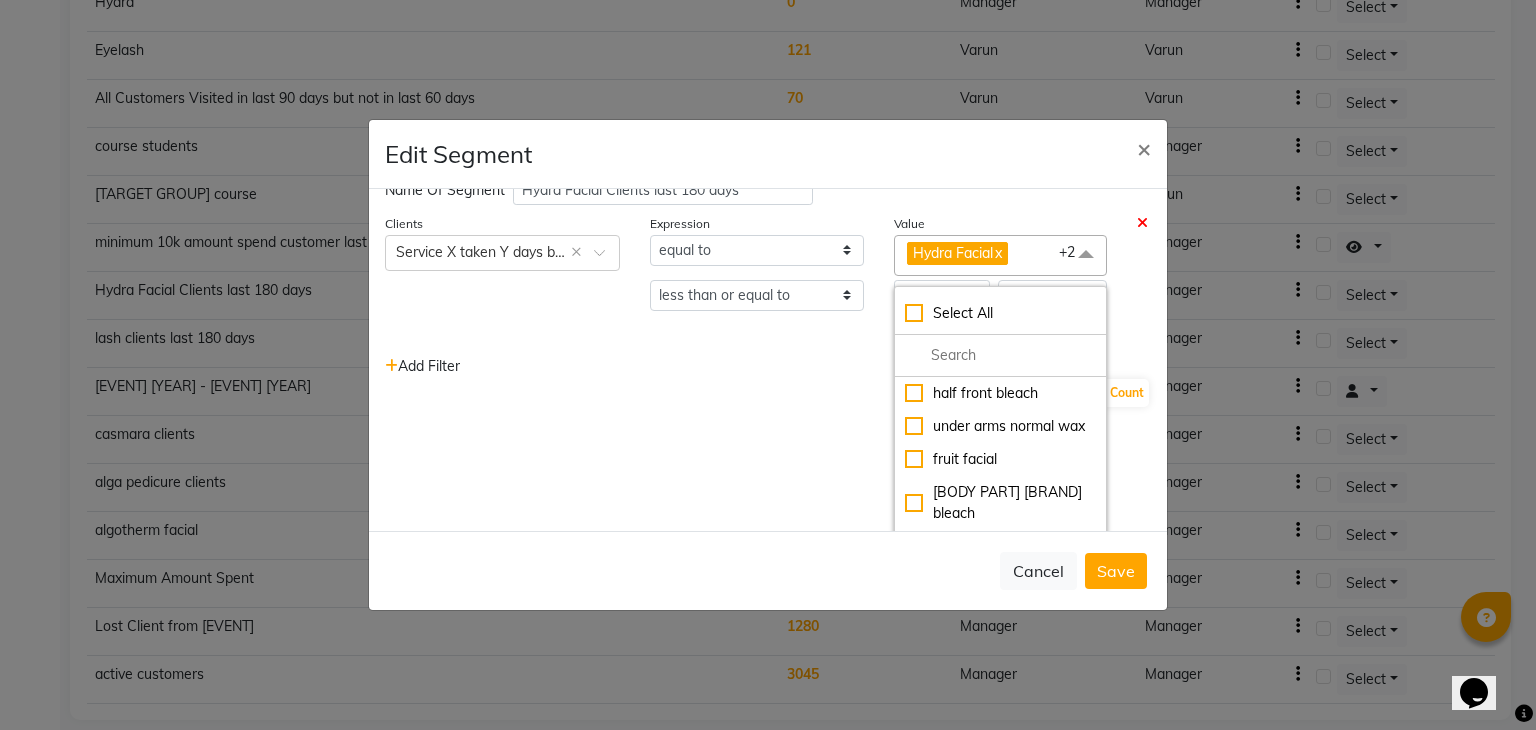 scroll, scrollTop: 66, scrollLeft: 0, axis: vertical 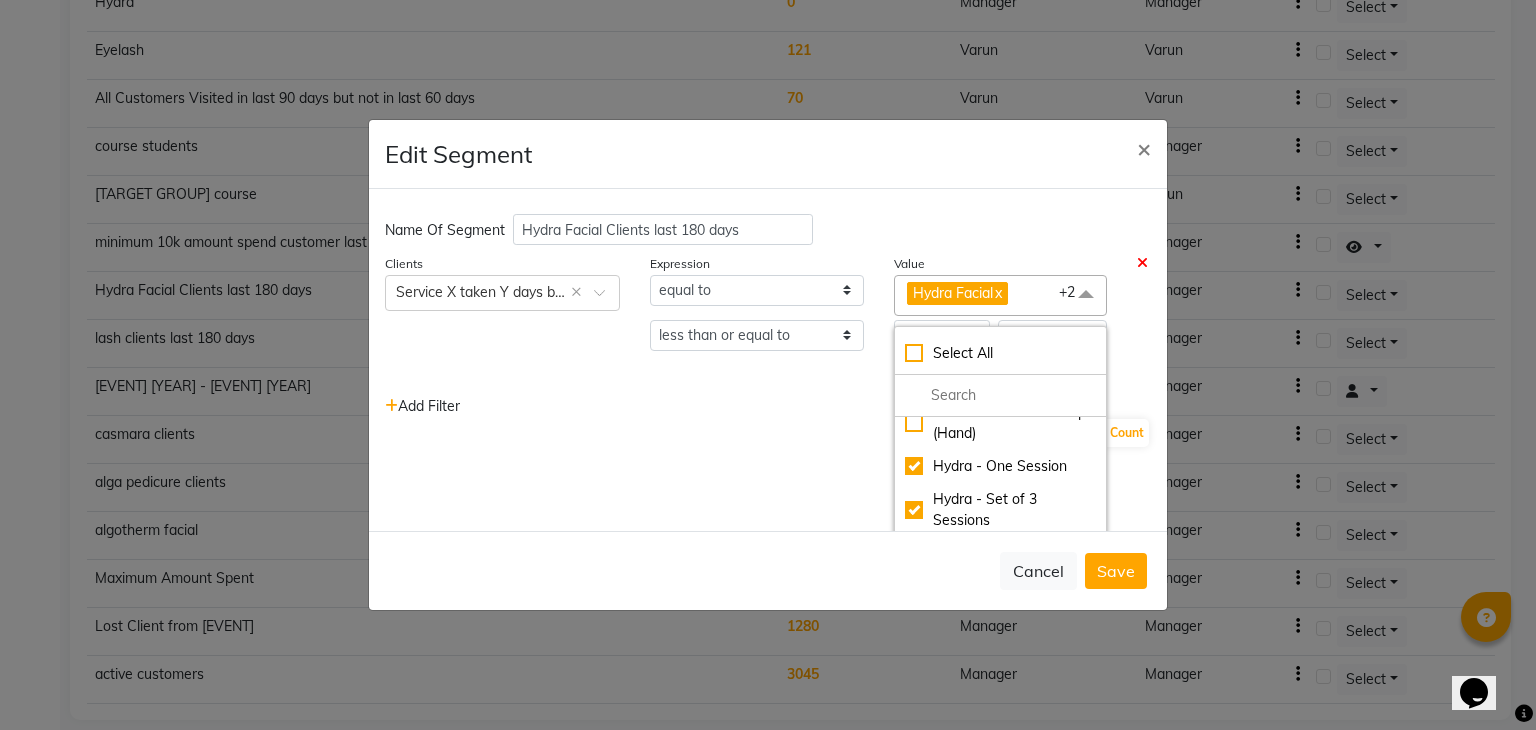 click on "Open Assistant  Name Of Segment Hydra Facial Clients last 180 days Clients Select × Service X taken Y days back × Expression Value equal to Hydra Facial  x Hydra  - One Session  x Hydra  - Set of 3 Sessions  x +2 Select All half front bleach under arms normal wax fruit facial full back cherls bleach full arm with underarms normal wax body scrub full back normal wax full legs dtan  underarms ozone bleach full face cherls bleach lower lips wax Casmara Facial hands and legs dtan hands and arms ozone bleach Chin Threading Upperlip Threading full body dtan full legs ozone bleach full hands and legs ozone bleach full front cherls bleach Face Wax  nose wax under arms cherls bleach hands and arms cherls bleach full legs cherls bleach hands and legs cherls bleach full body cherls bleach Face Threading full body ozone bleach Eyebrows Threading O3+ Age Lock Facial full back ozone bleach full face ozone bleach lower lips threading back massage  Full body rica wax with bikni half arm normal wax lotus cleanup D Tan 6" 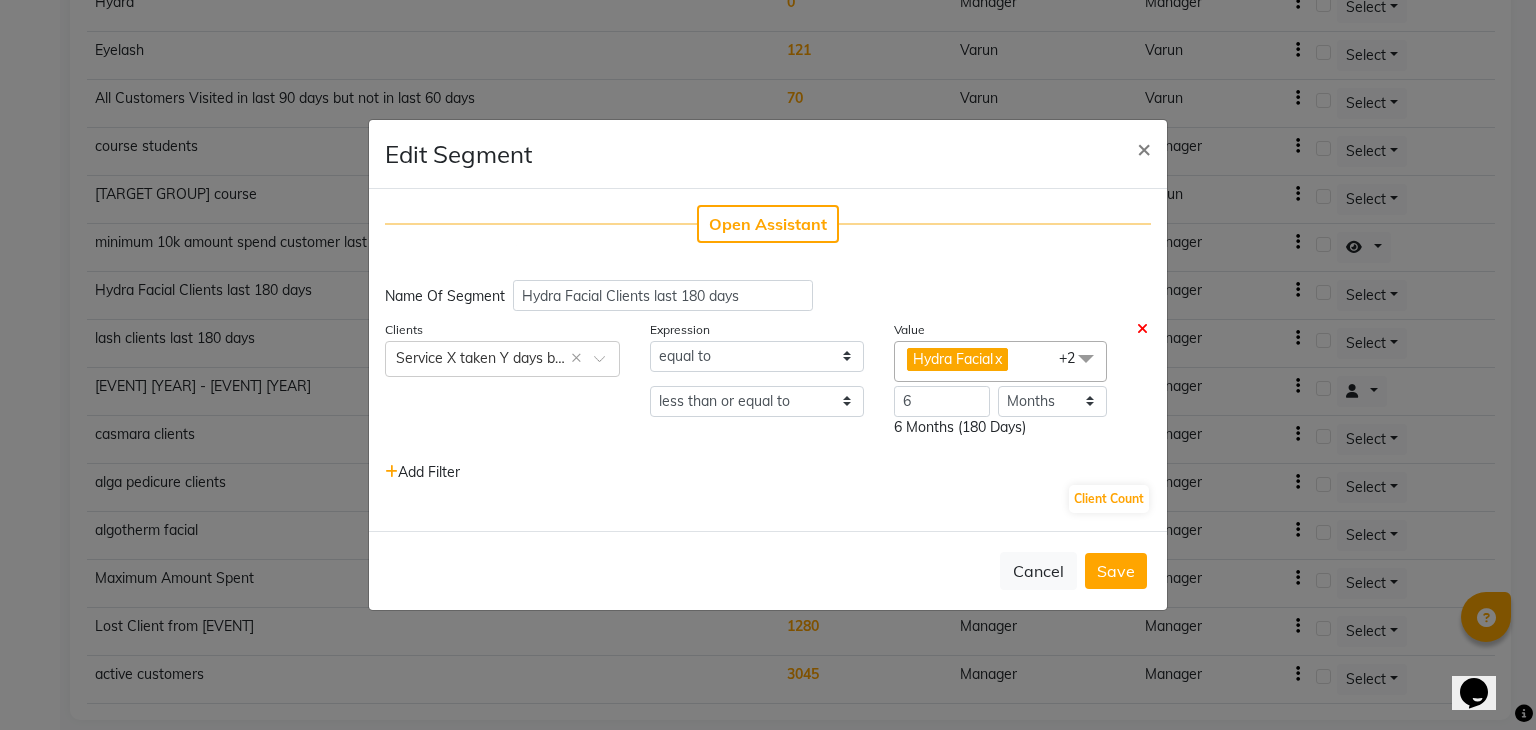 scroll, scrollTop: 0, scrollLeft: 0, axis: both 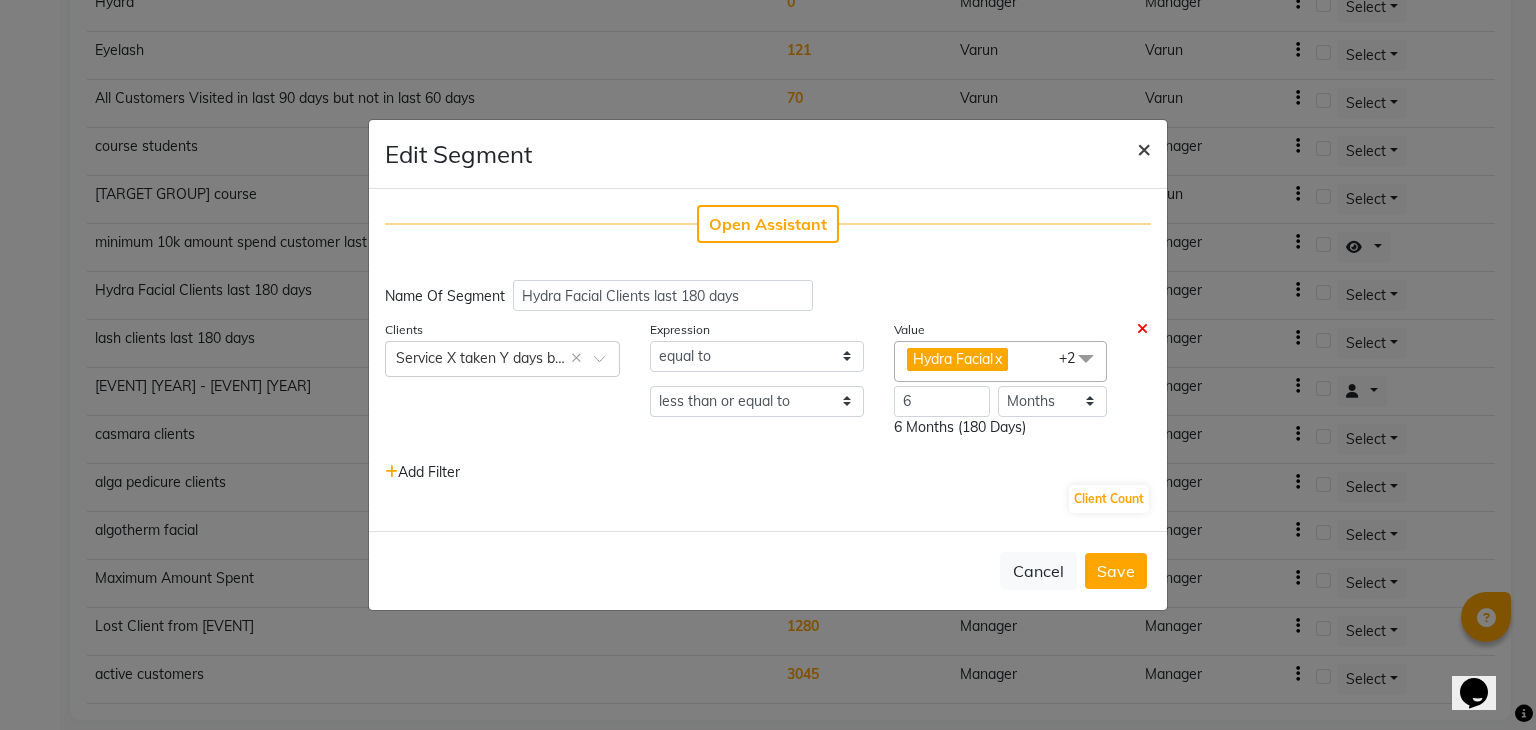 click on "×" 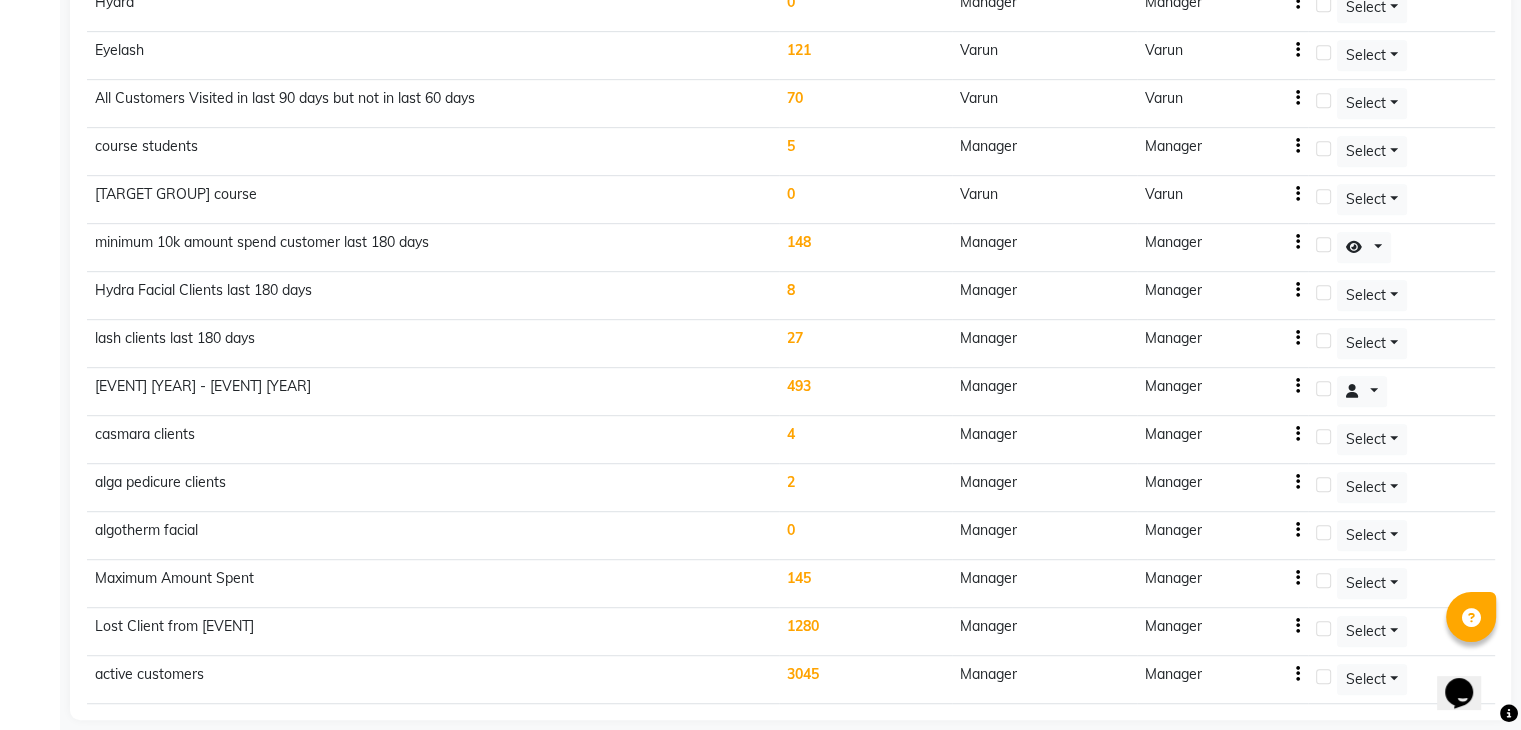click on "Manager" 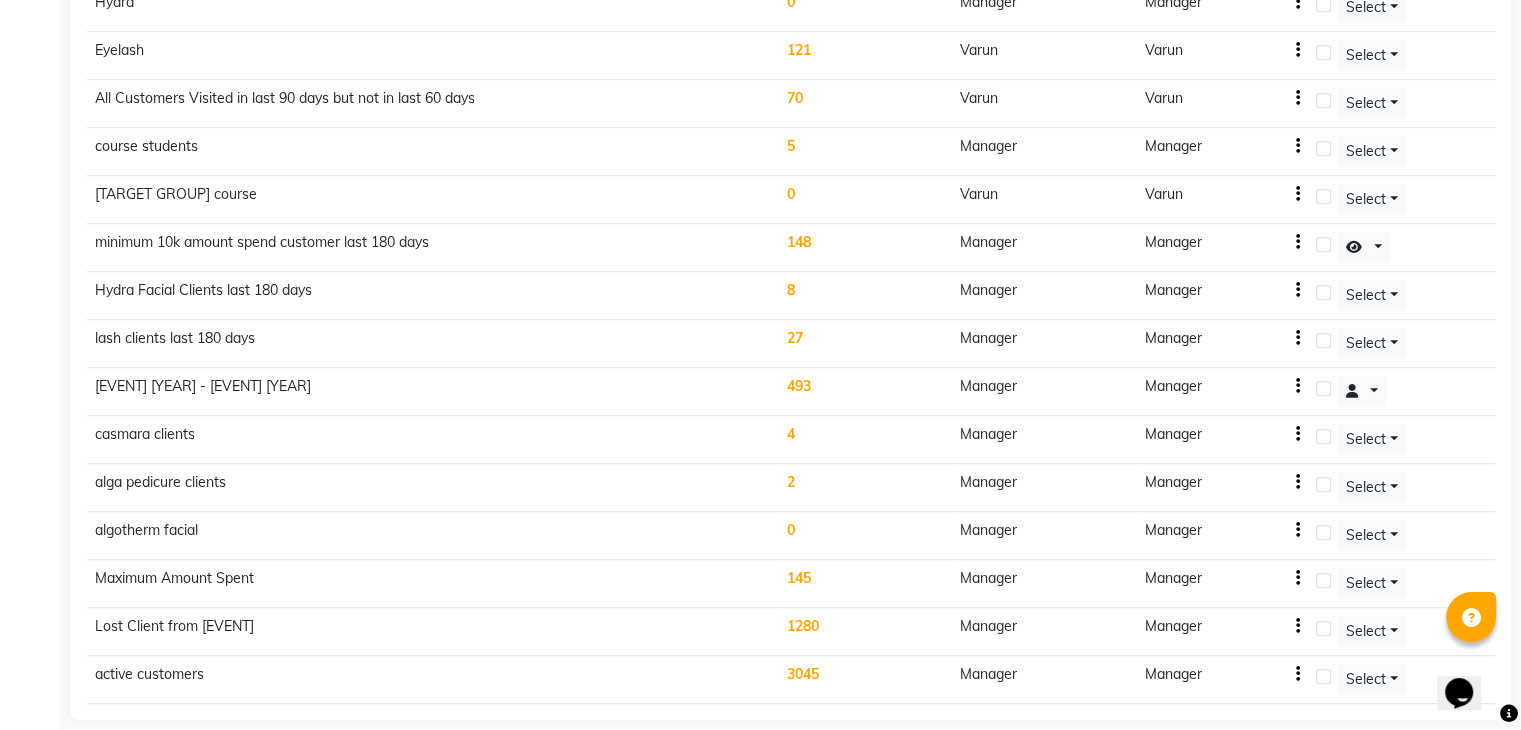 click on "Manager" 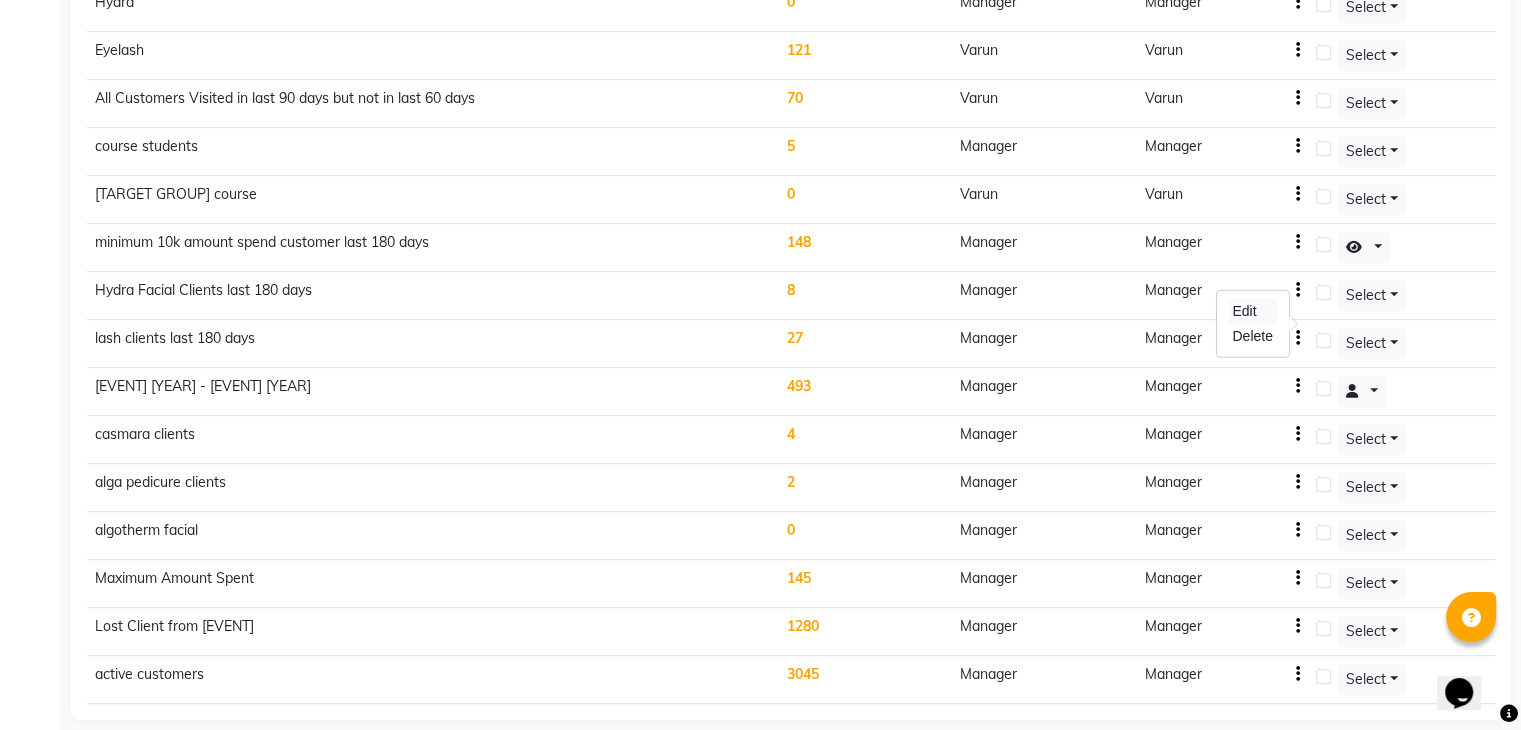 click on "Edit" at bounding box center [1252, 311] 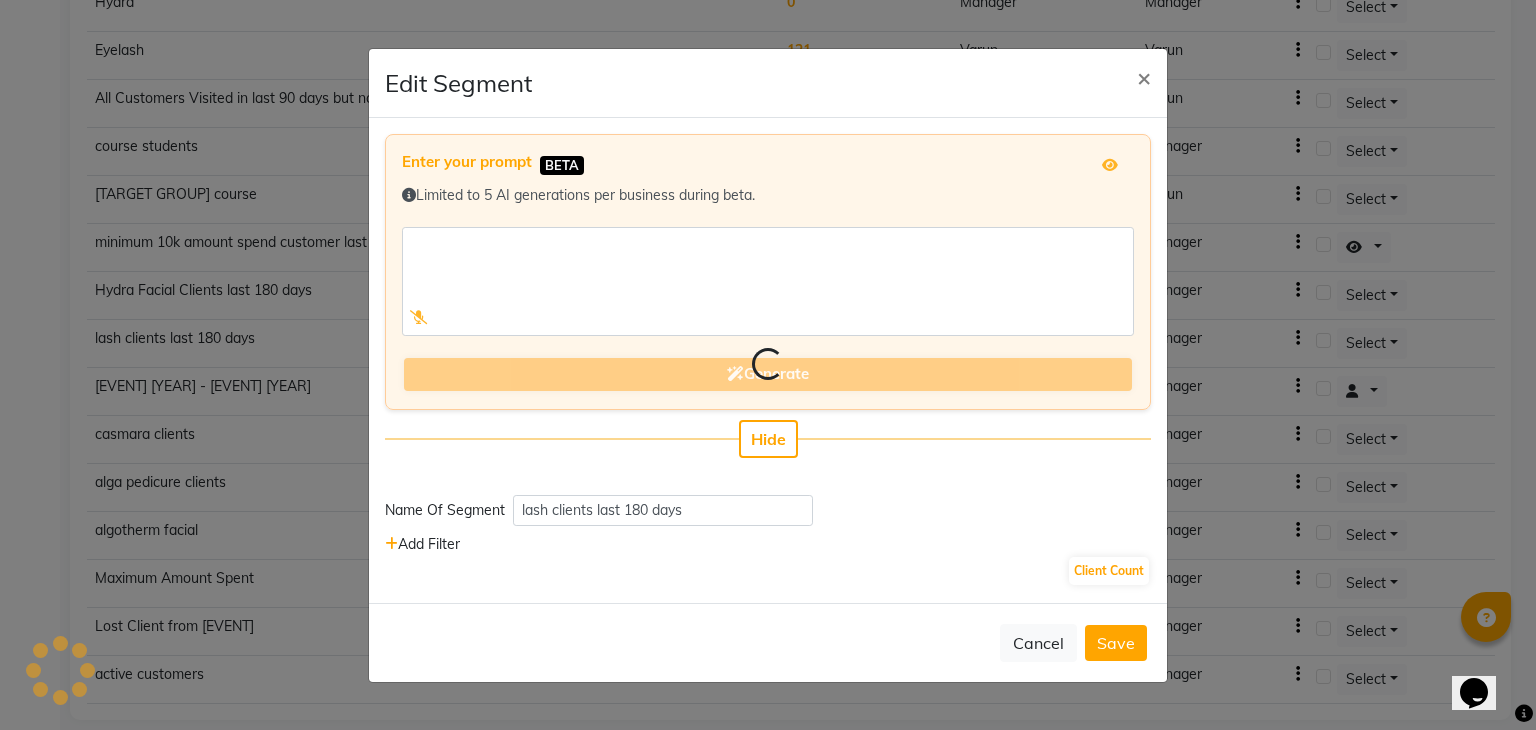 select on "<=" 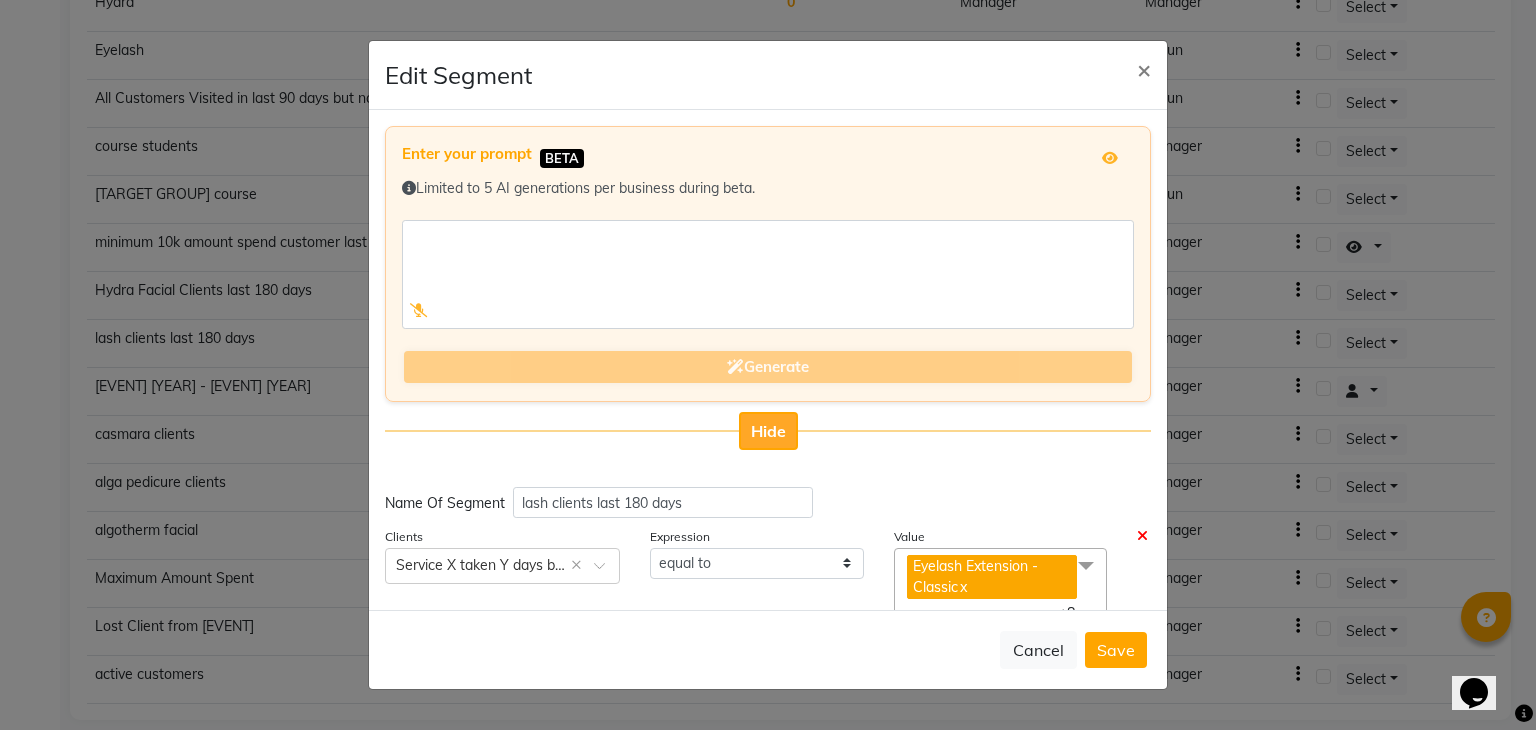 click on "Hide" 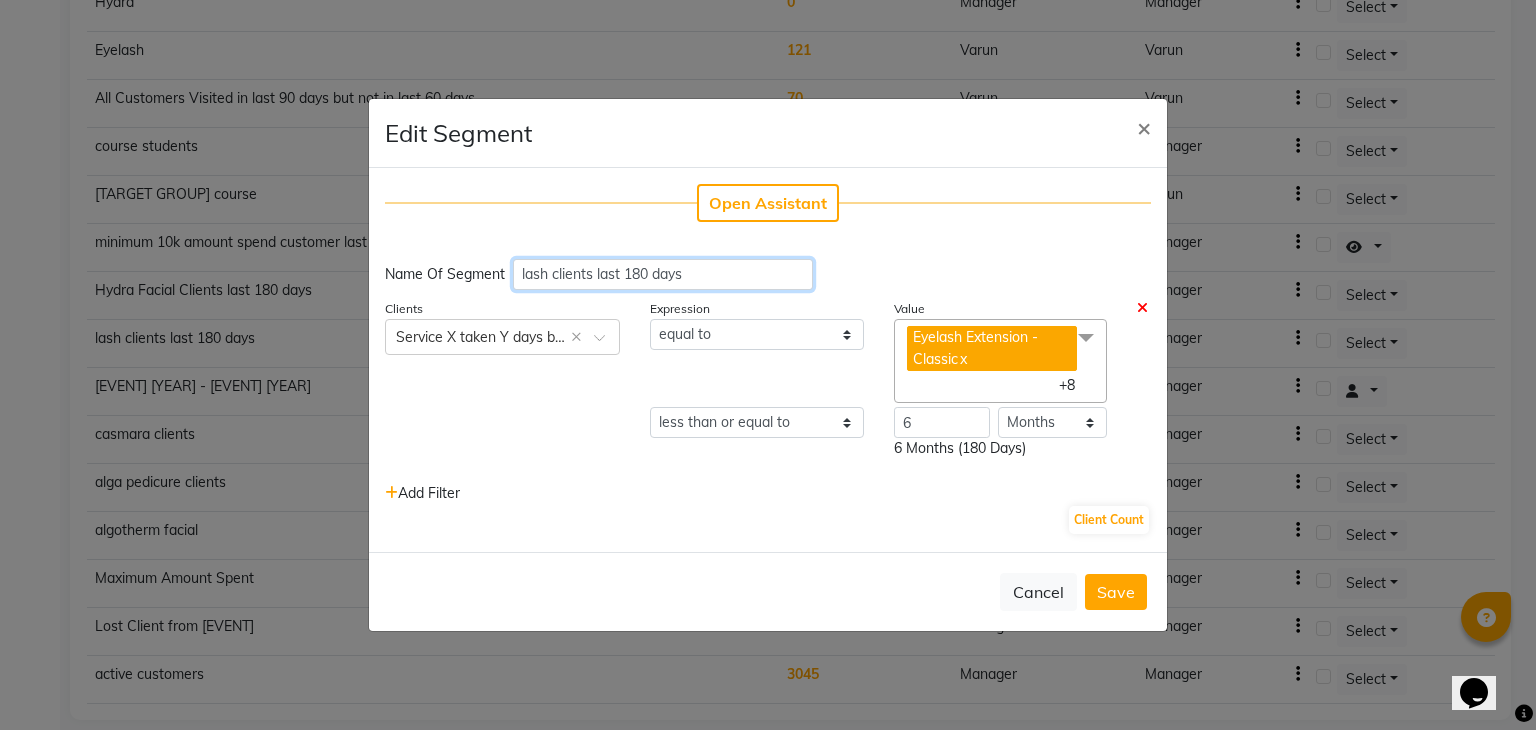 click on "lash clients last 180 days" 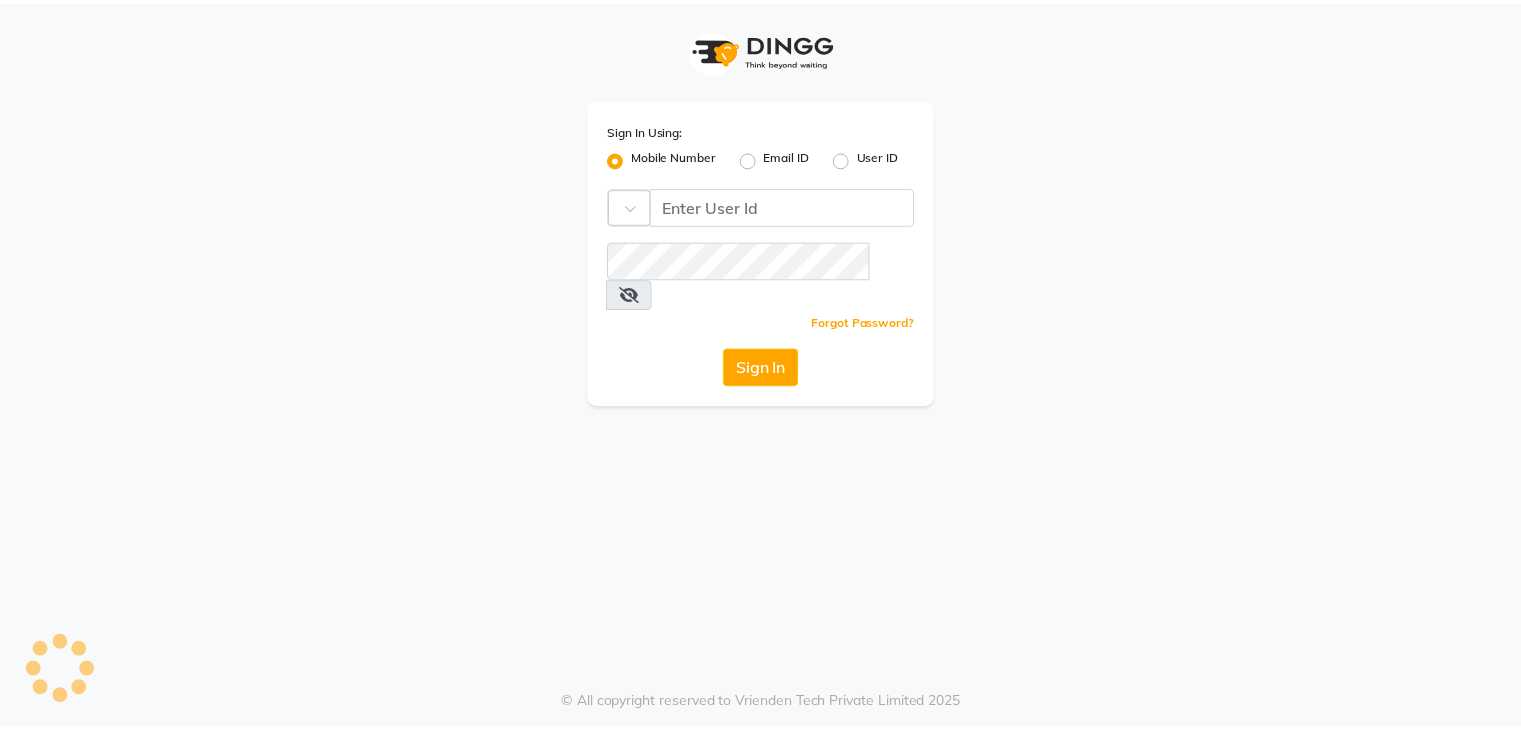 scroll, scrollTop: 0, scrollLeft: 0, axis: both 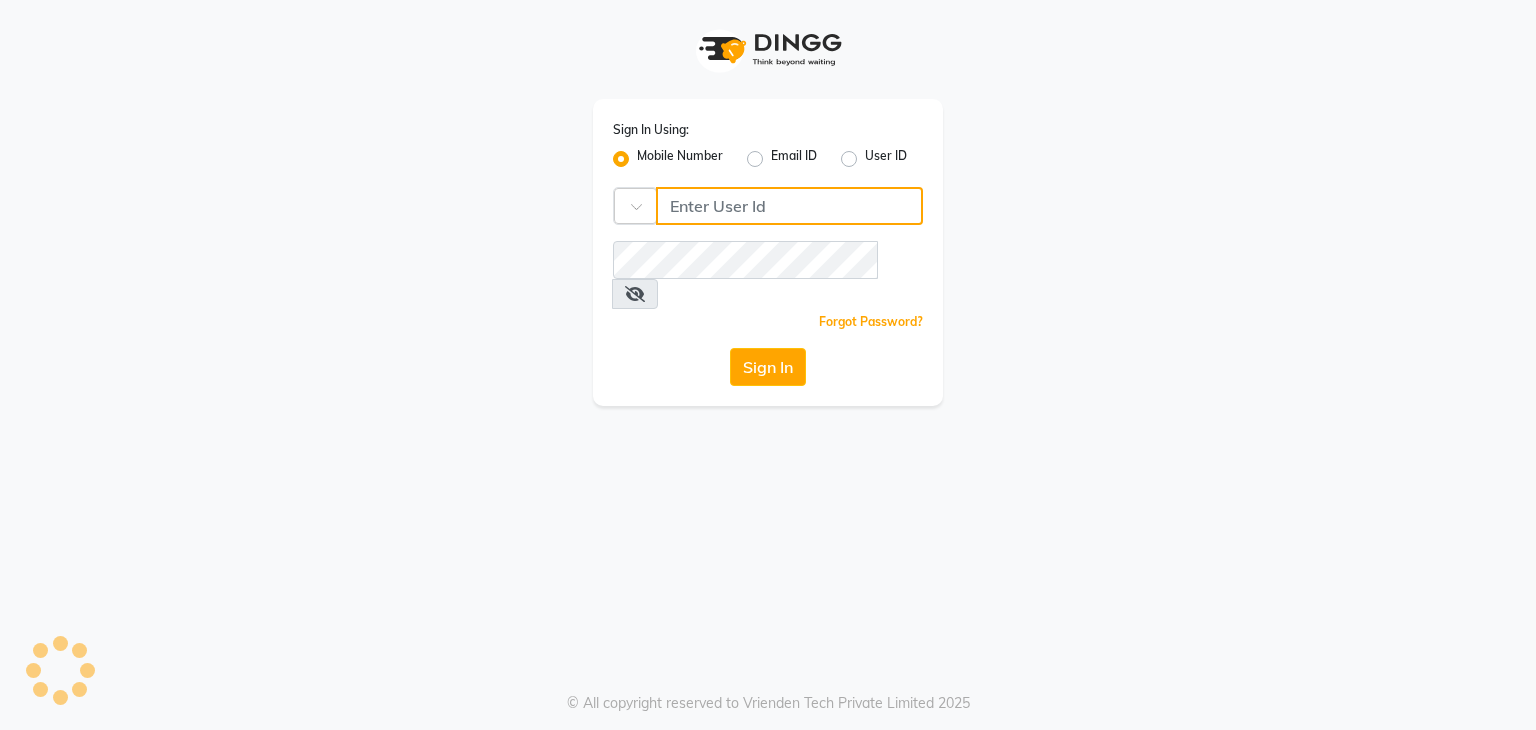 click 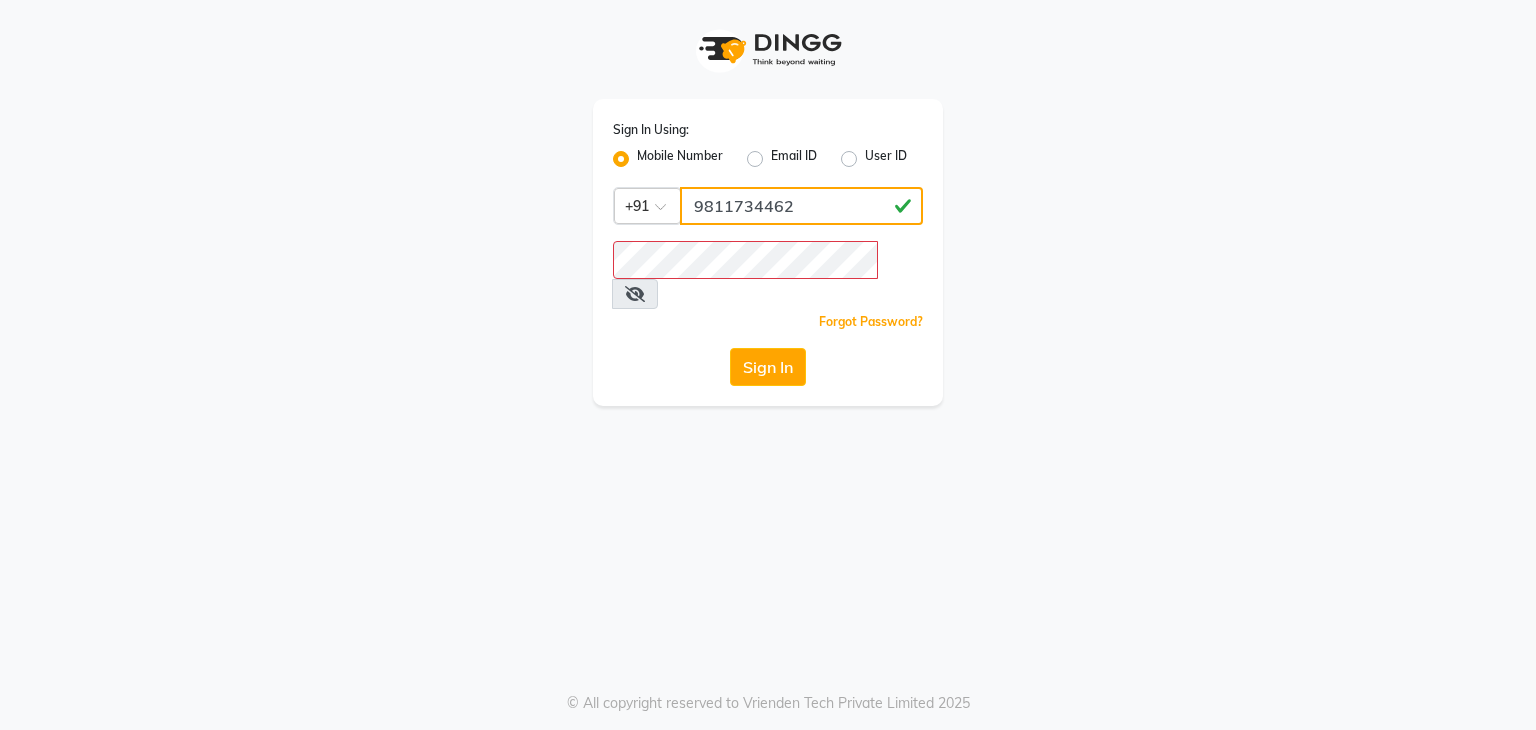 type on "[PHONE]" 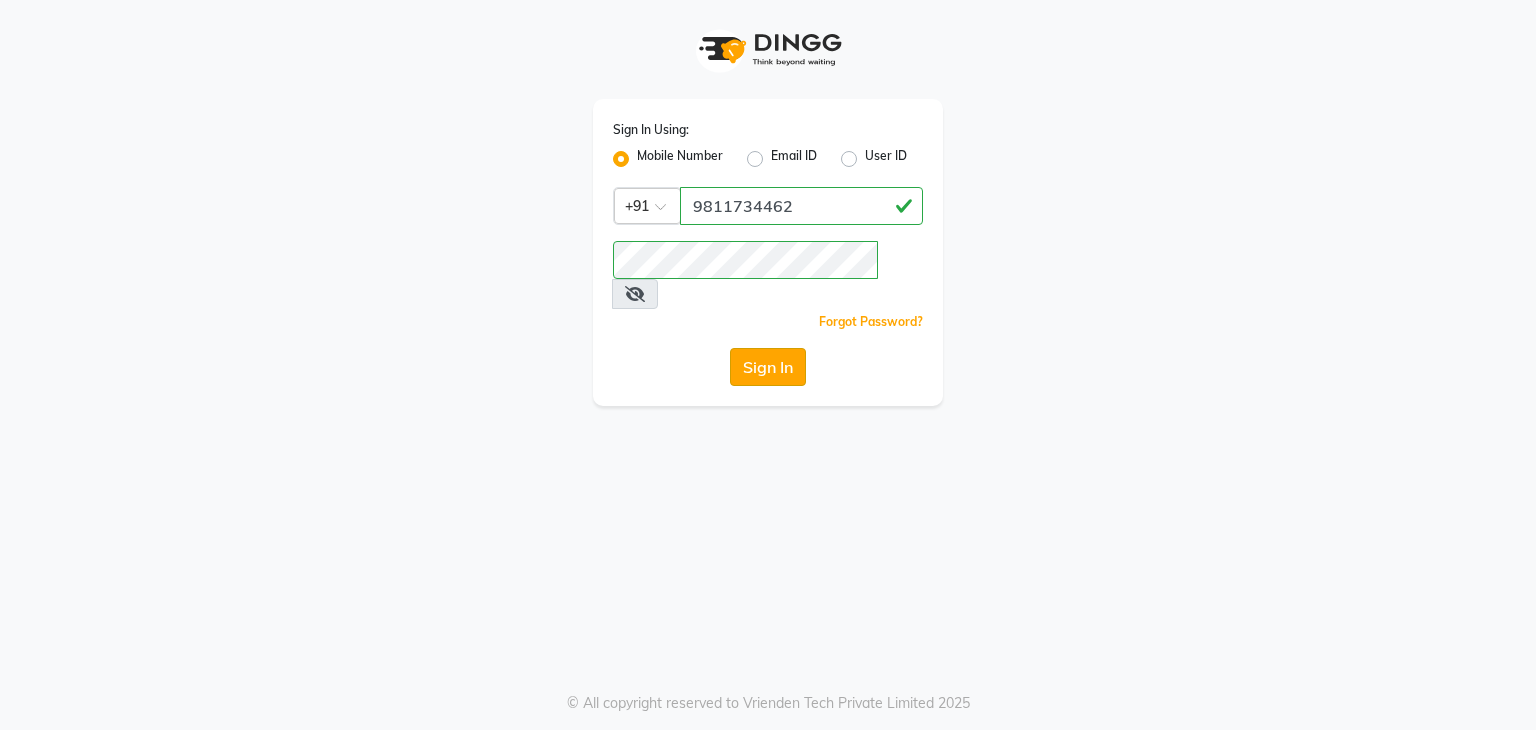 click on "Sign In" 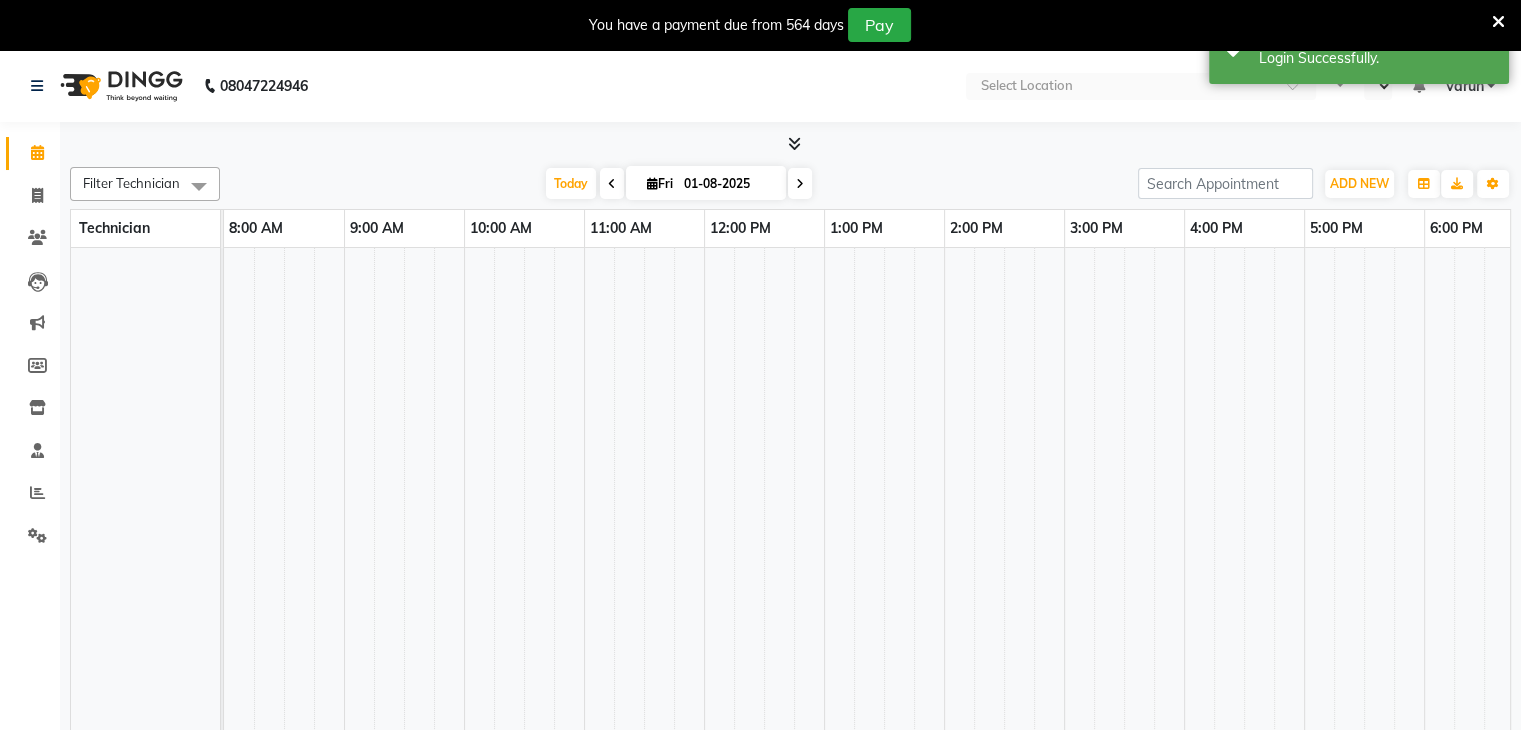 select on "en" 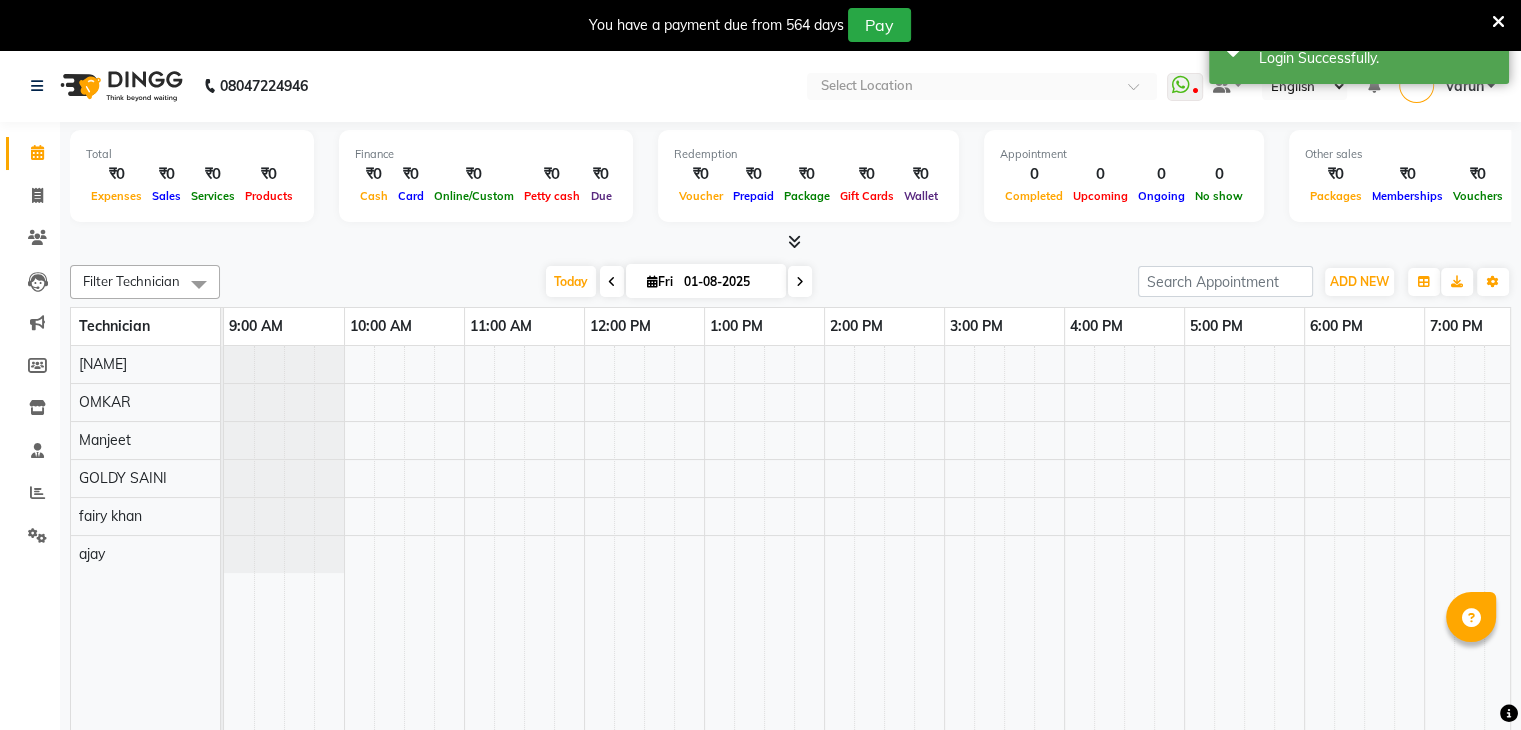 scroll, scrollTop: 0, scrollLeft: 0, axis: both 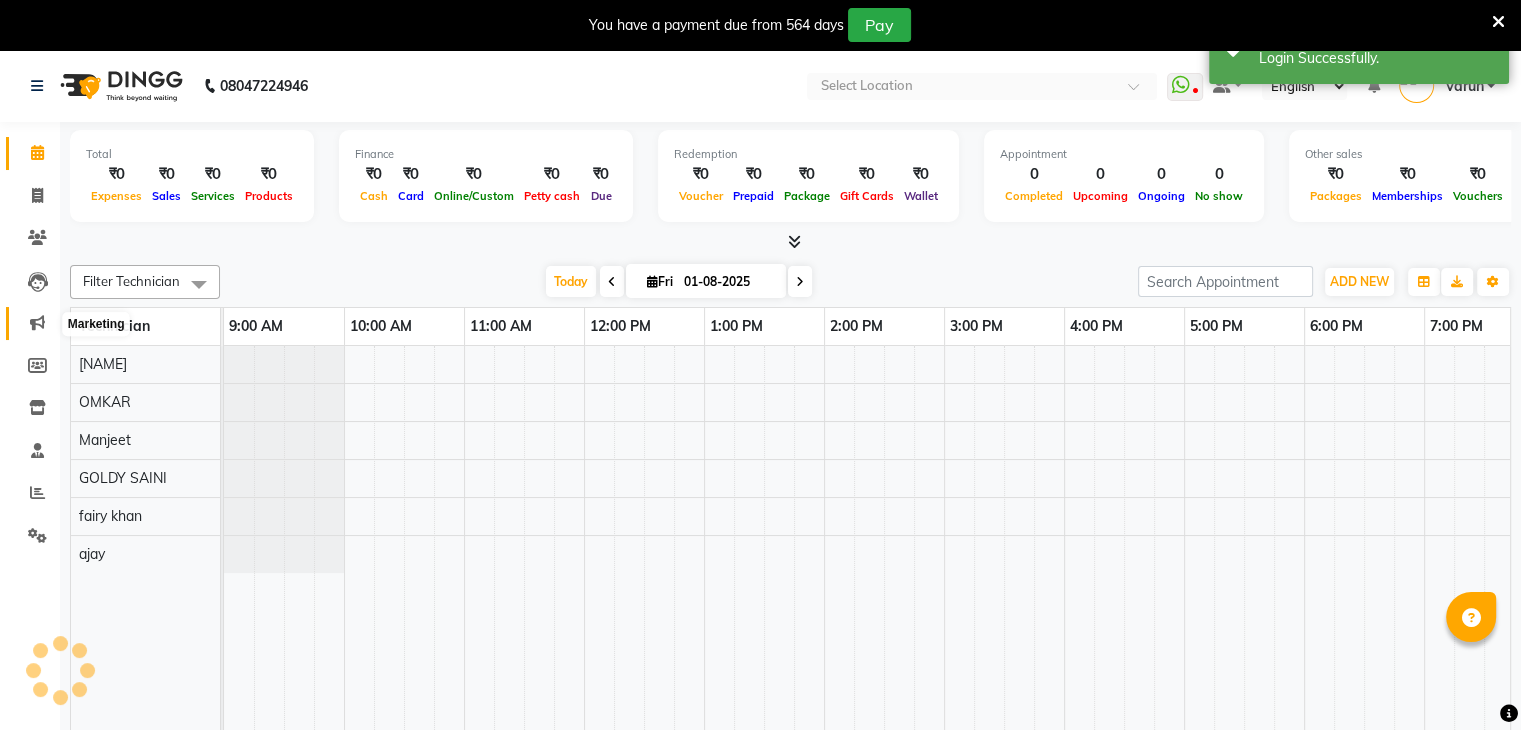 click 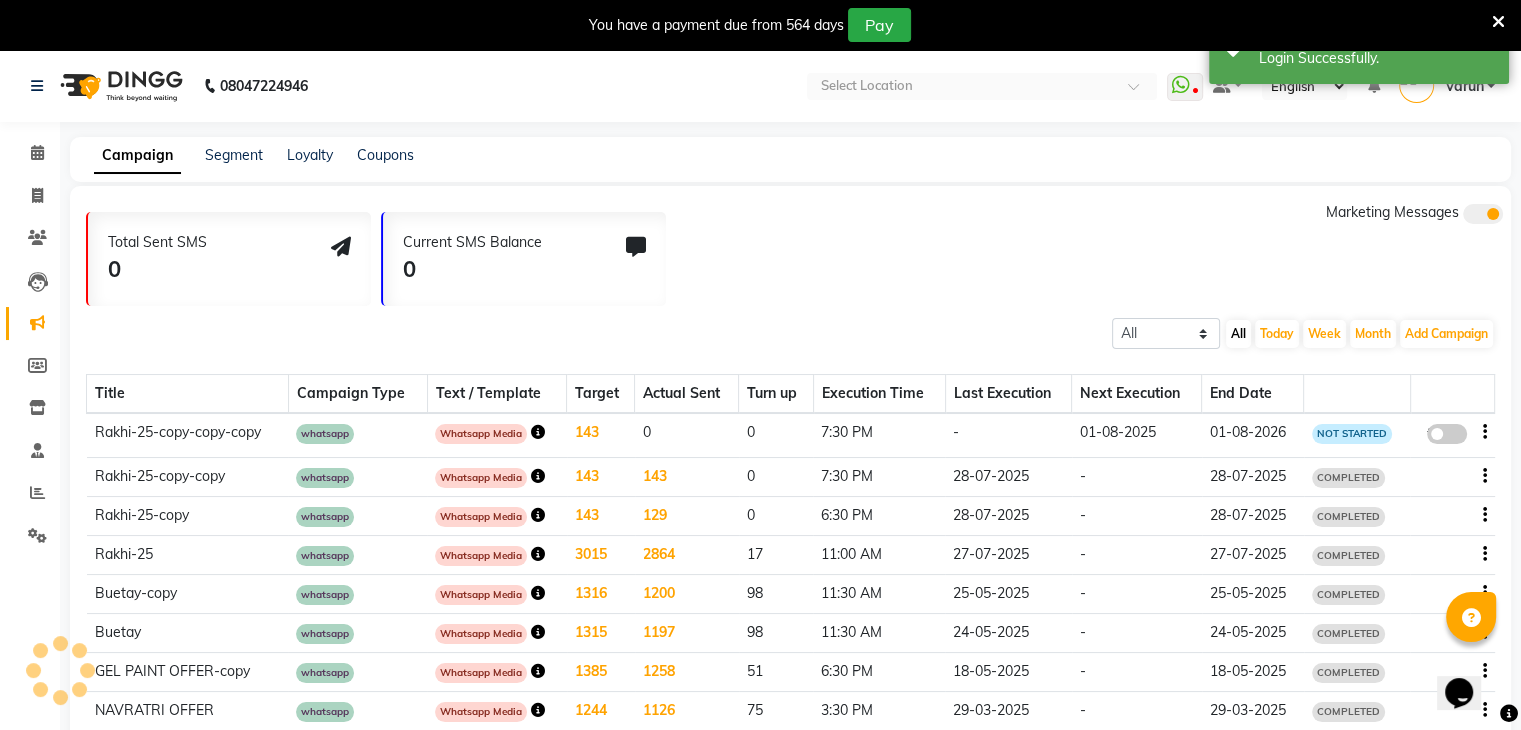 scroll, scrollTop: 0, scrollLeft: 0, axis: both 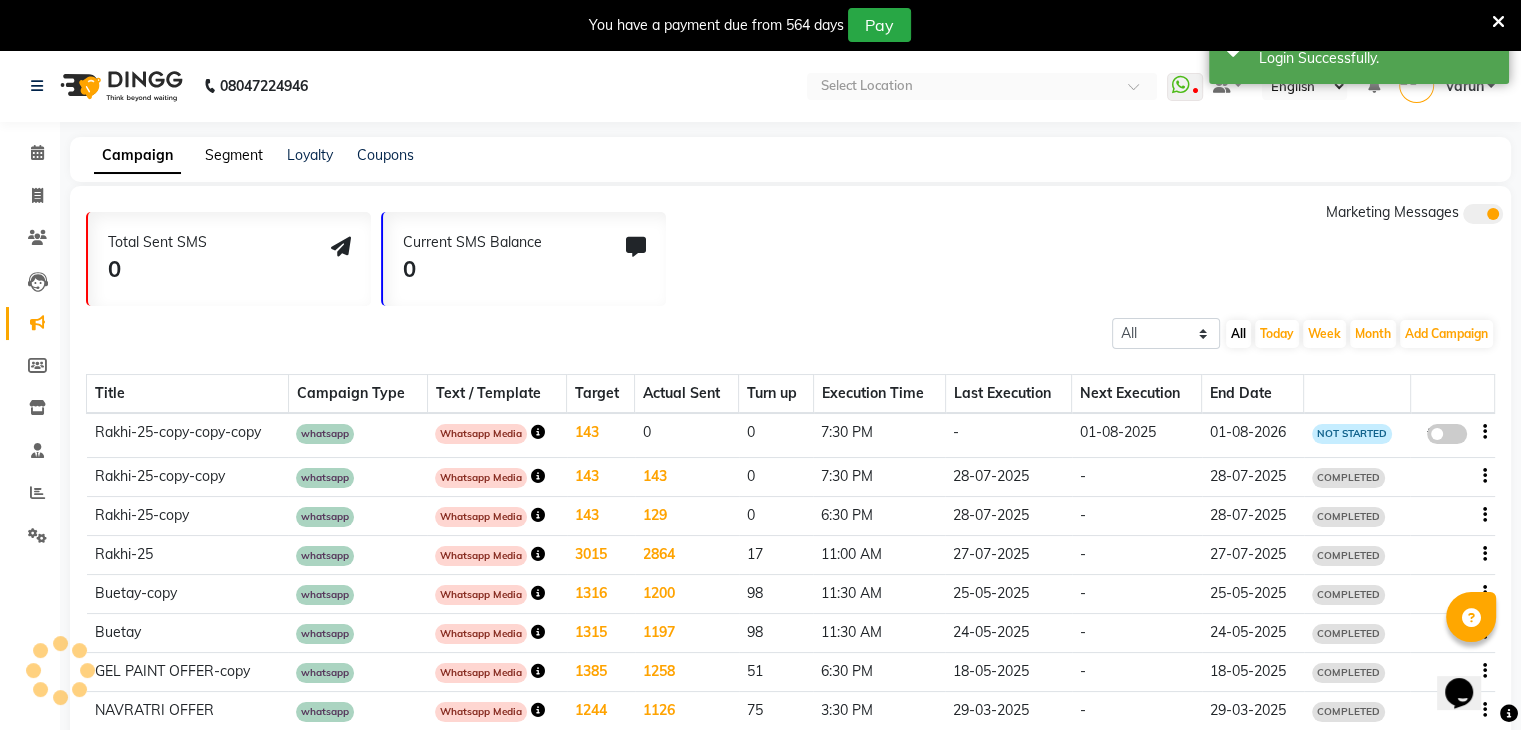 click on "Segment" 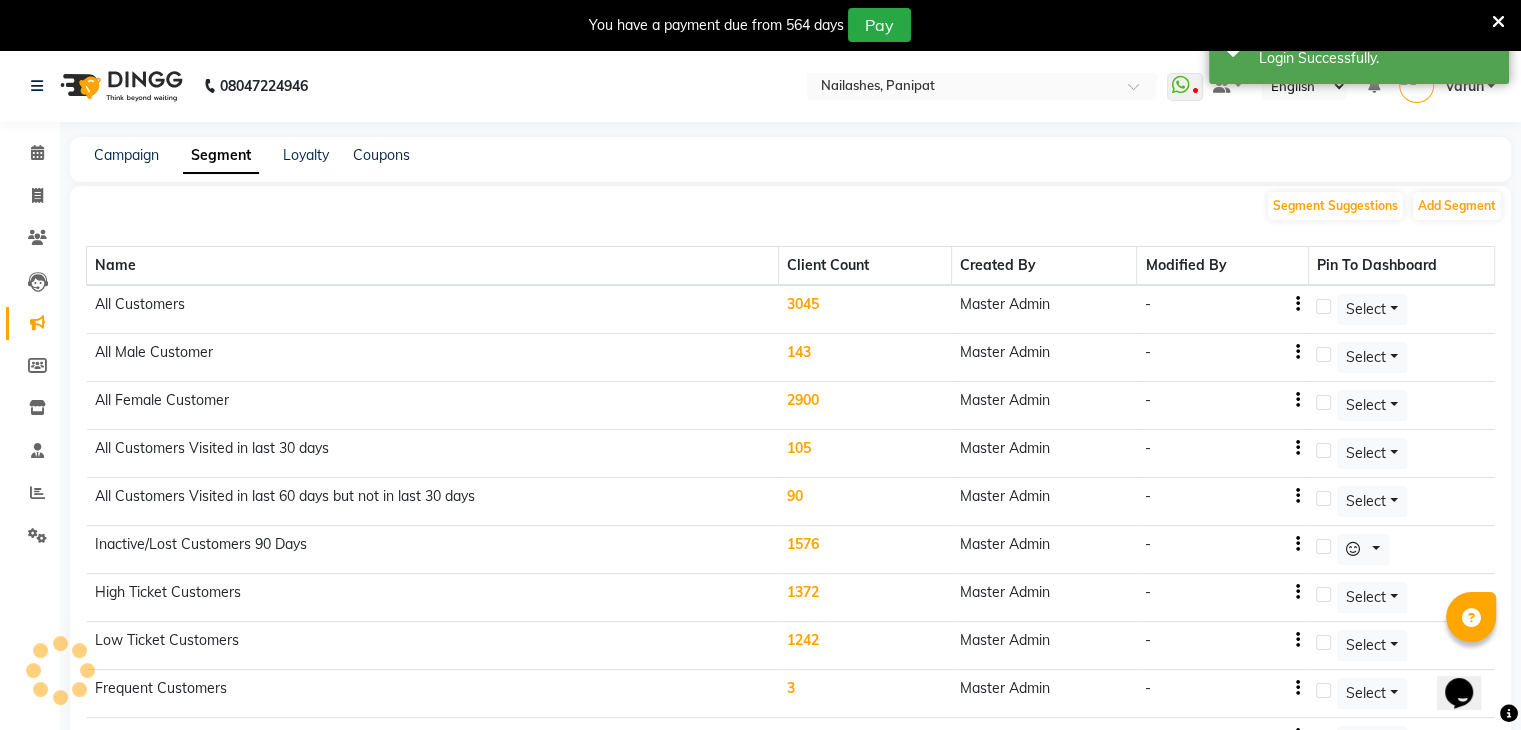 scroll, scrollTop: 638, scrollLeft: 0, axis: vertical 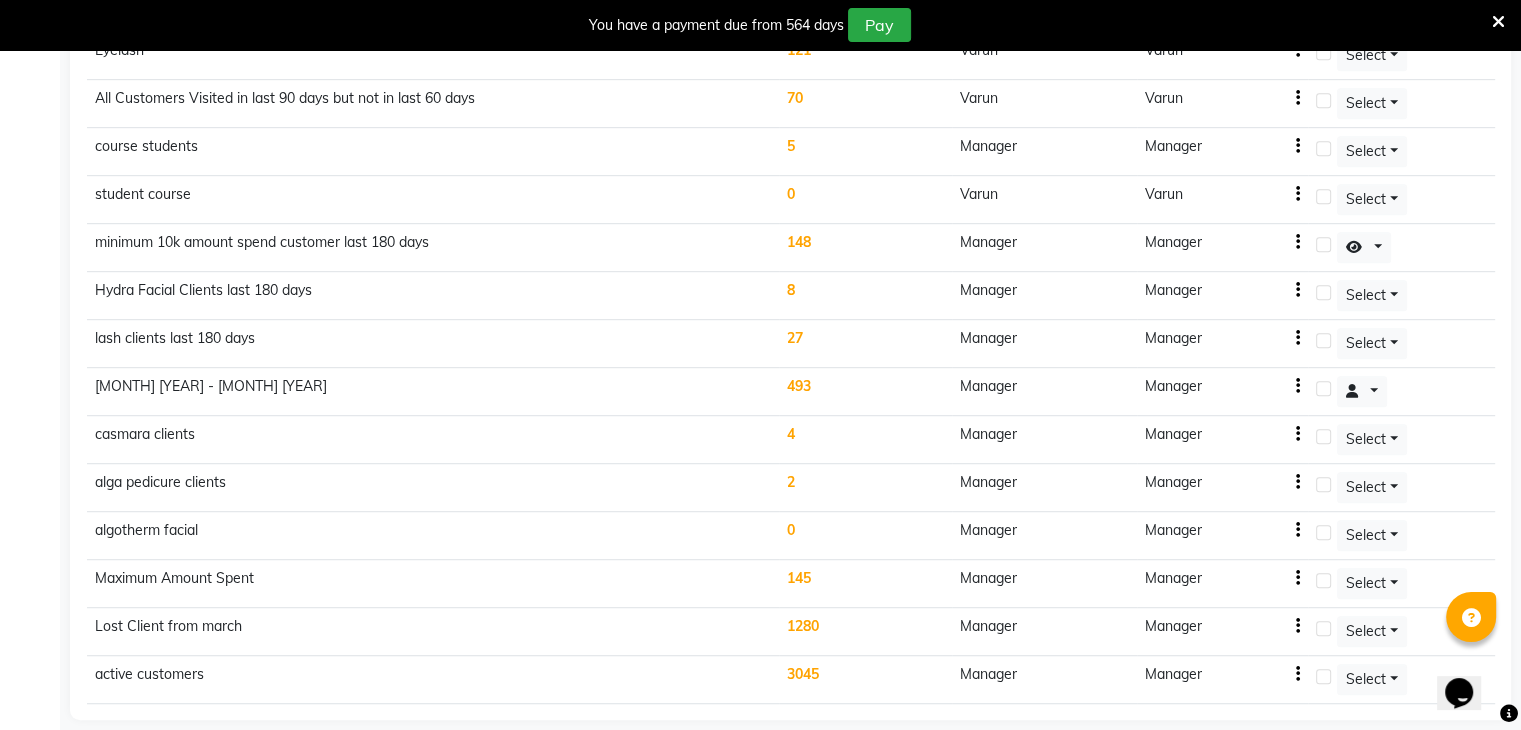 click on "Manager" 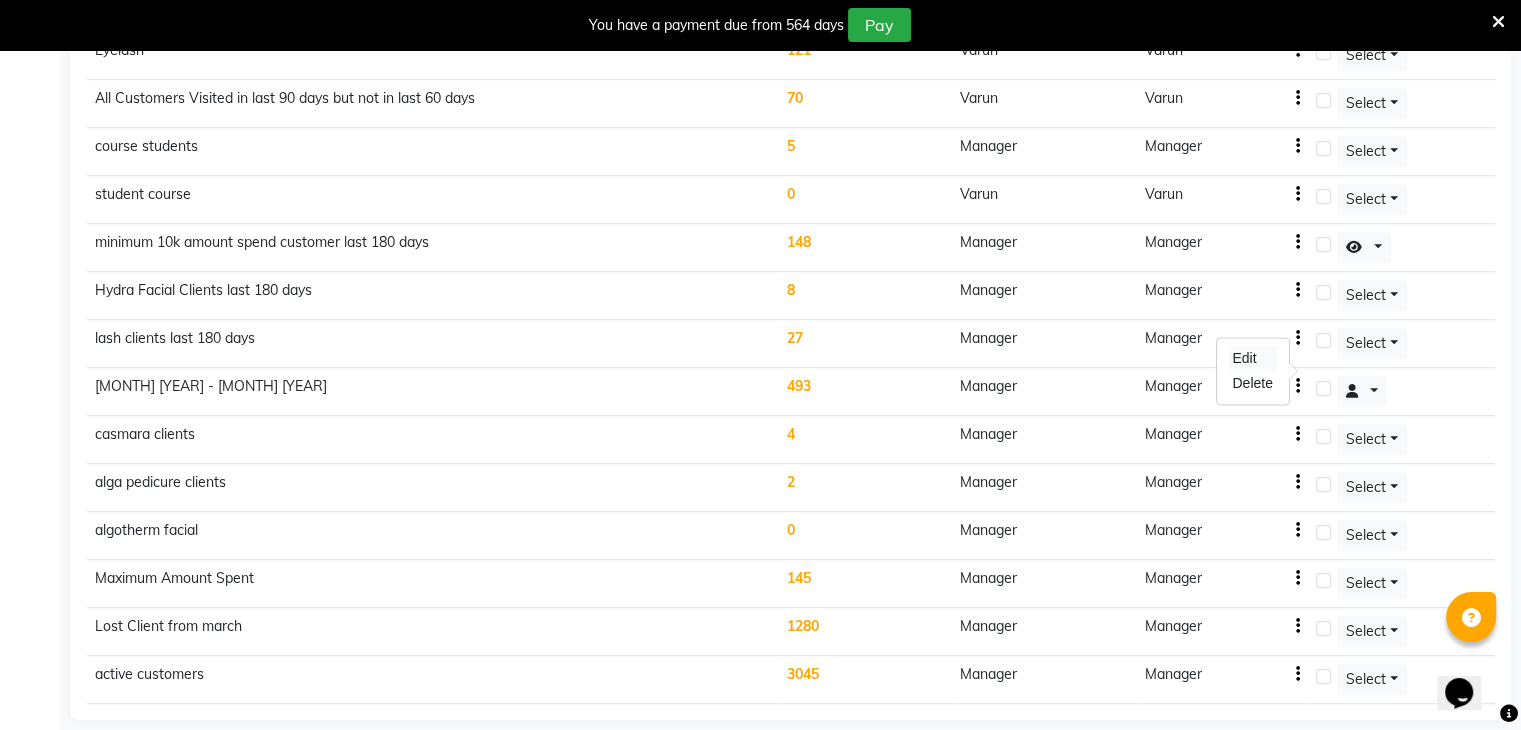 click on "Edit" at bounding box center (1252, 358) 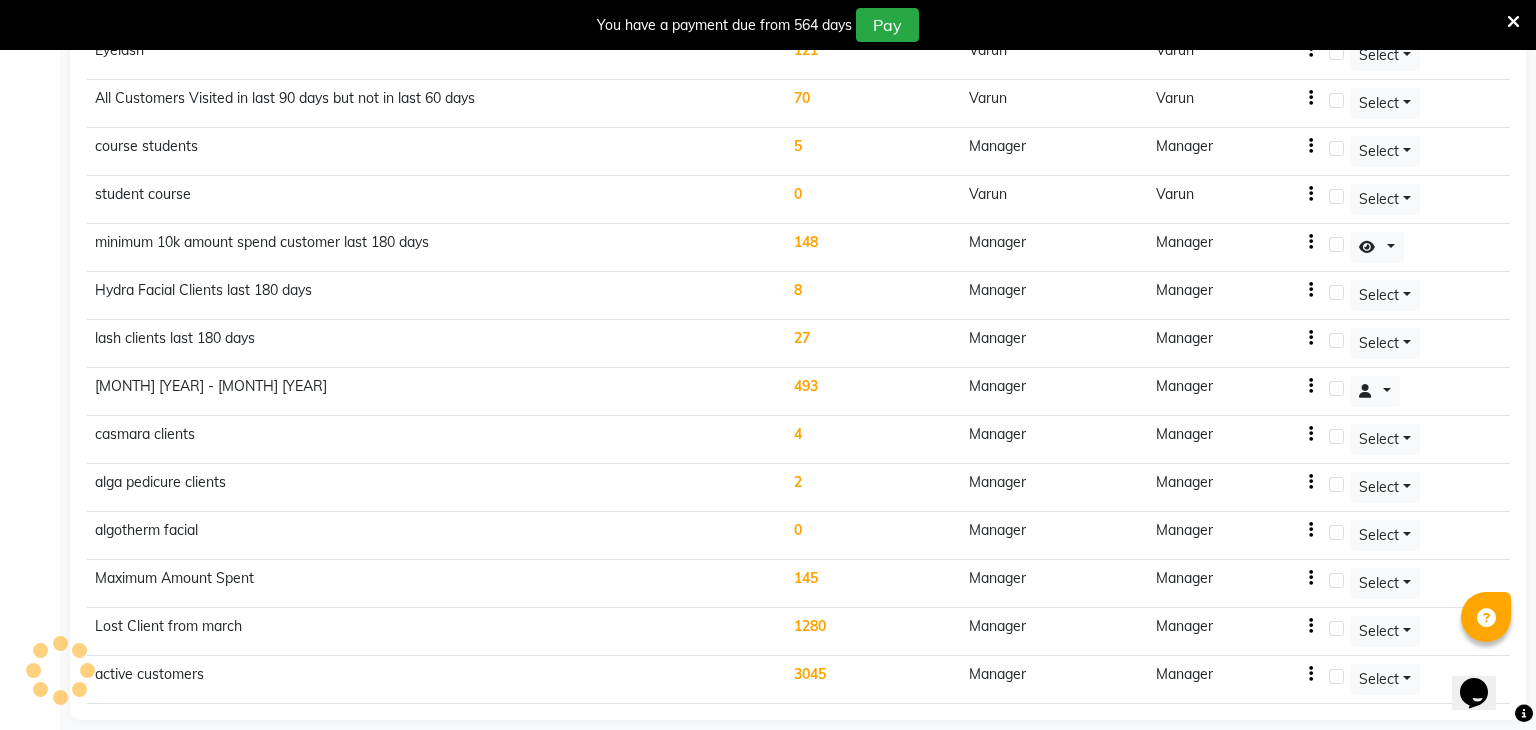 select on "<=" 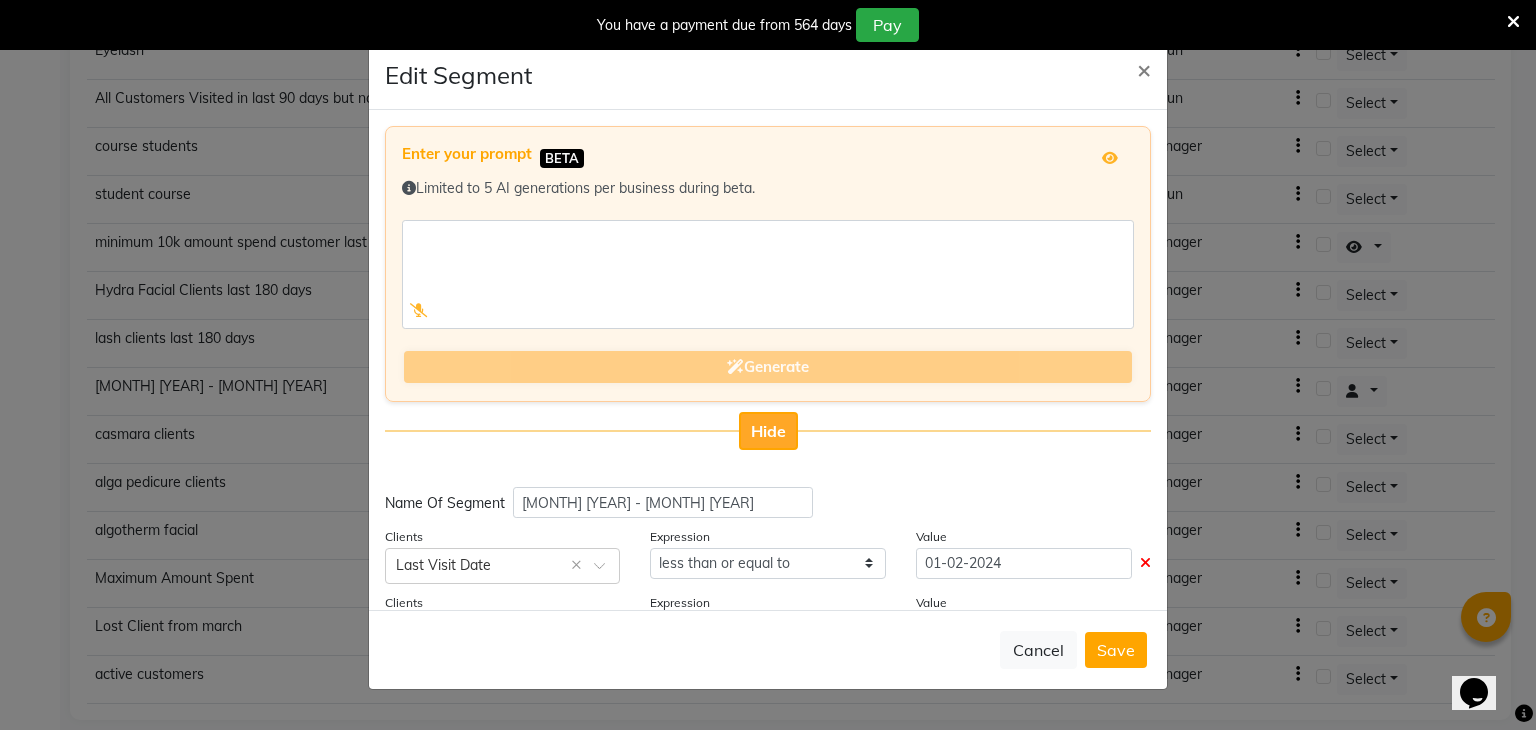 click on "Hide" 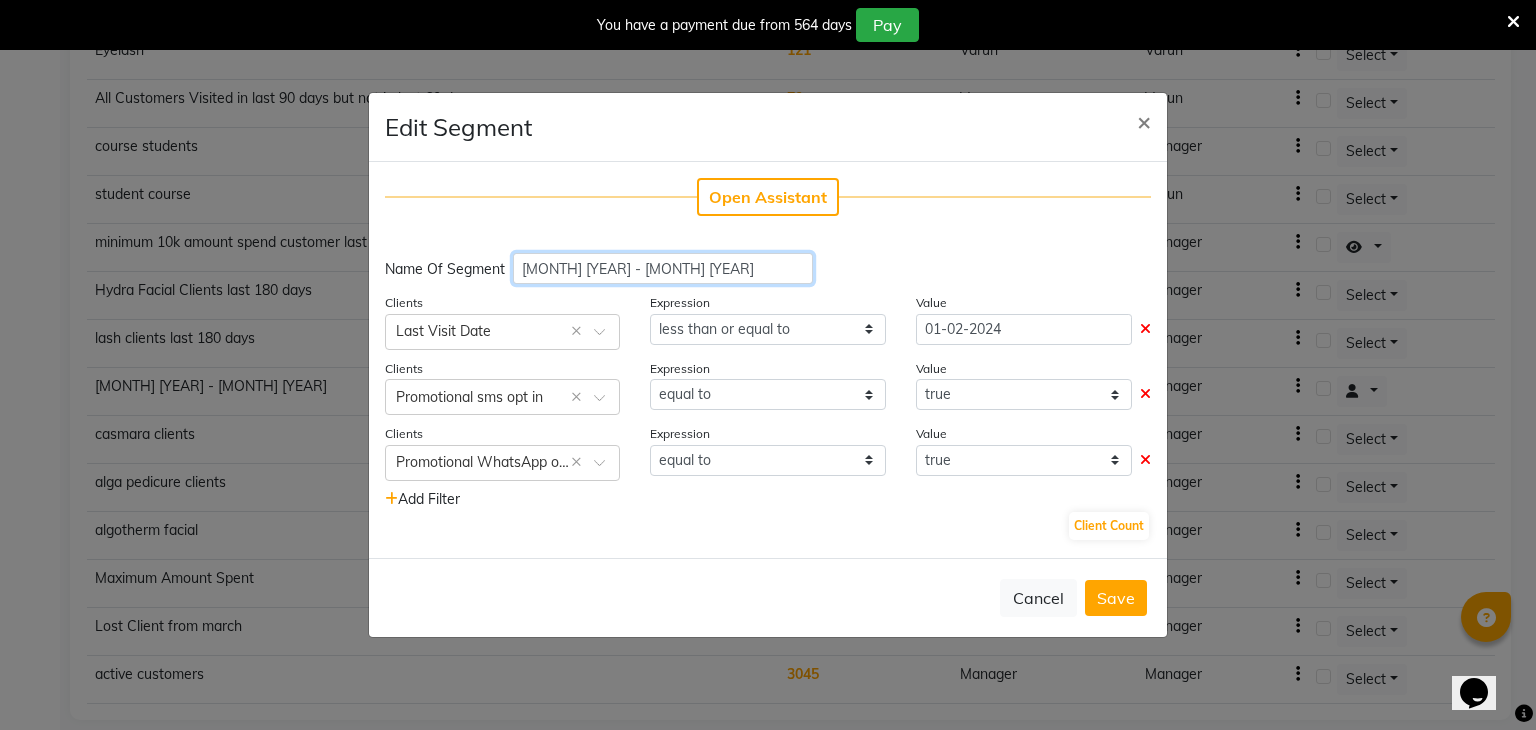 click on "[EVENT] [YEAR] - [EVENT] [YEAR]" 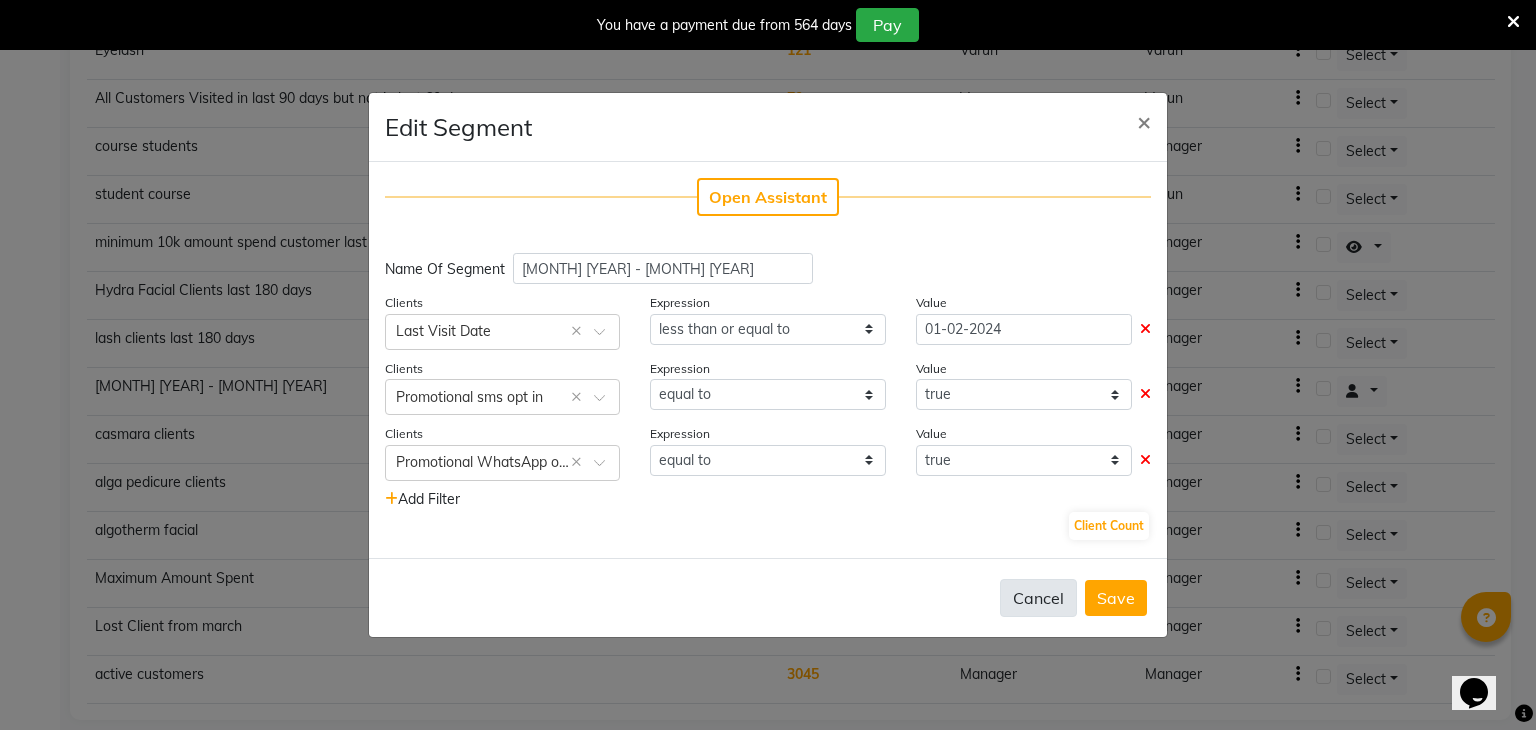 click on "Cancel" 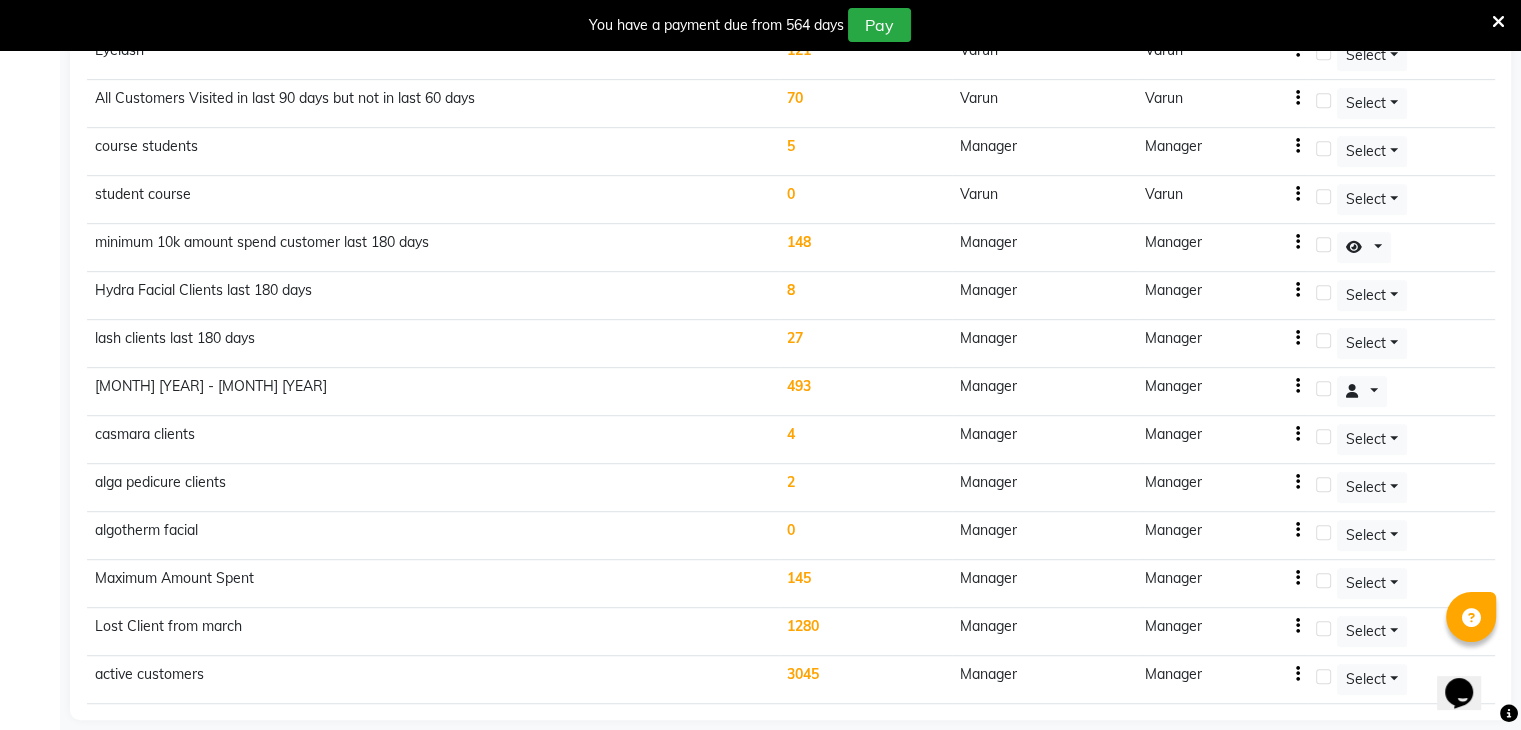 click 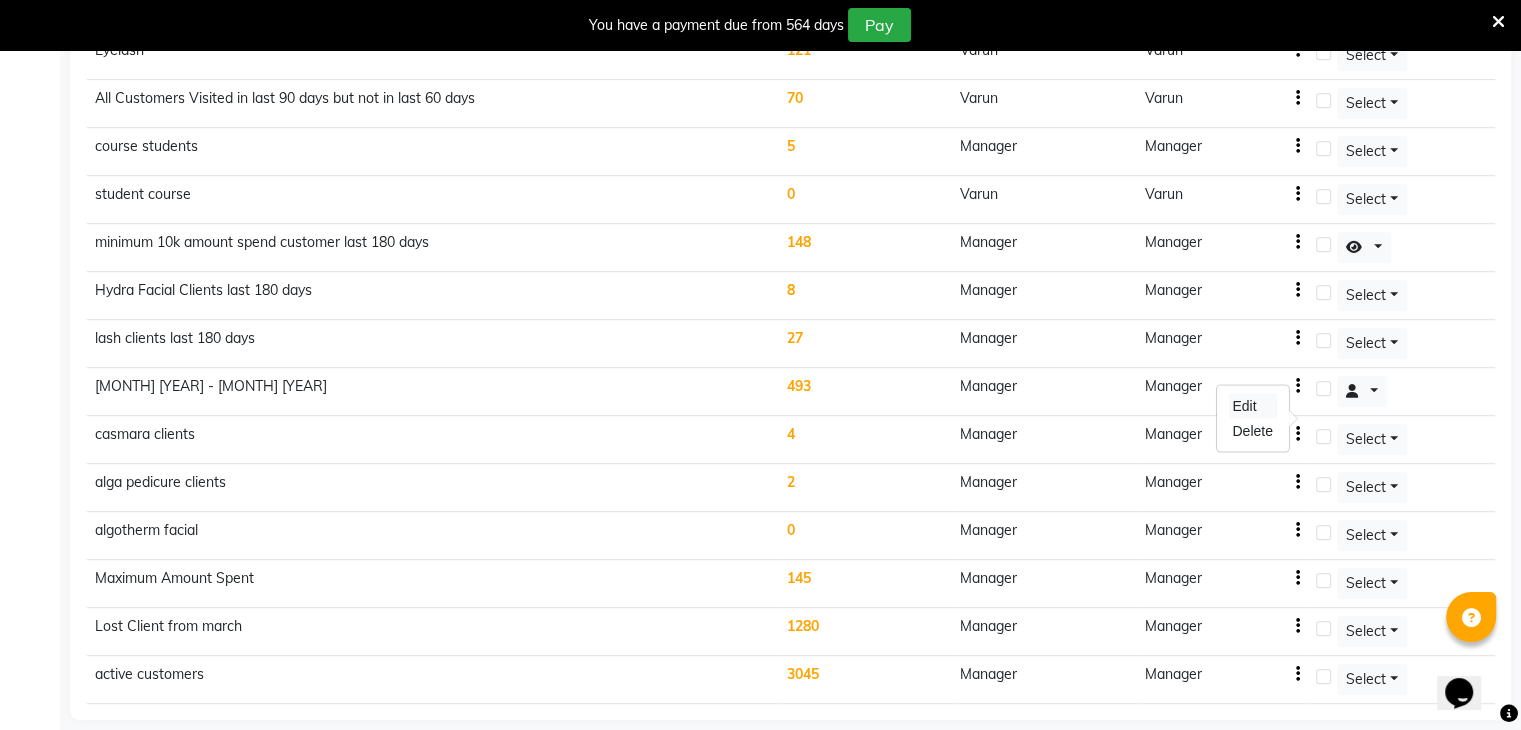 click on "Edit" at bounding box center (1252, 405) 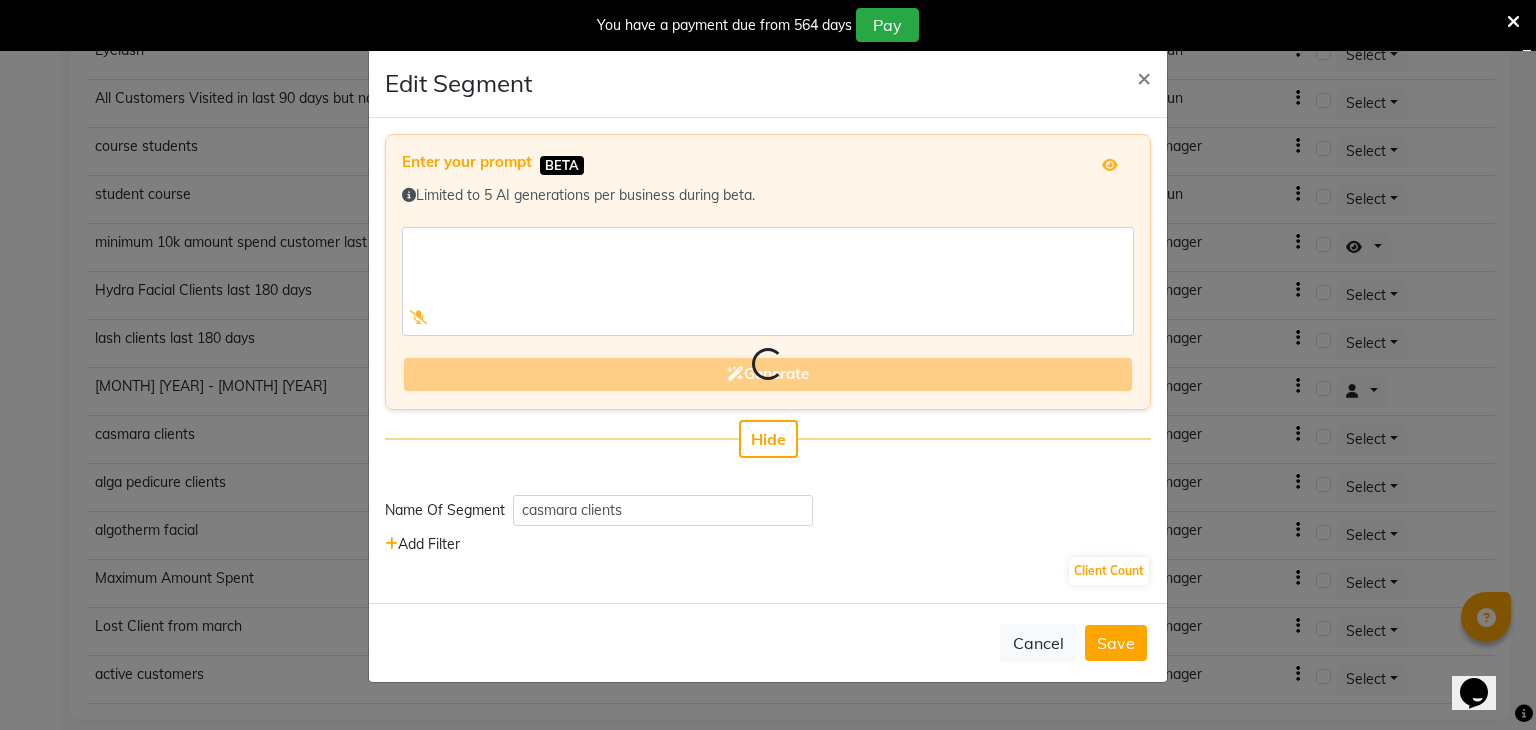 select on "<=" 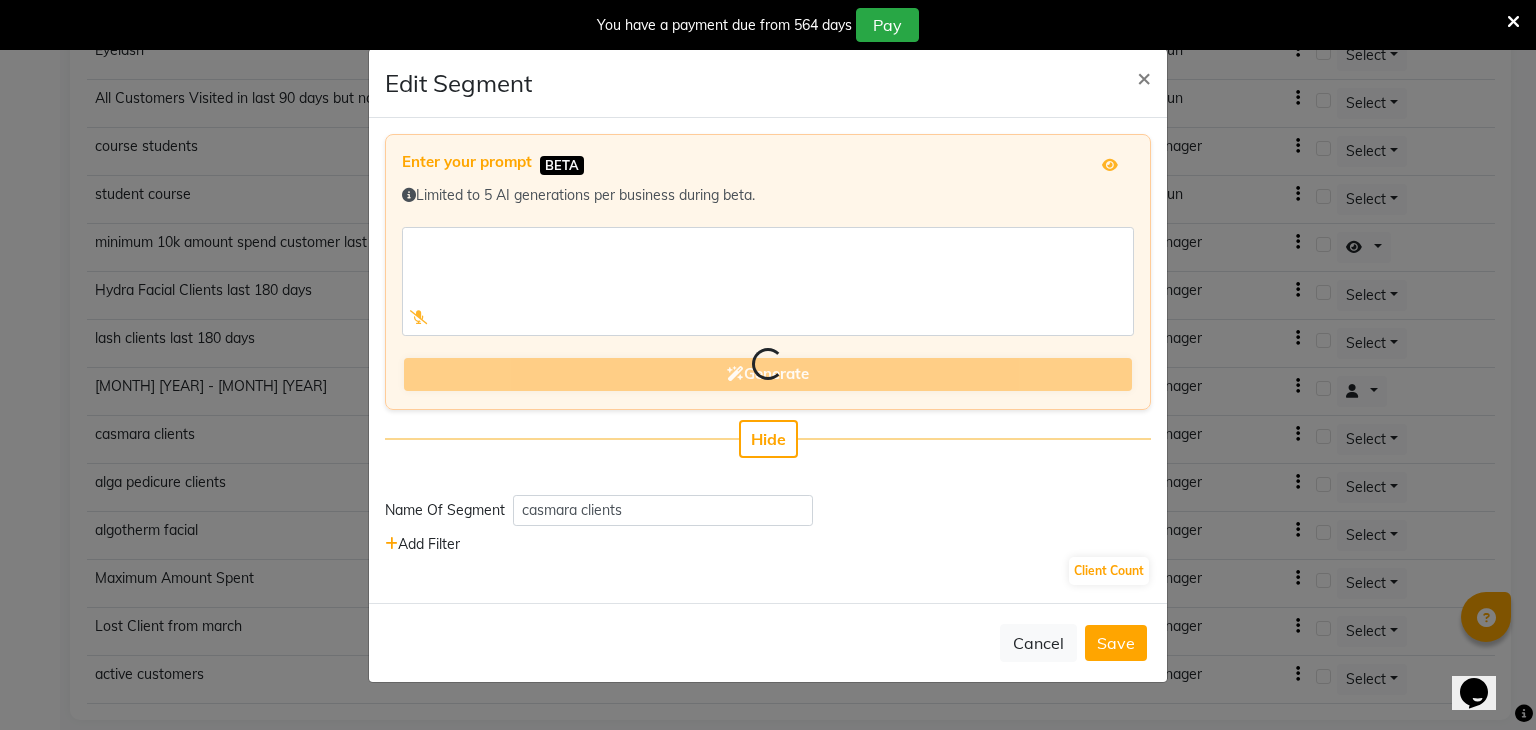 select on "months" 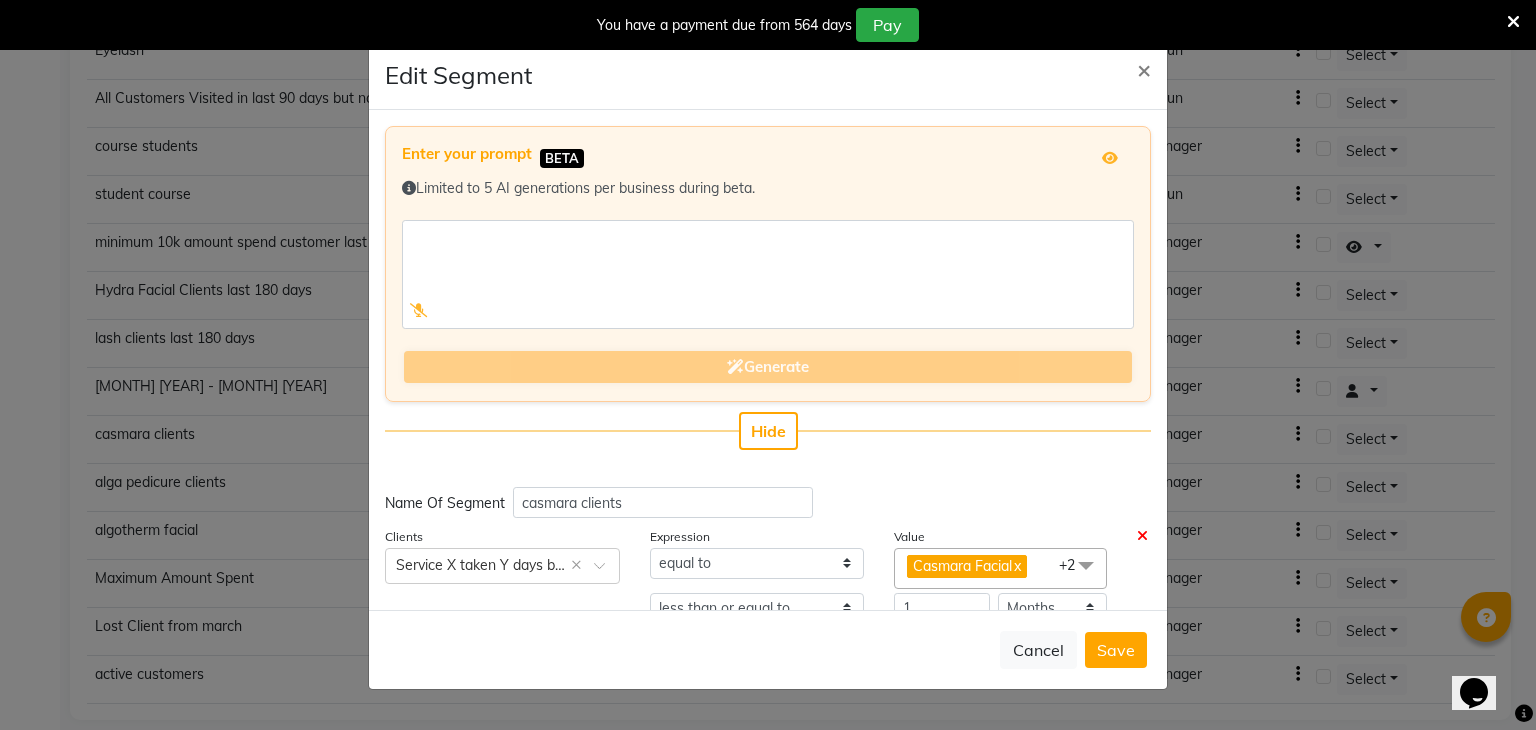 click on "Edit Segment × Enter your prompt BETA  Limited to 5 AI generations per business during beta.            Generate Hide Name Of Segment casmara clients Clients Select × Service X taken Y days back × Expression Value equal to Casmara Facial  x casmara cleanup  x Casmara Facials  x +2 Select All half front bleach under arms normal wax fruit facial full back cherls bleach full arm with underarms normal wax body scrub full back normal wax full legs dtan  underarms ozone bleach full face cherls bleach lower lips wax Casmara Facial hands and legs dtan hands and arms ozone bleach Chin Threading Upperlip Threading full body dtan full legs ozone bleach full hands and legs ozone bleach full front cherls bleach Face Wax  nose wax under arms cherls bleach hands and arms cherls bleach full legs cherls bleach hands and legs cherls bleach full body cherls bleach Face Threading full body ozone bleach Eyebrows Threading O3+ Age Lock Facial full back ozone bleach full face ozone bleach lower lips threading back massage" 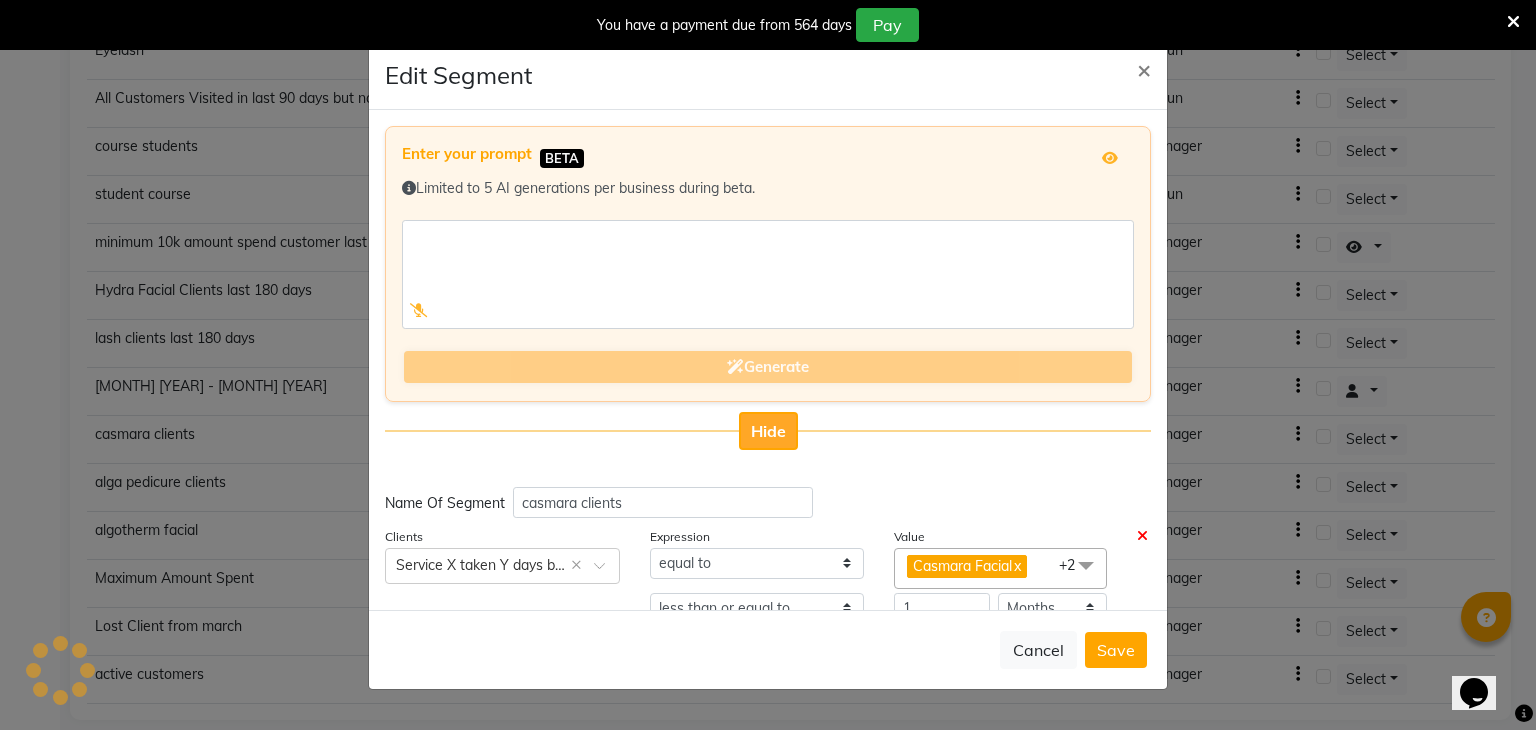 click on "Hide" 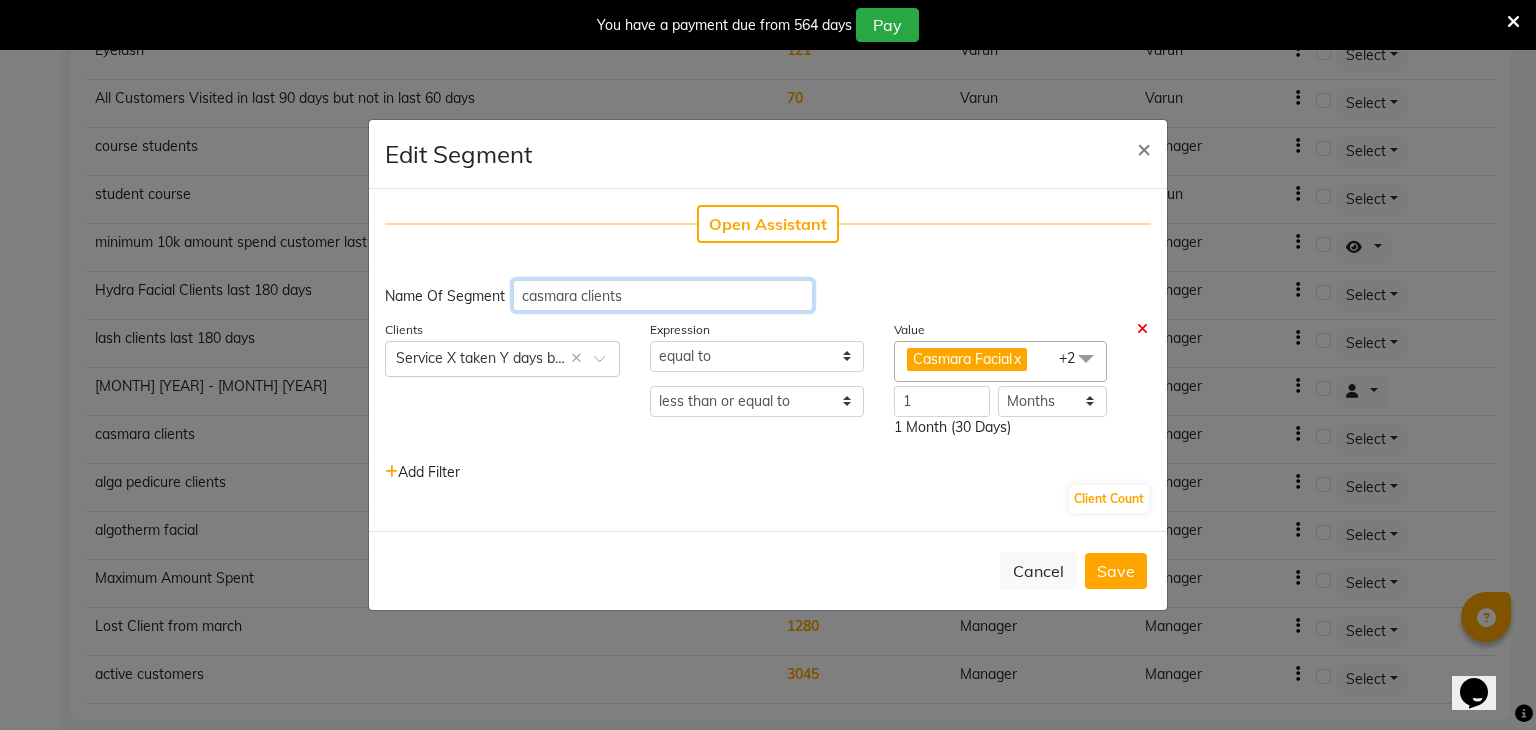 click on "casmara clients" 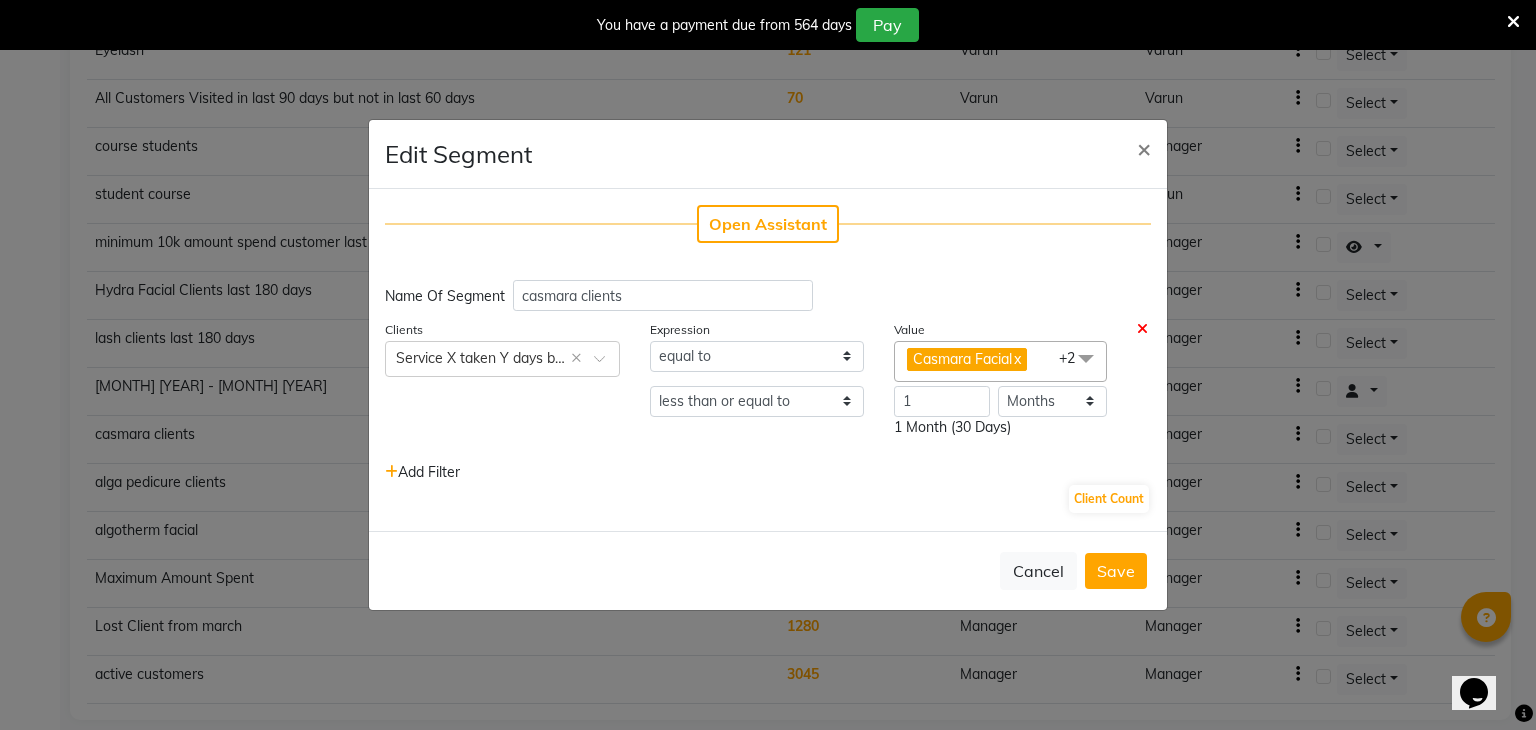 click 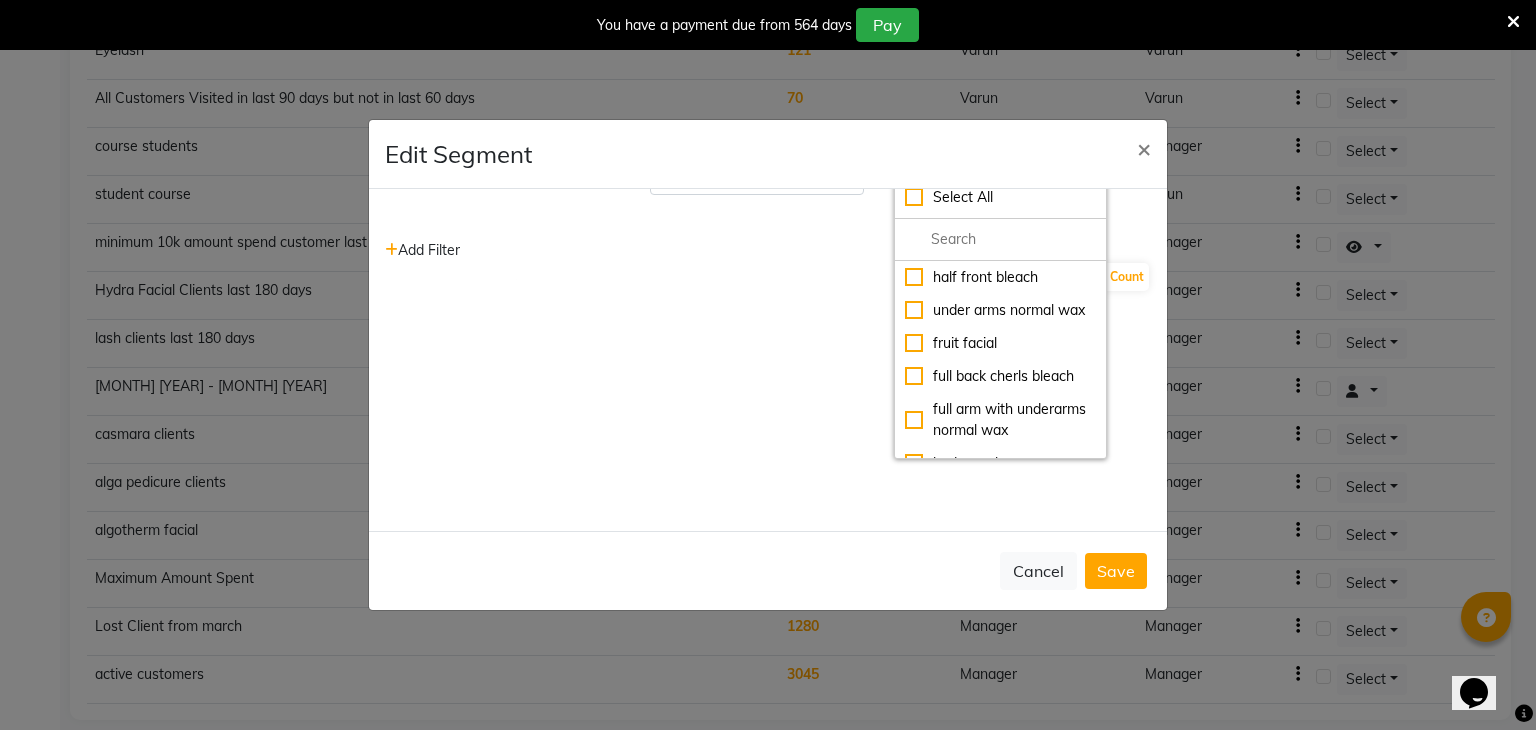 scroll, scrollTop: 272, scrollLeft: 0, axis: vertical 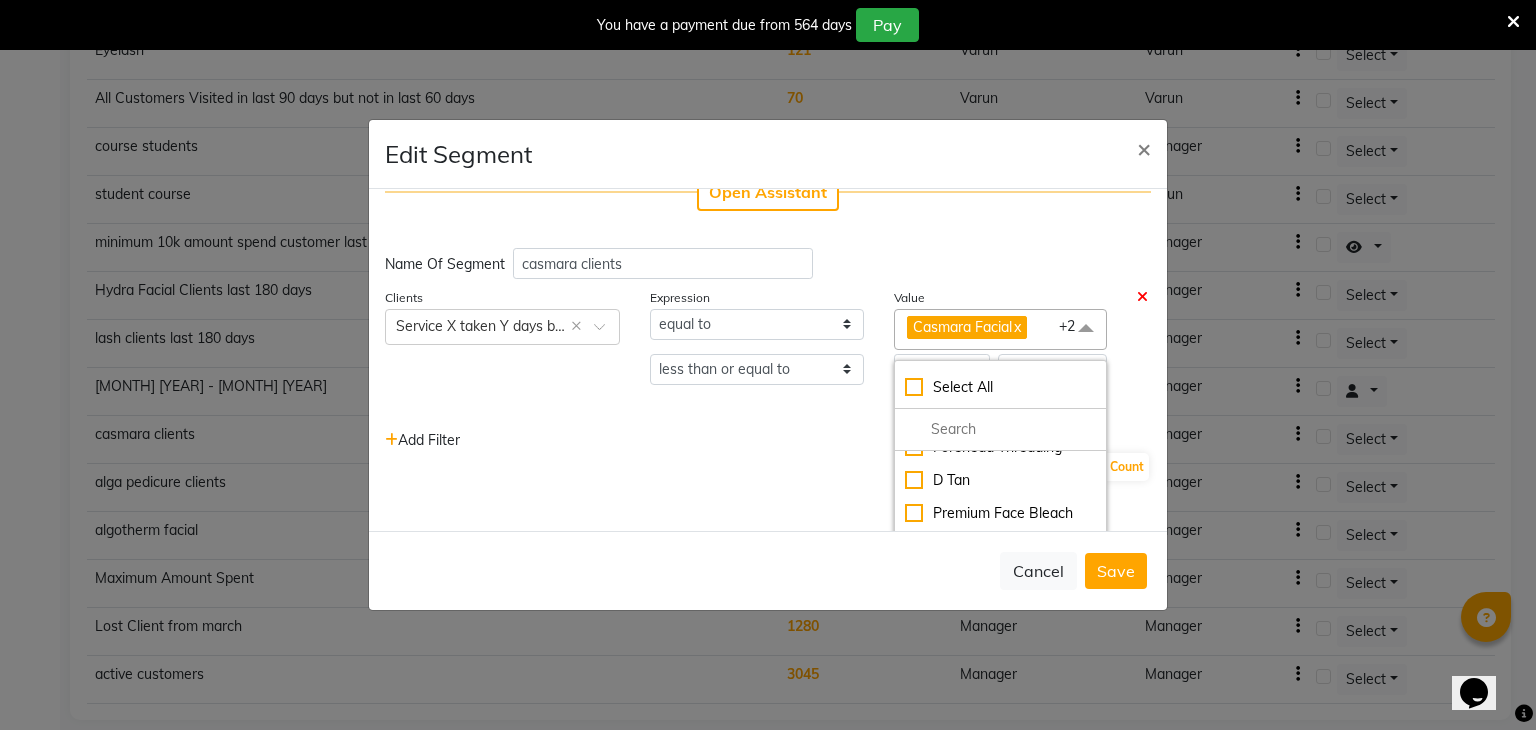 click on "Cancel   Save" 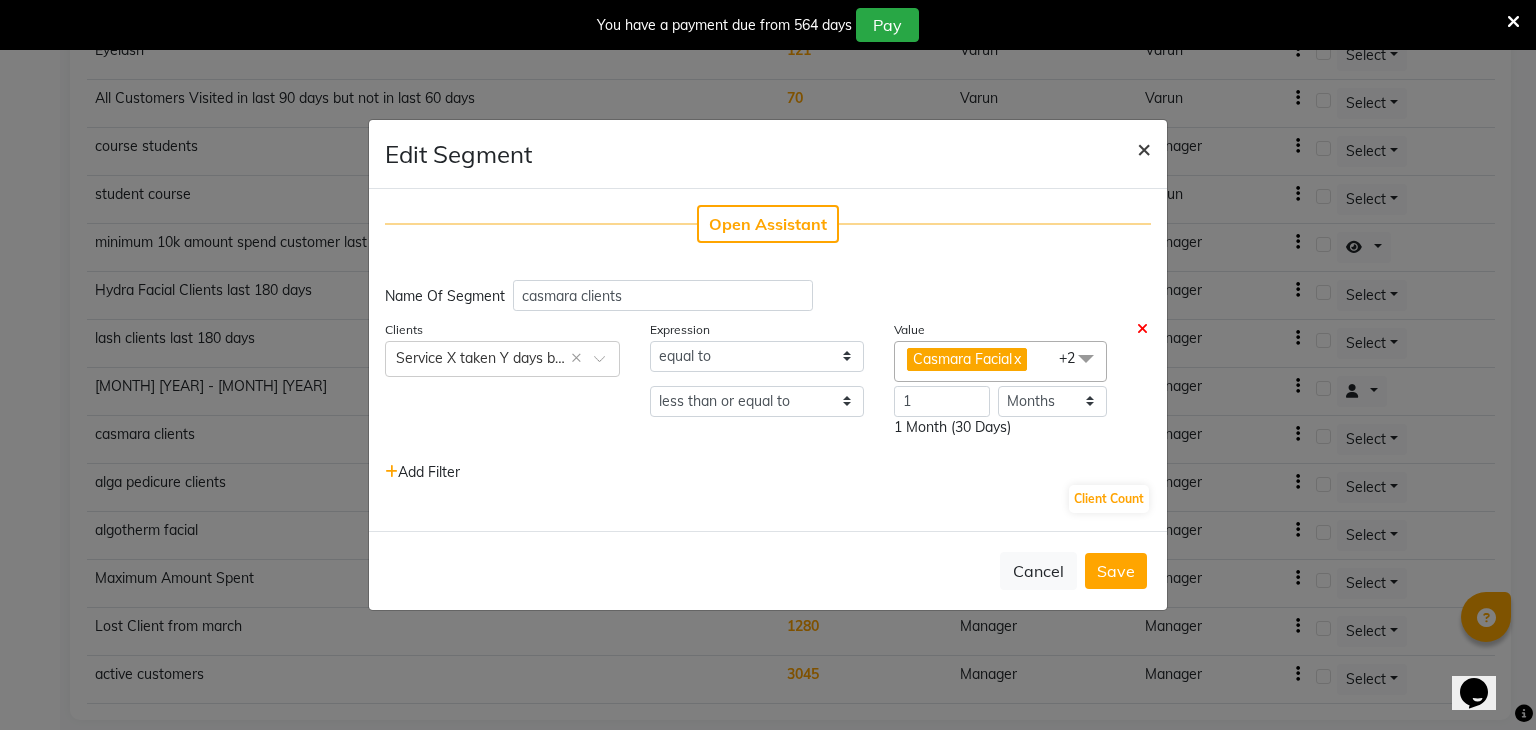 click on "×" 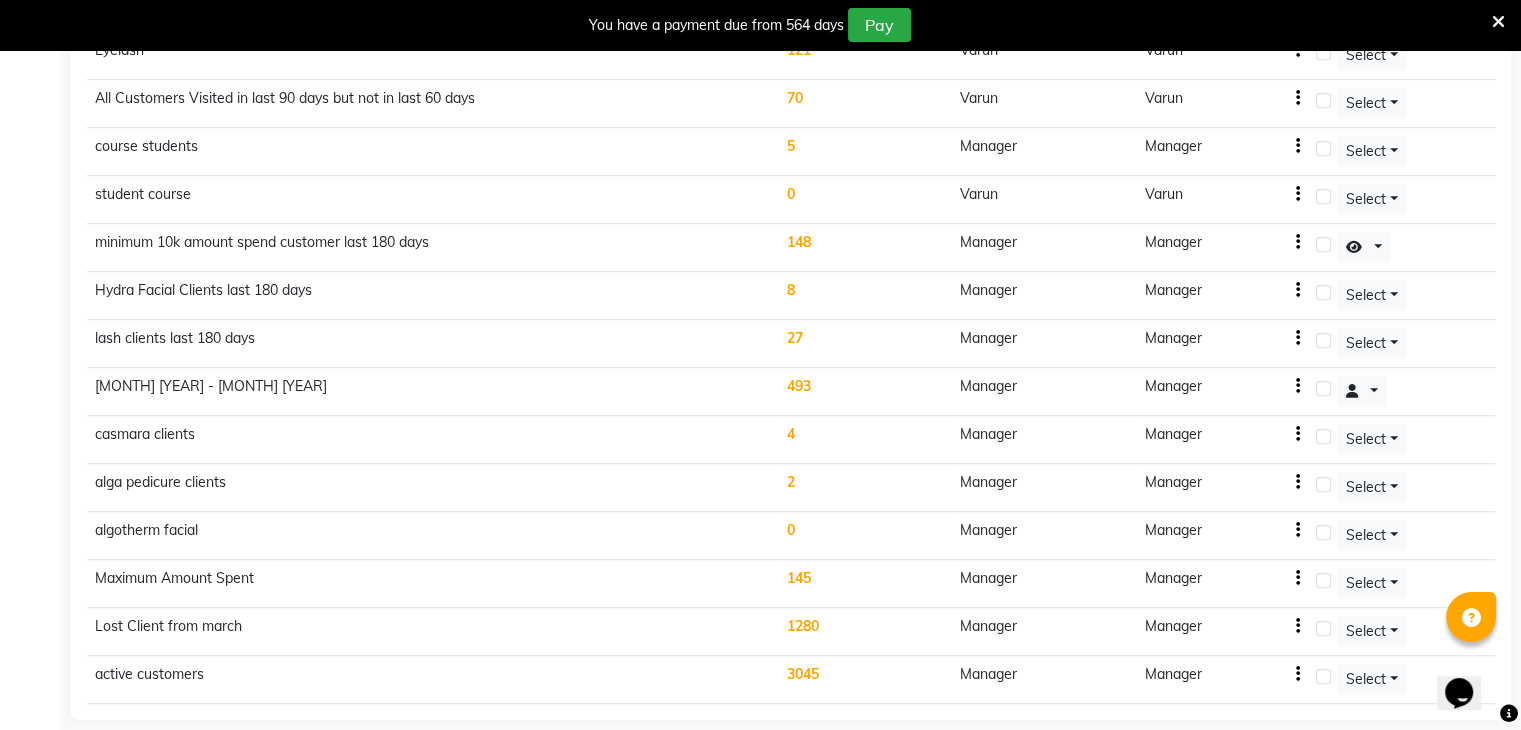 click 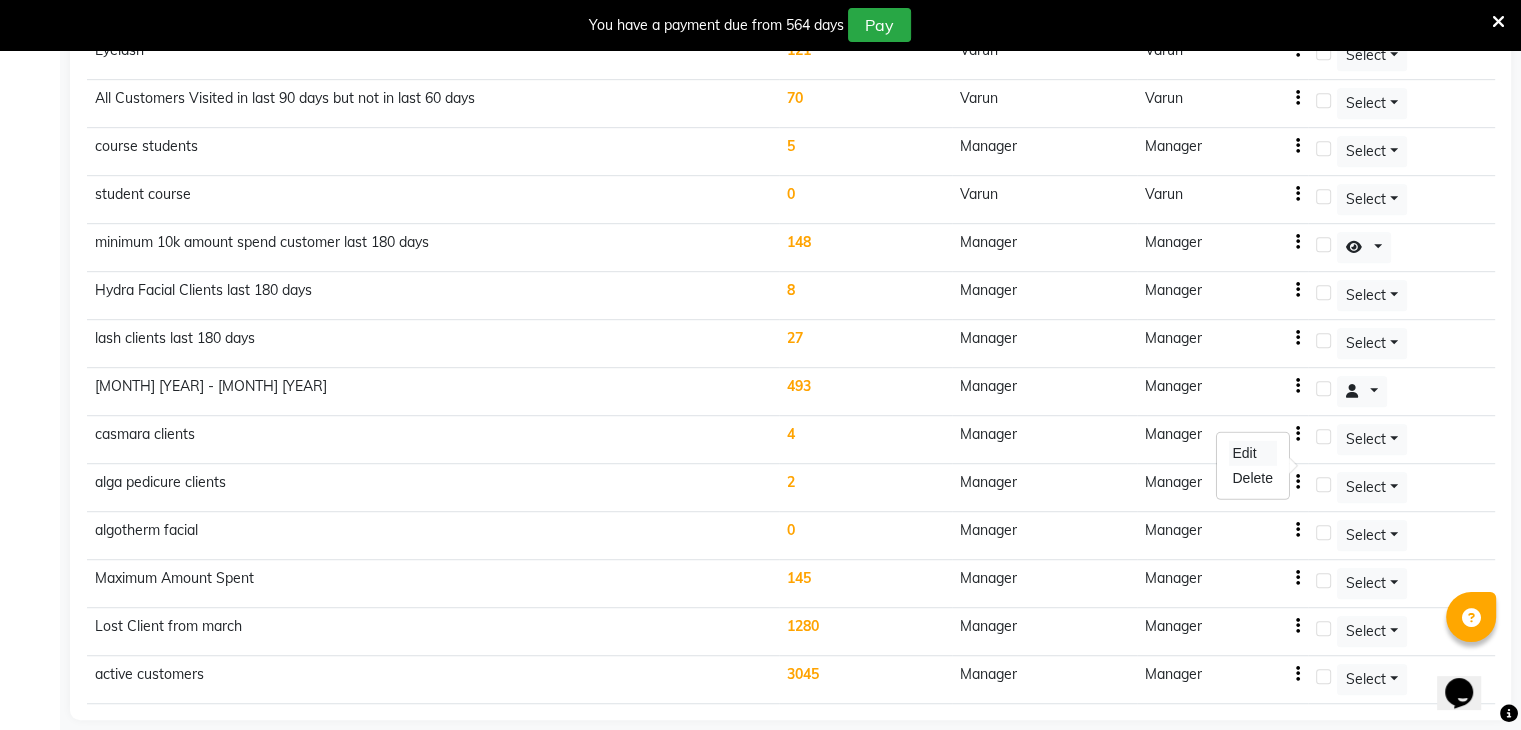 click on "Edit" at bounding box center [1252, 453] 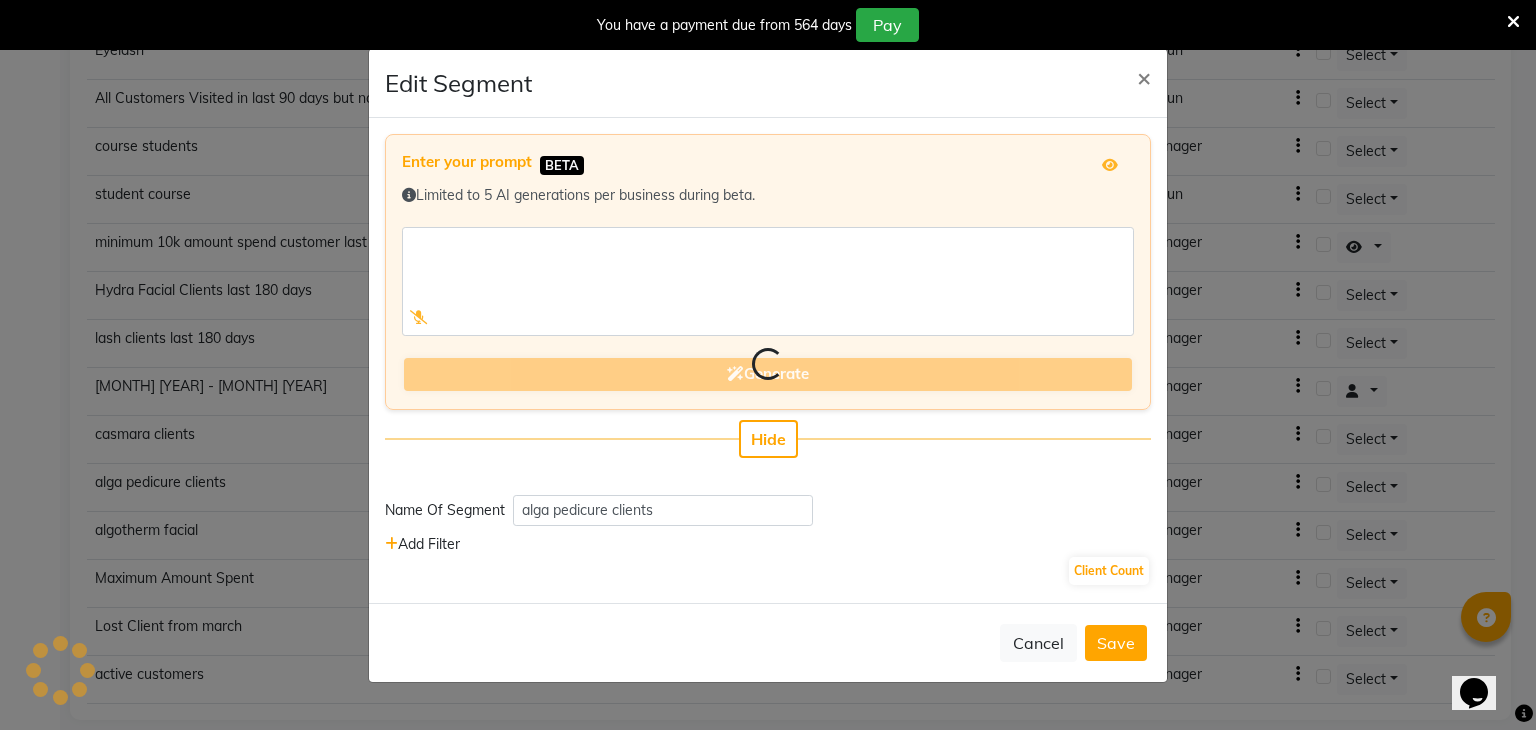 select on "<=" 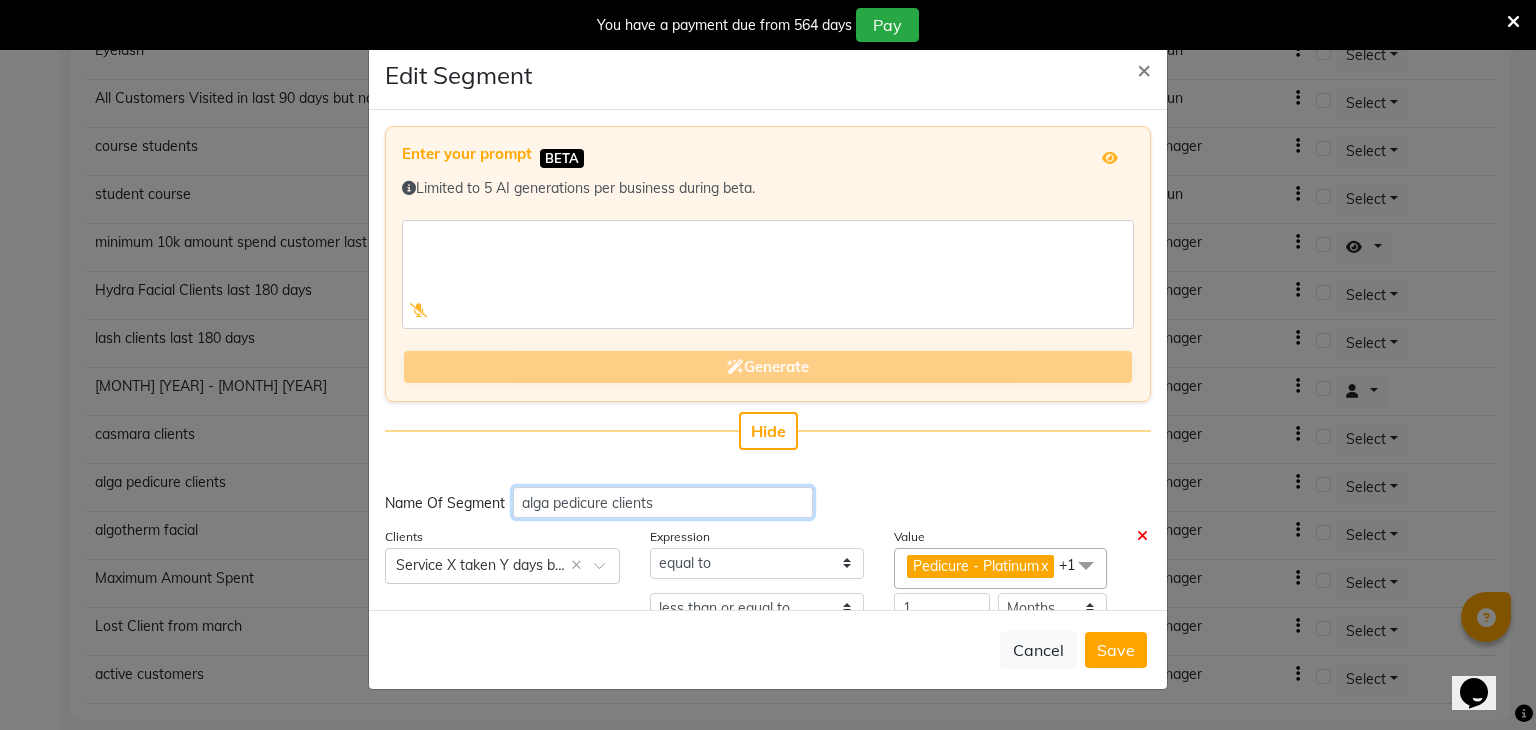 click on "alga pedicure clients" 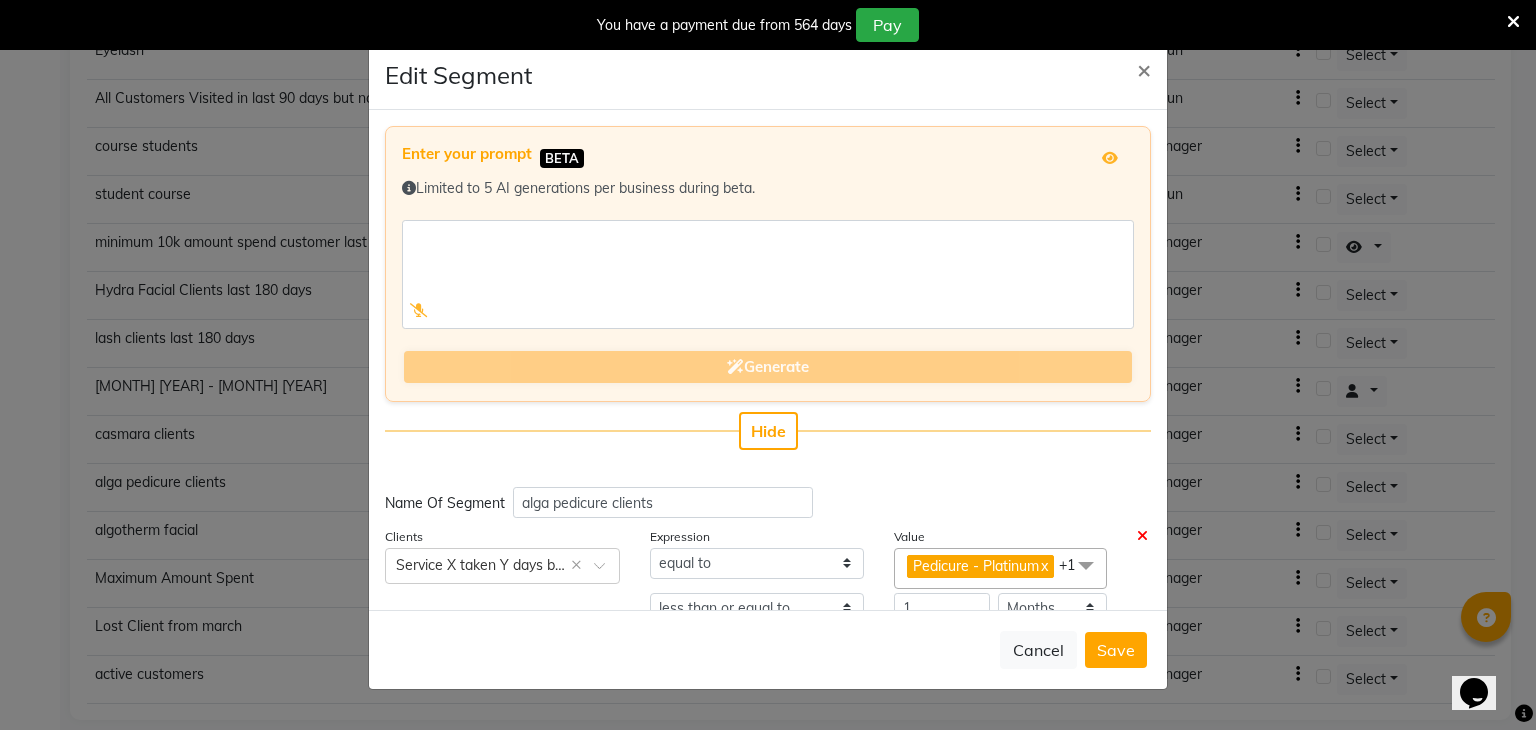 scroll, scrollTop: 148, scrollLeft: 0, axis: vertical 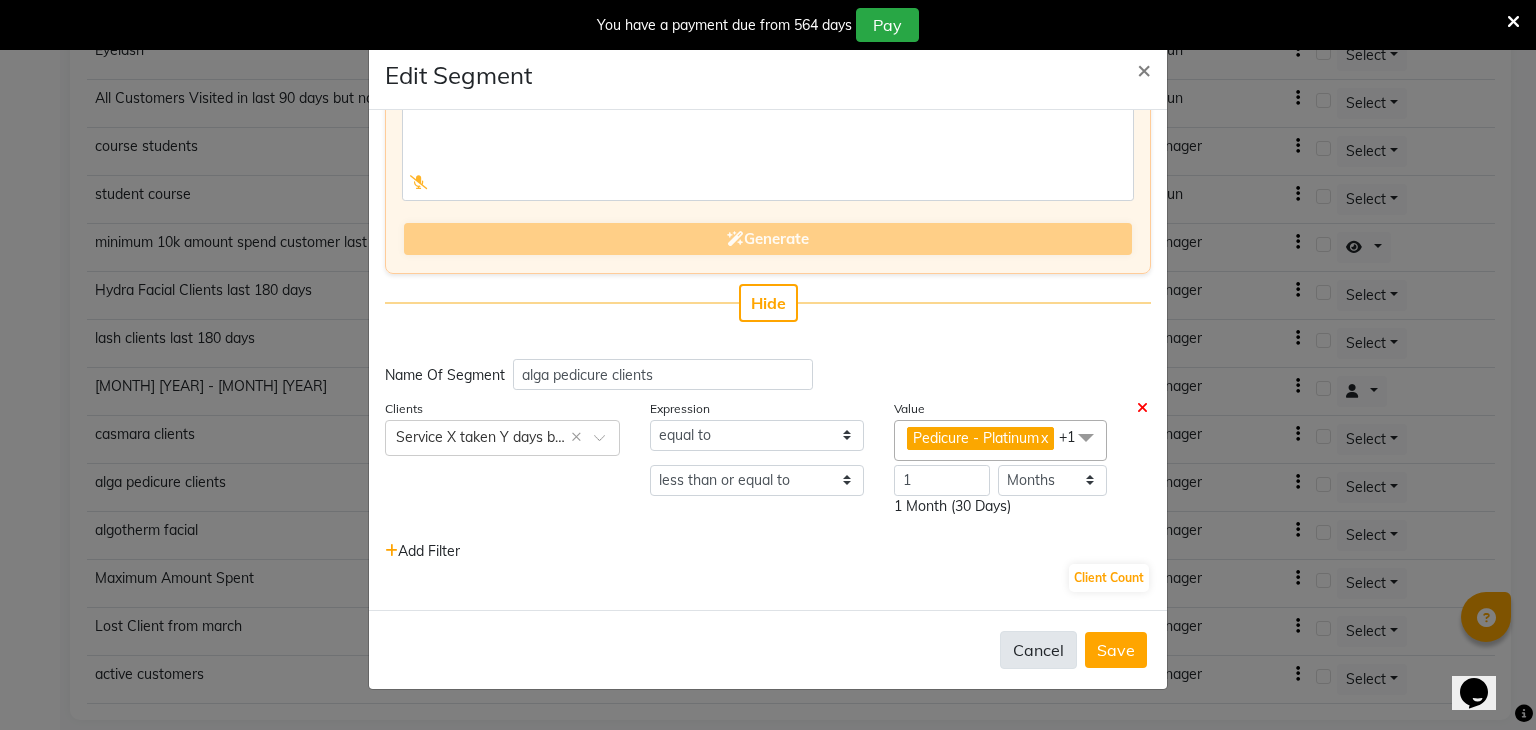 click on "Cancel" 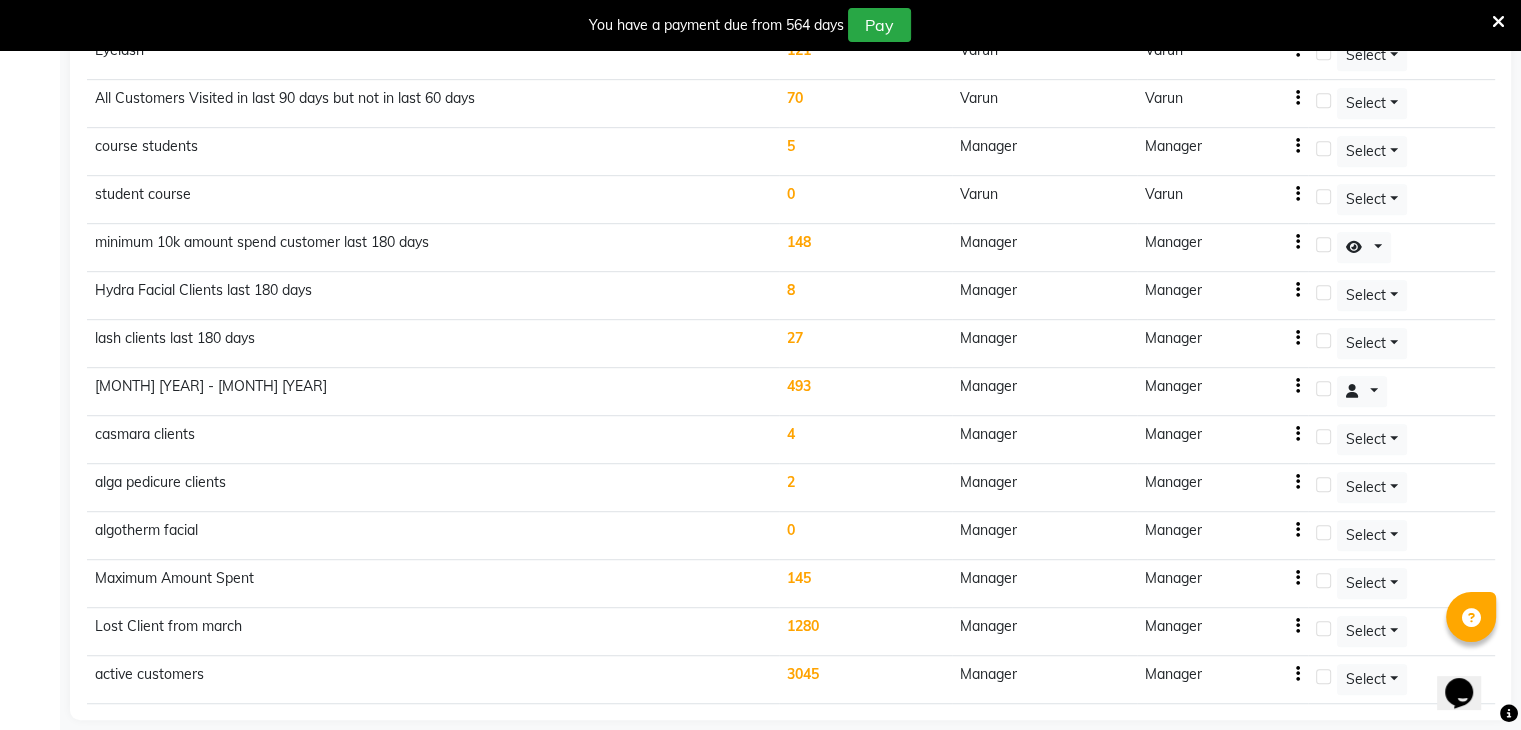 click on "Manager" 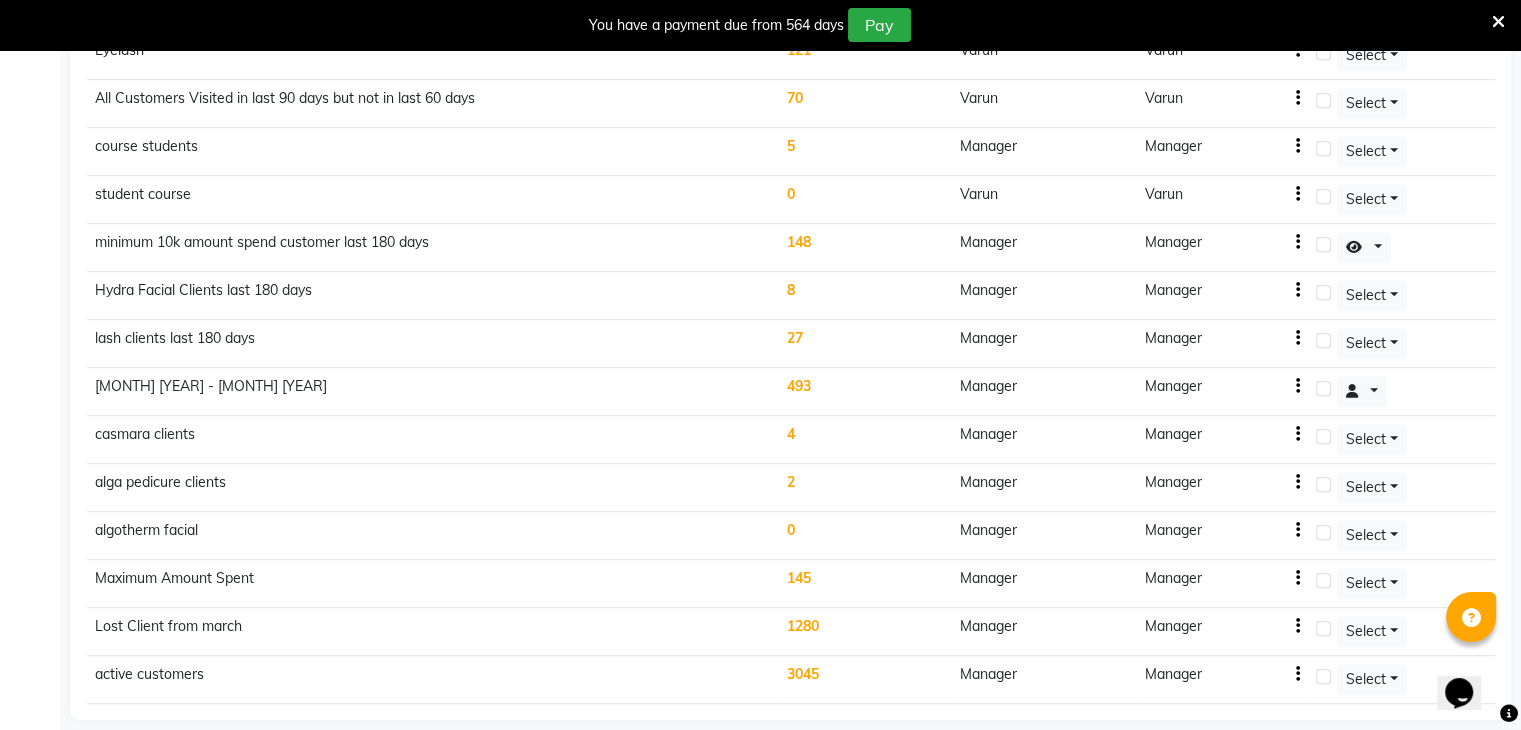 click 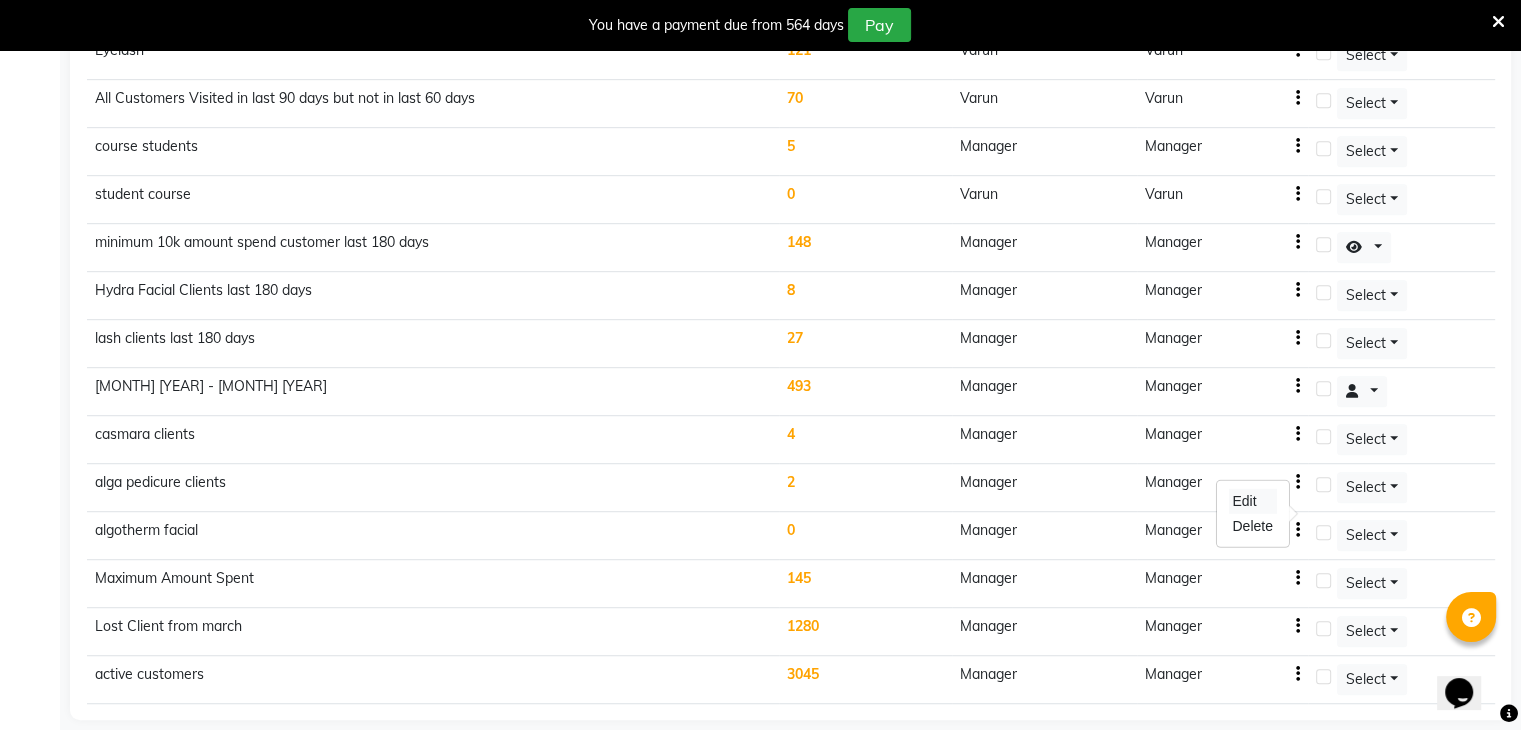 click on "Edit" at bounding box center [1252, 501] 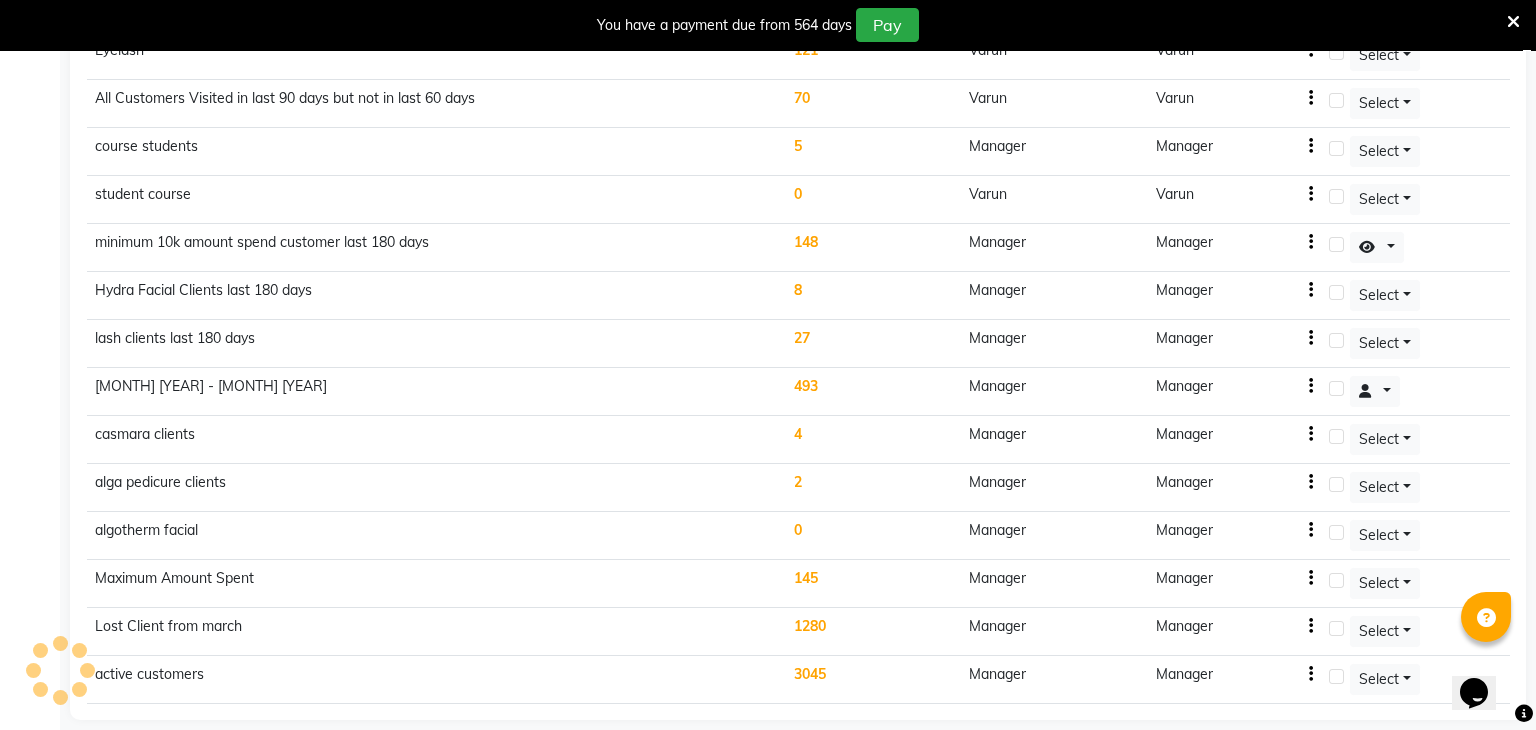 select on "<=" 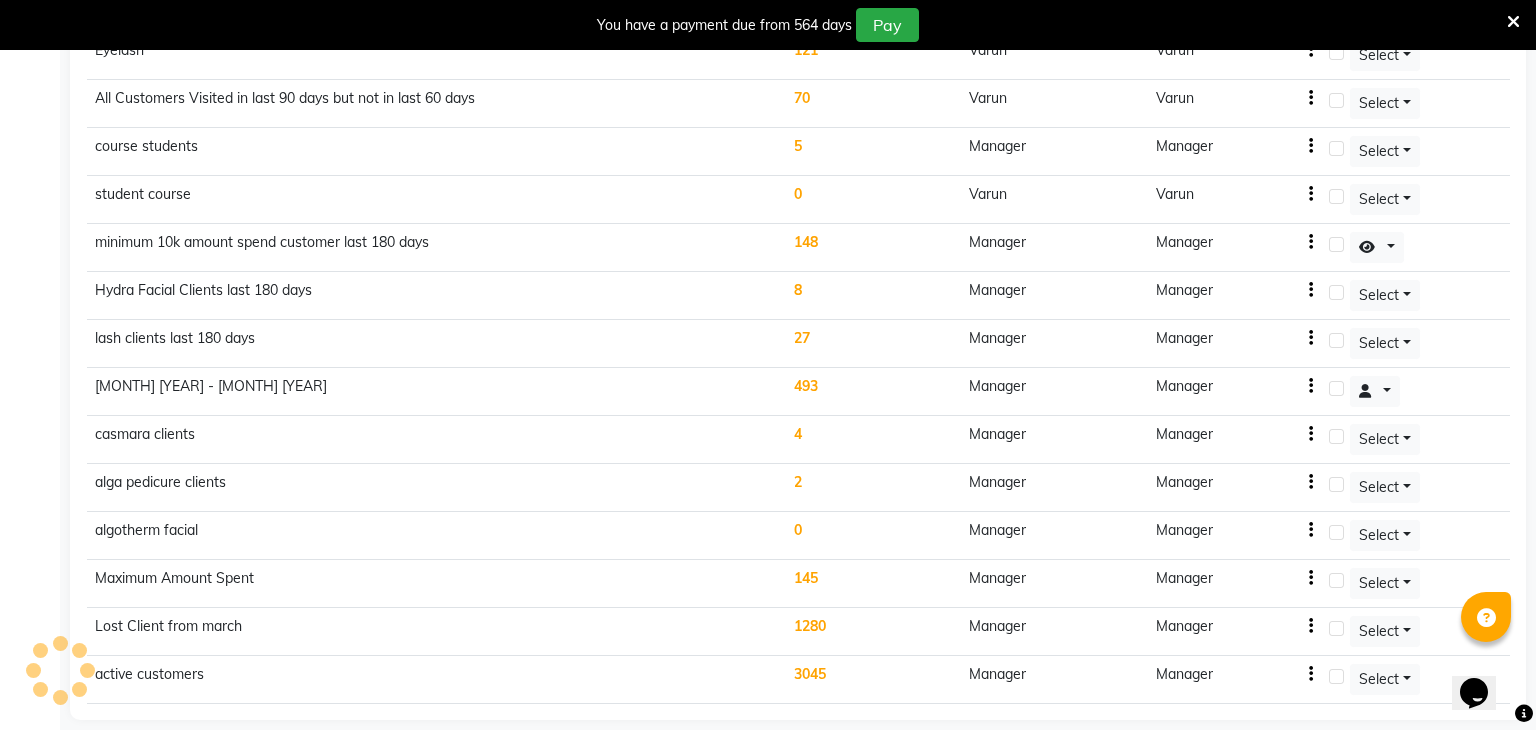 select on "months" 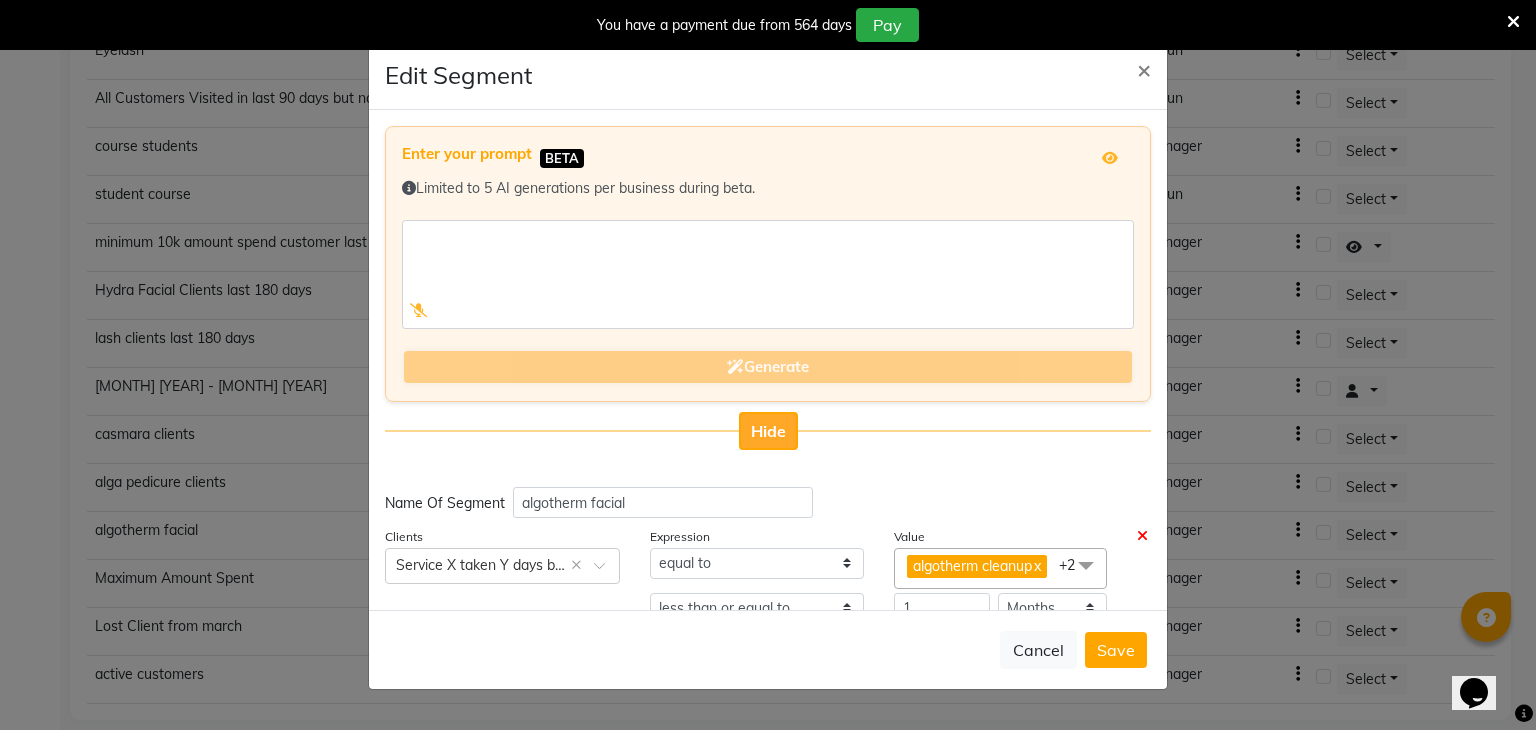 click on "Hide" 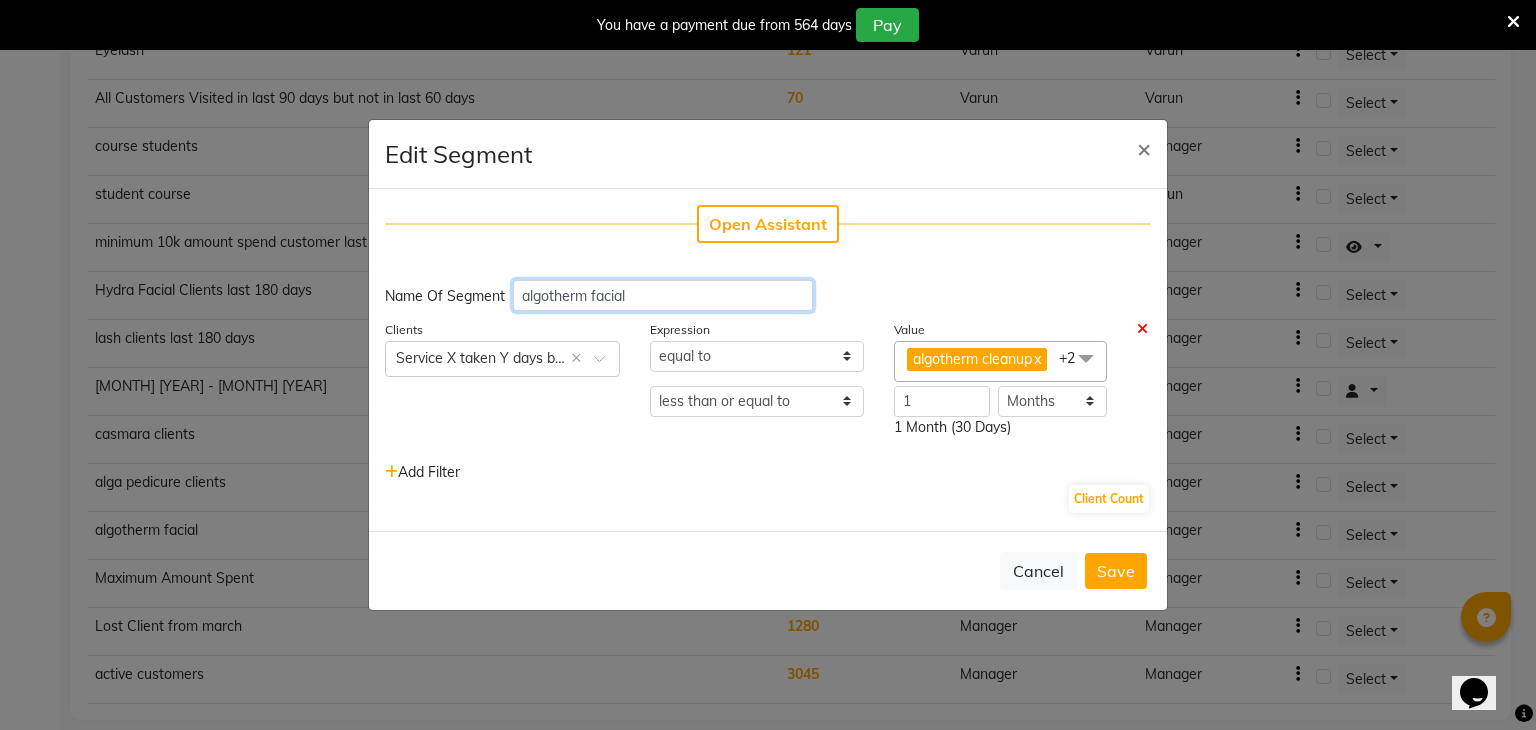 click on "algotherm facial" 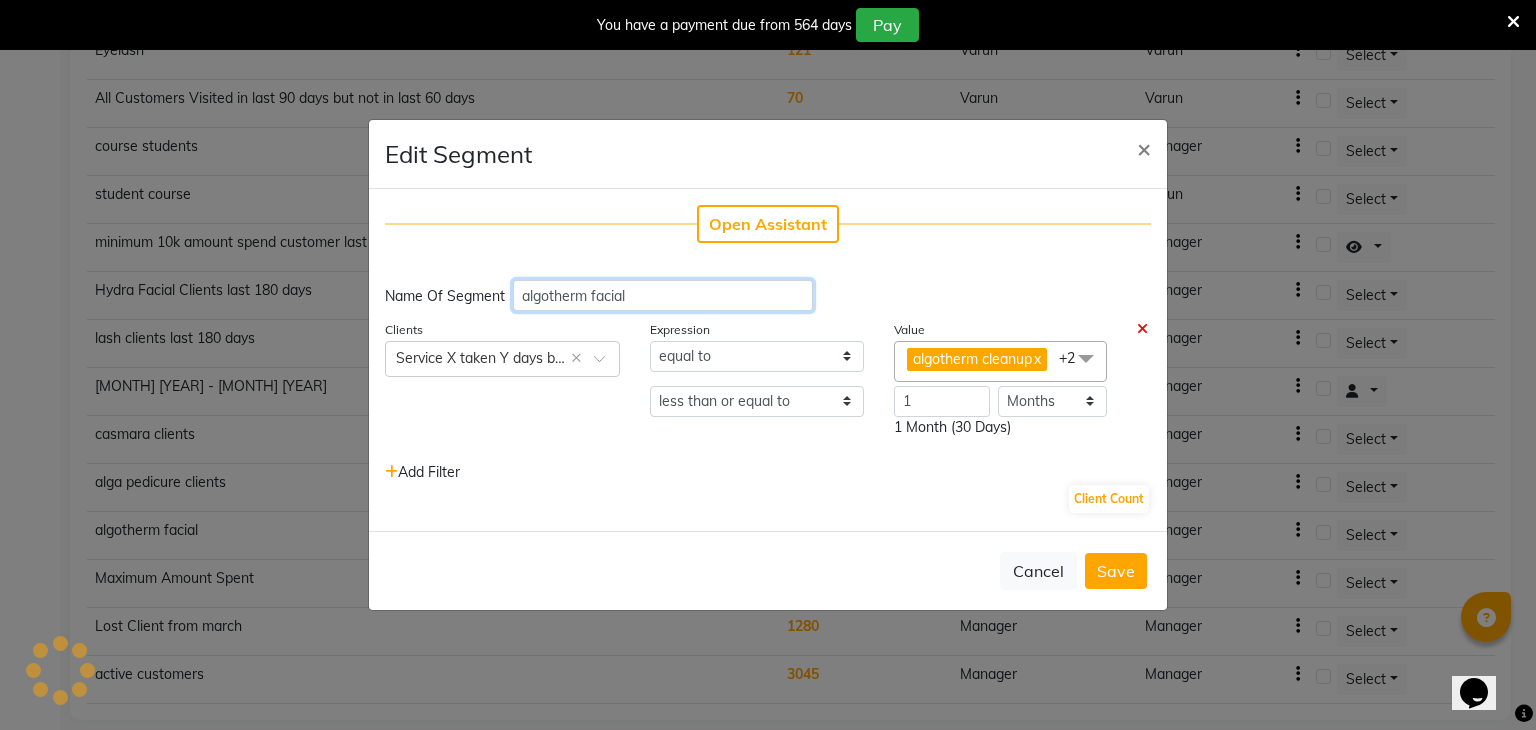 click on "algotherm facial" 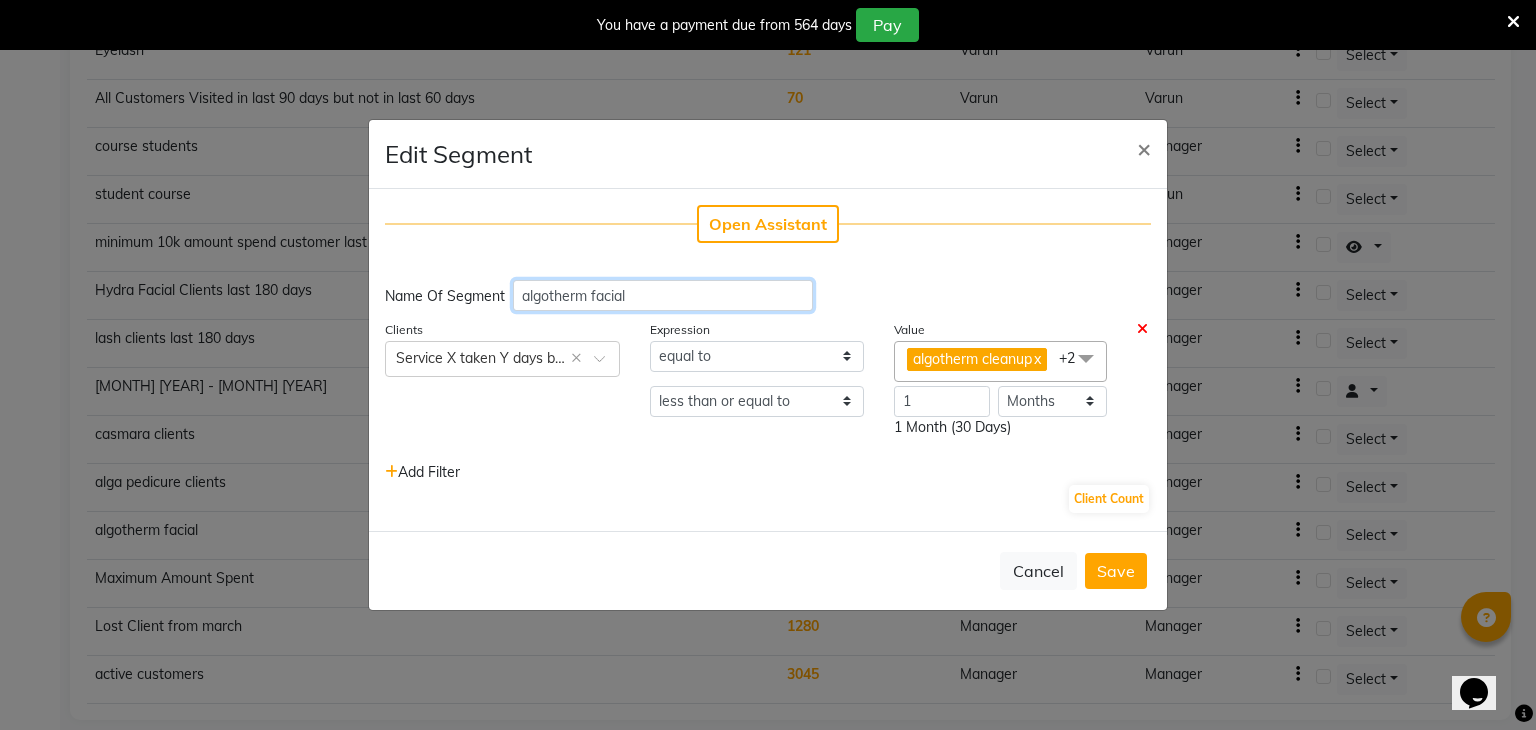 click on "algotherm facial" 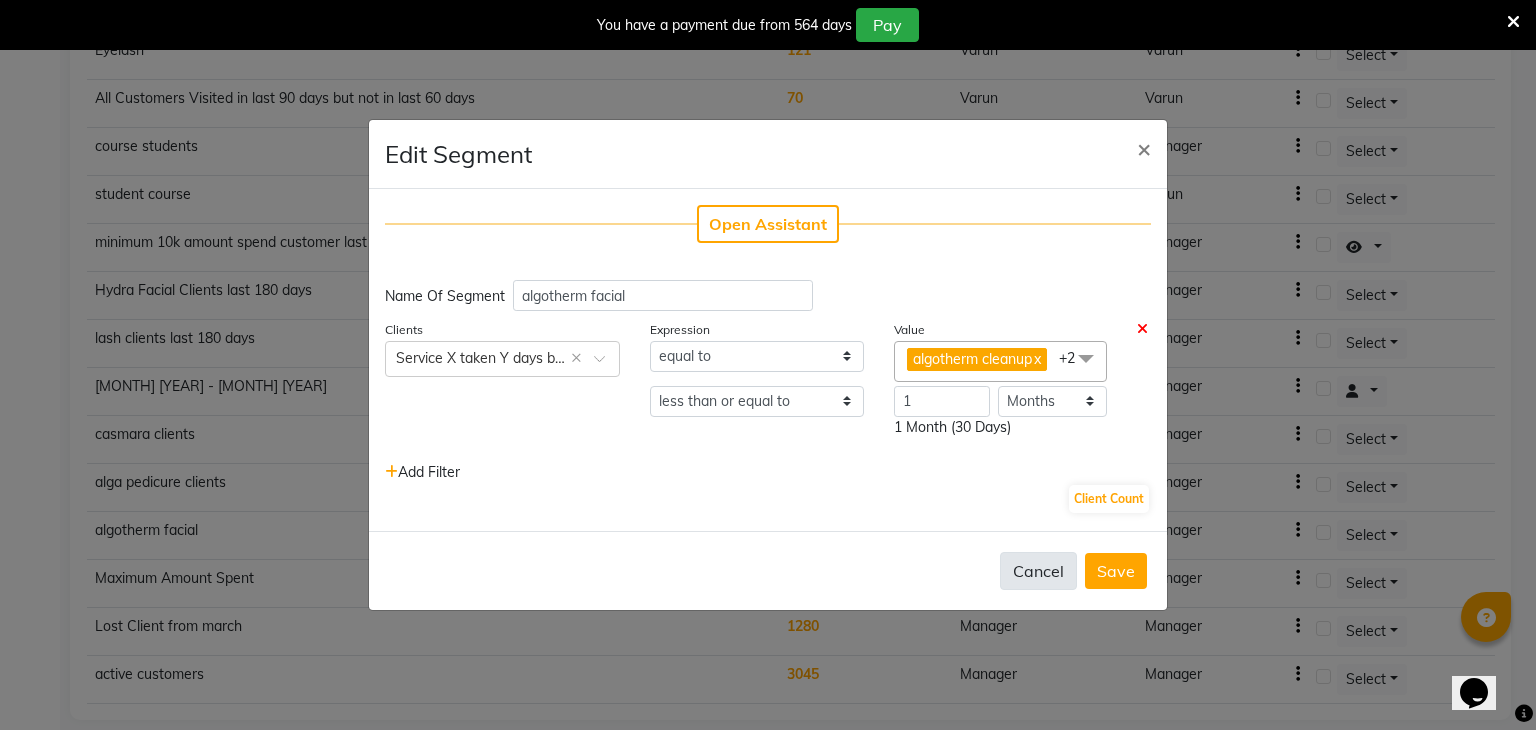 click on "Cancel" 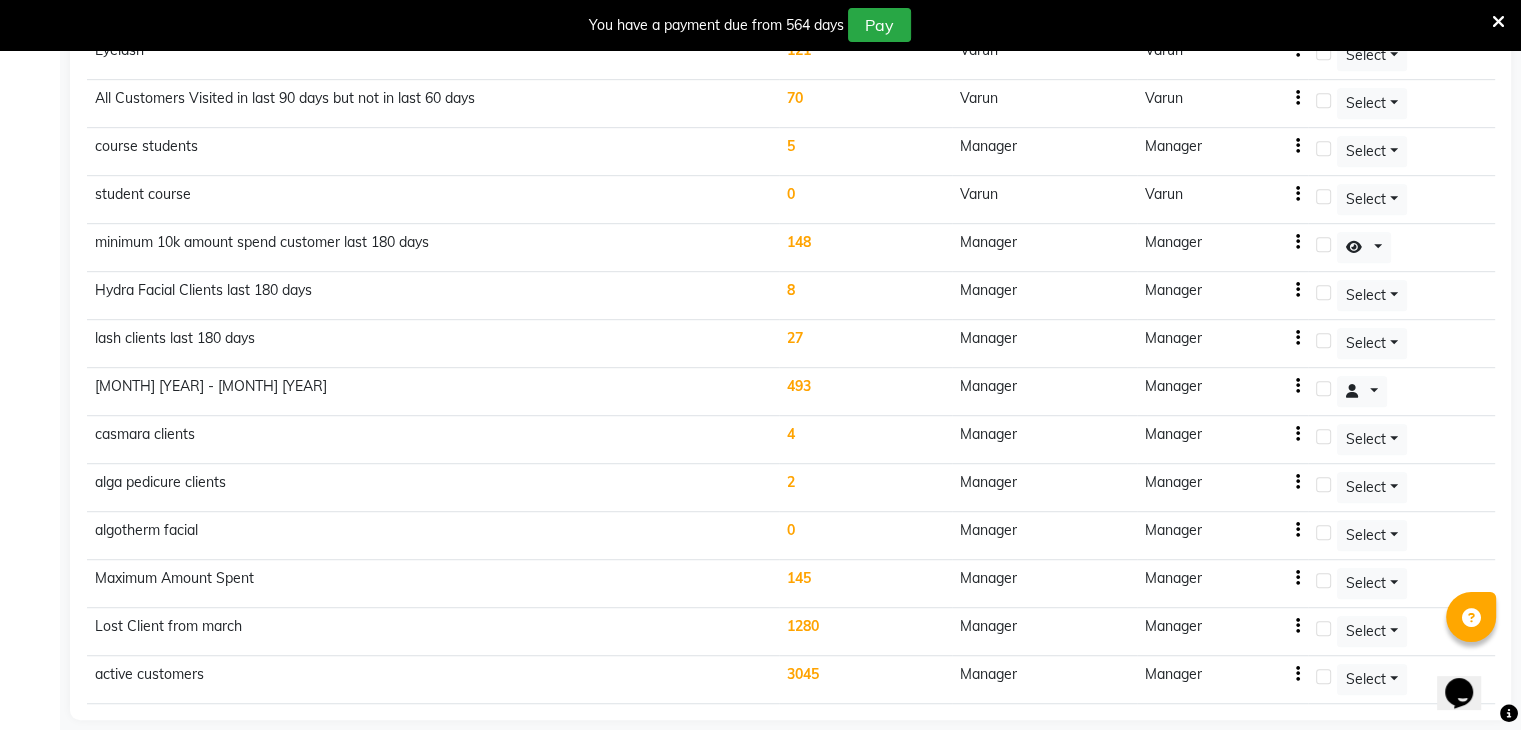 click 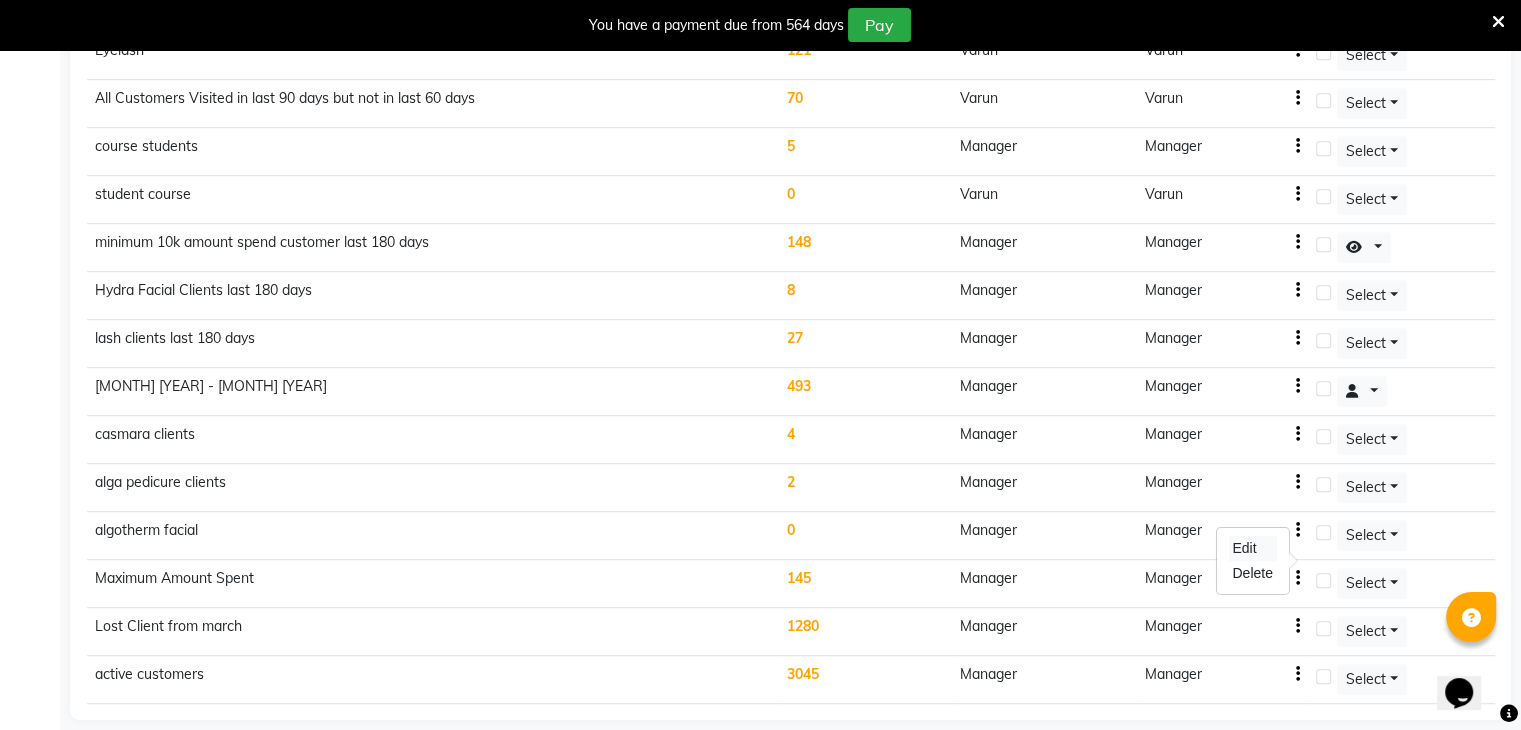 click on "Edit" at bounding box center (1252, 548) 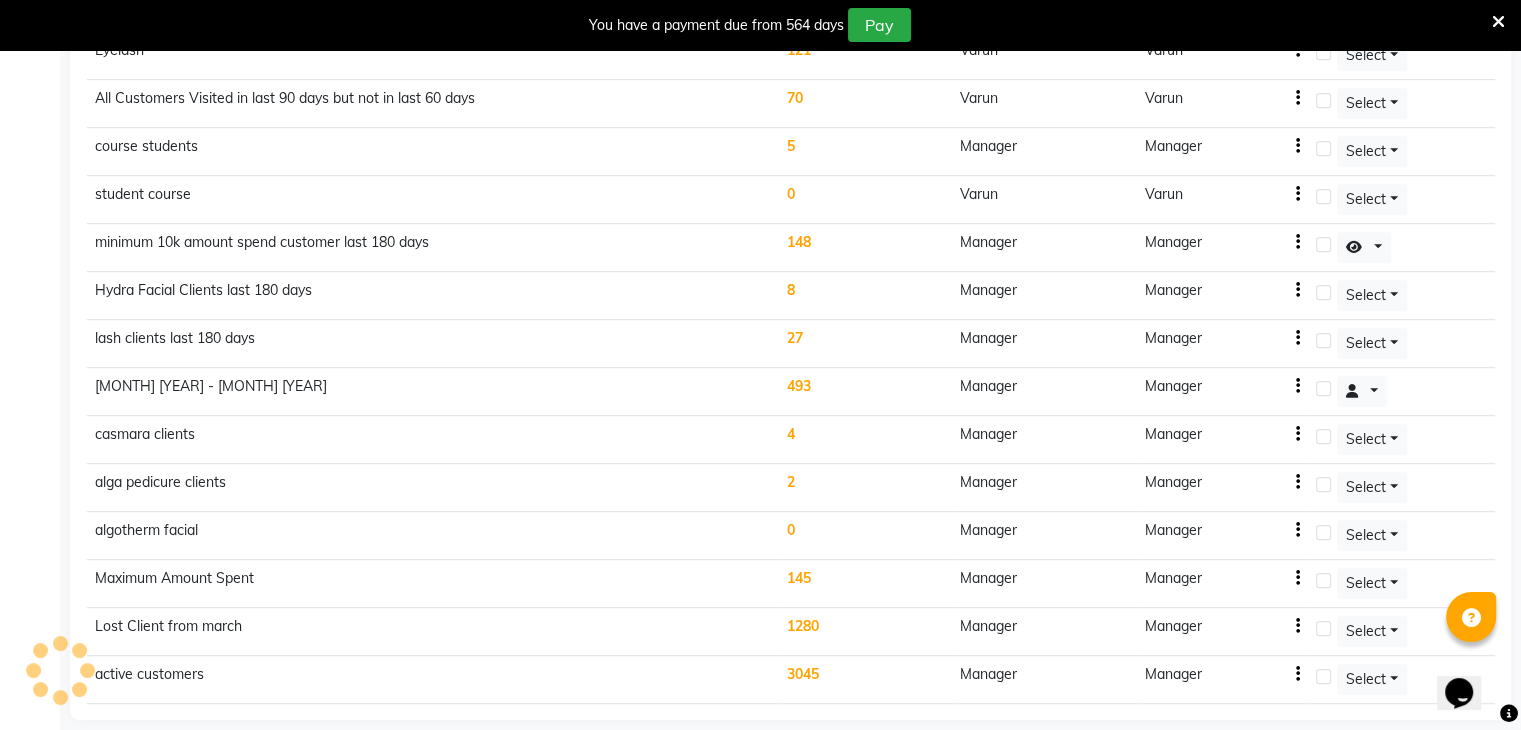 select on ">=" 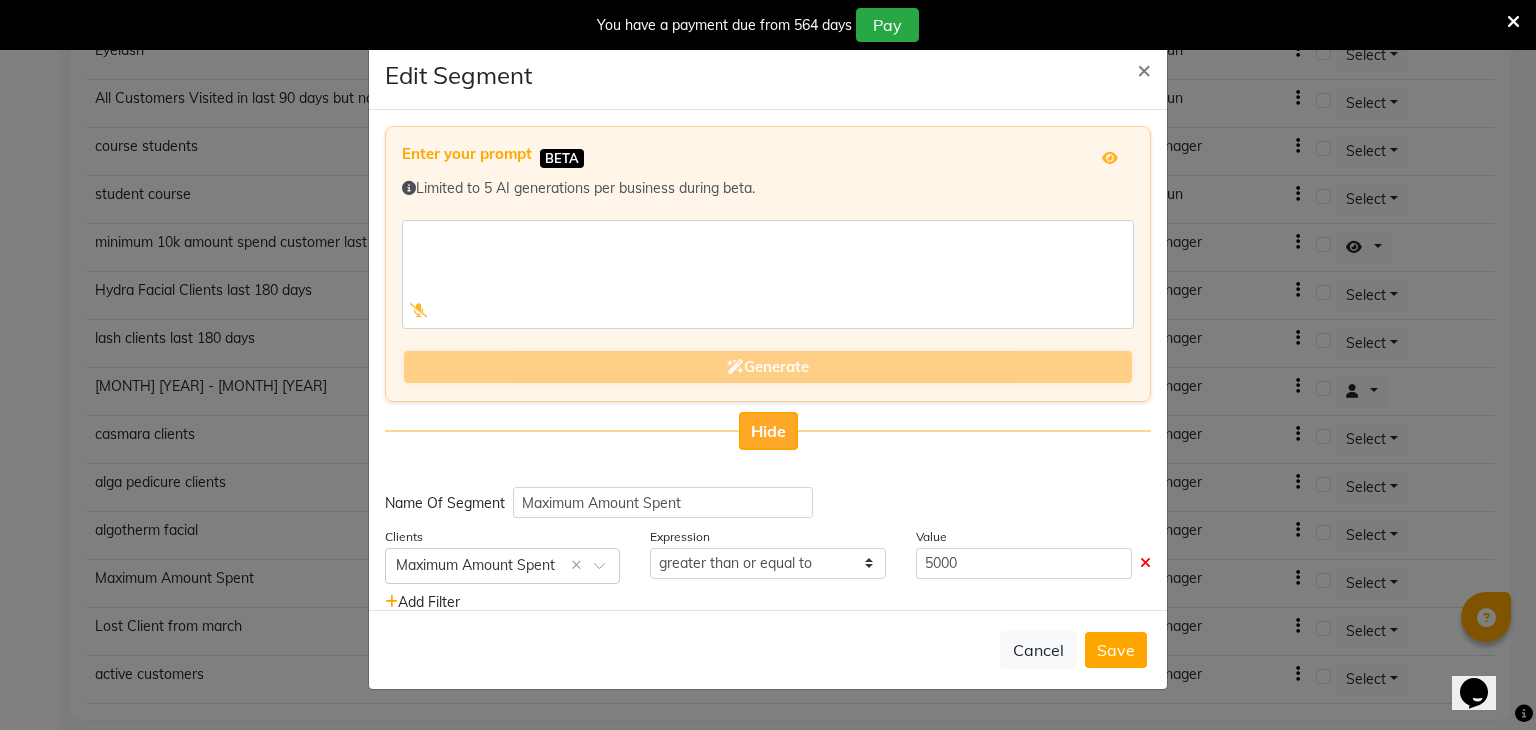 click on "Hide" 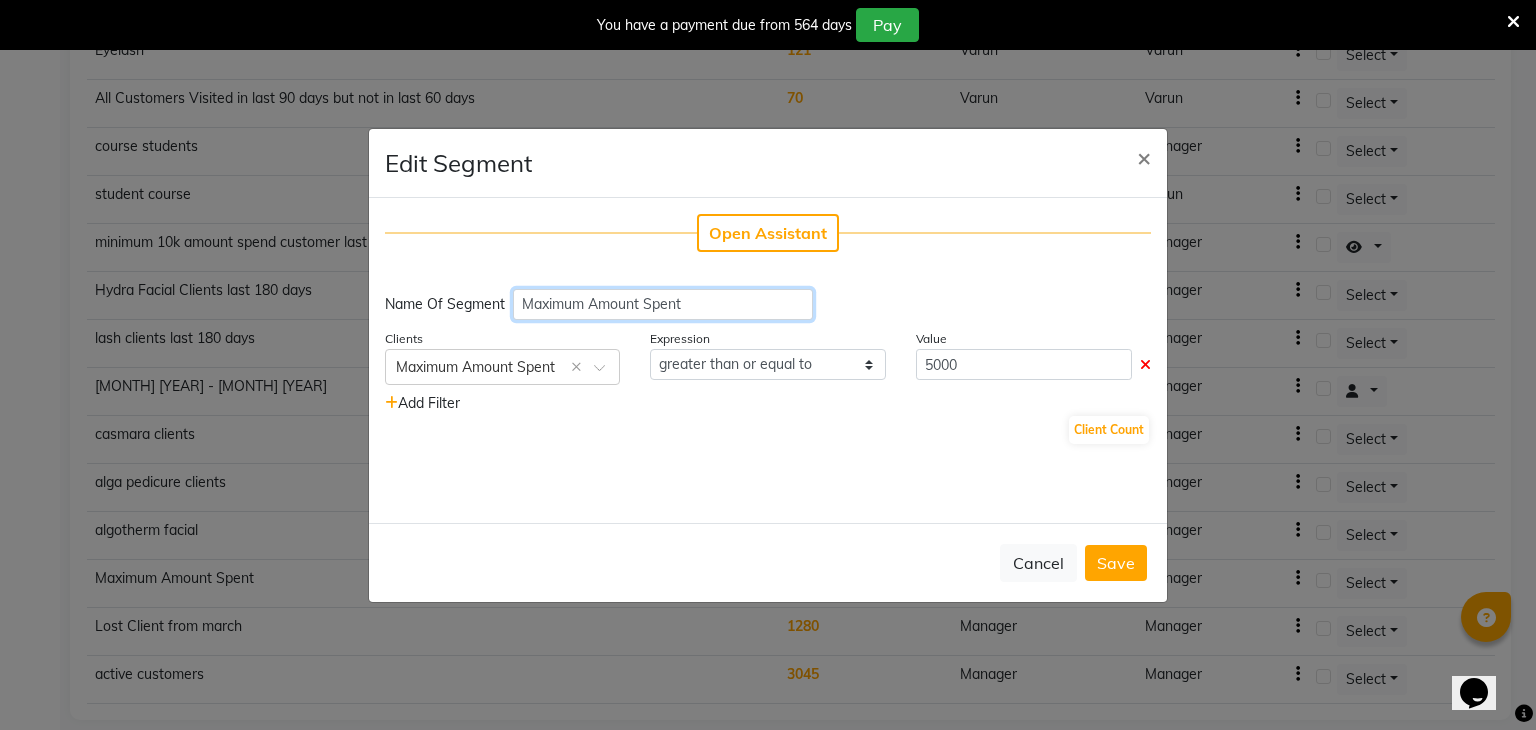 click on "Maximum Amount Spent" 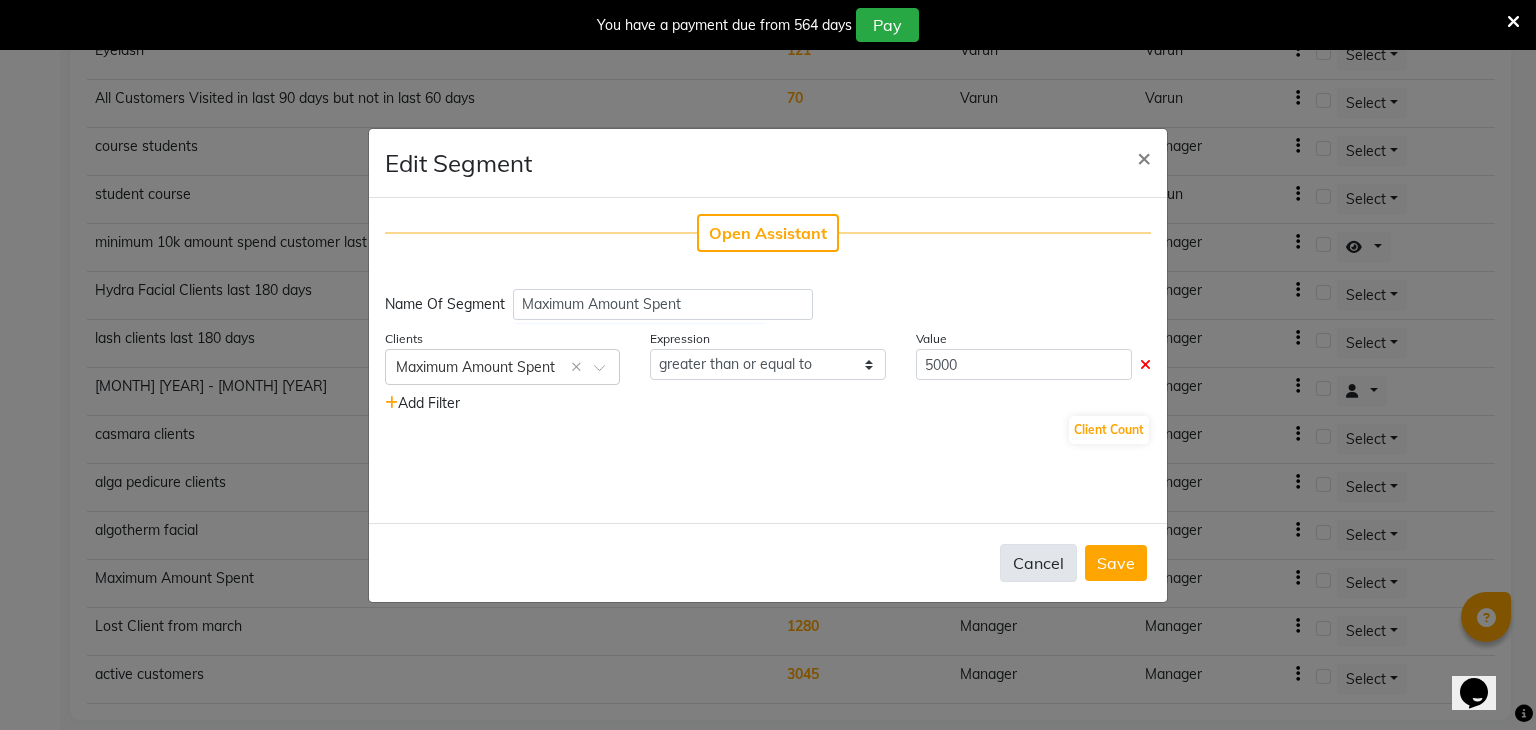 click on "Cancel" 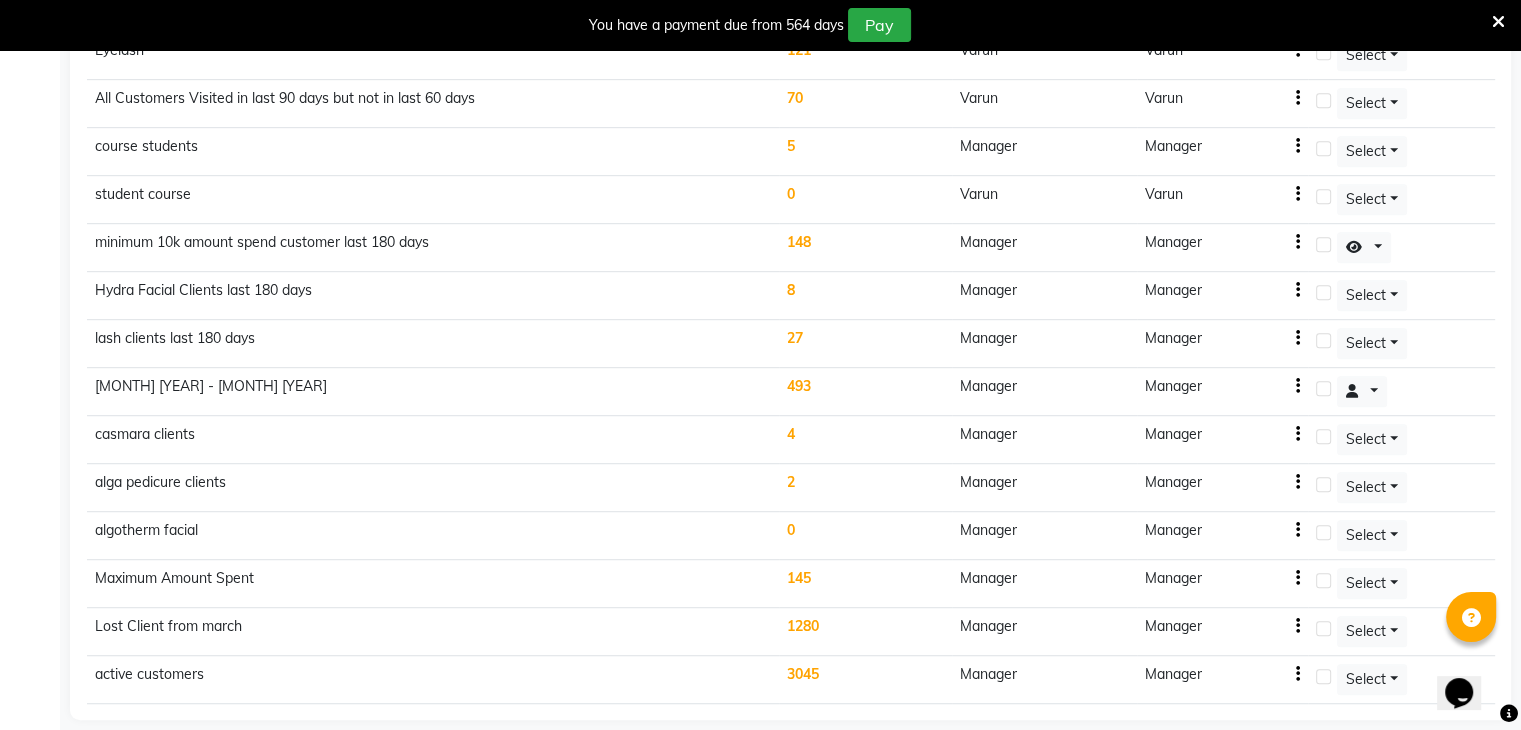 click 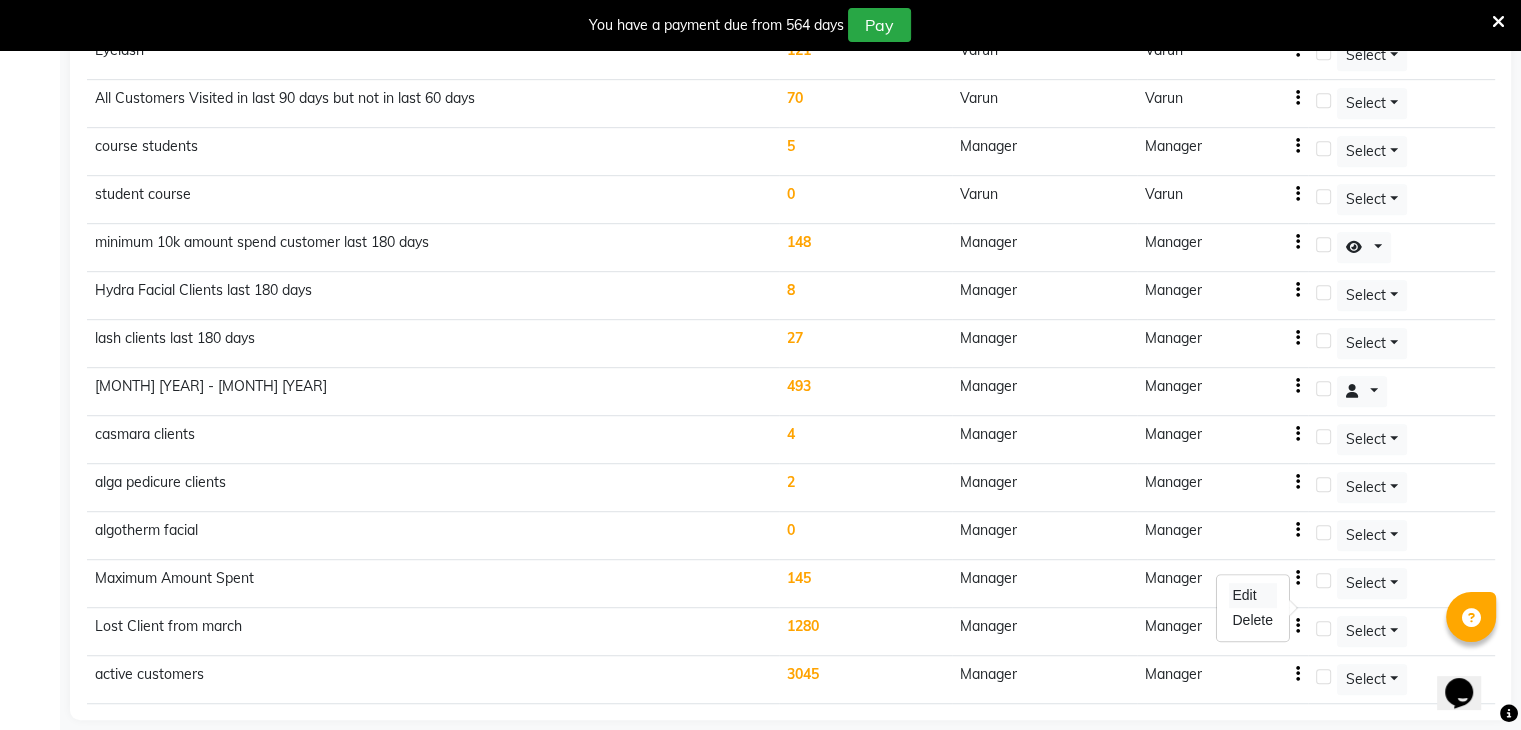 click on "Edit" at bounding box center (1252, 595) 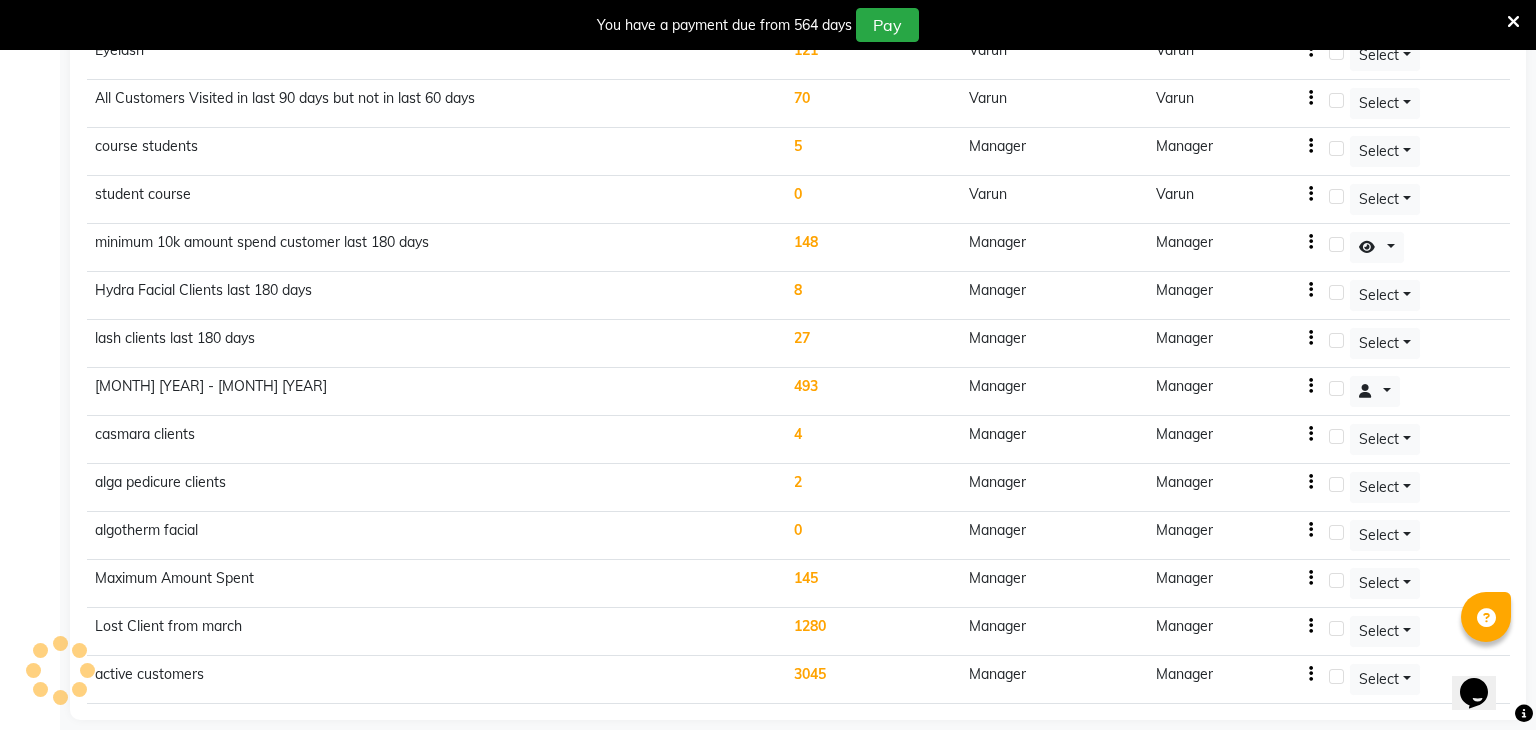 select on ">=" 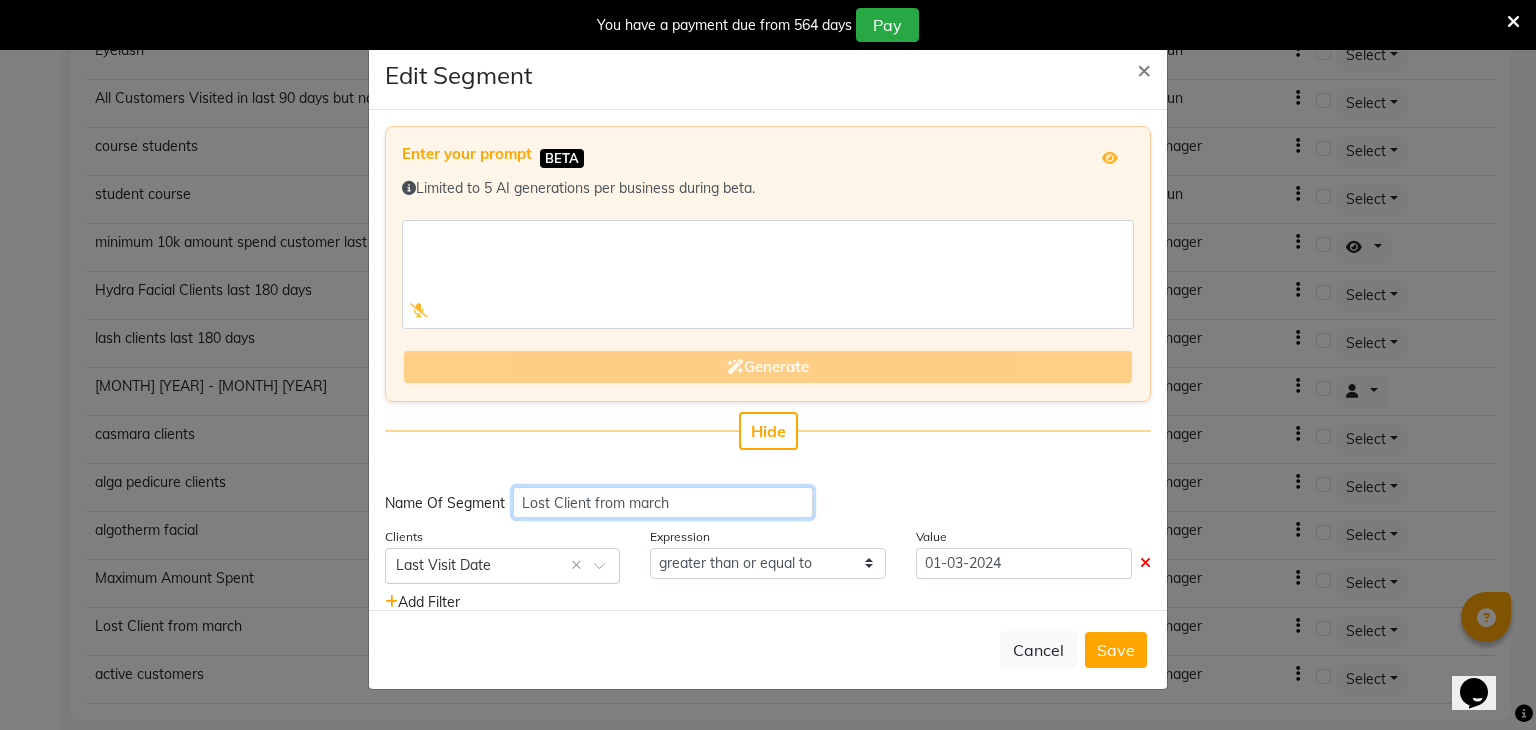 click on "Lost Client from [EVENT]" 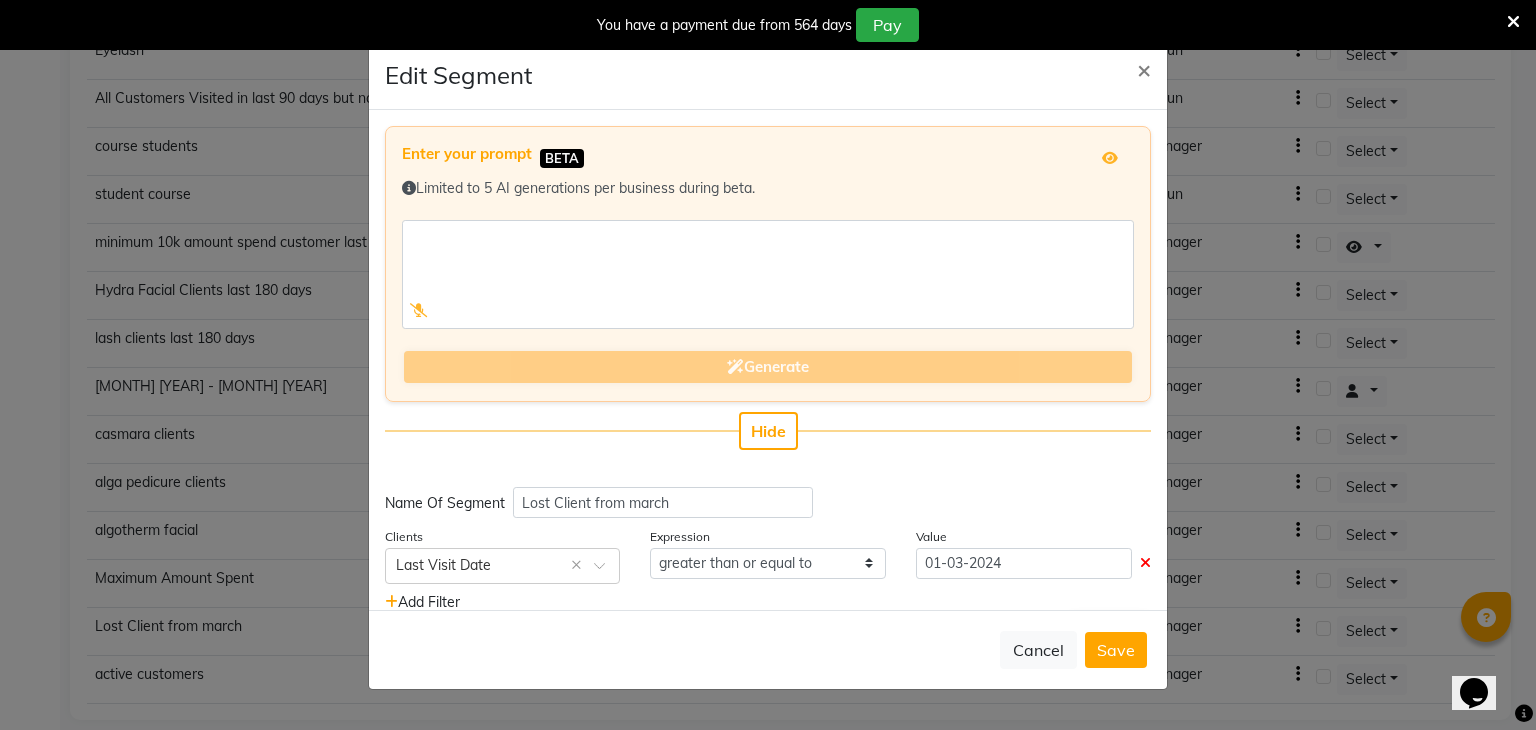 scroll, scrollTop: 49, scrollLeft: 0, axis: vertical 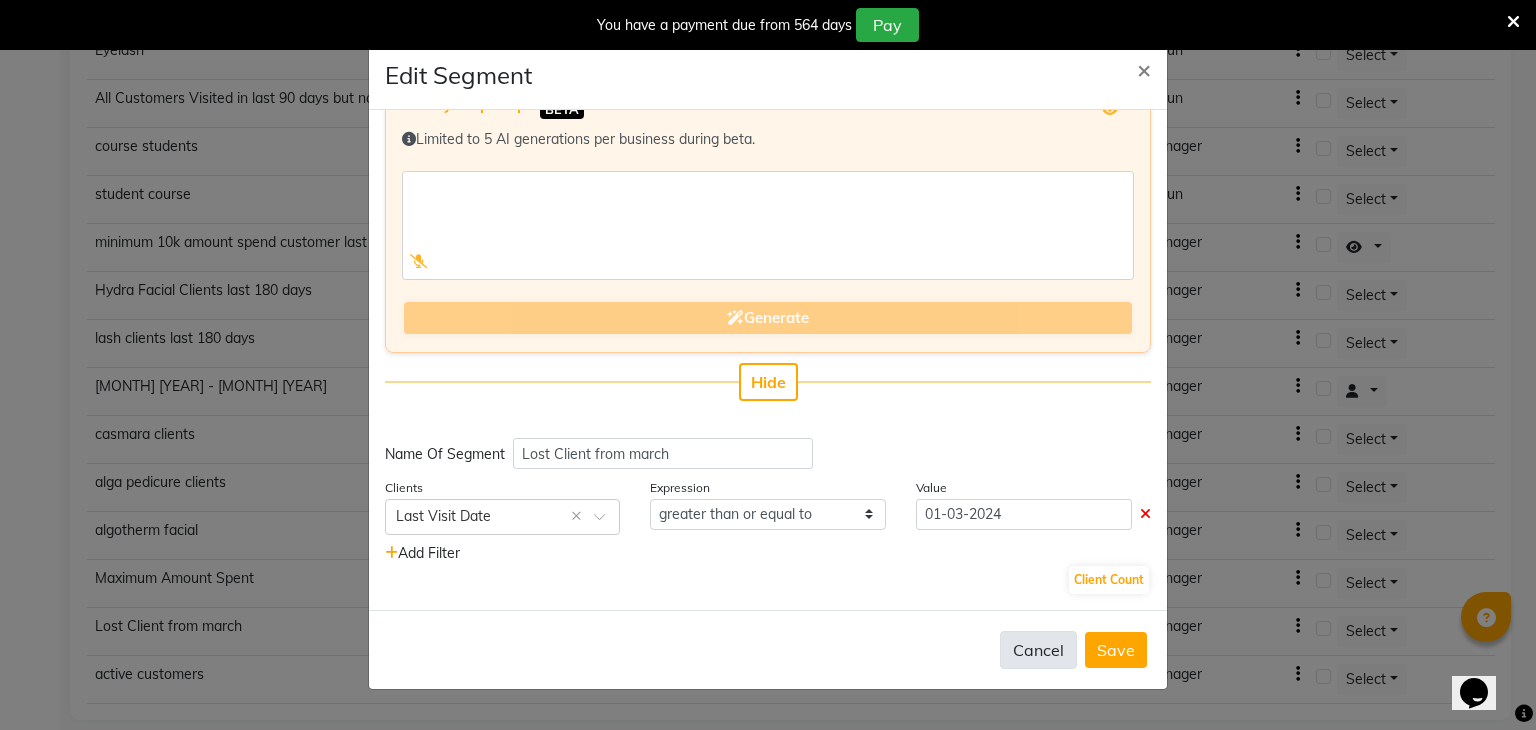 click on "Cancel" 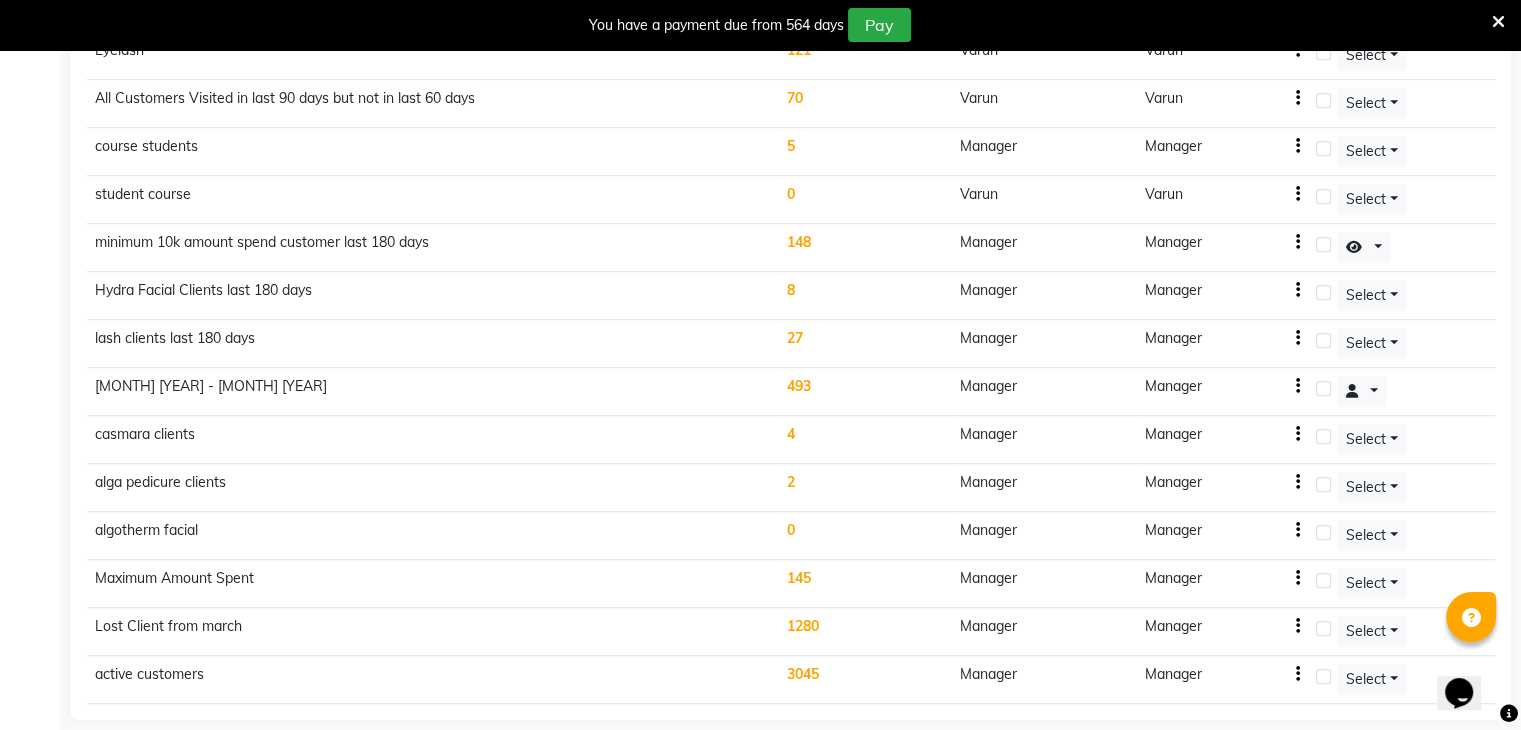 click 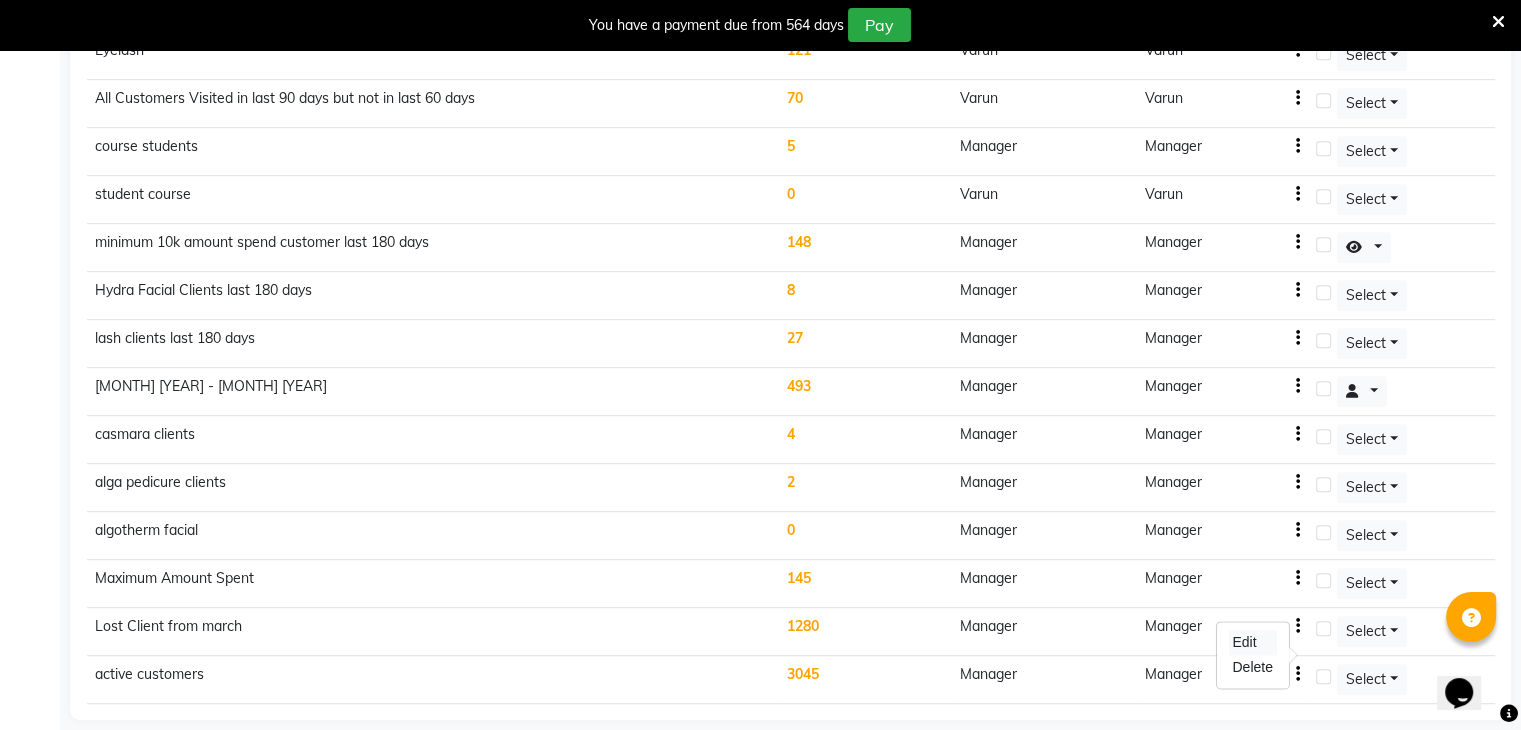 click on "Edit" at bounding box center [1252, 642] 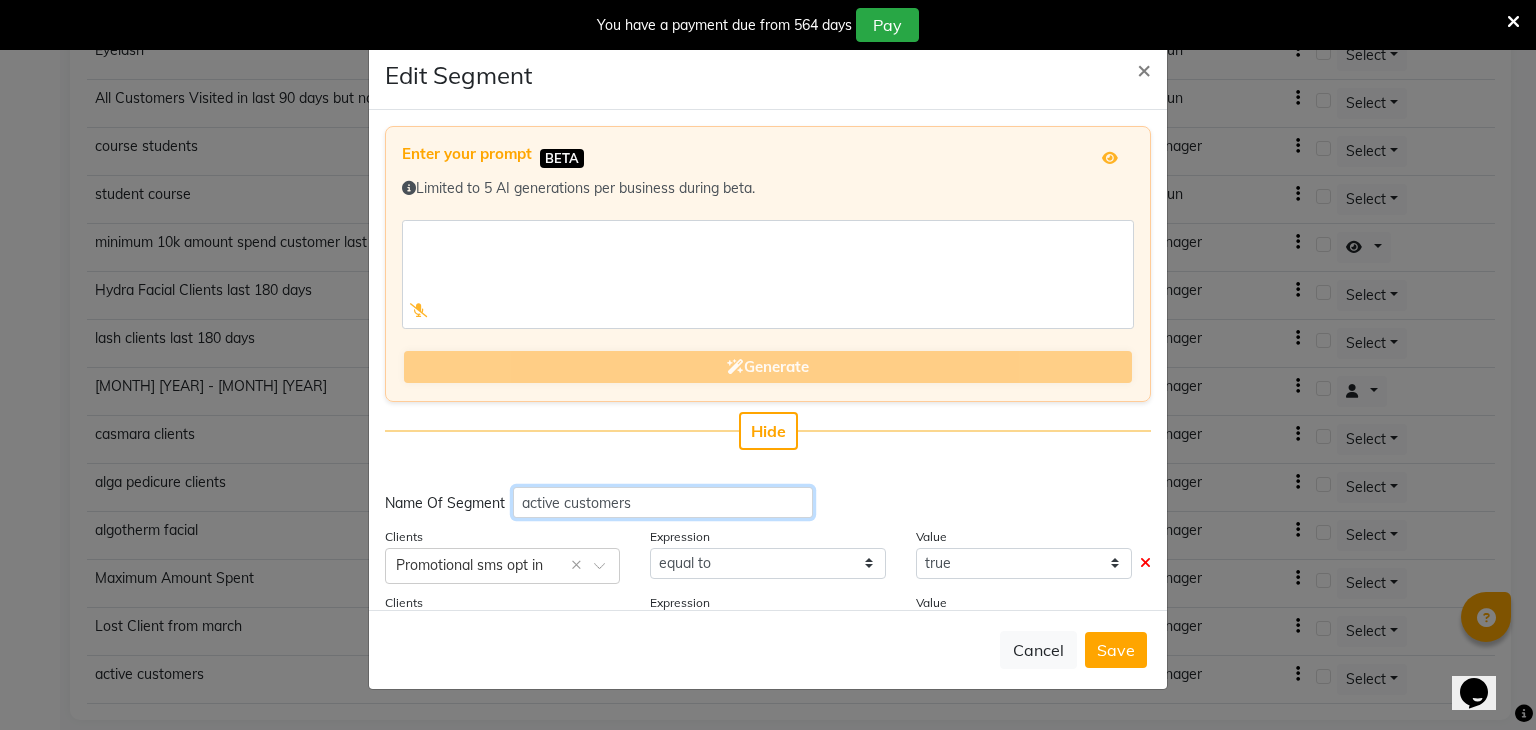 click on "active customers" 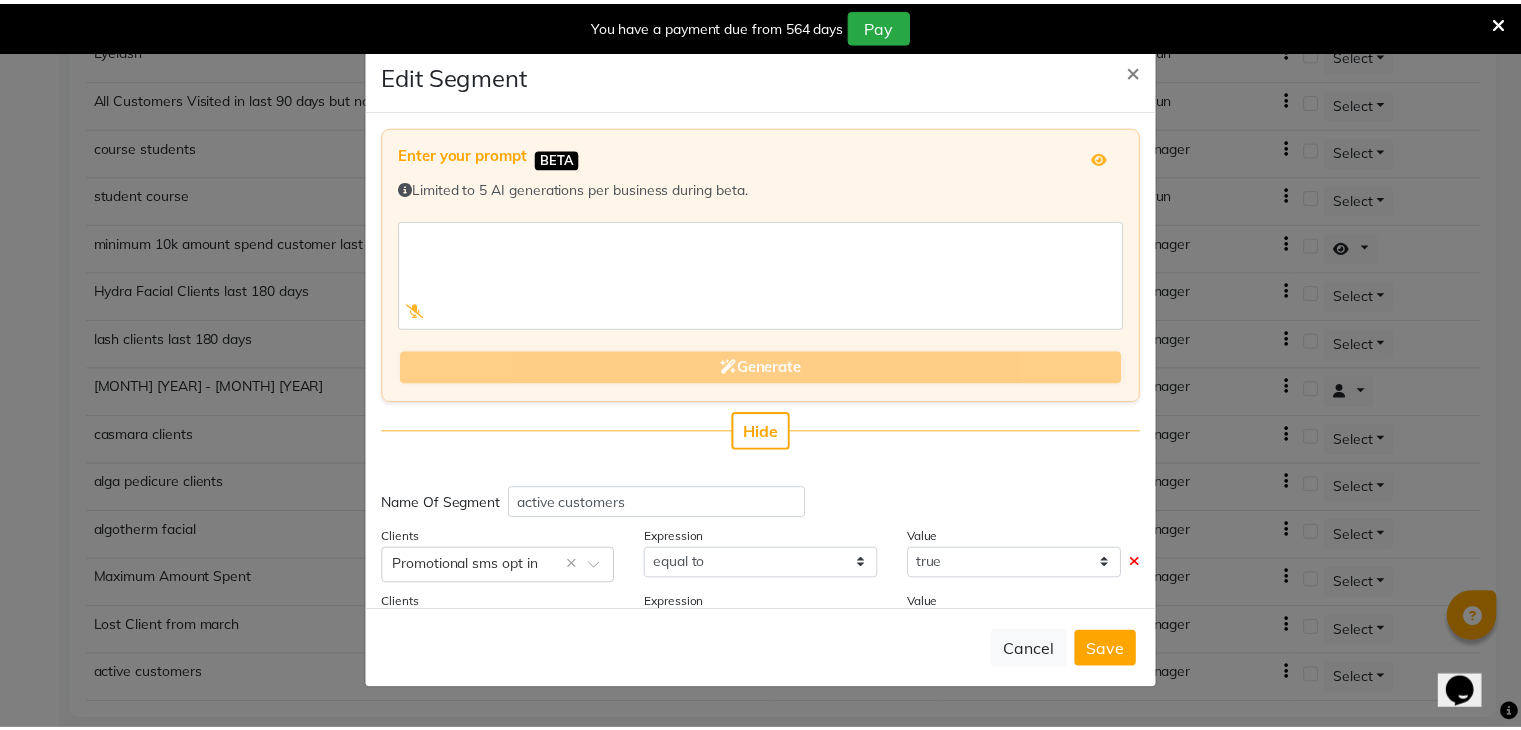 scroll, scrollTop: 116, scrollLeft: 0, axis: vertical 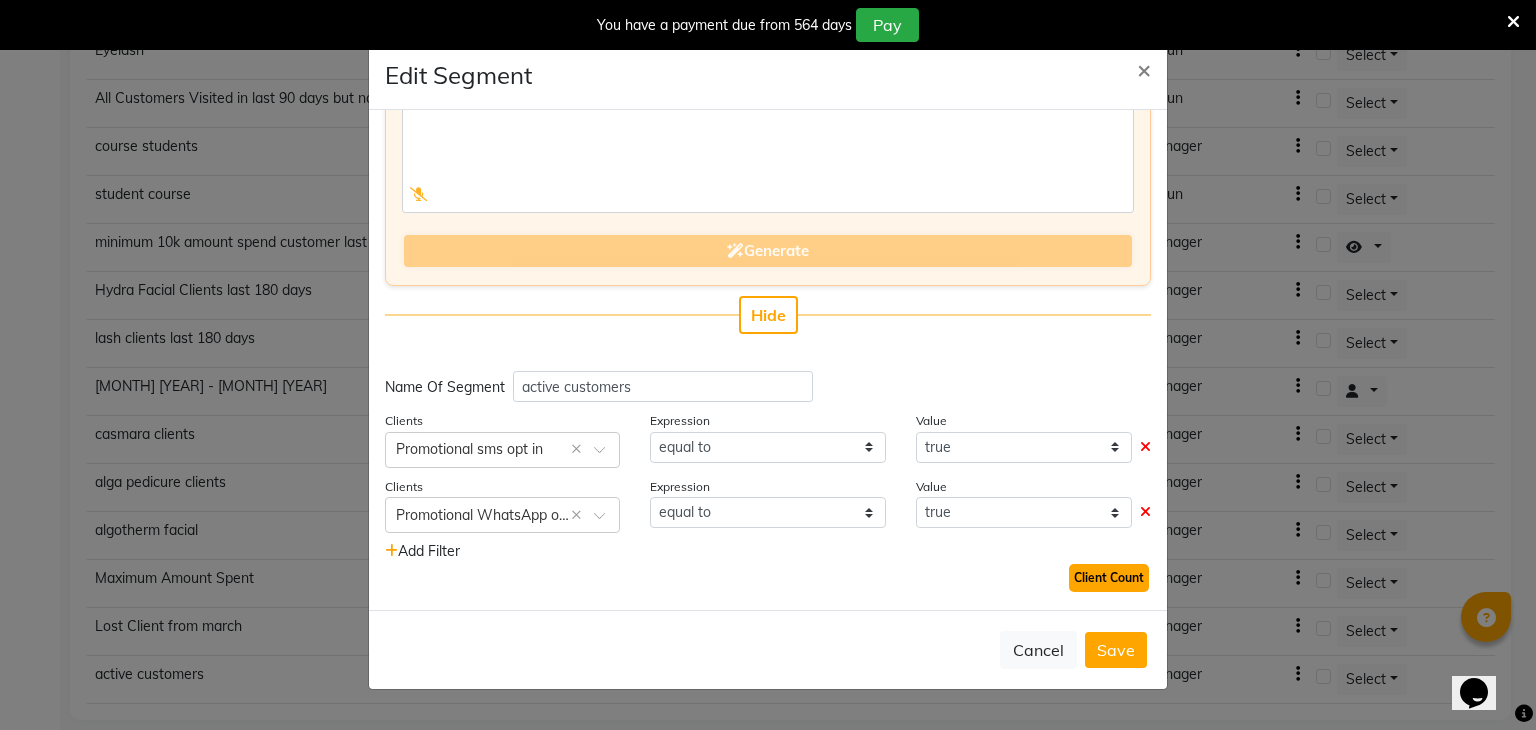 click on "Client Count" 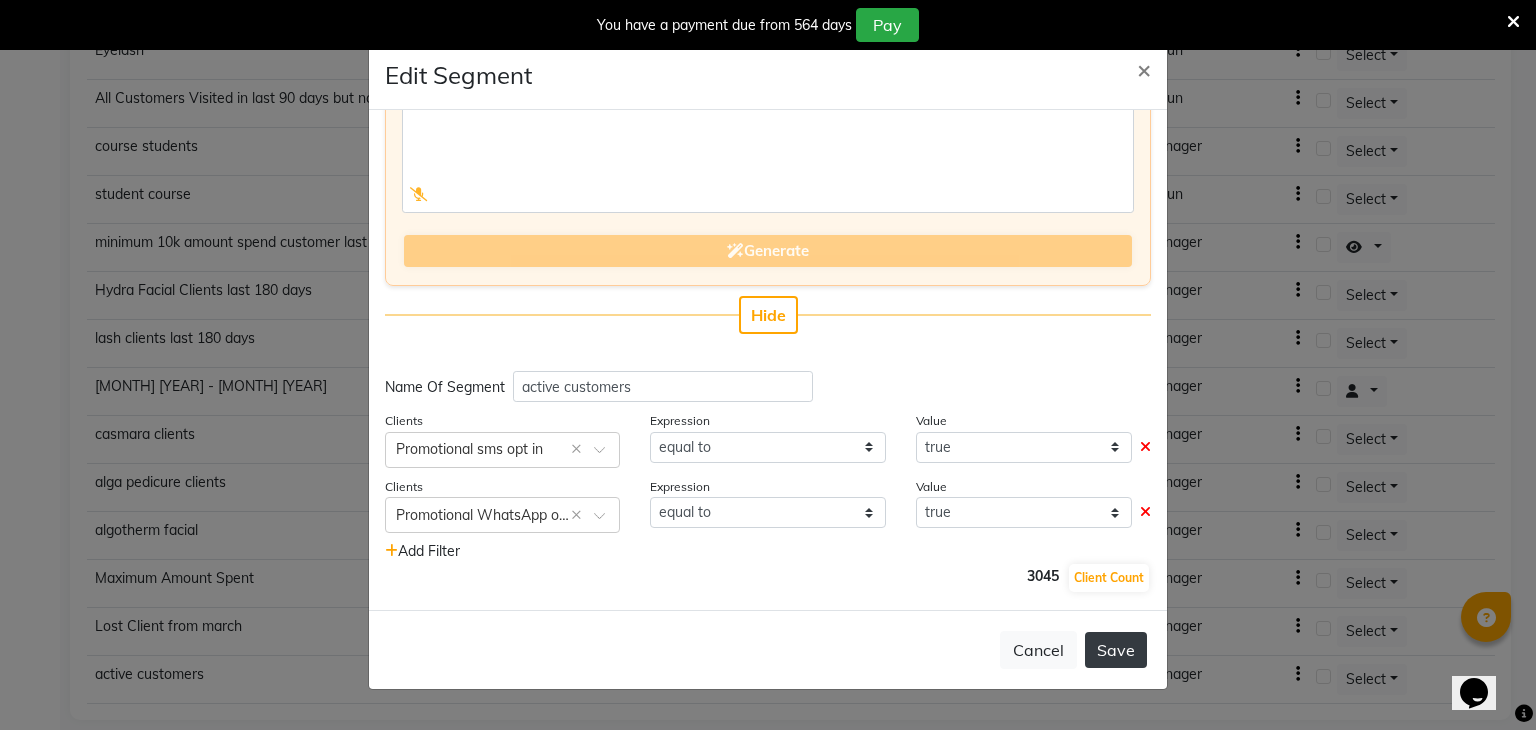 click on "Save" 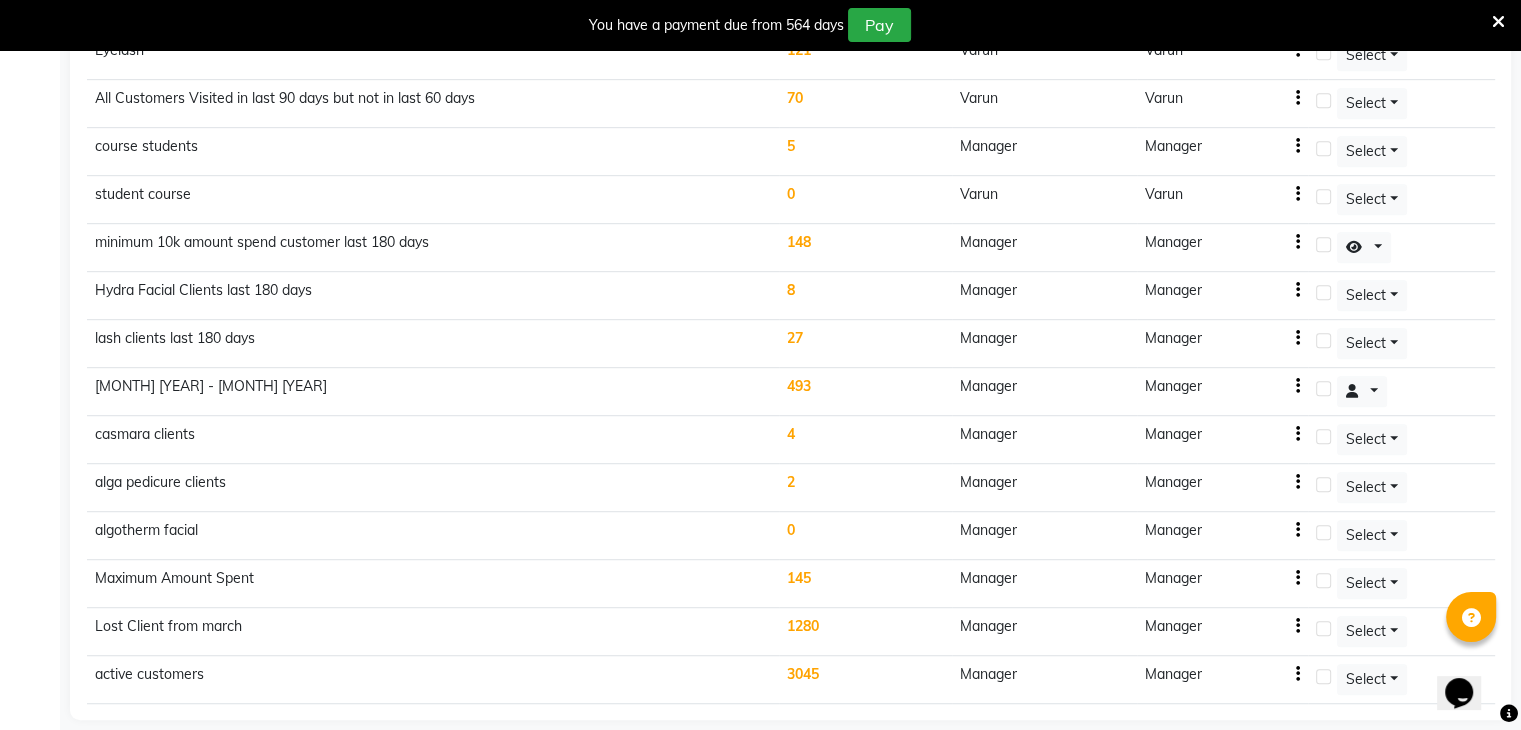 scroll, scrollTop: 480, scrollLeft: 0, axis: vertical 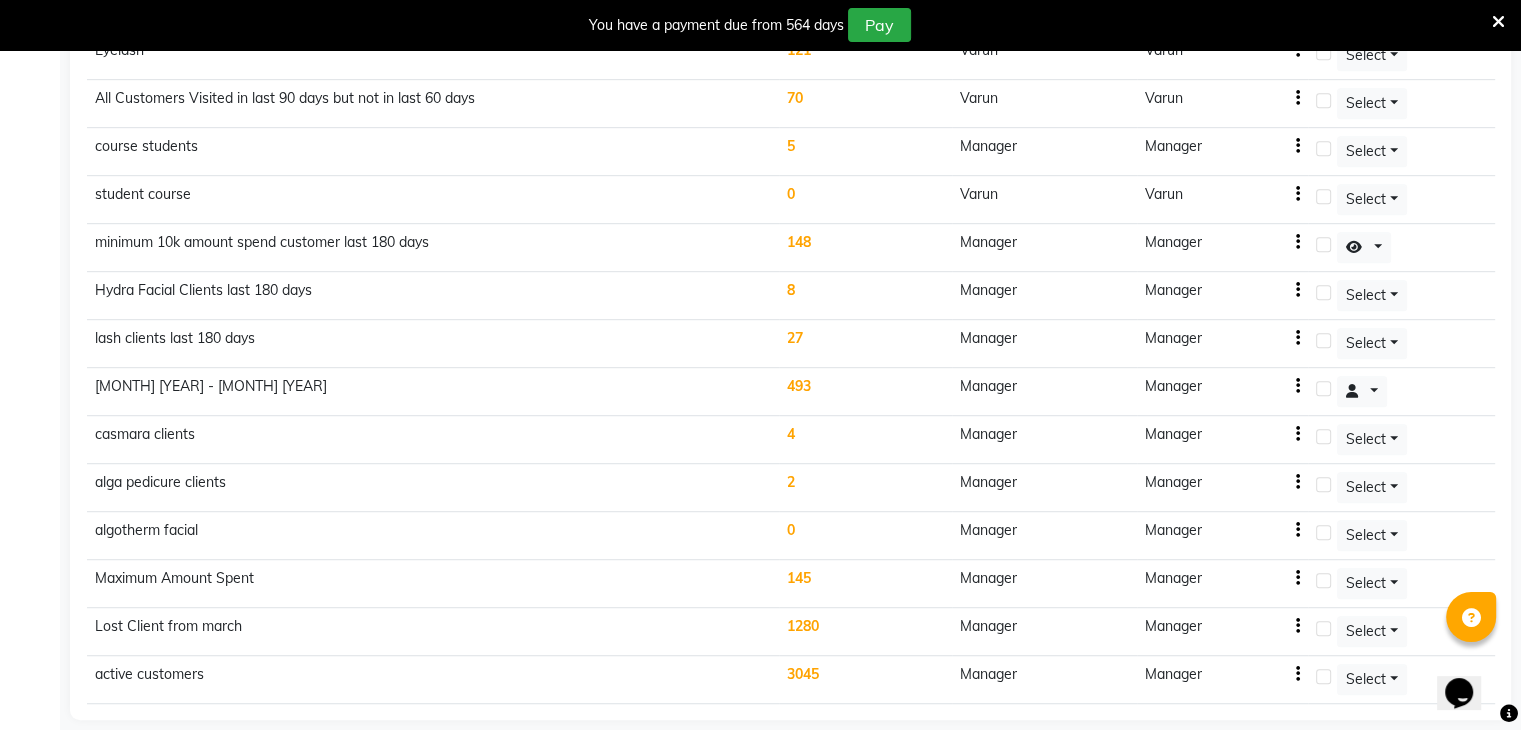 click on "active customers" 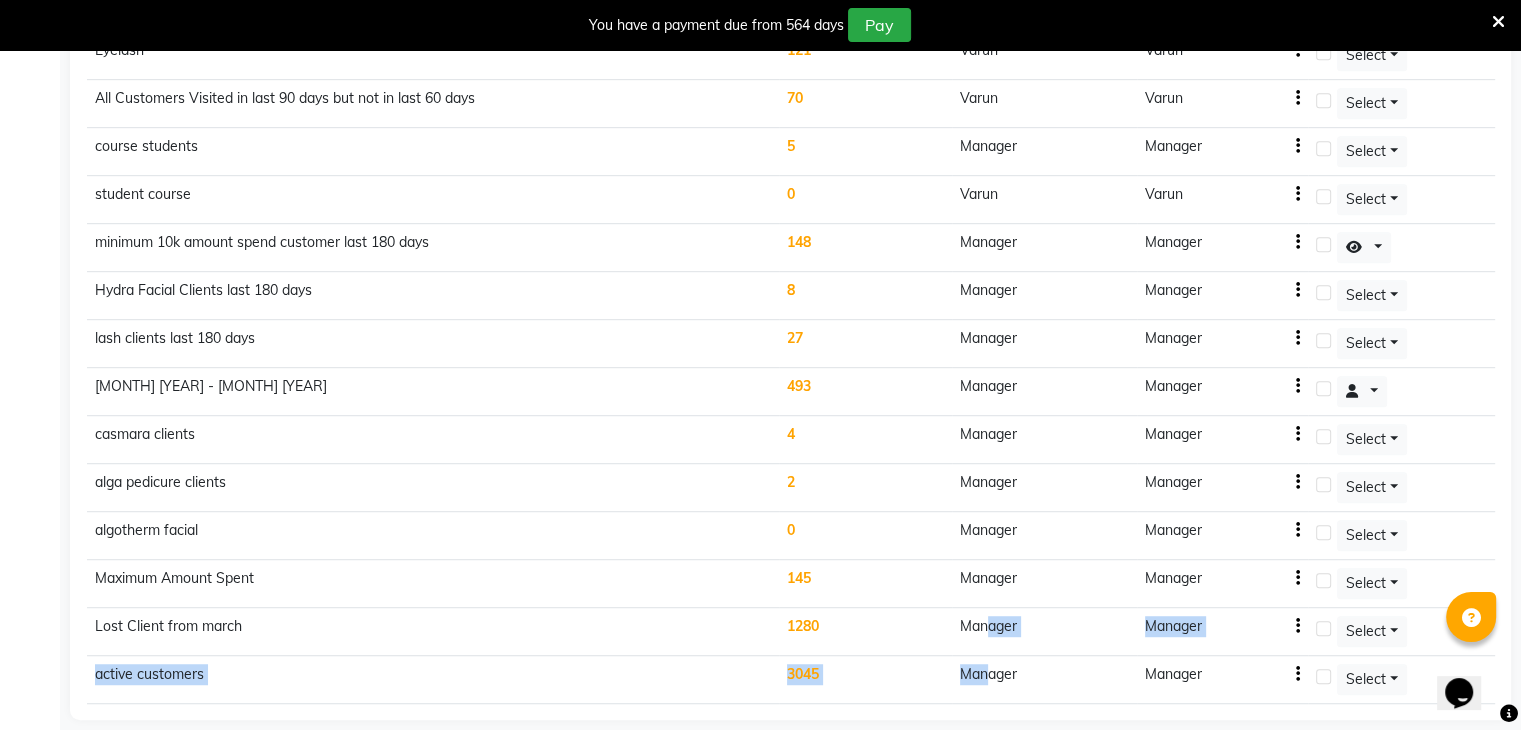 drag, startPoint x: 996, startPoint y: 657, endPoint x: 989, endPoint y: 616, distance: 41.59327 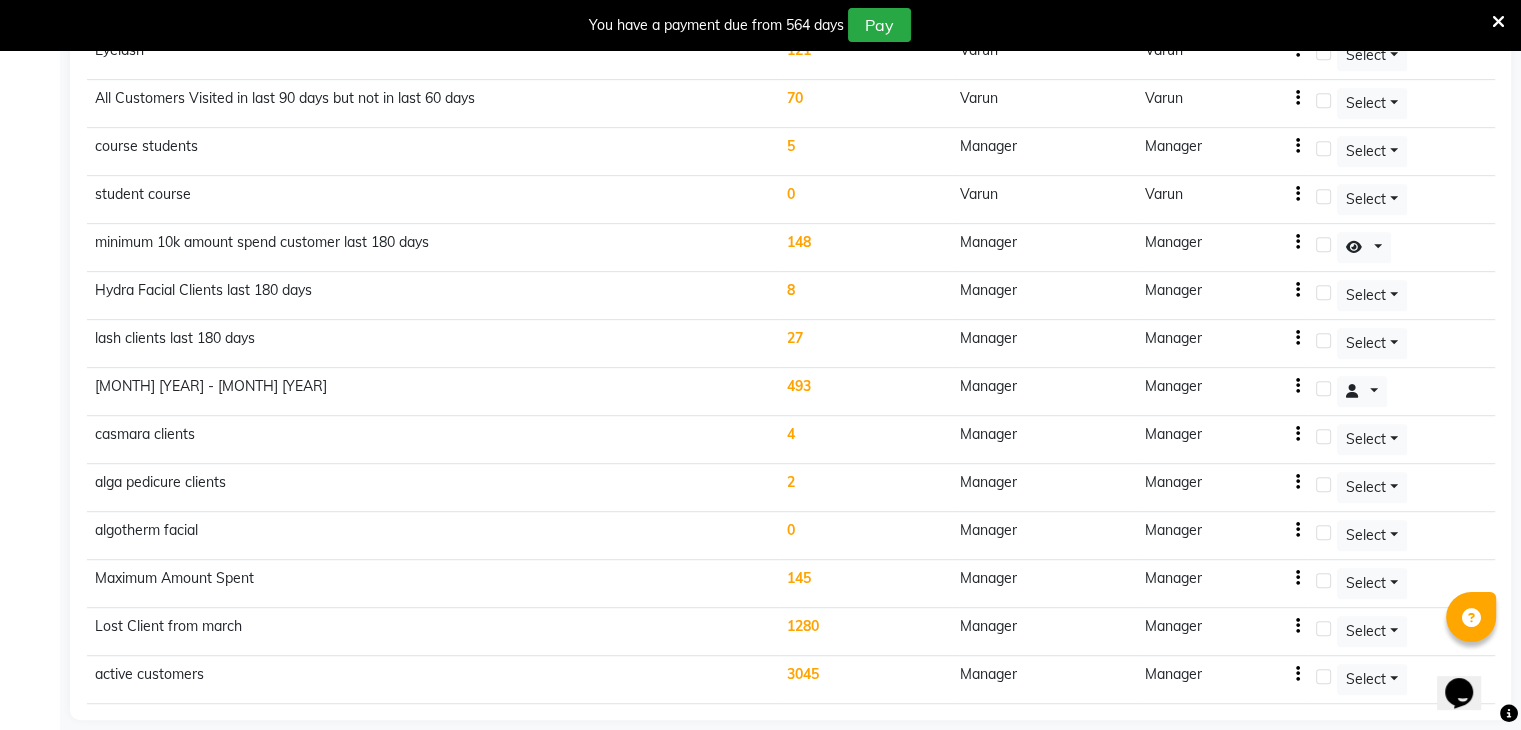 click on "Varun" 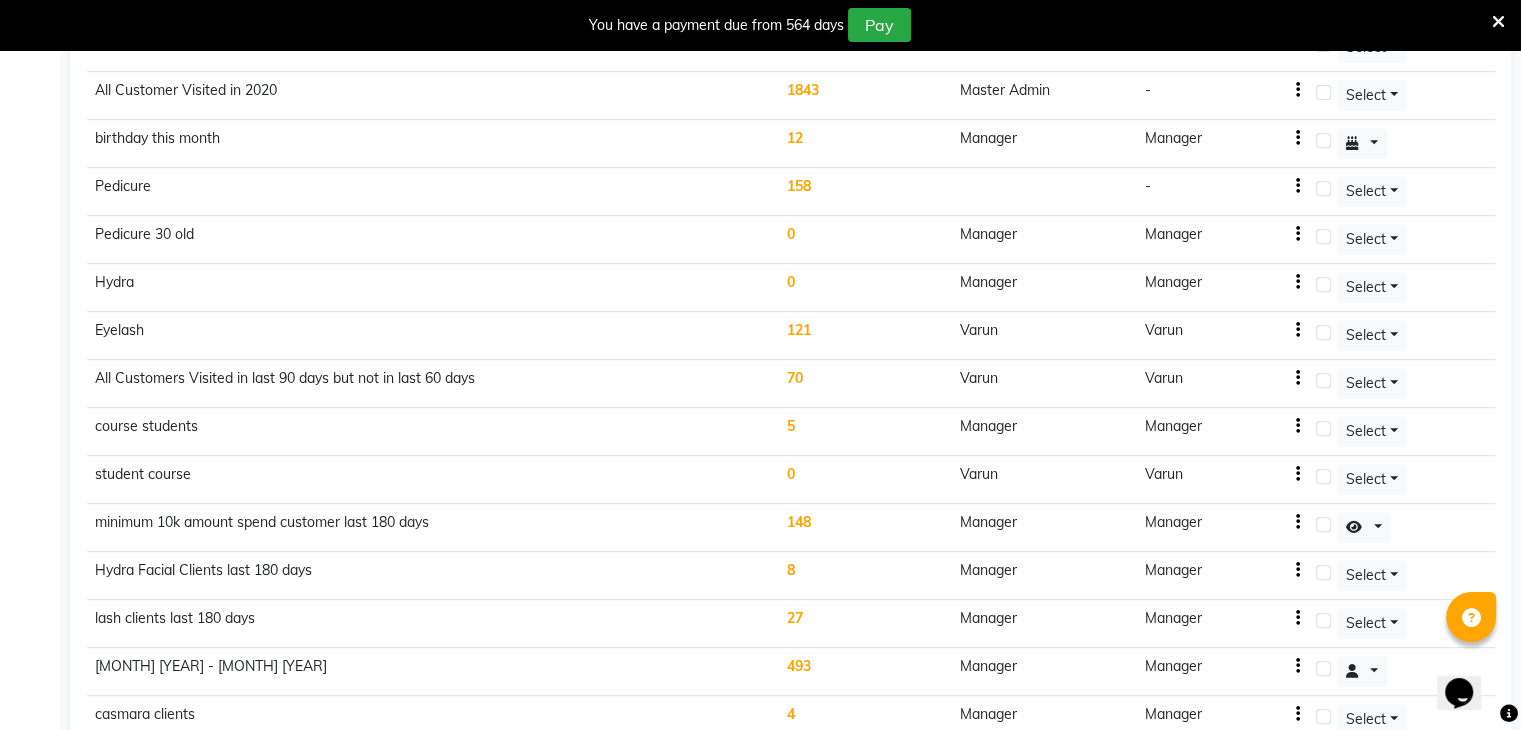 scroll, scrollTop: 878, scrollLeft: 0, axis: vertical 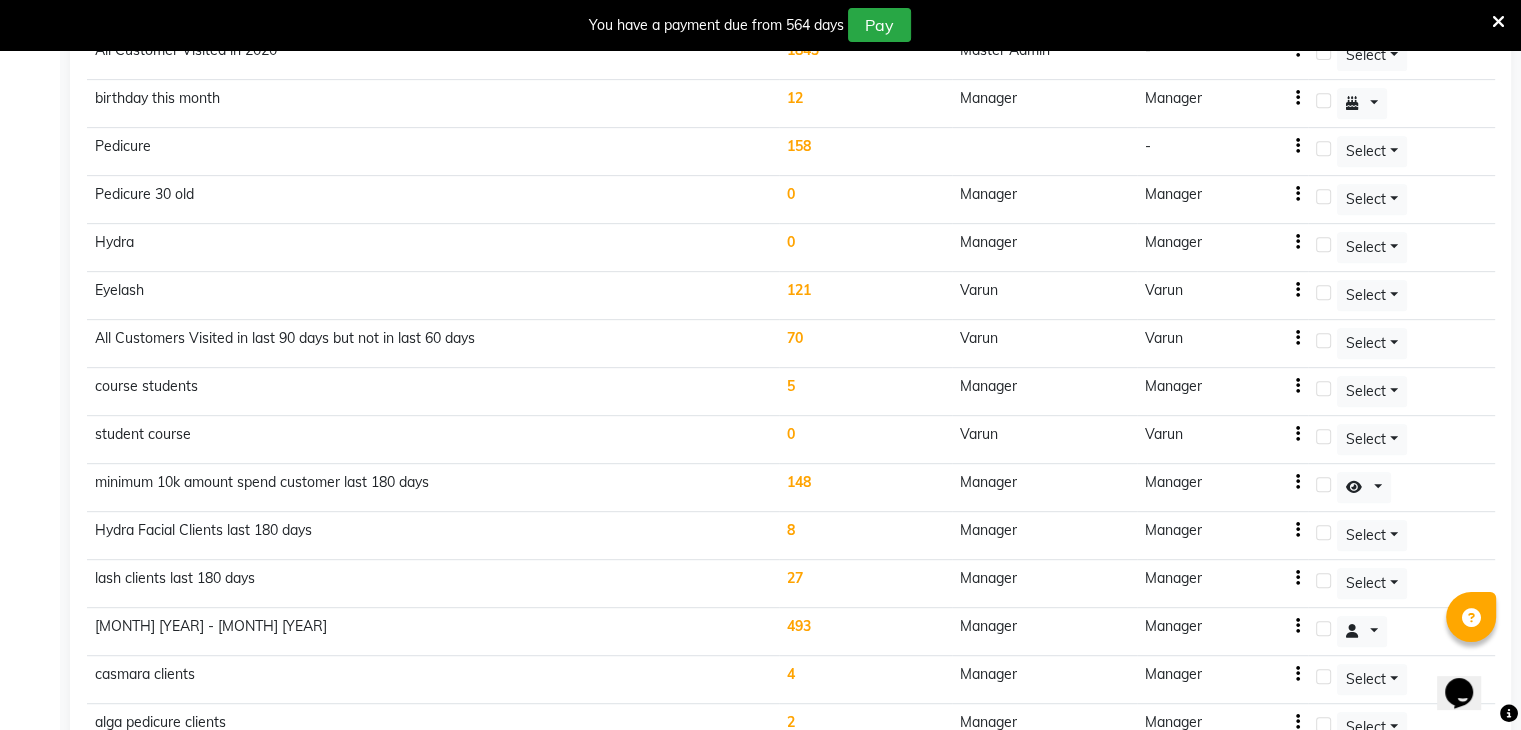 click 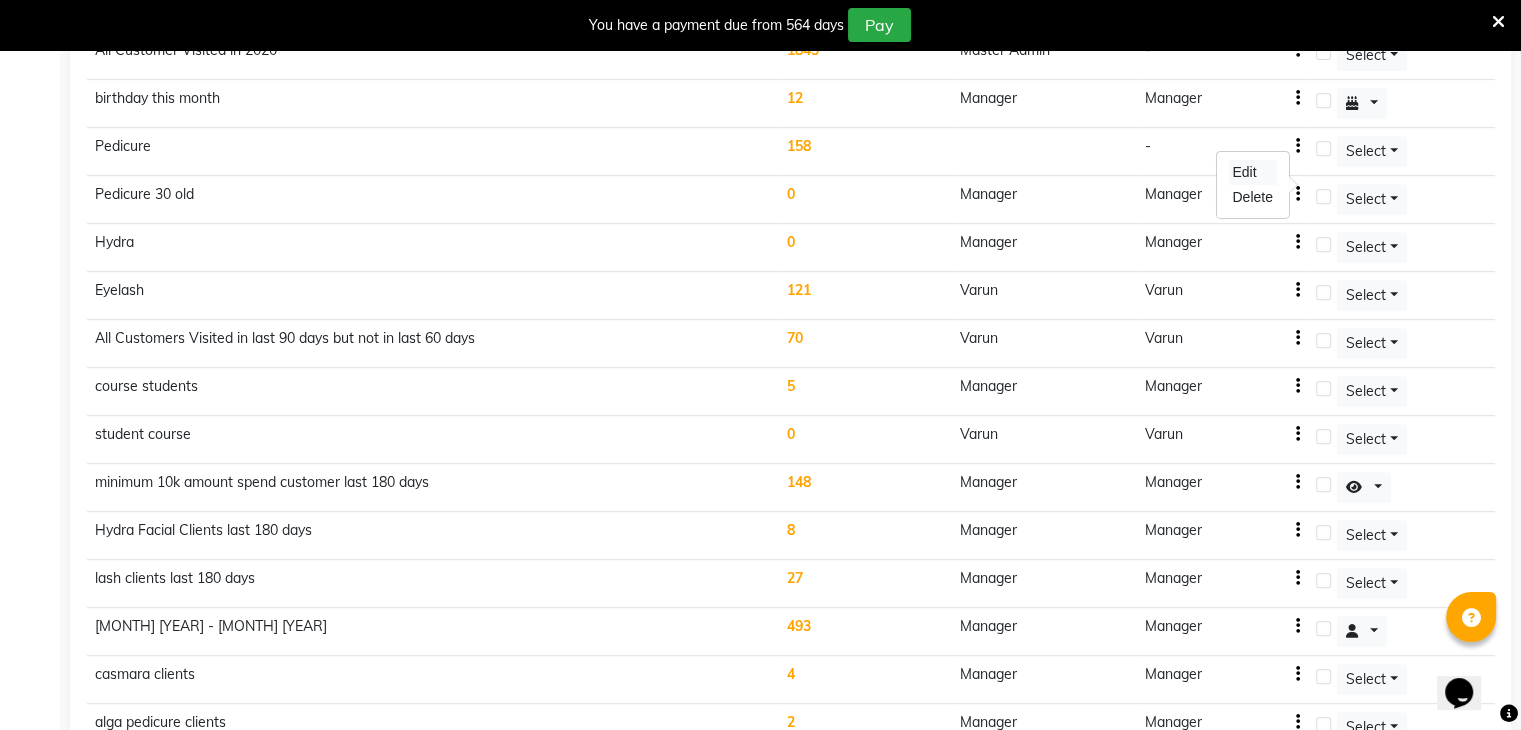 click on "Edit" at bounding box center (1252, 172) 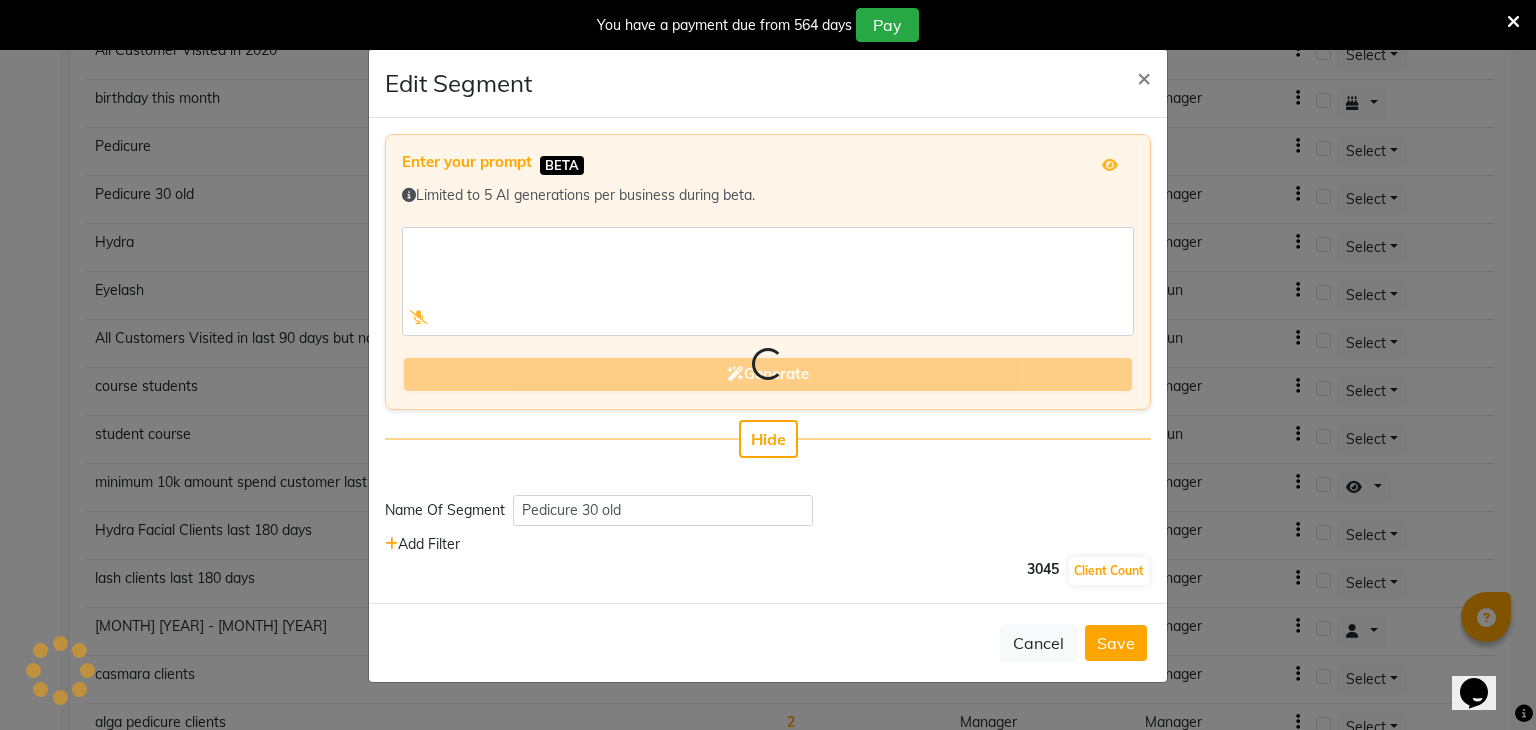 select on "months" 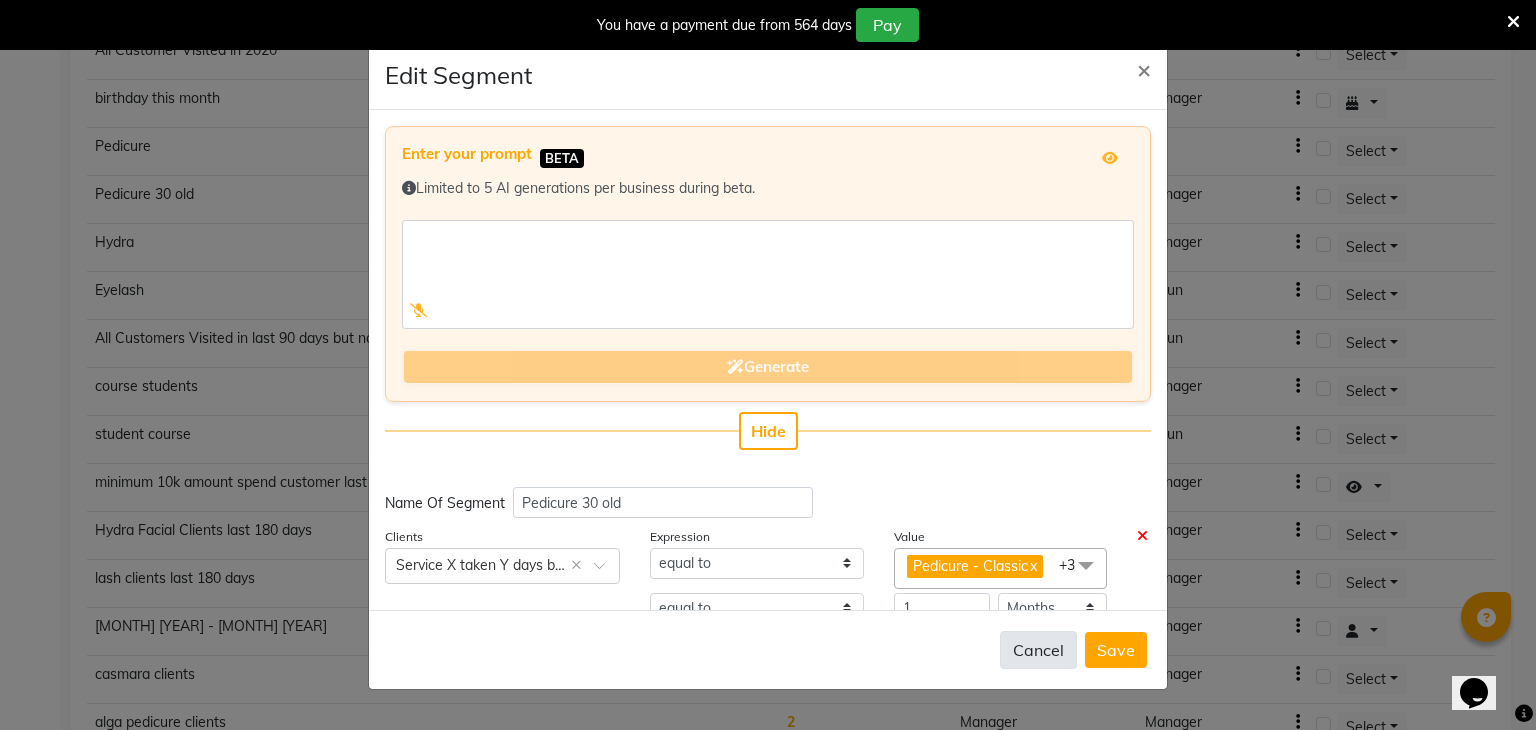 click on "Cancel" 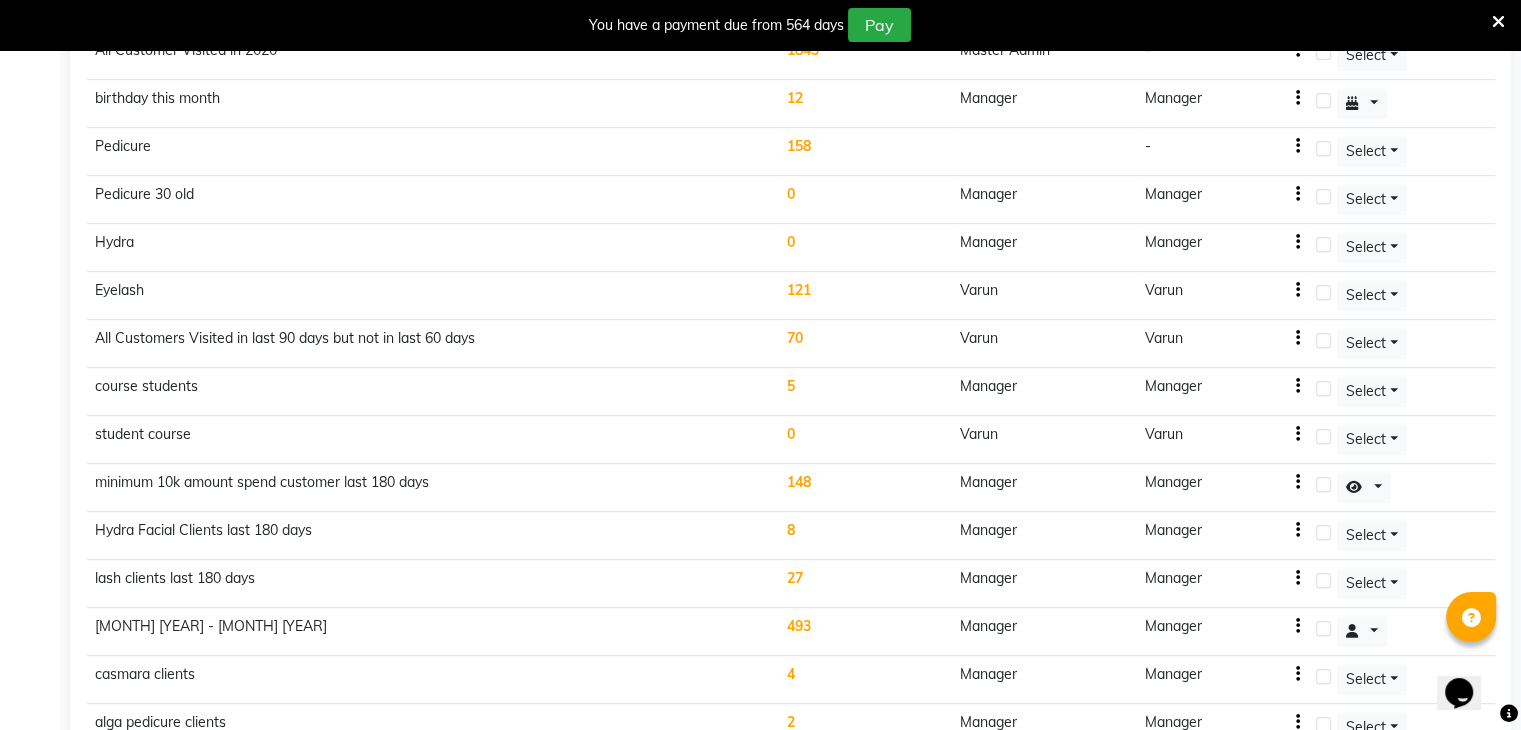 scroll, scrollTop: 240, scrollLeft: 0, axis: vertical 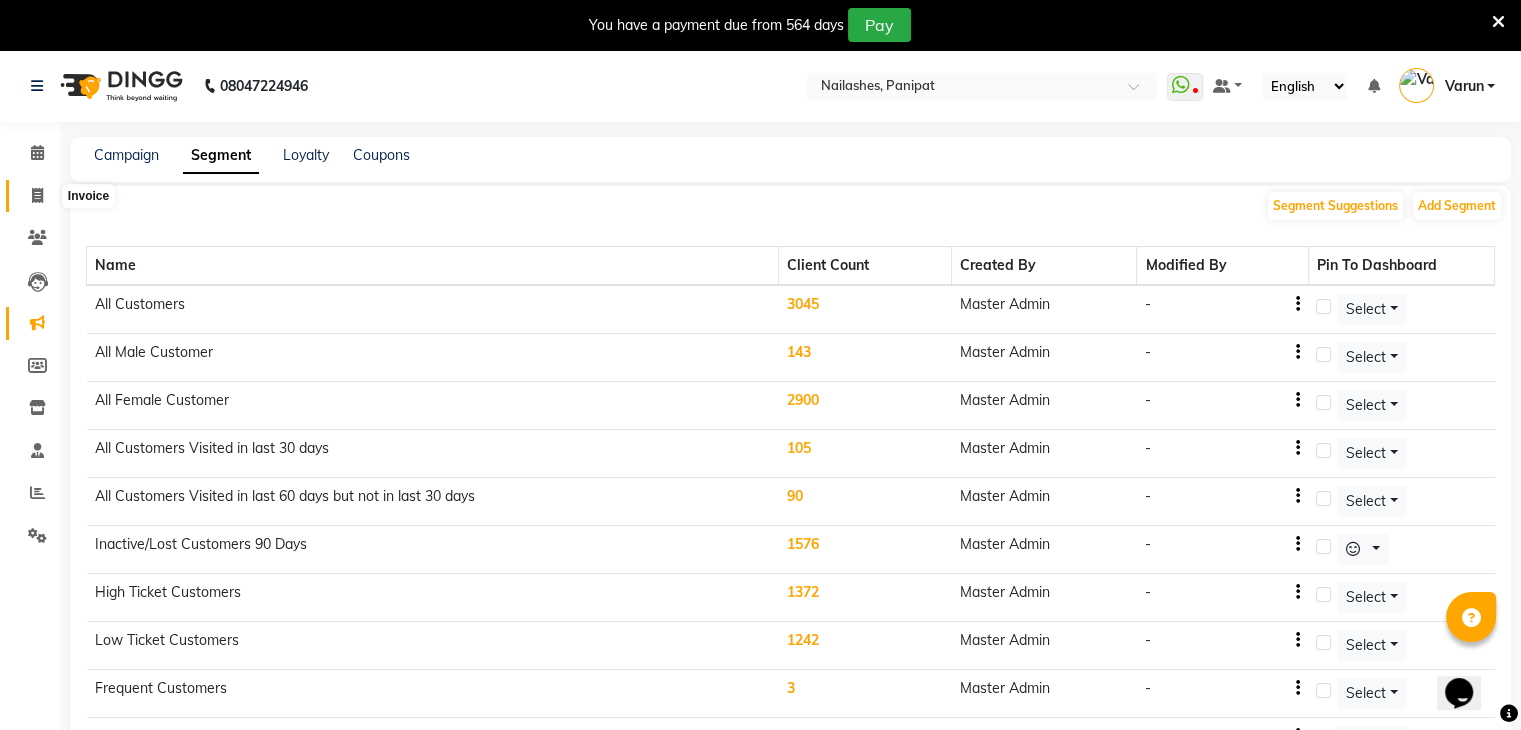 click 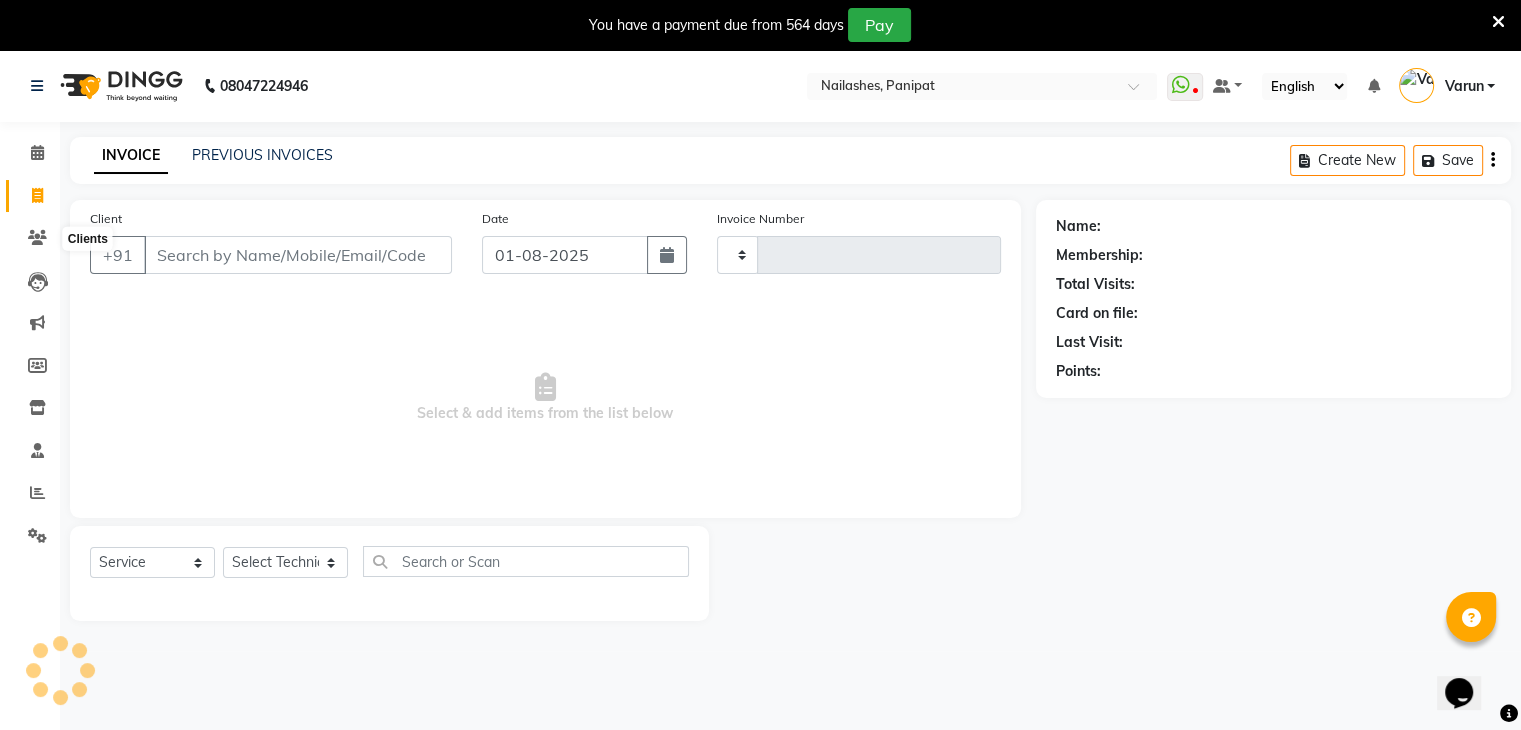scroll, scrollTop: 50, scrollLeft: 0, axis: vertical 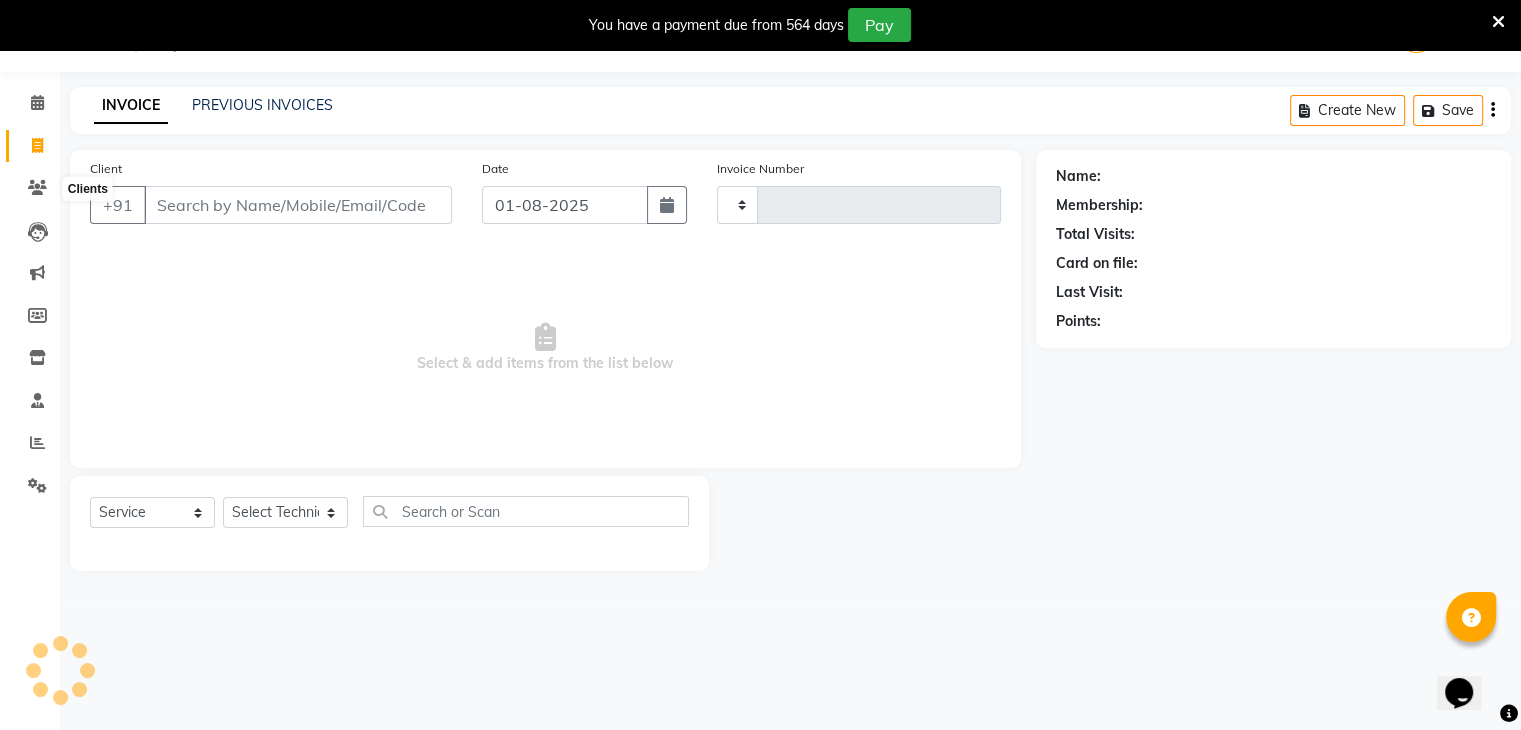 type on "0607" 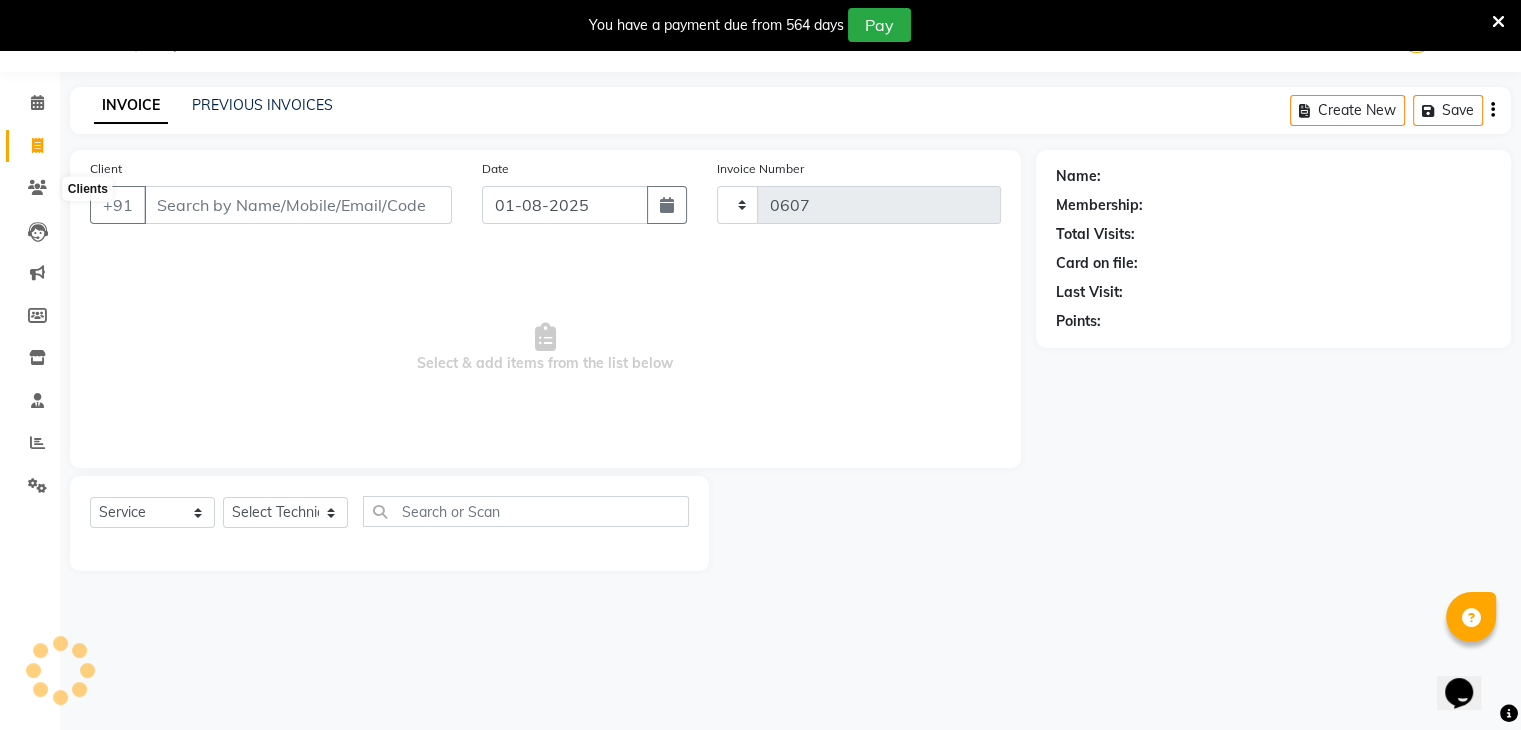select on "3637" 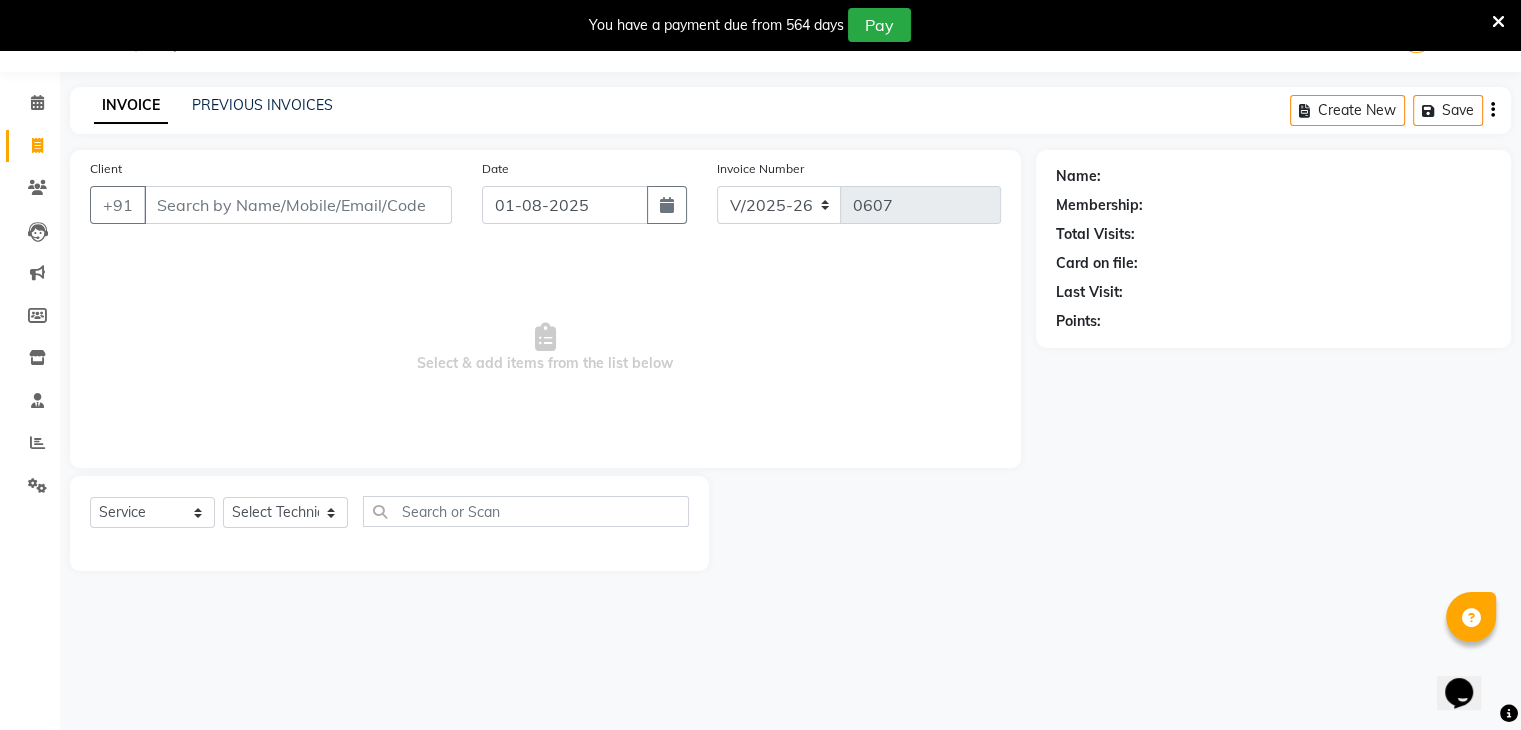 click on "Client" at bounding box center [298, 205] 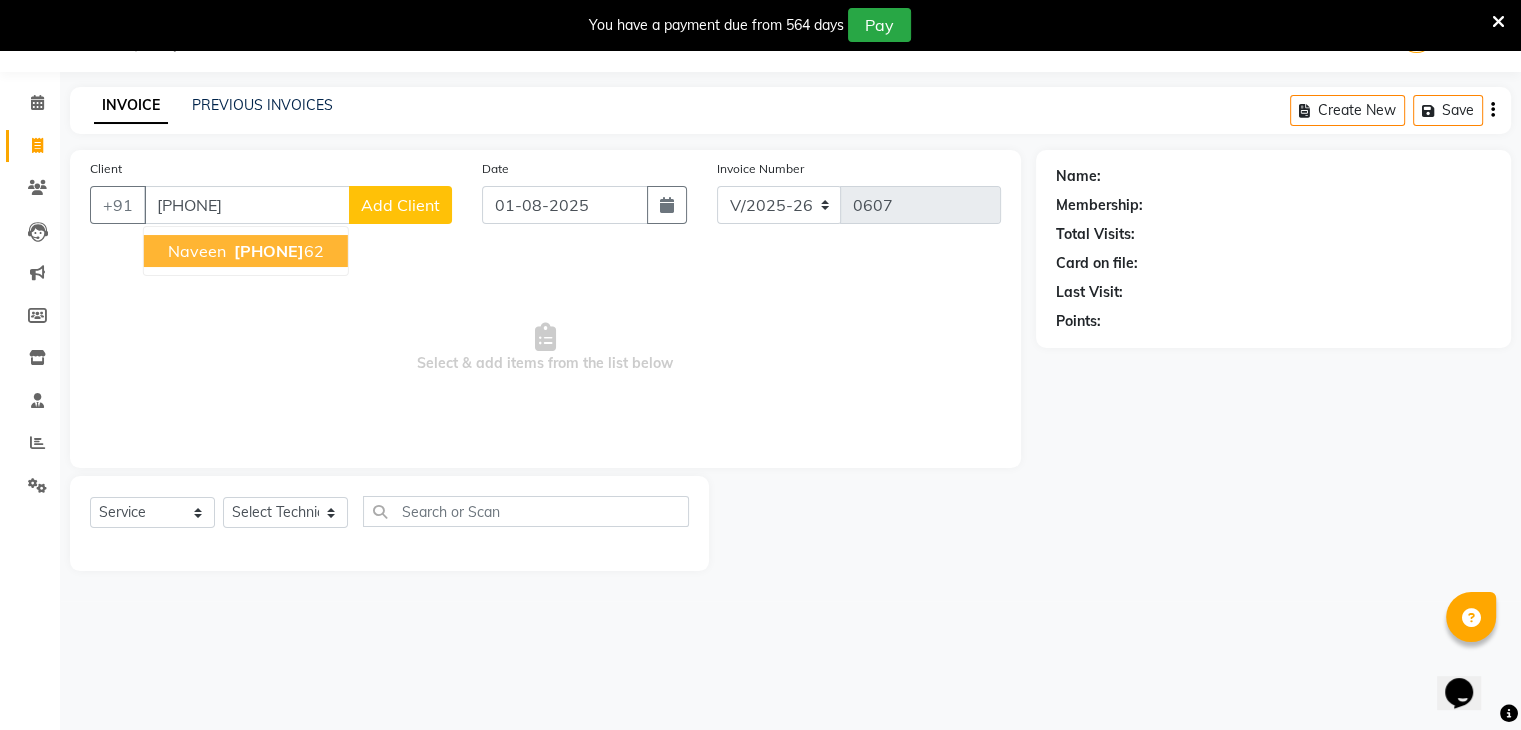 click on "Naveen   98117344 62" at bounding box center [246, 251] 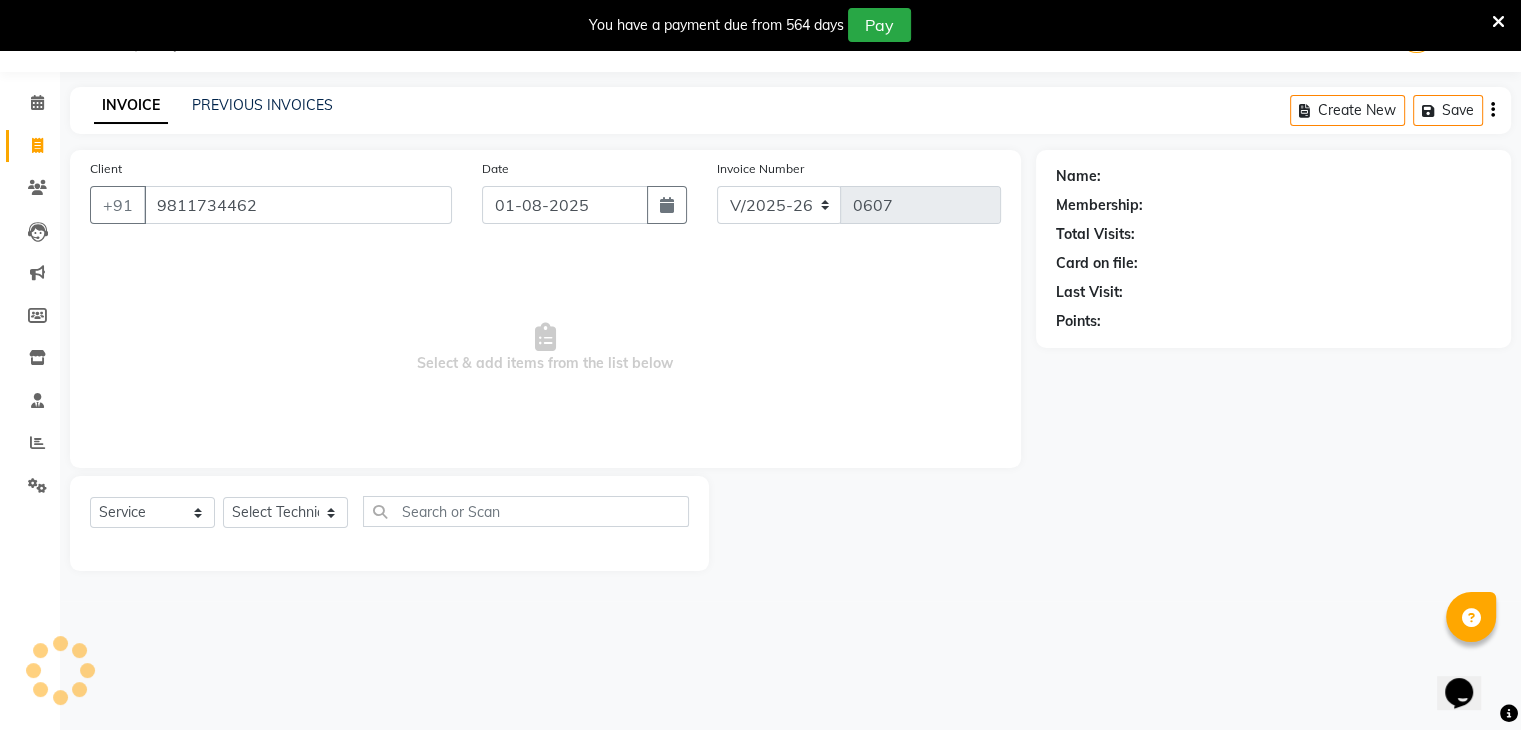 type on "9811734462" 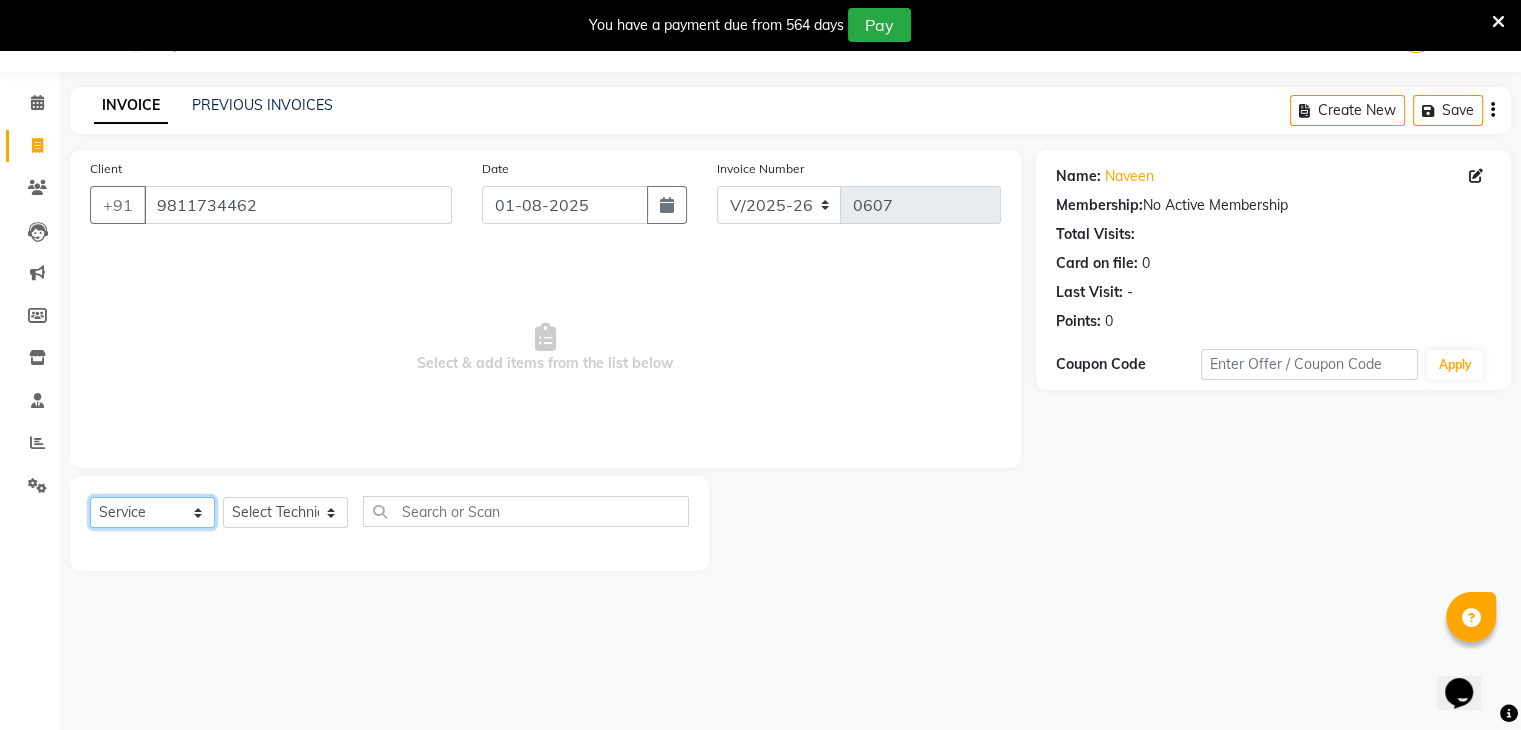 click on "Select  Service  Product  Membership  Package Voucher Prepaid Gift Card" 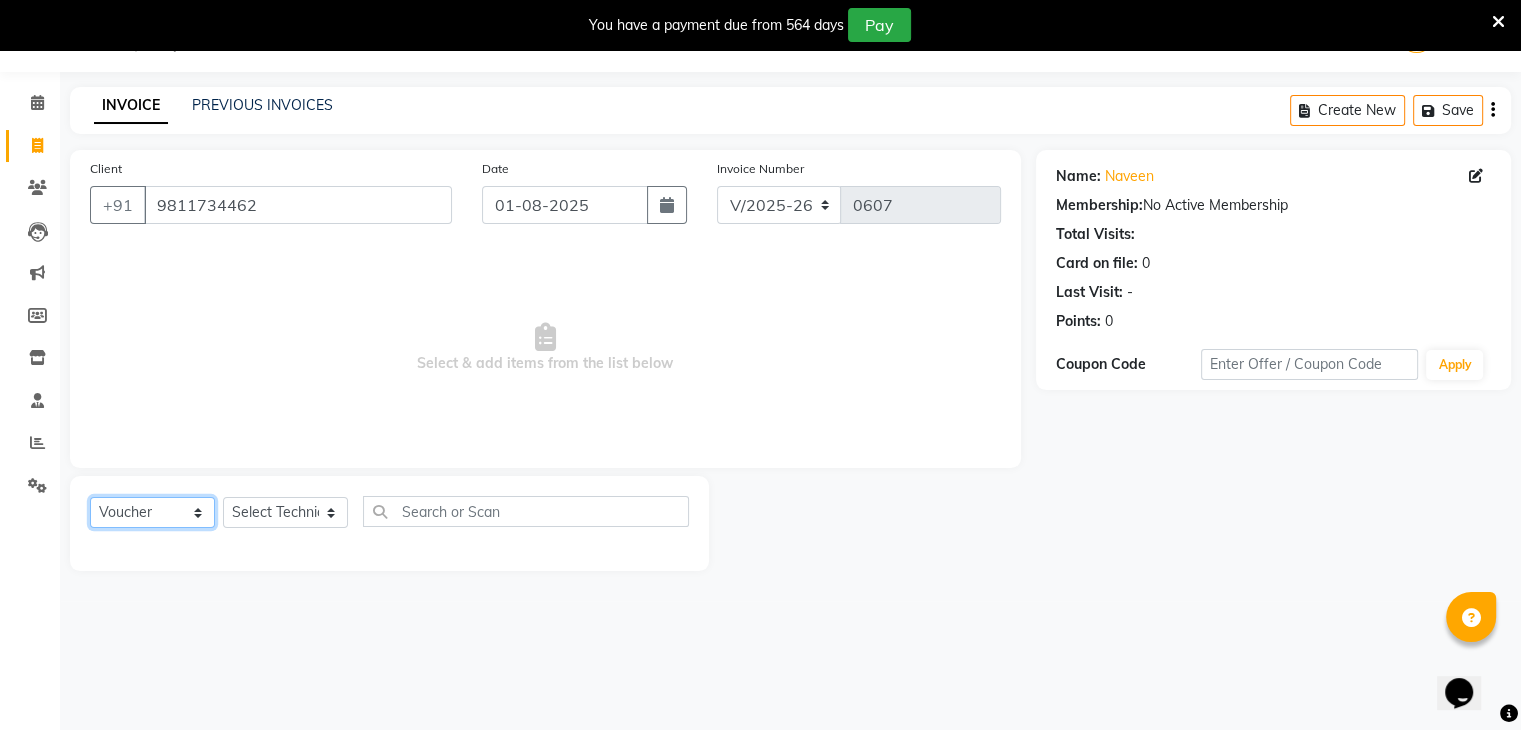 click on "Select  Service  Product  Membership  Package Voucher Prepaid Gift Card" 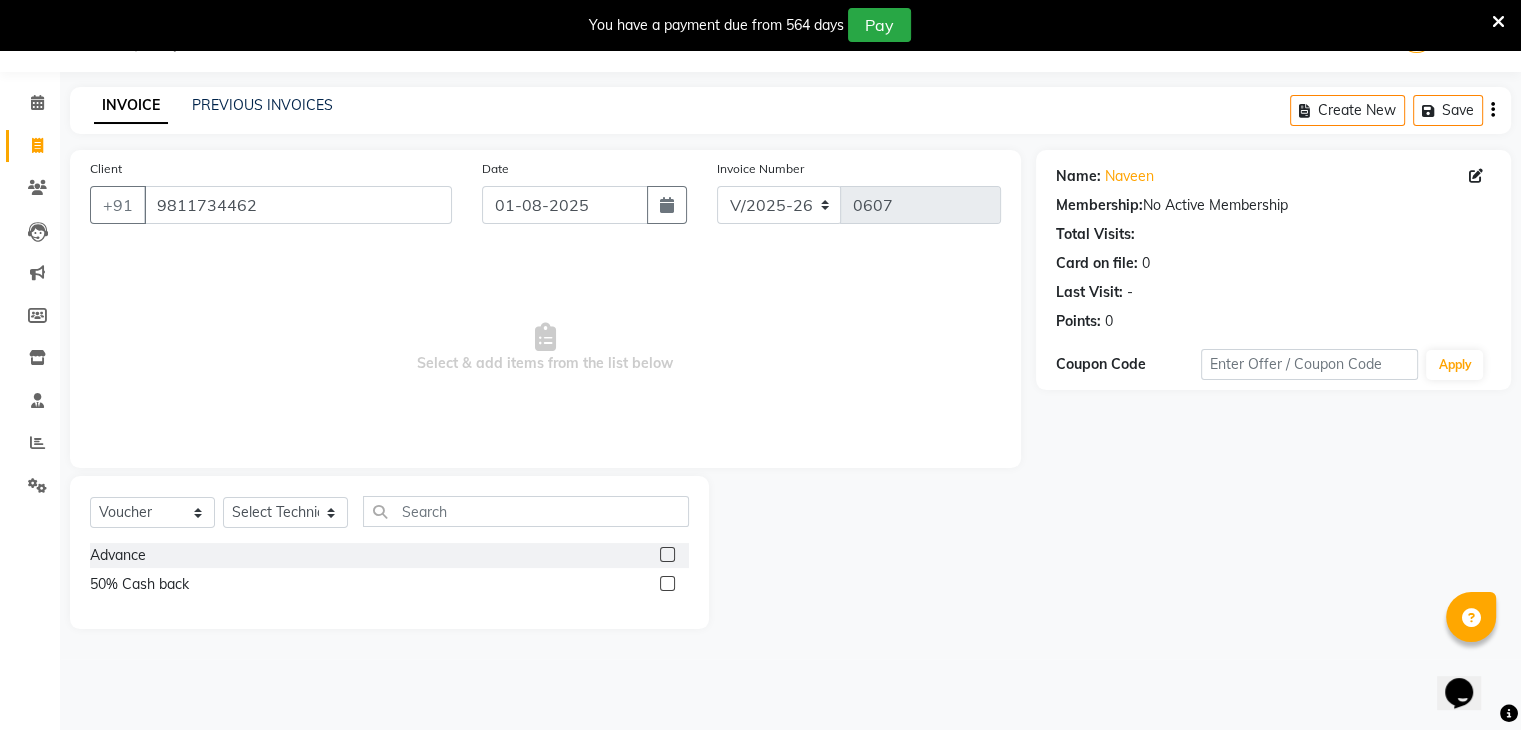click 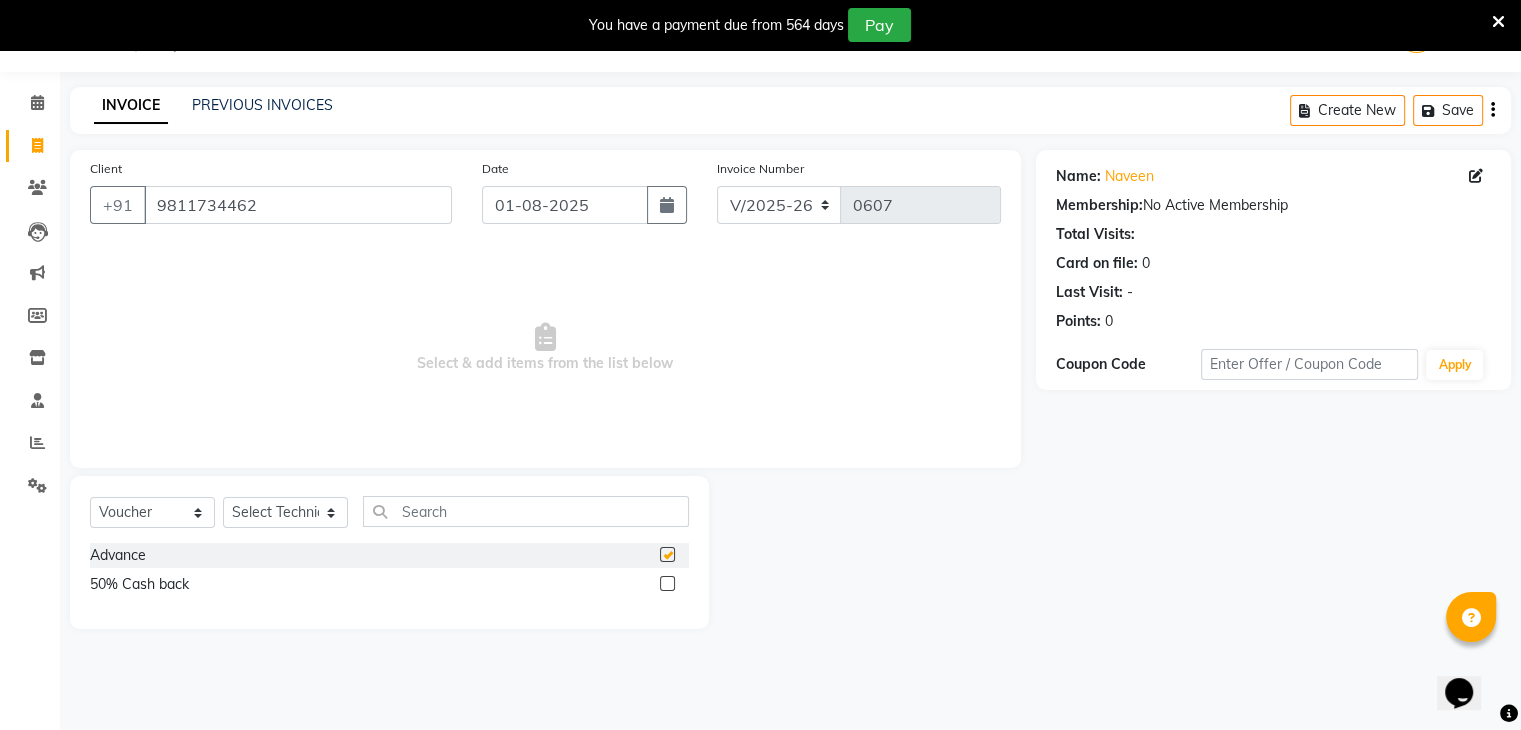 checkbox on "false" 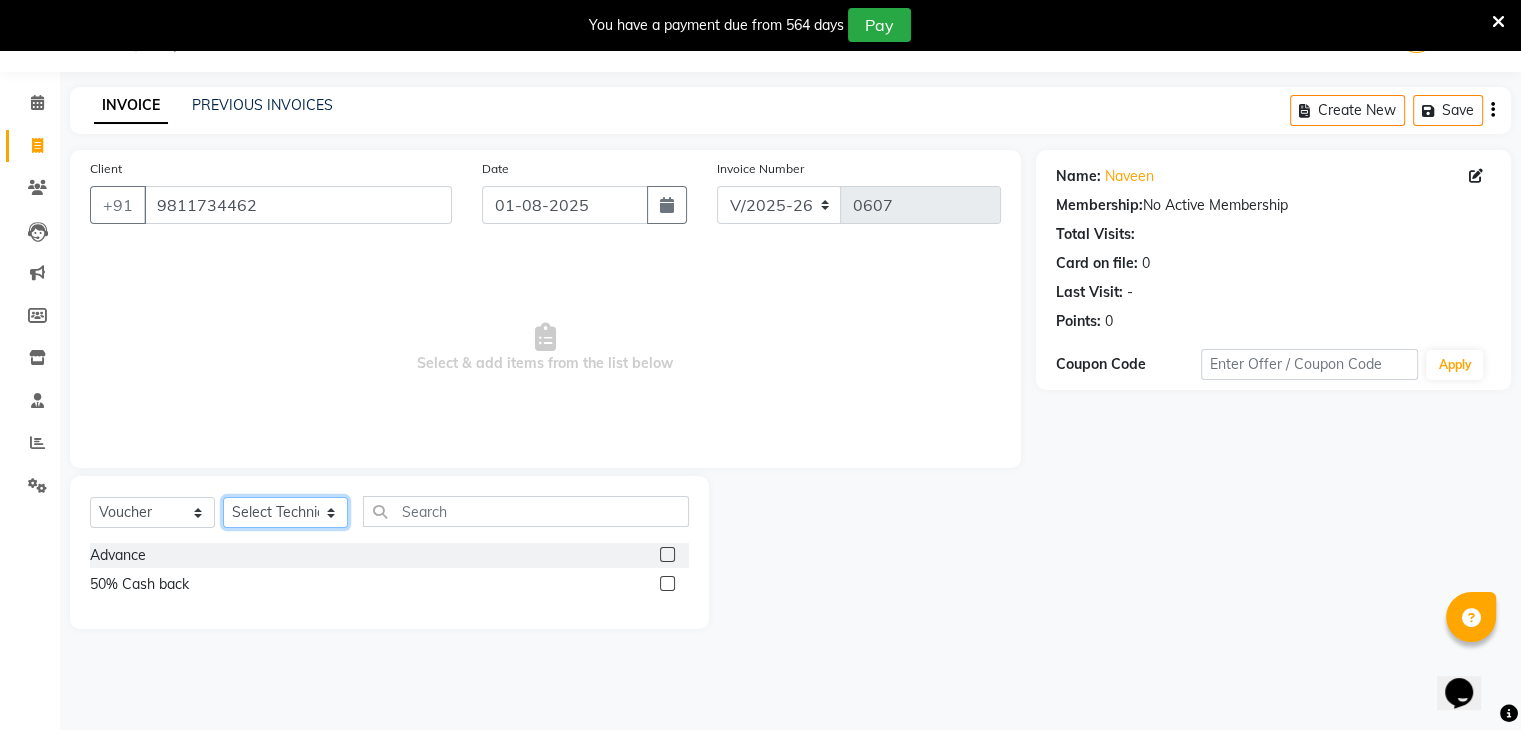 click on "Select Technician ajay AWDESH KUMAR fairy khan GOLDY SAINI Manager Manjeet OMKAR Varun" 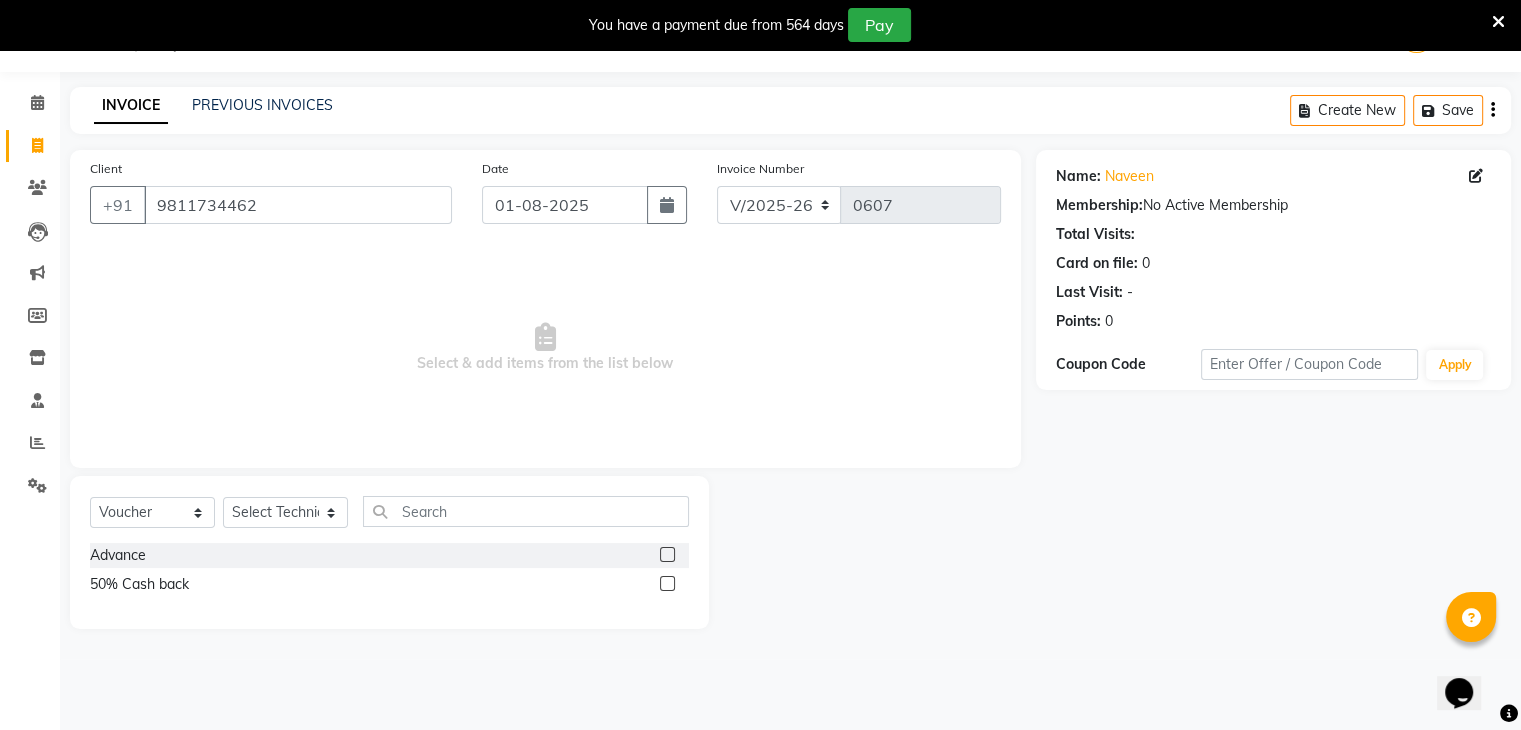 click 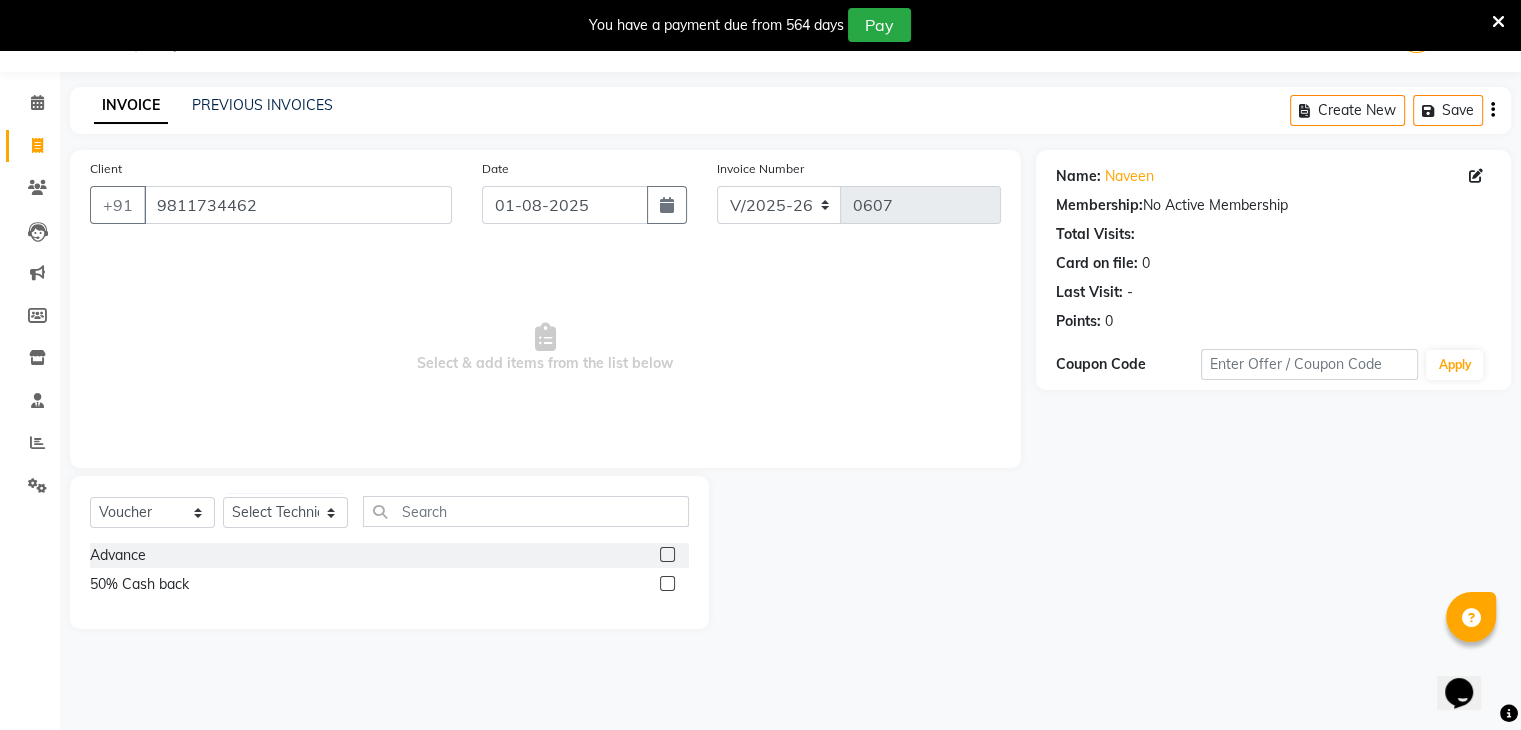 click at bounding box center (666, 555) 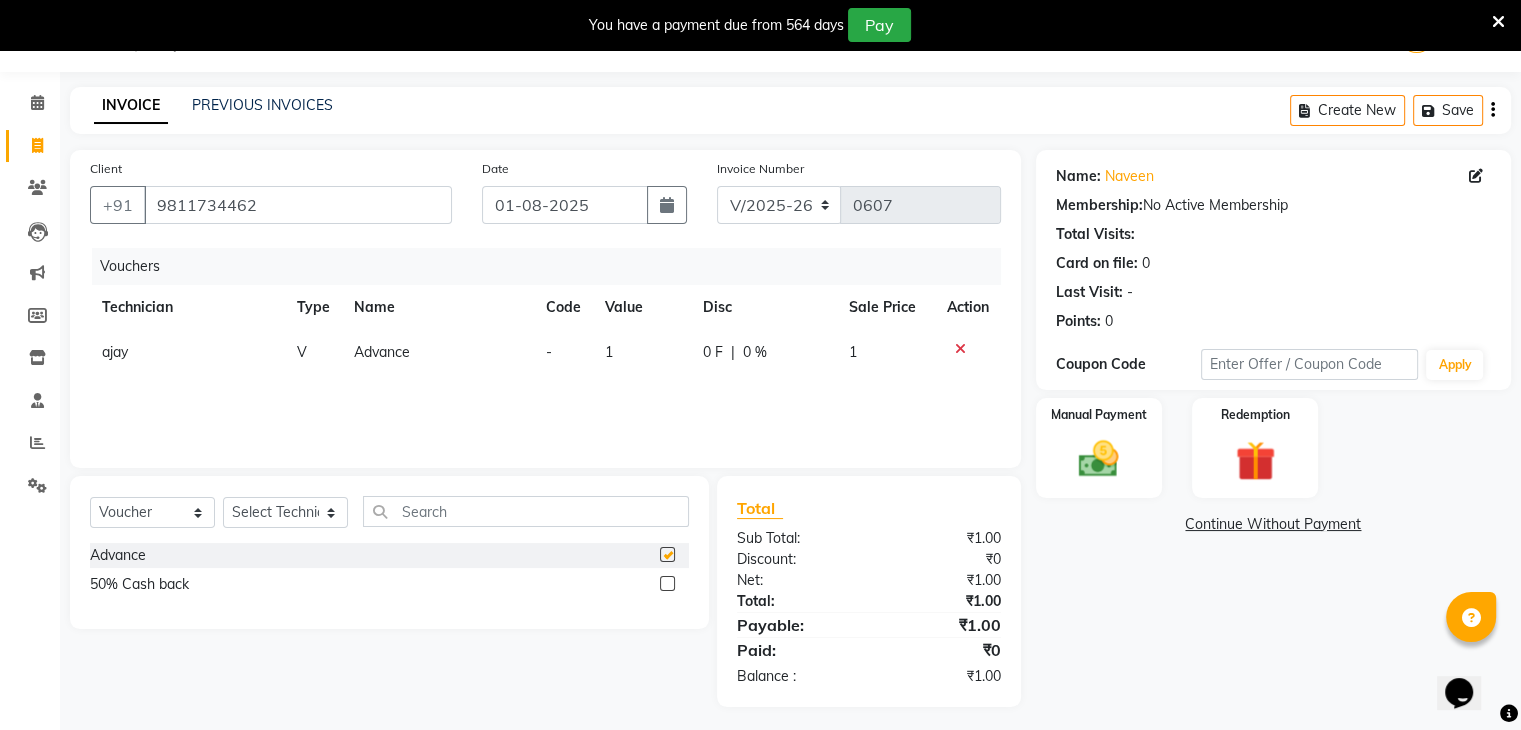 checkbox on "false" 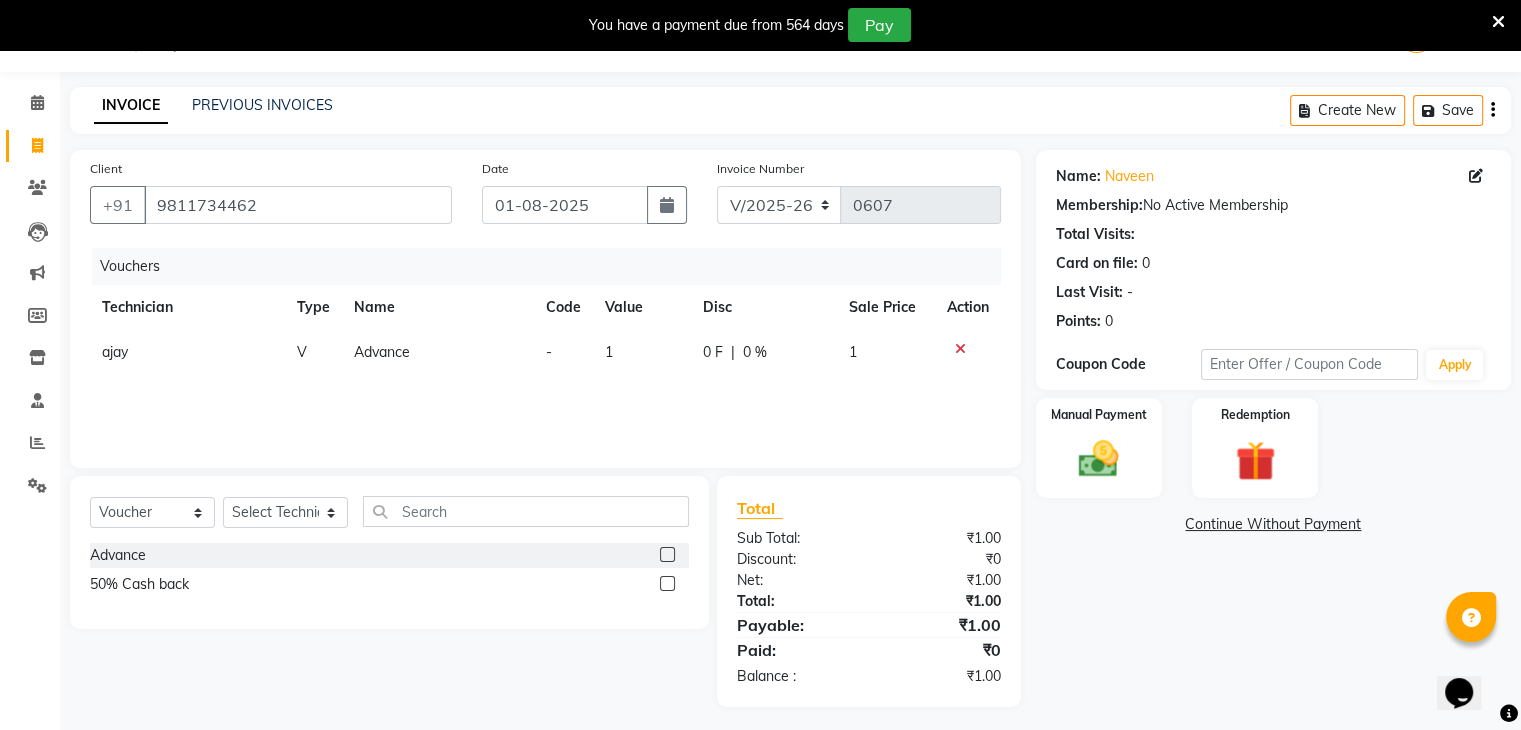 click 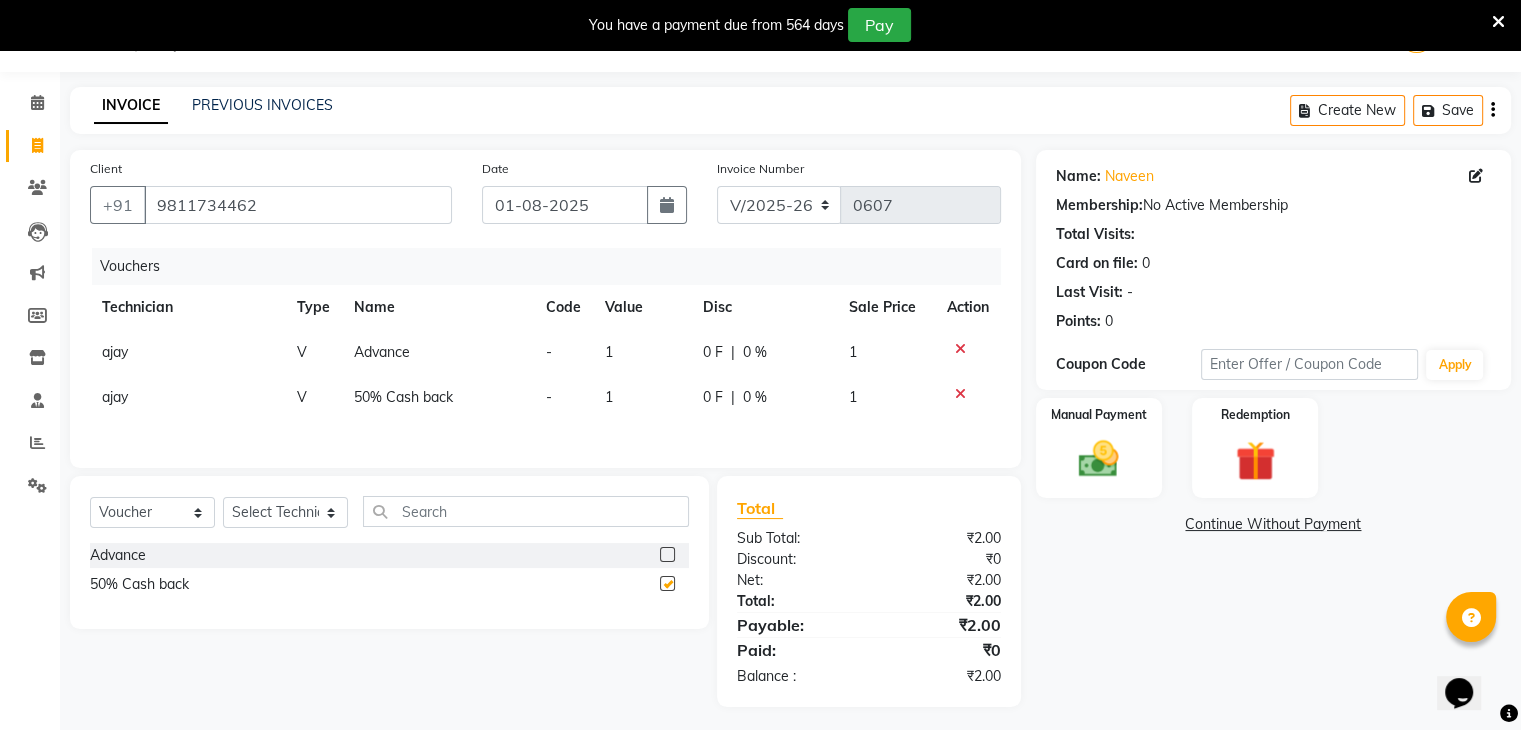 checkbox on "false" 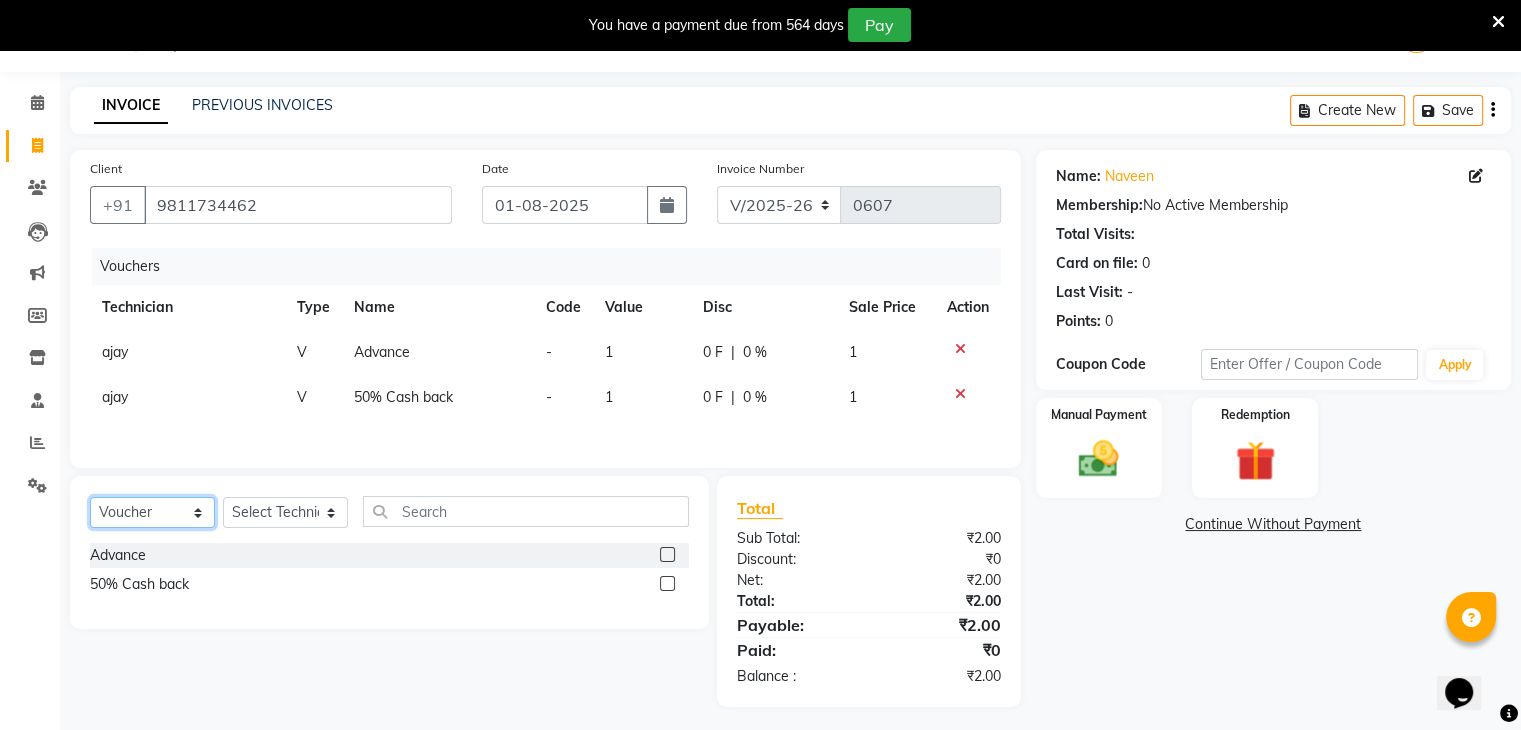 click on "Select  Service  Product  Membership  Package Voucher Prepaid Gift Card" 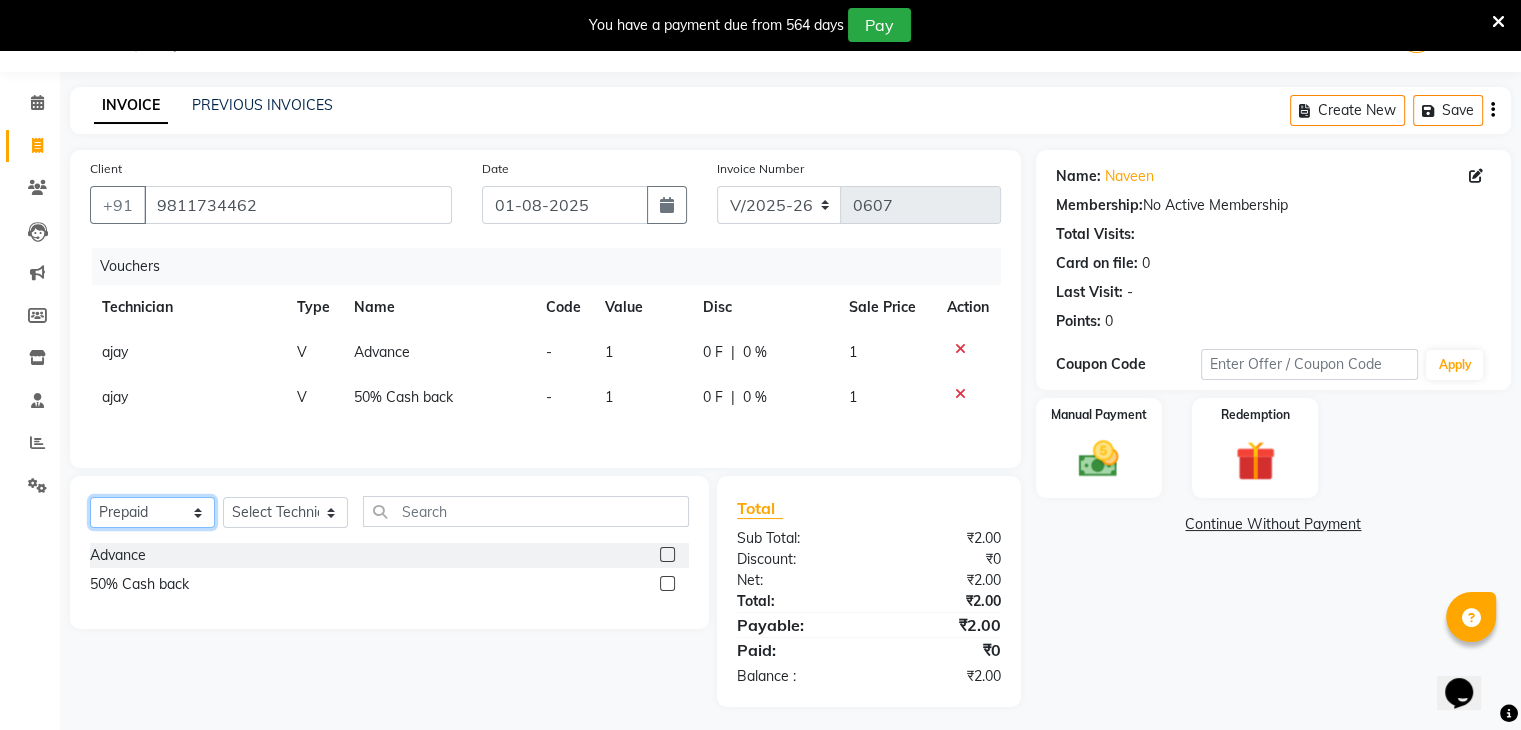 click on "Select  Service  Product  Membership  Package Voucher Prepaid Gift Card" 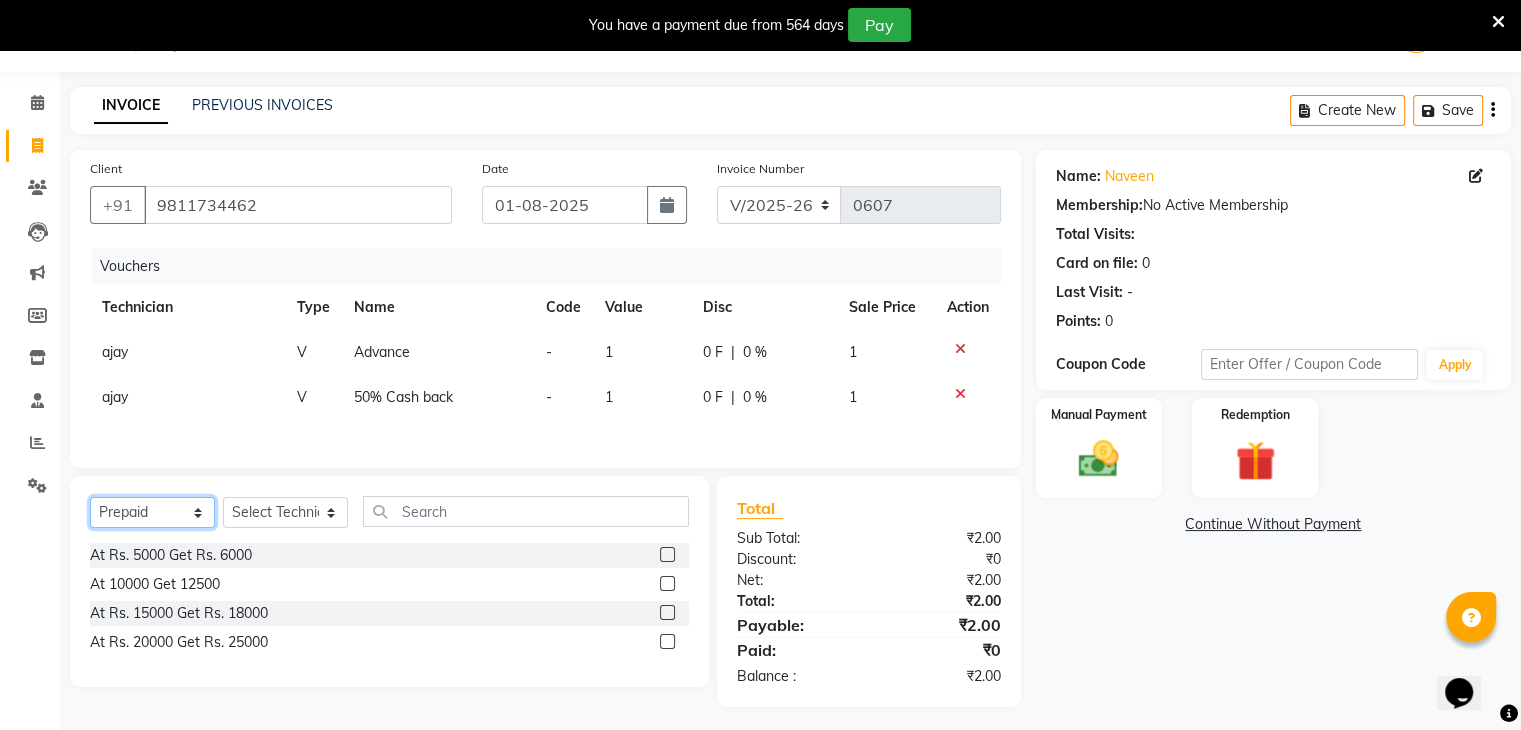 click on "Select  Service  Product  Membership  Package Voucher Prepaid Gift Card" 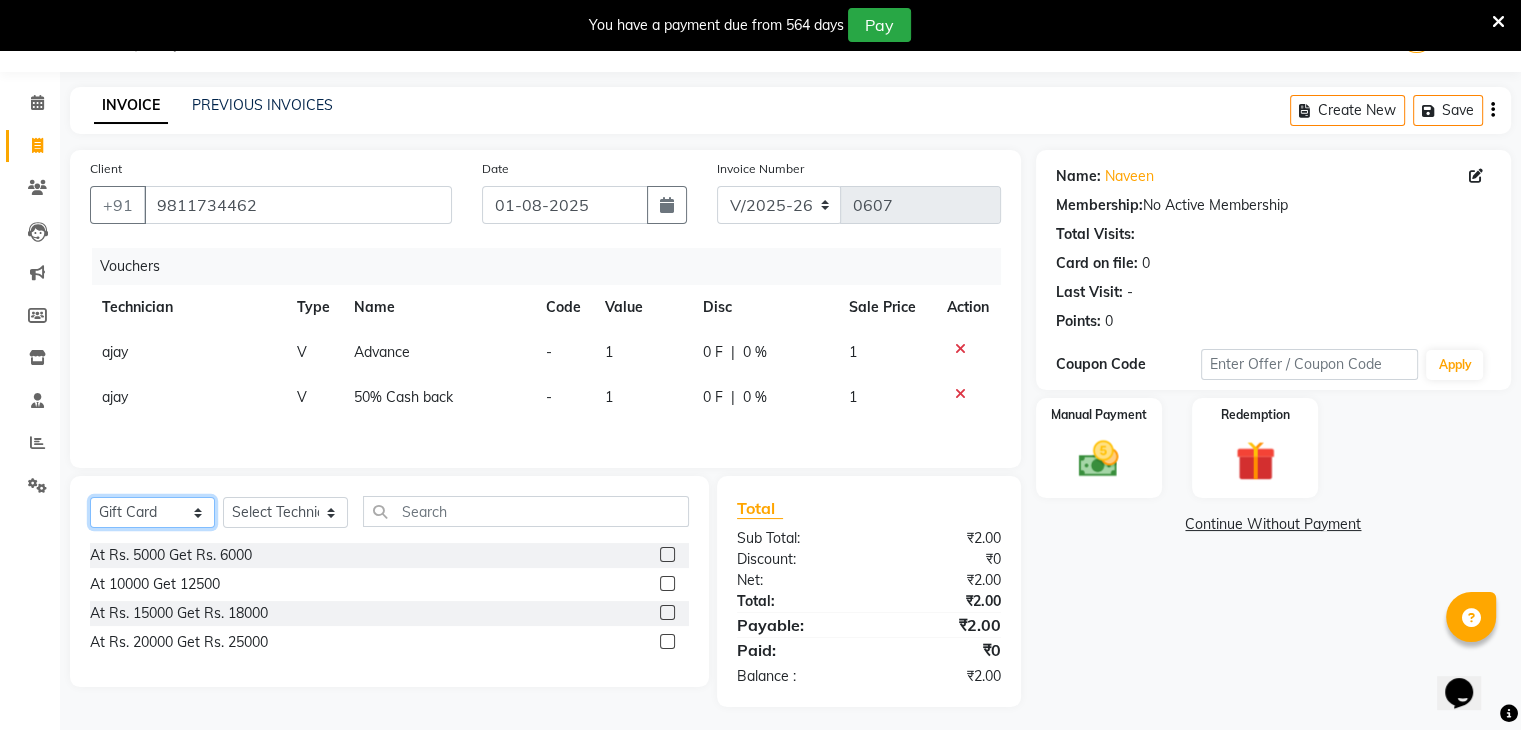 click on "Select  Service  Product  Membership  Package Voucher Prepaid Gift Card" 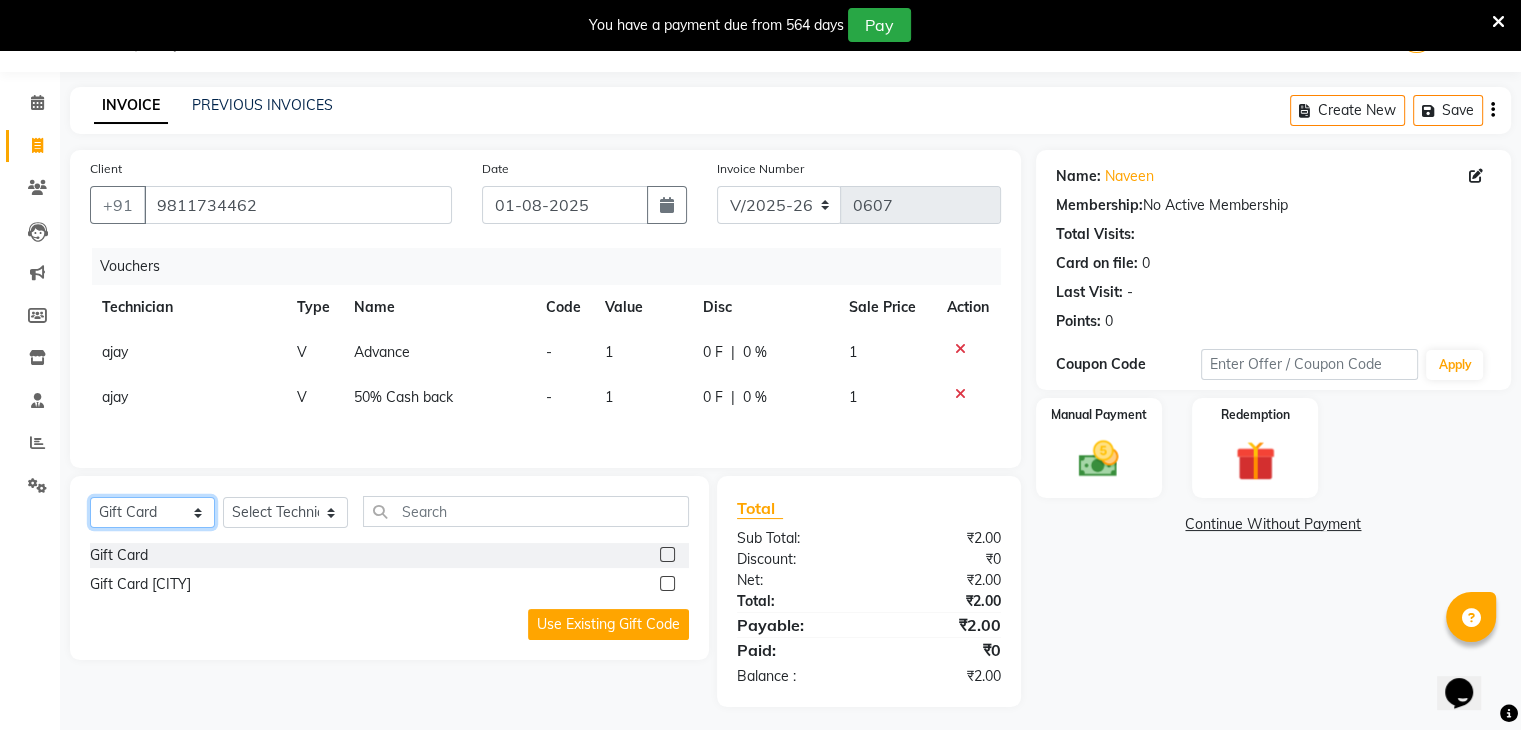 click on "Select  Service  Product  Membership  Package Voucher Prepaid Gift Card" 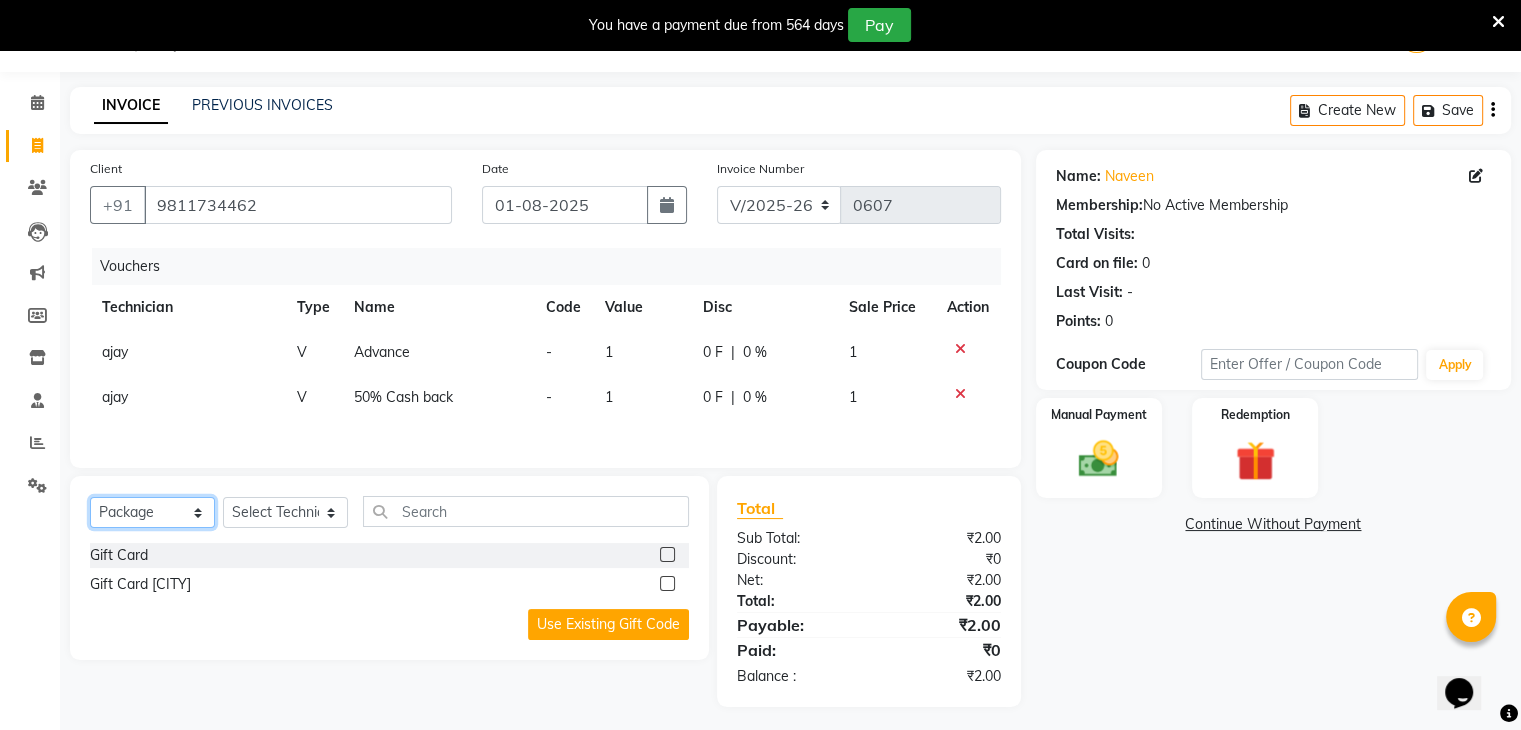 click on "Select  Service  Product  Membership  Package Voucher Prepaid Gift Card" 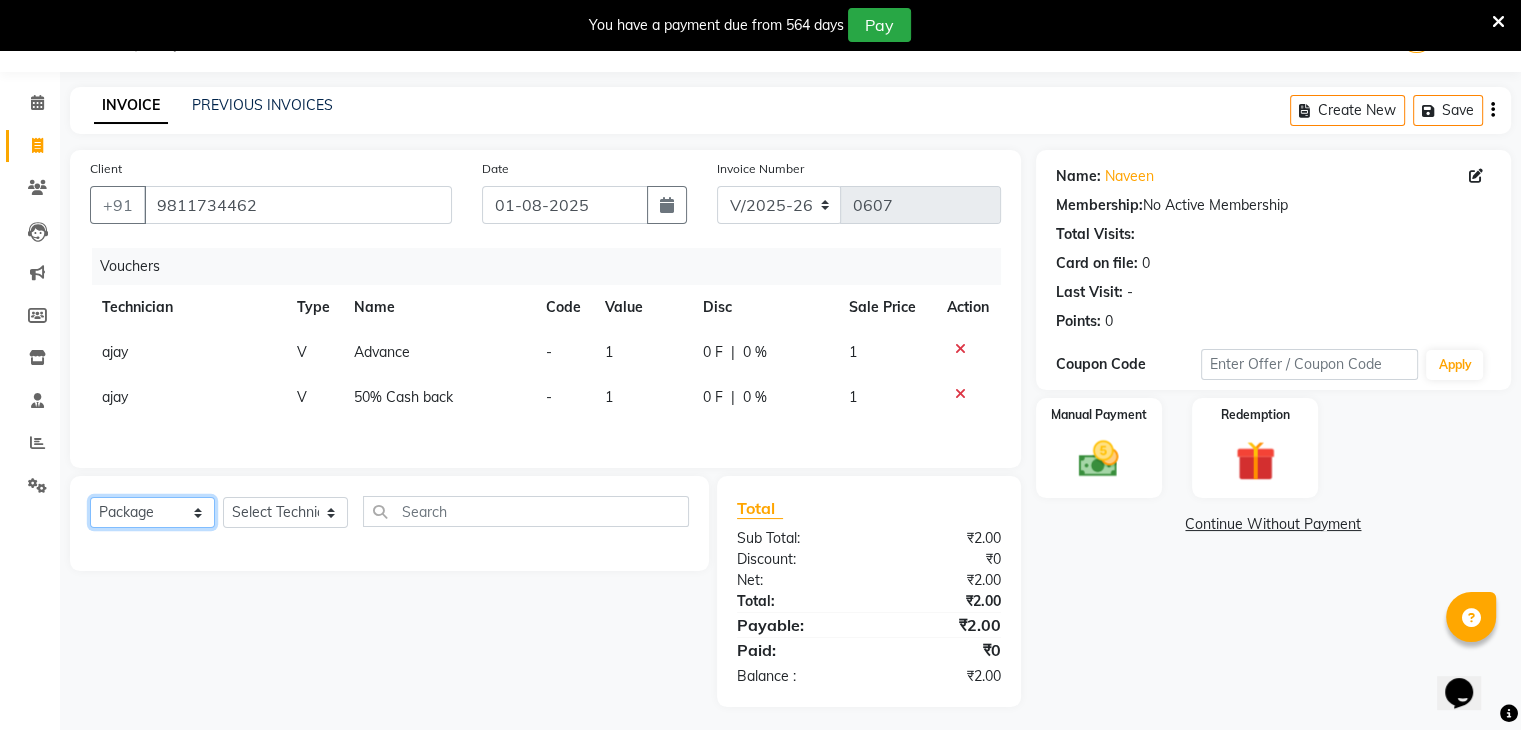 click on "Select  Service  Product  Membership  Package Voucher Prepaid Gift Card" 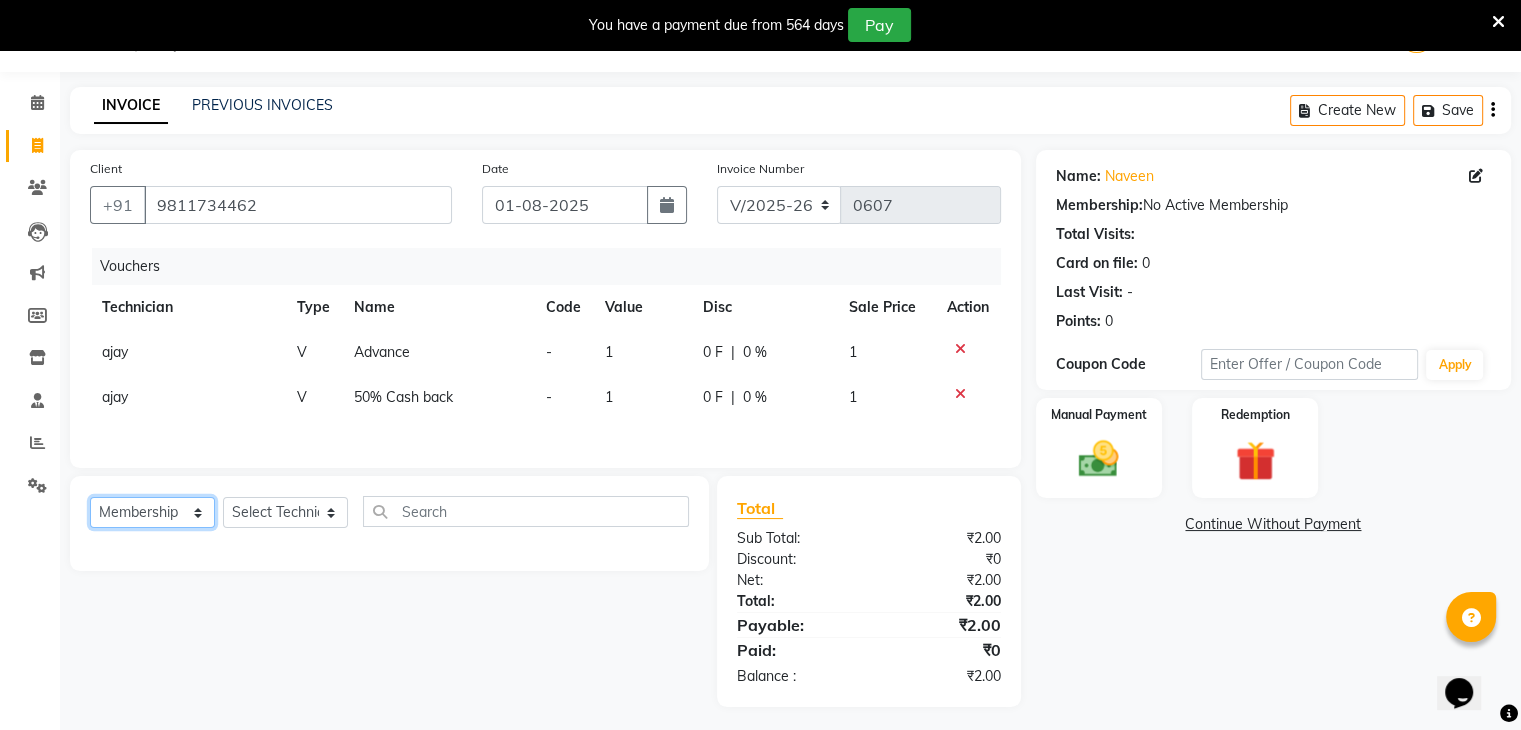 click on "Select  Service  Product  Membership  Package Voucher Prepaid Gift Card" 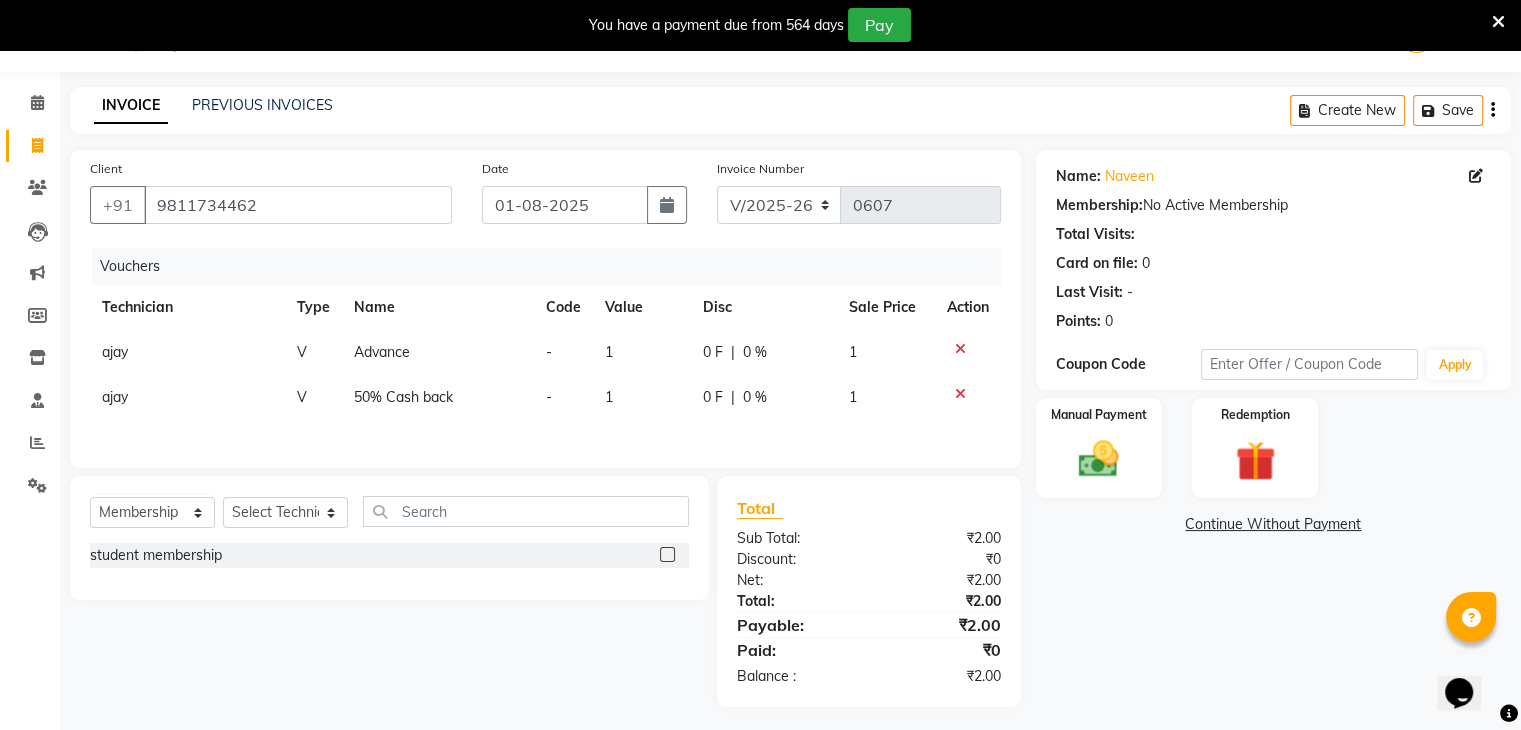 click 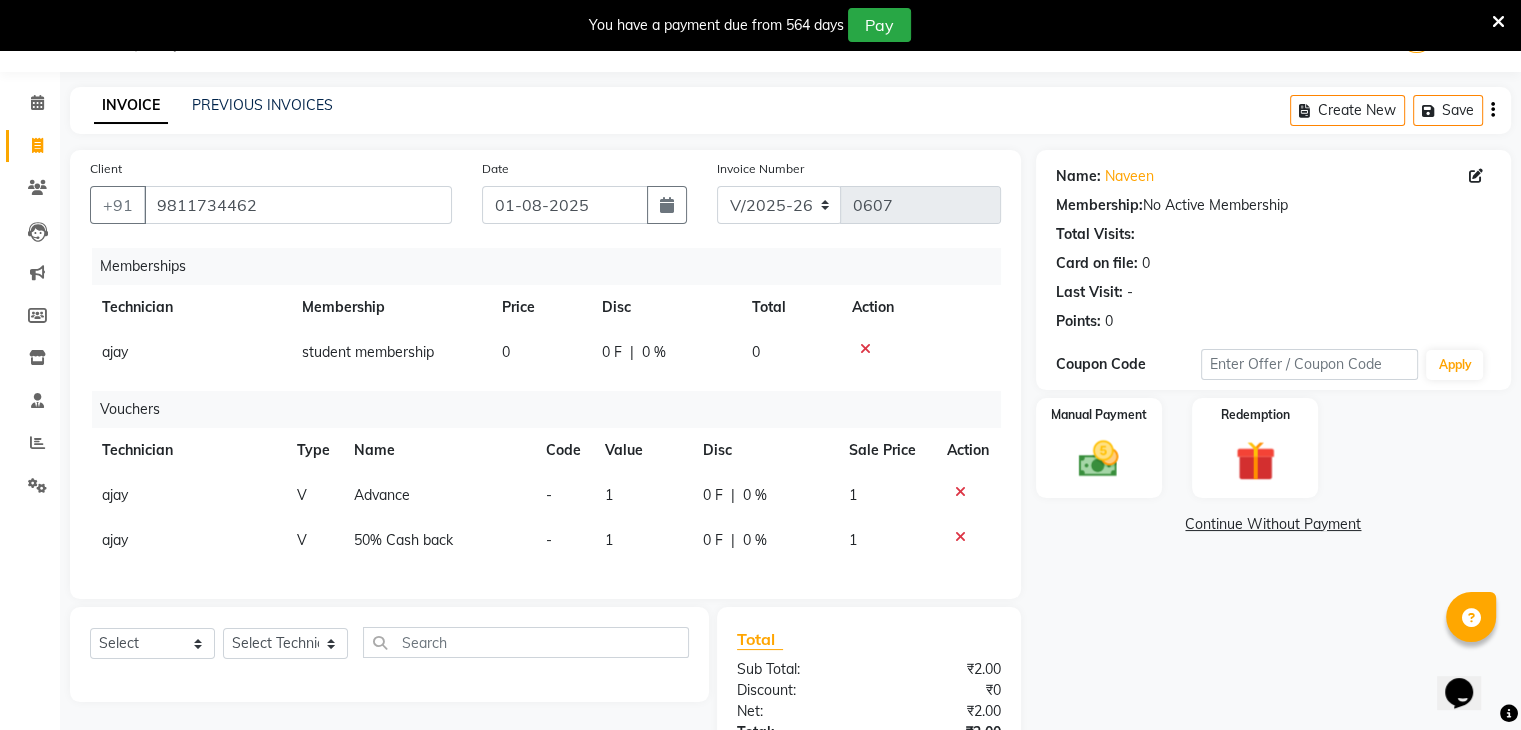 click 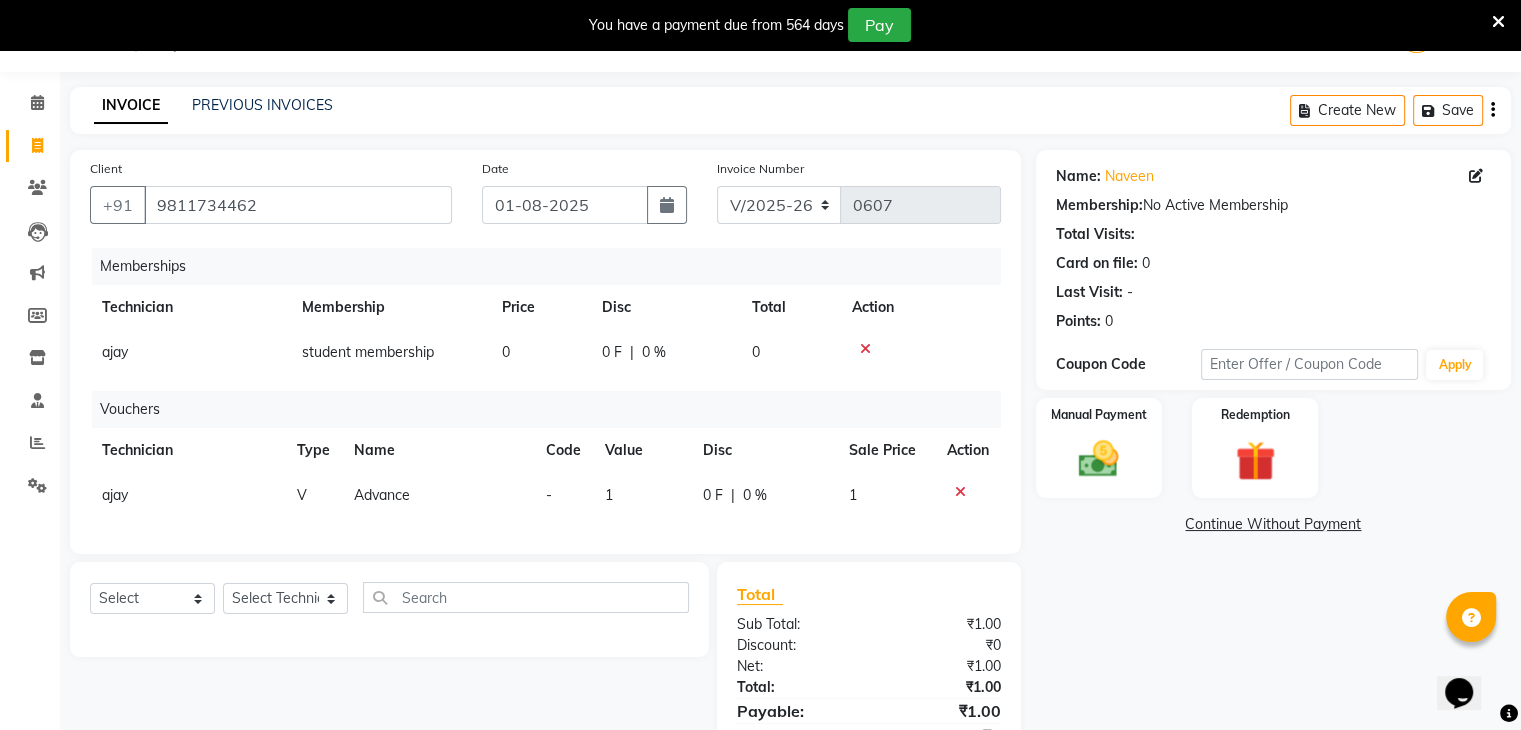 click 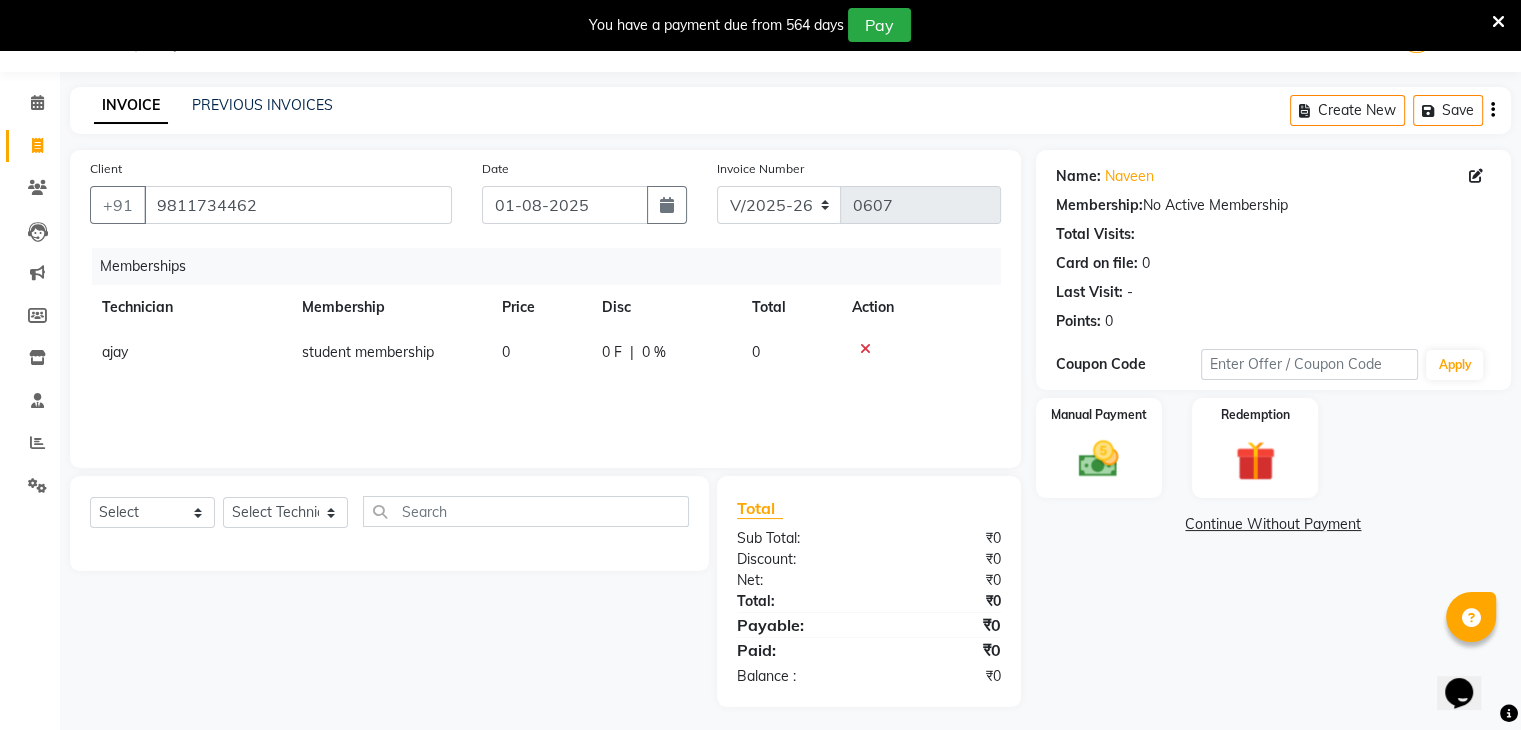 click 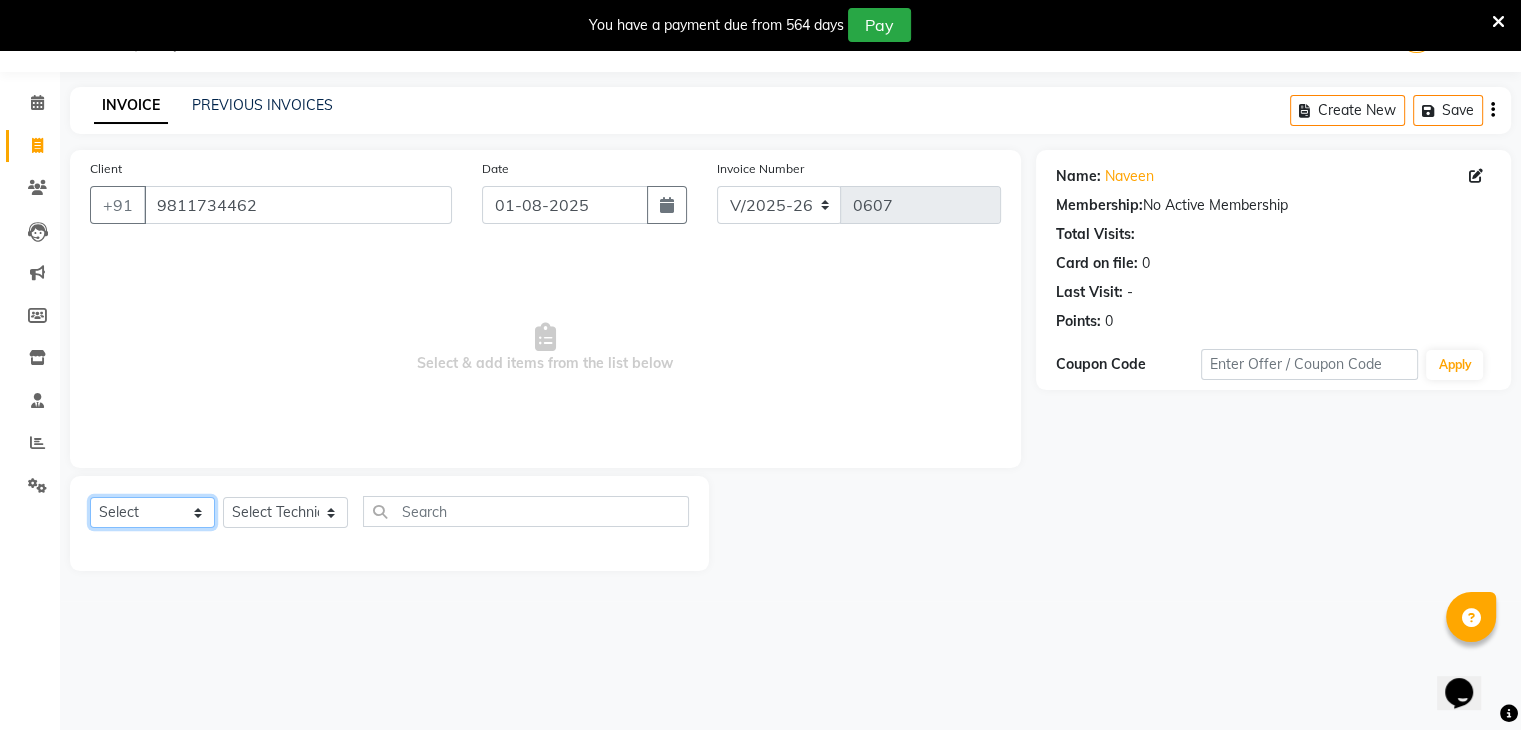 click on "Select  Service  Product  Membership  Package Voucher Prepaid Gift Card" 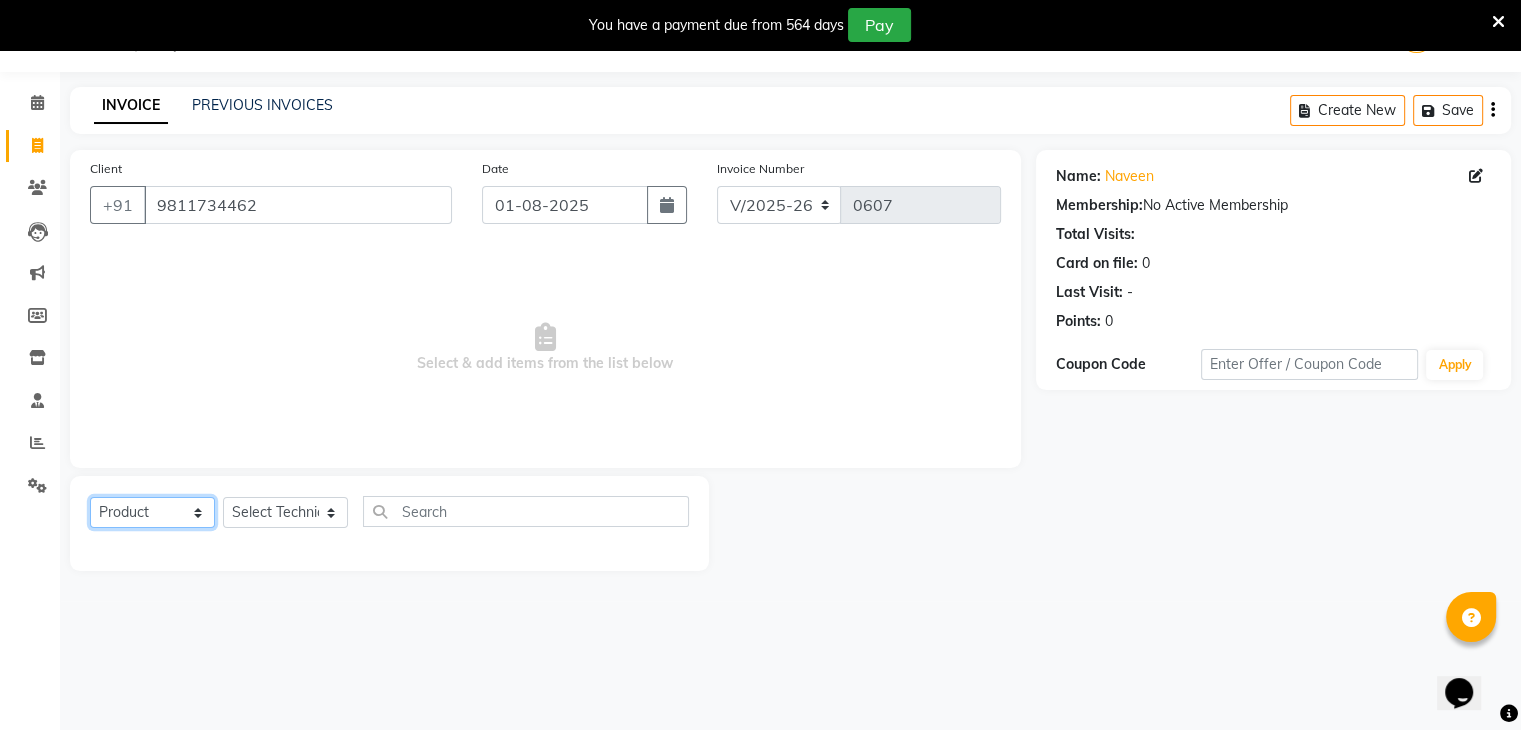 click on "Select  Service  Product  Membership  Package Voucher Prepaid Gift Card" 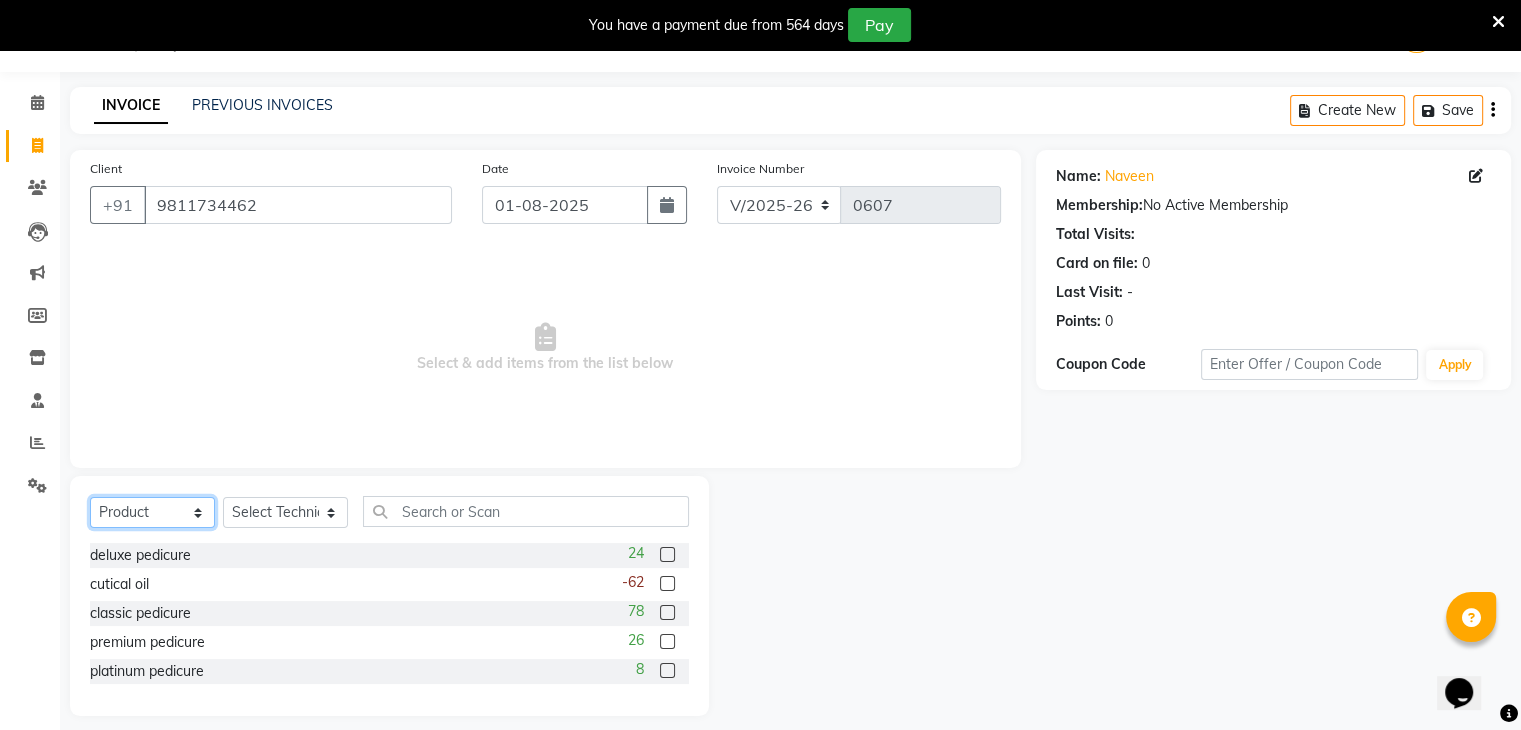 scroll, scrollTop: 67, scrollLeft: 0, axis: vertical 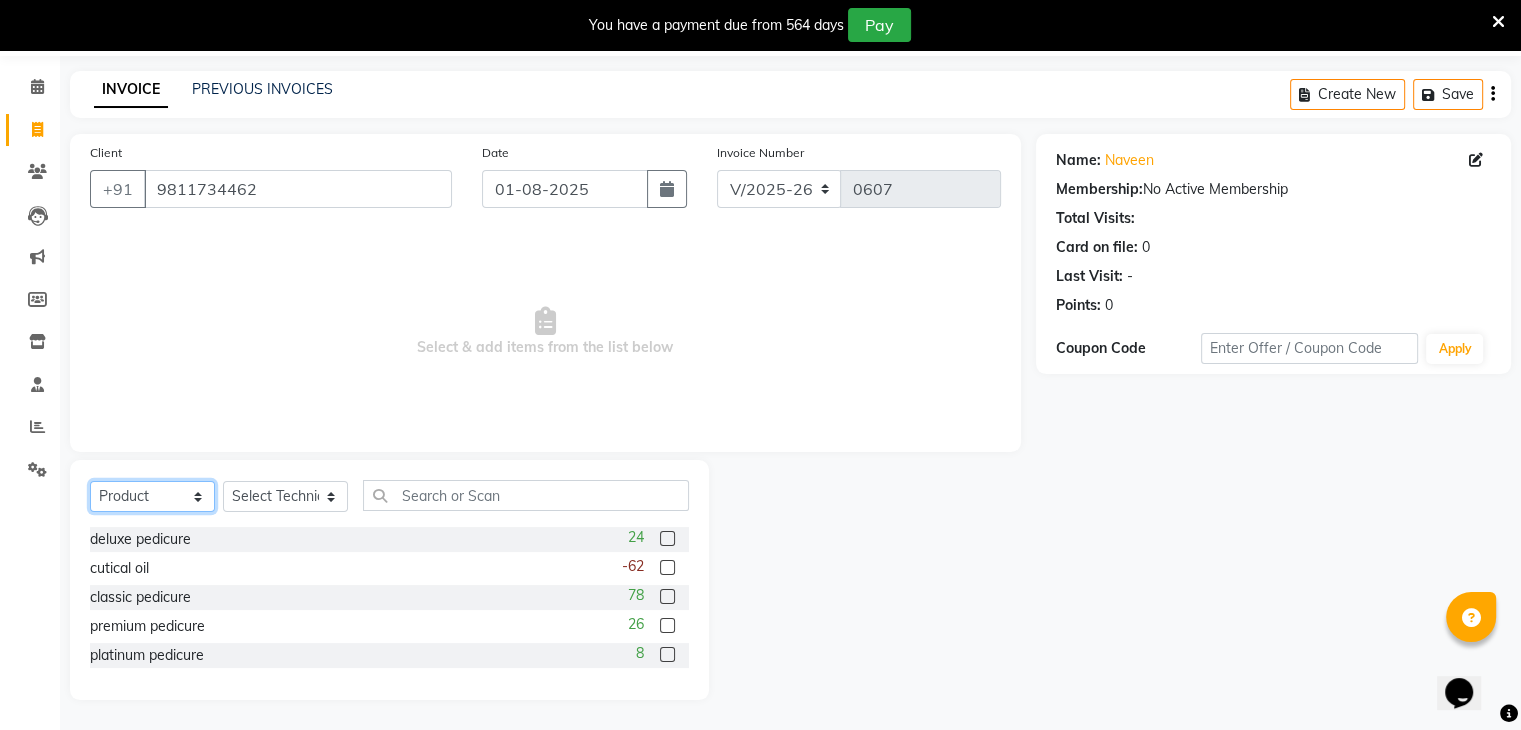 click on "Select  Service  Product  Membership  Package Voucher Prepaid Gift Card" 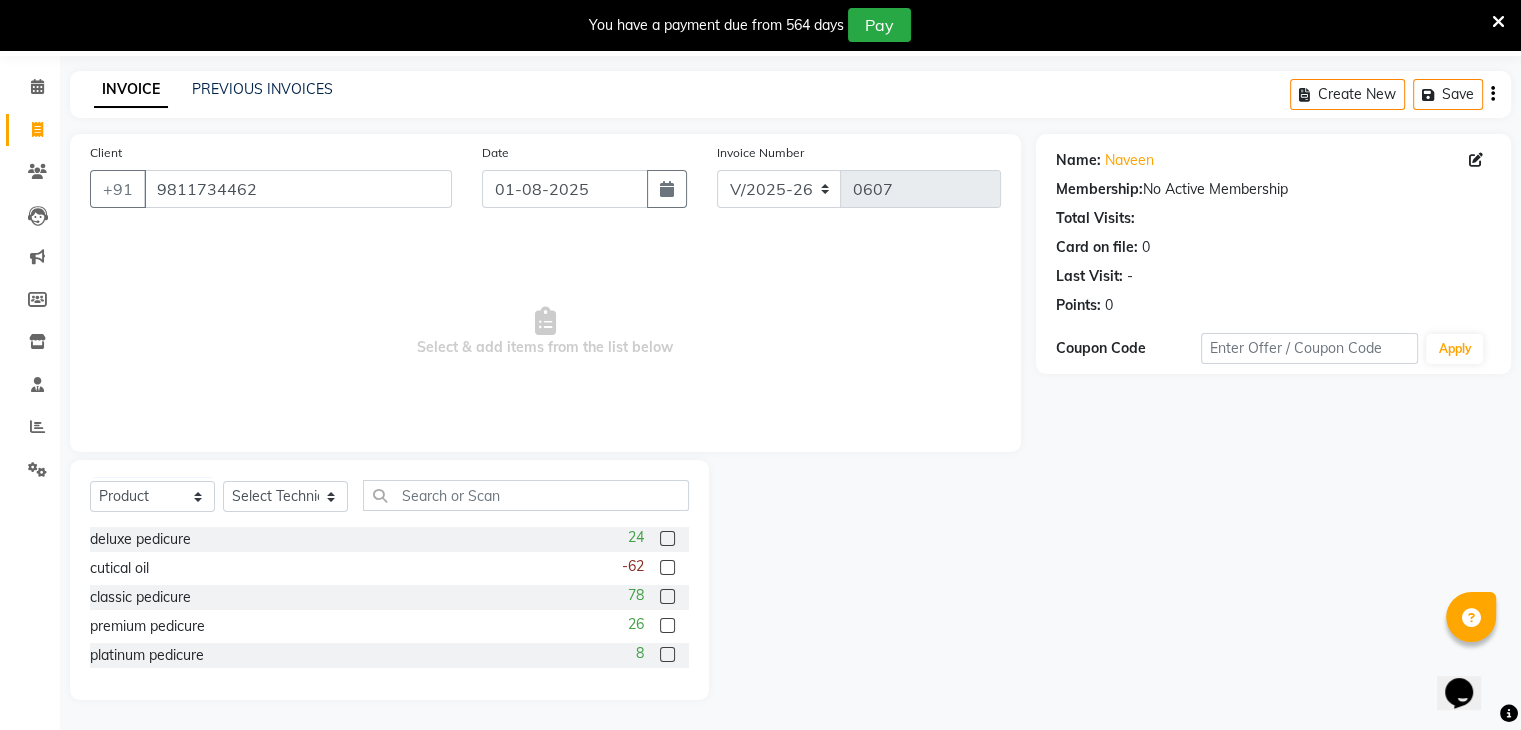 click on "Select & add items from the list below" at bounding box center (545, 332) 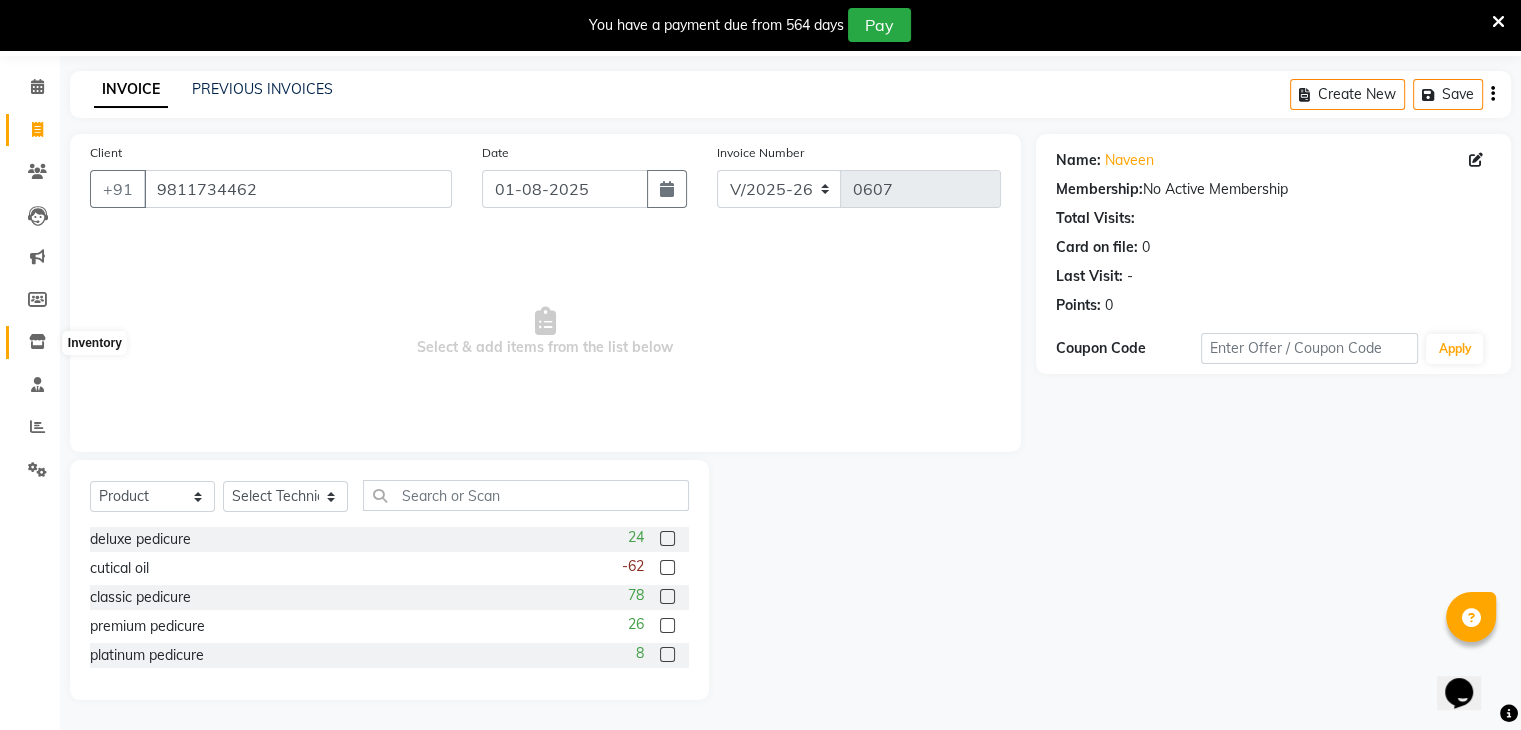 click 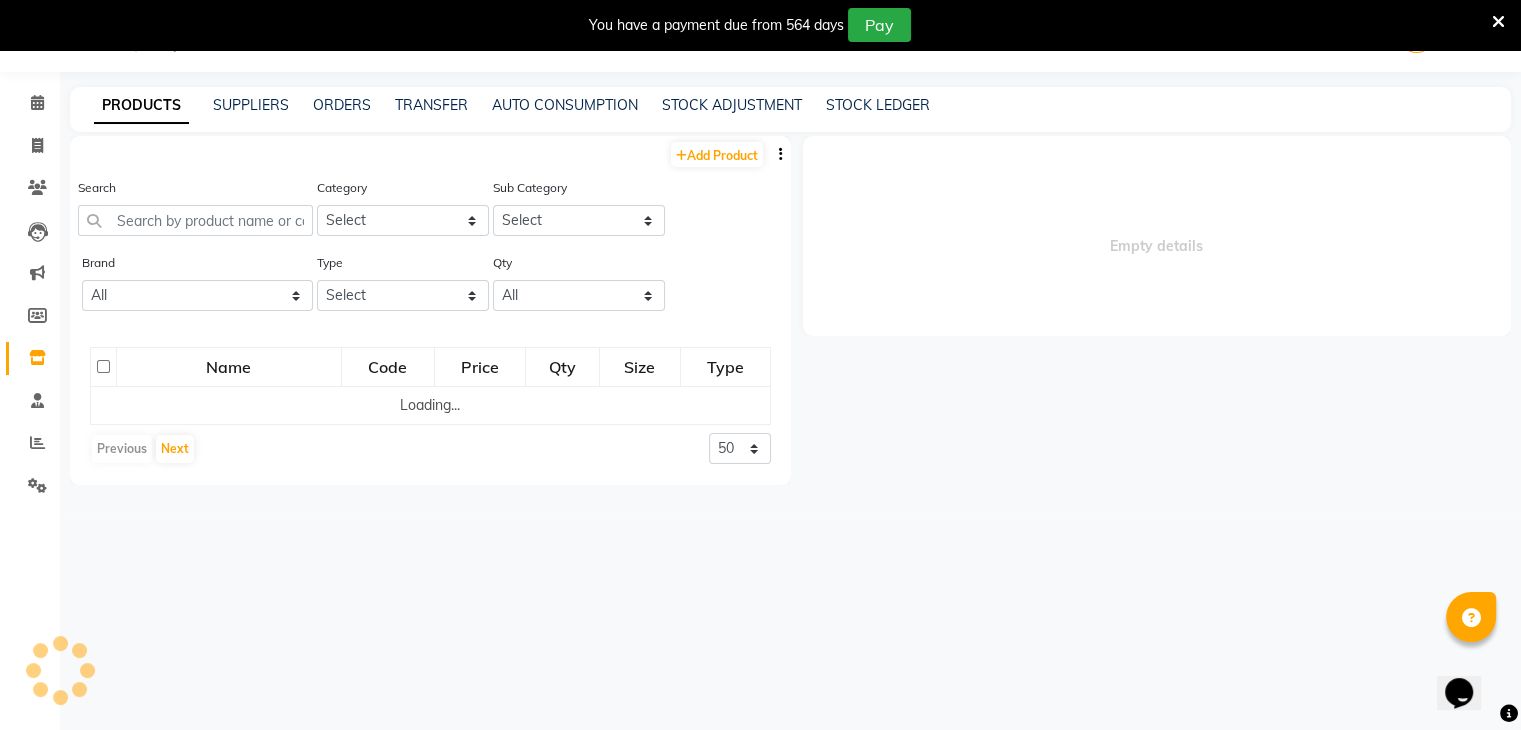 select 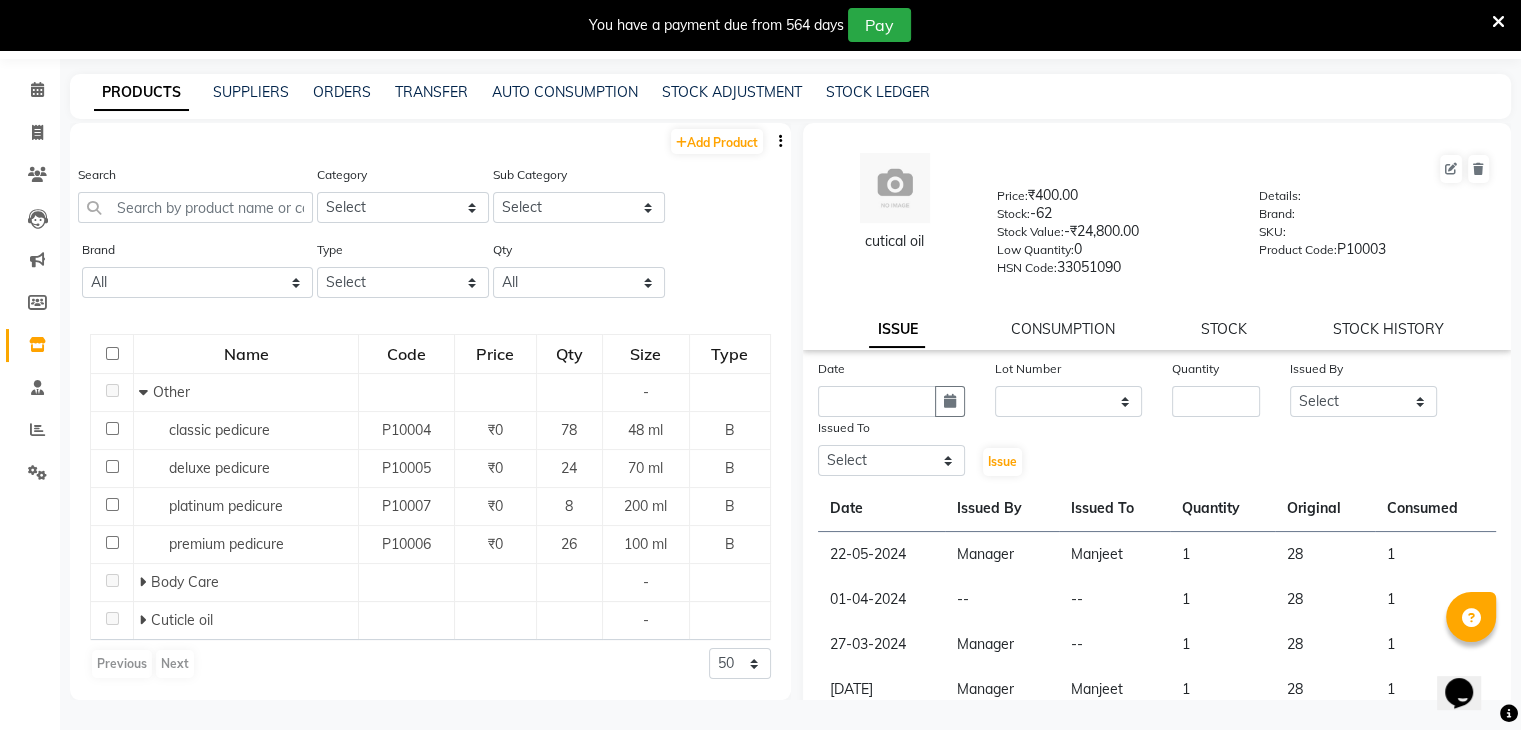 scroll, scrollTop: 63, scrollLeft: 0, axis: vertical 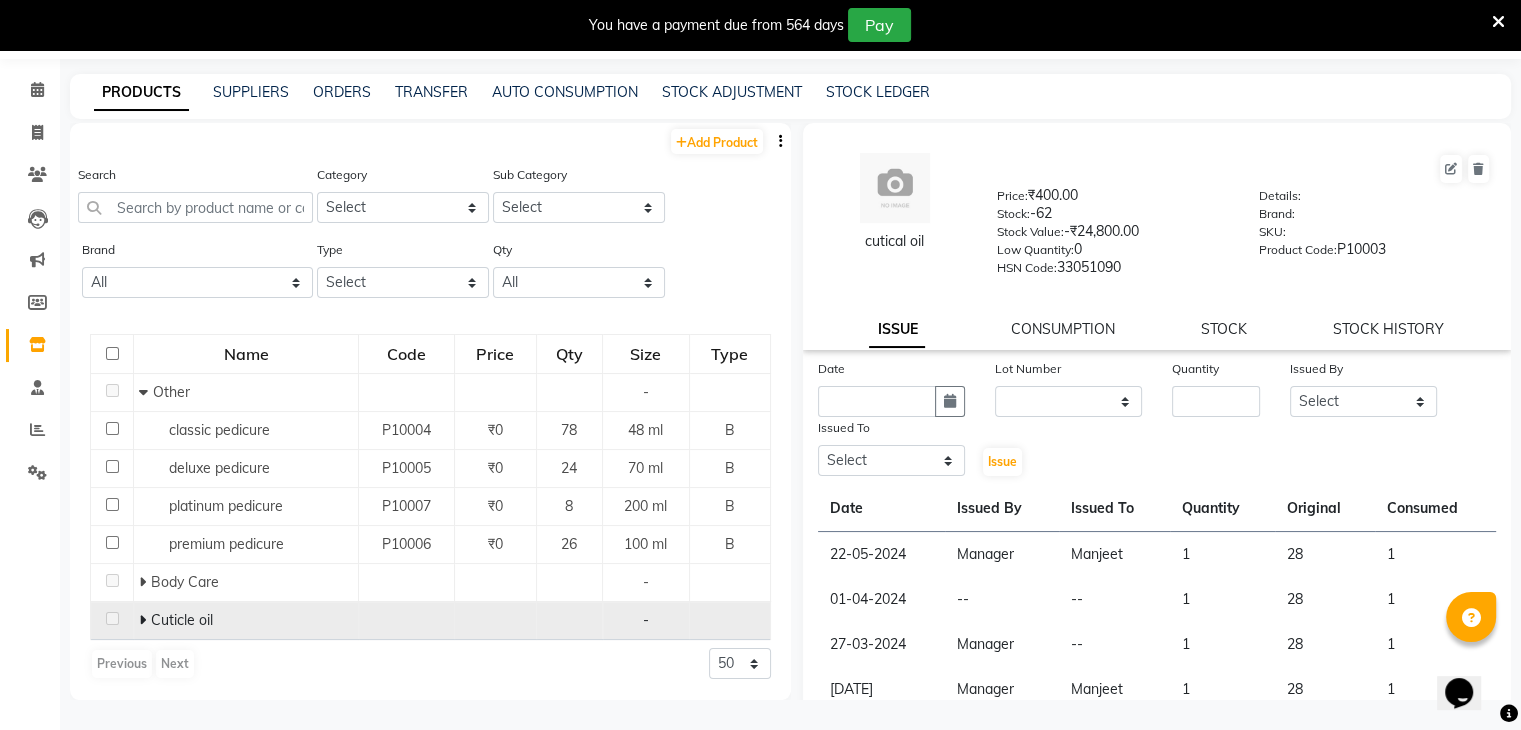 click 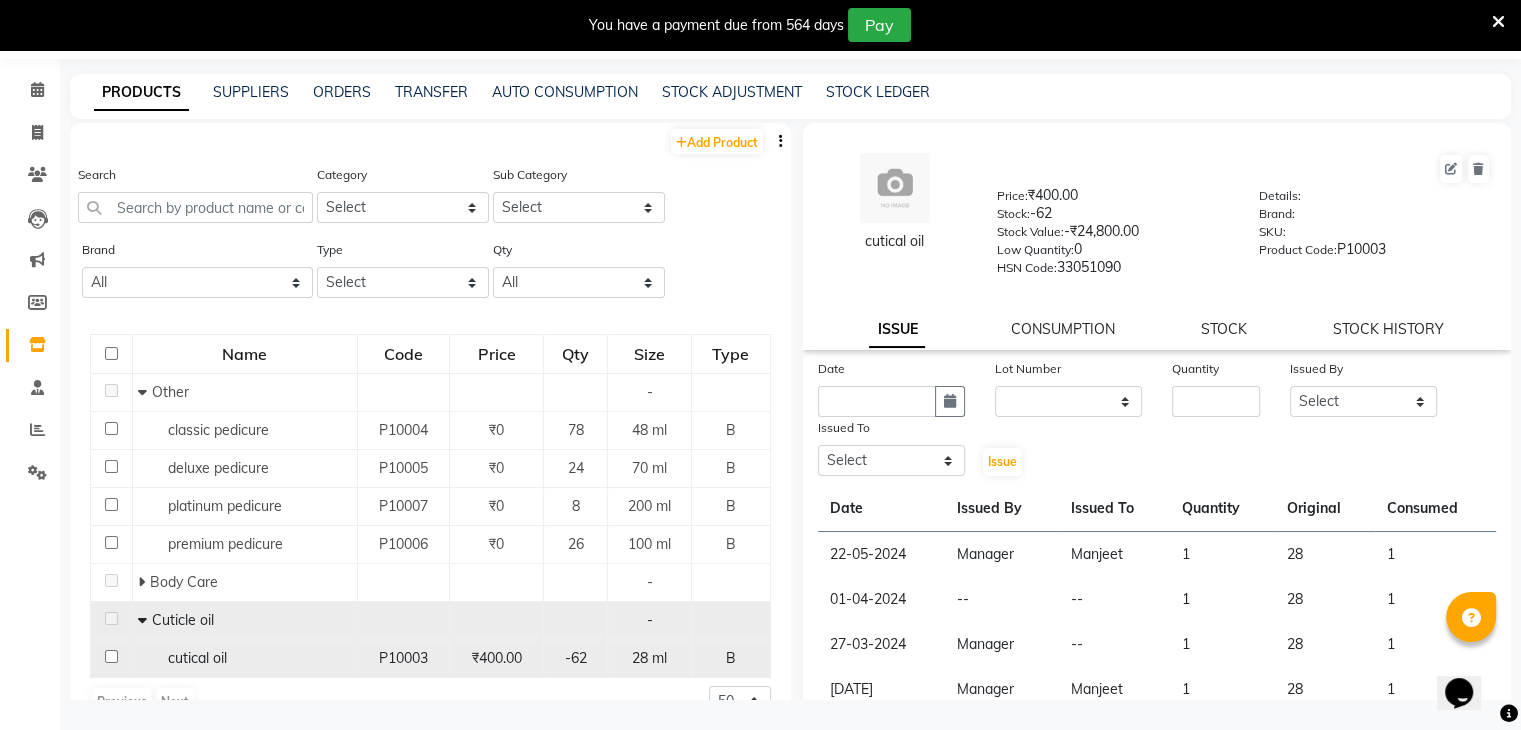 click on "cutical oil" 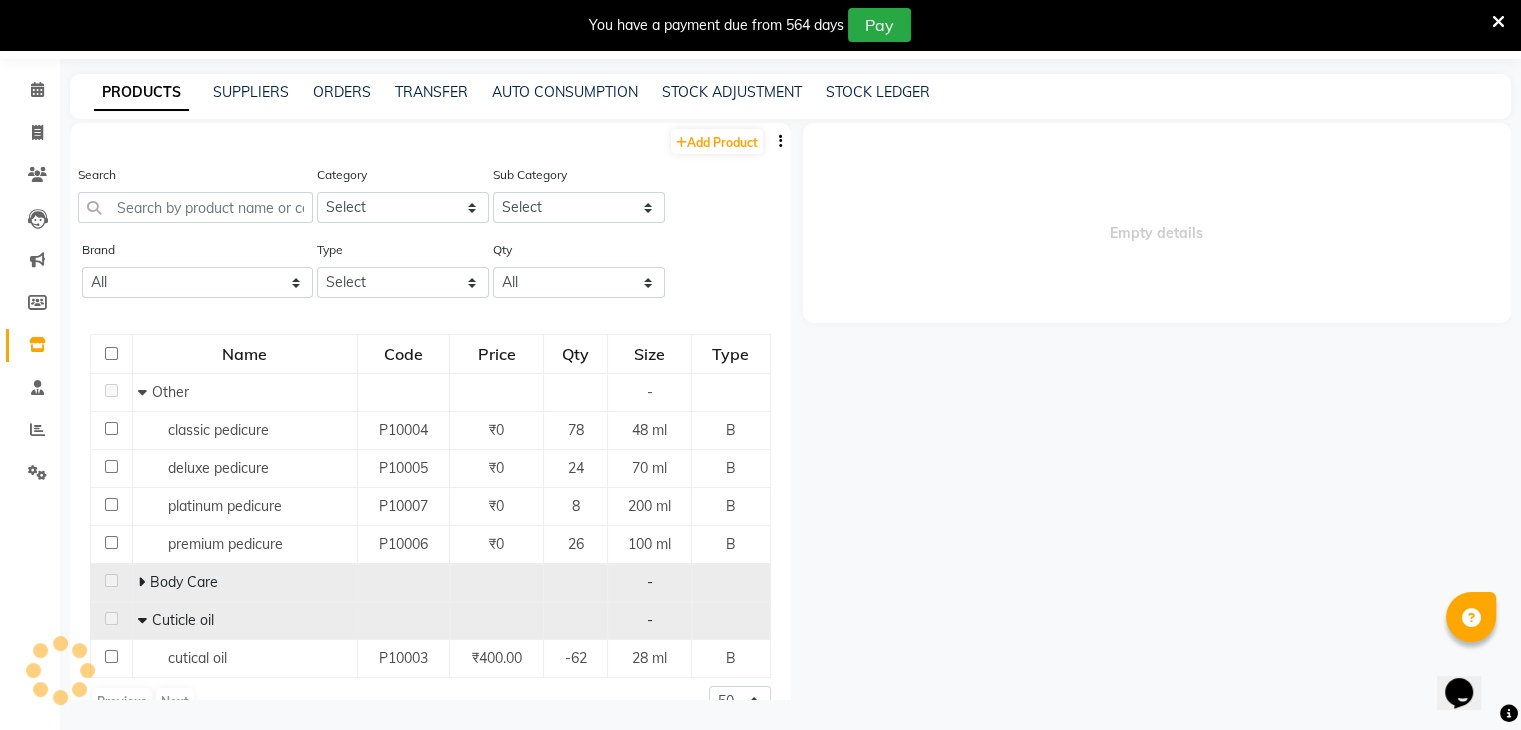 select 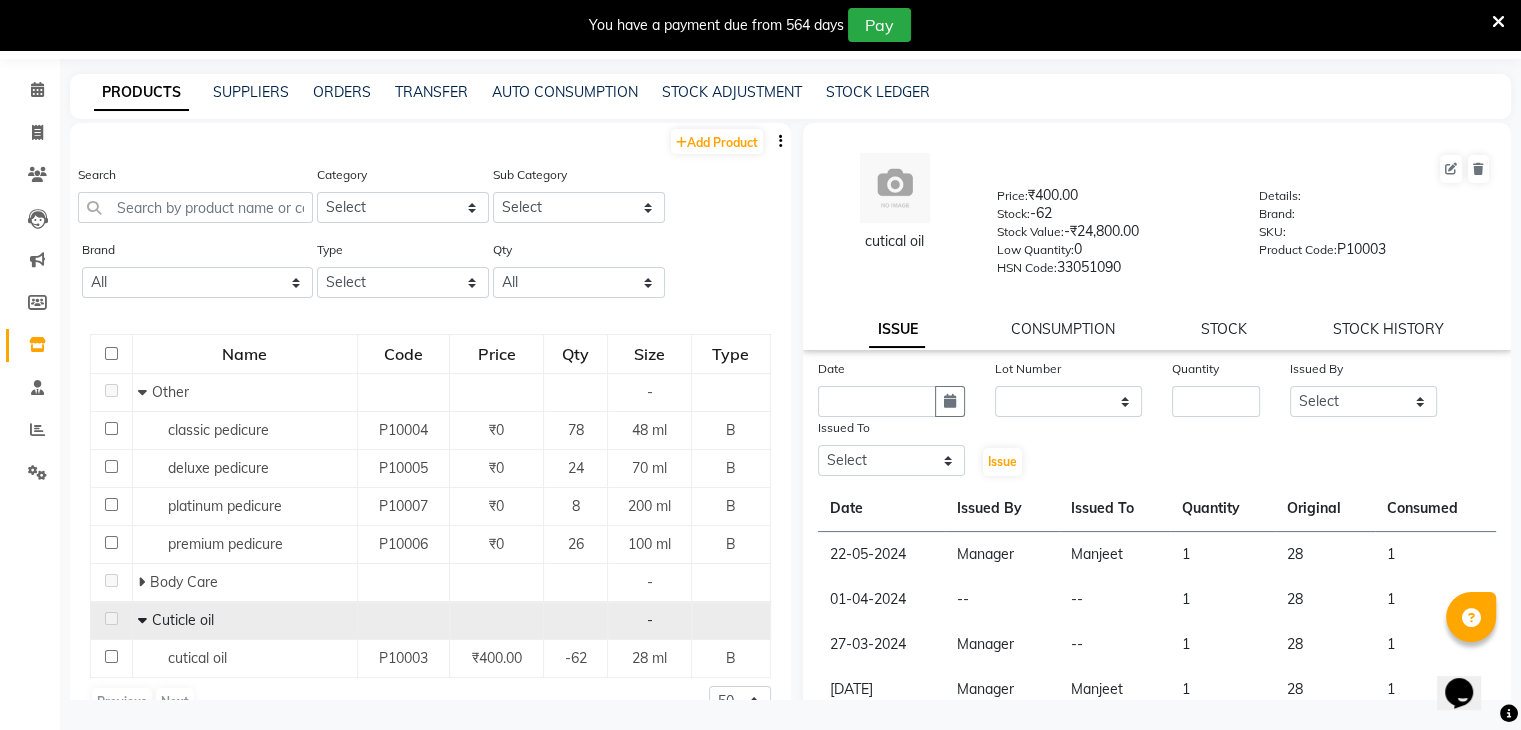 scroll, scrollTop: 38, scrollLeft: 0, axis: vertical 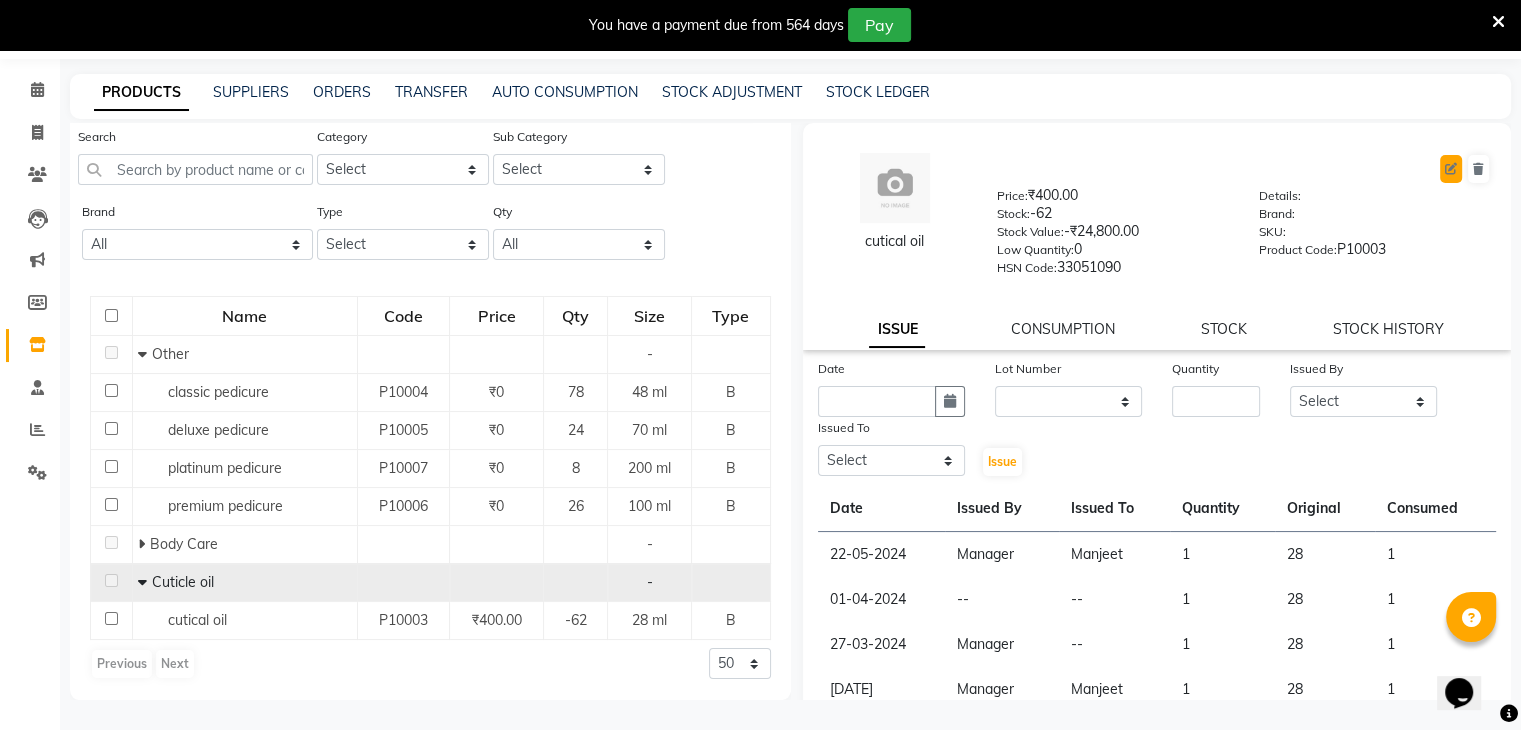 click 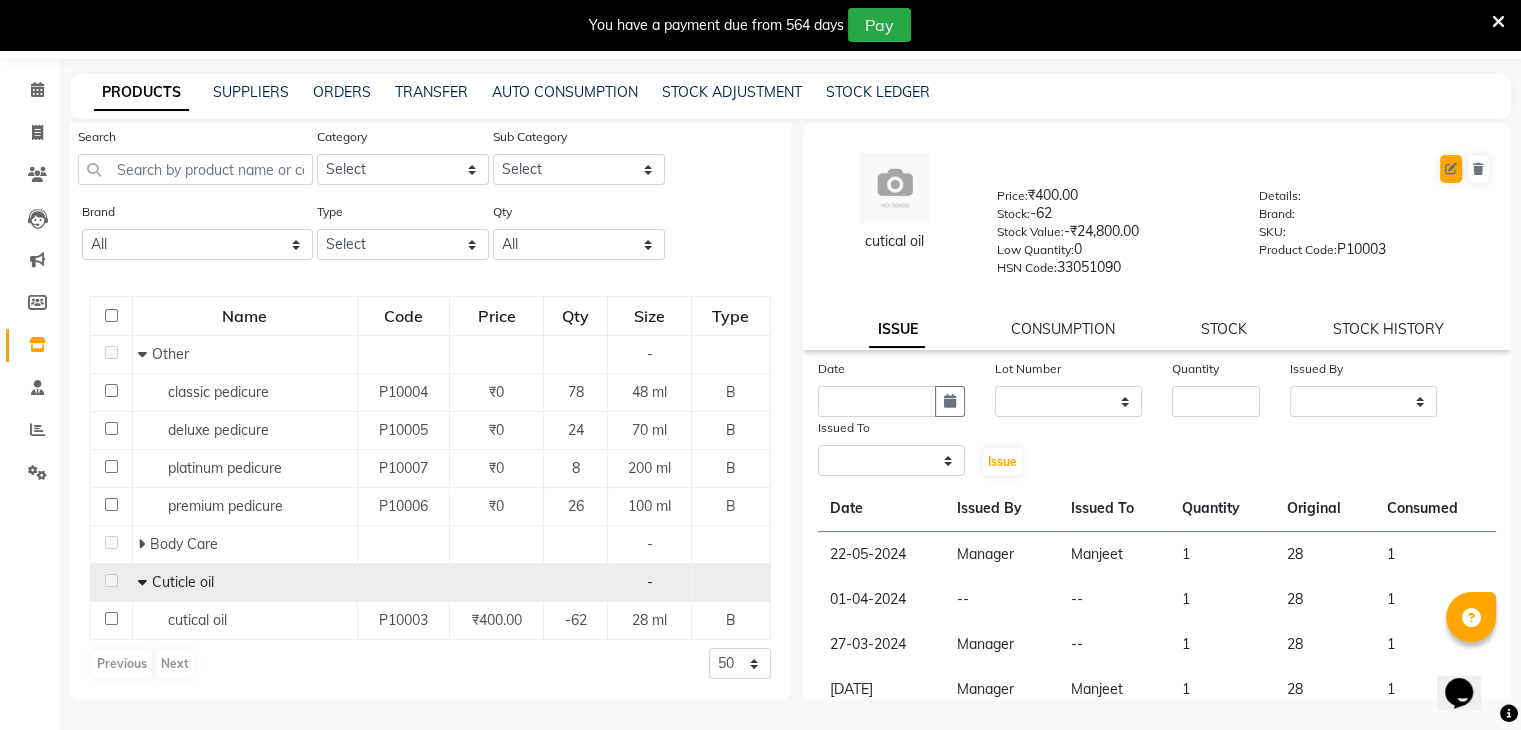 select on "true" 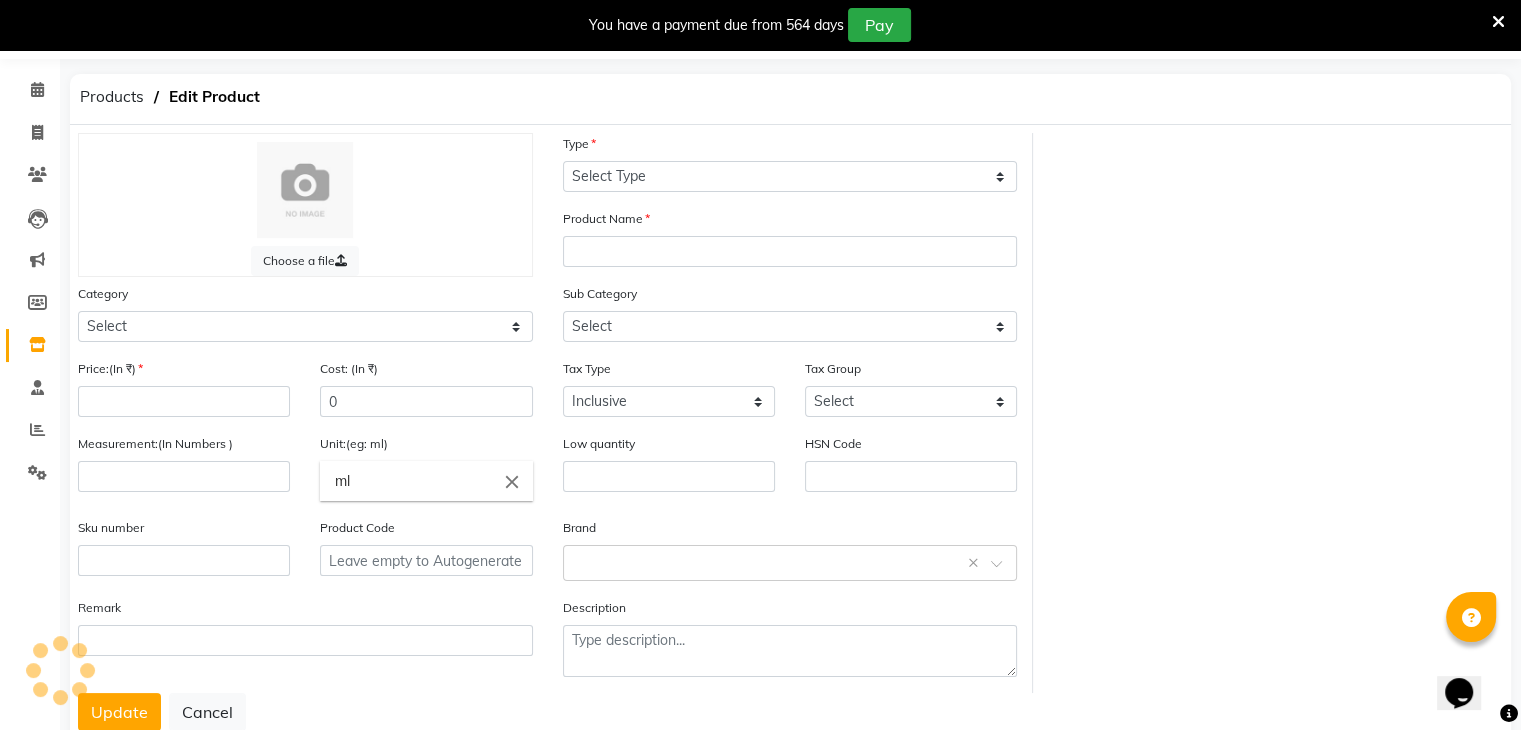 select on "B" 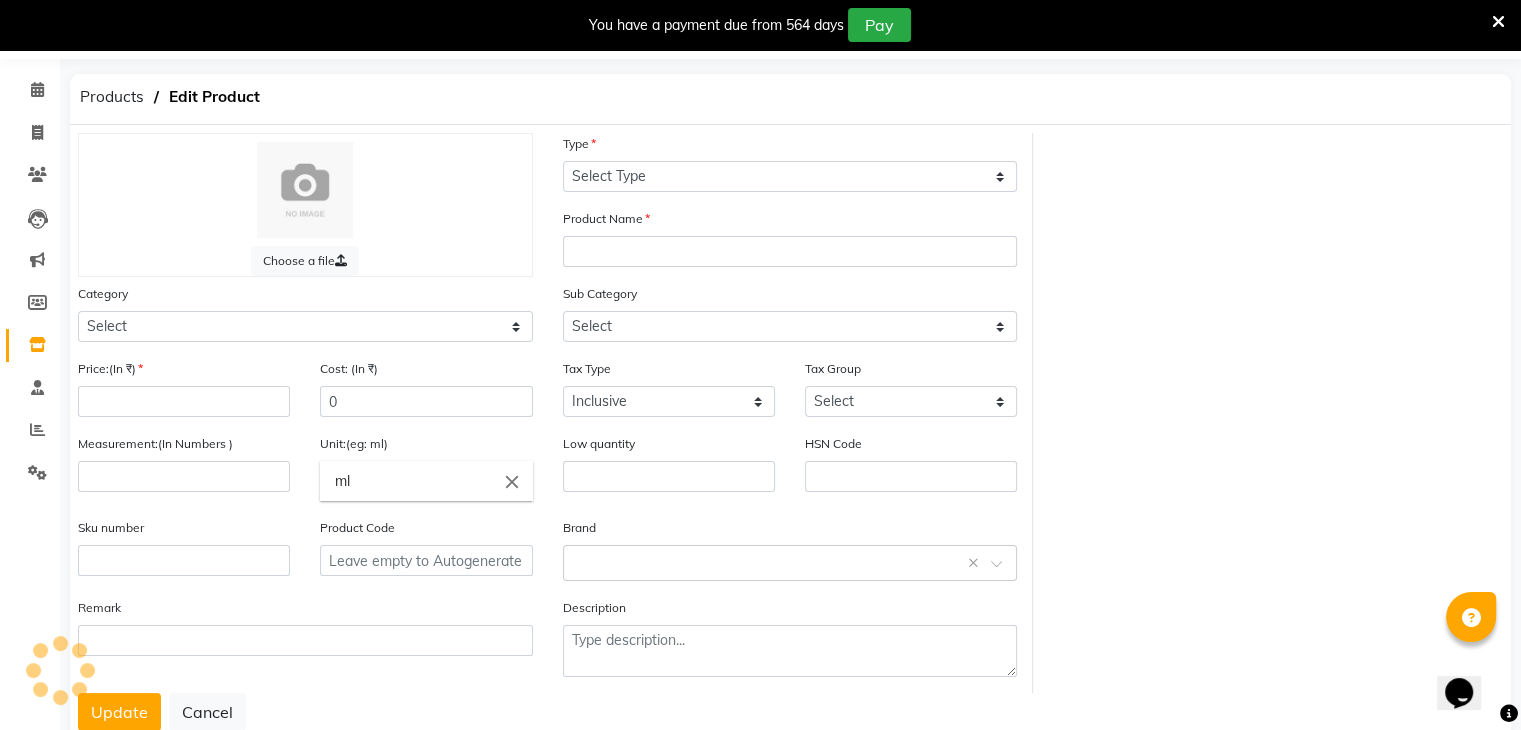 type on "cutical oil" 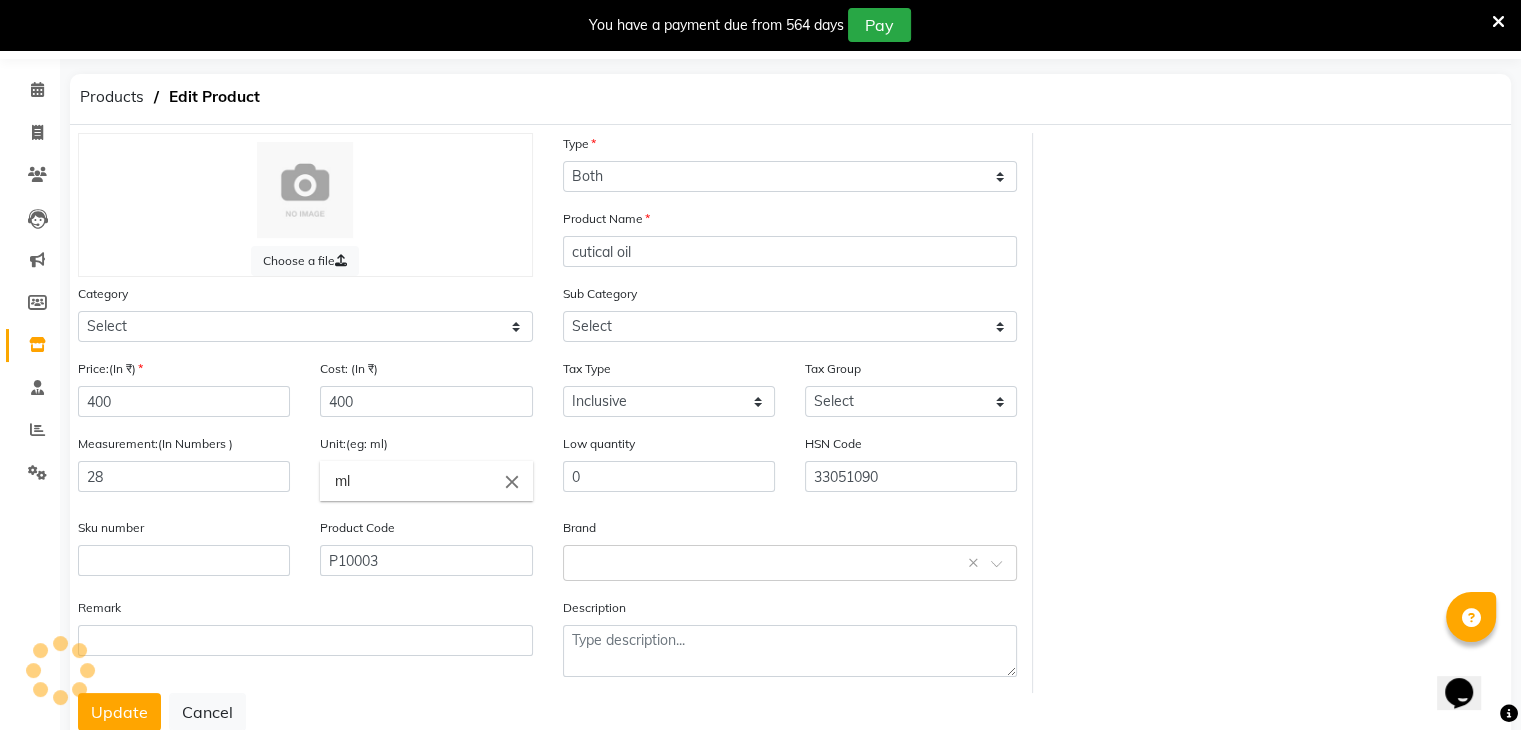 select on "415813400" 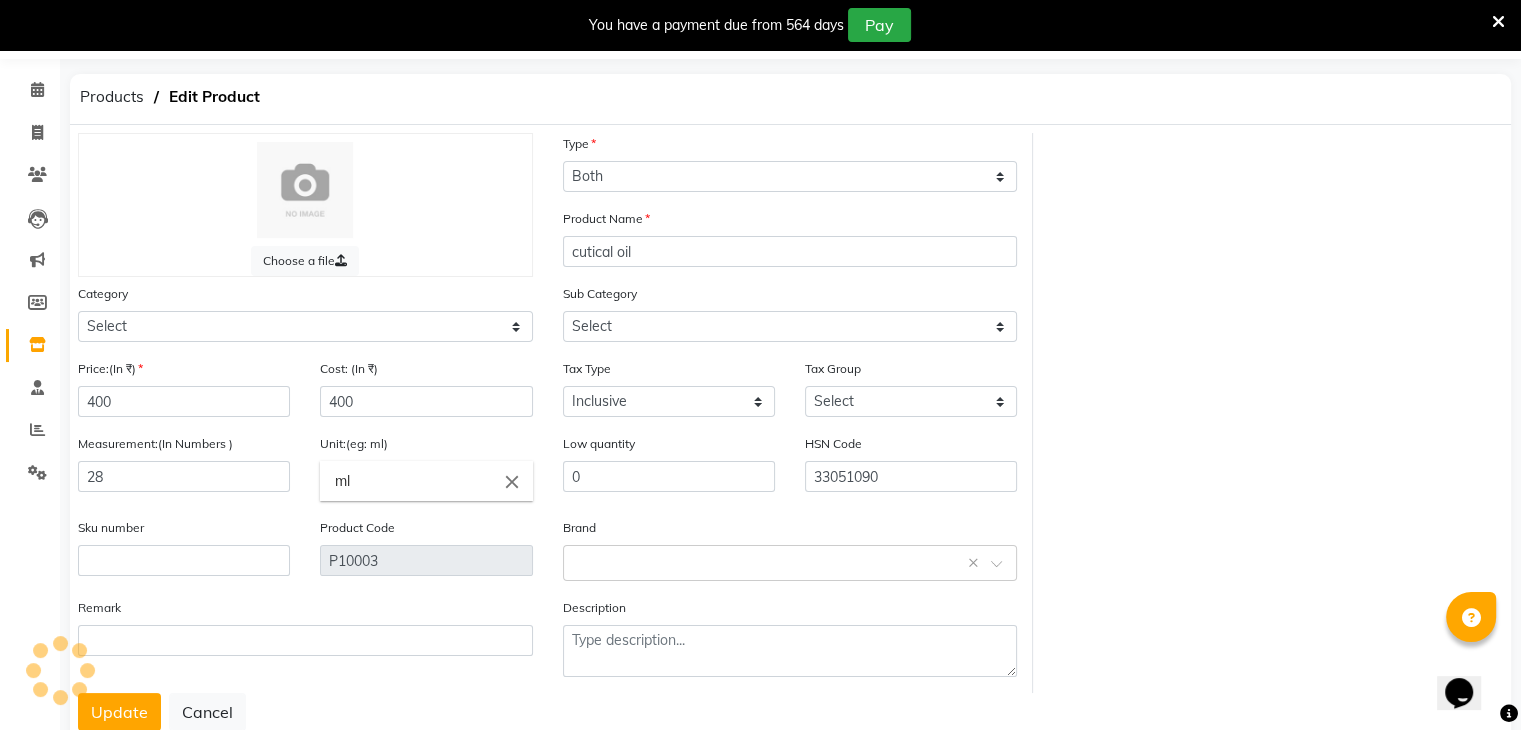 select on "4158134001" 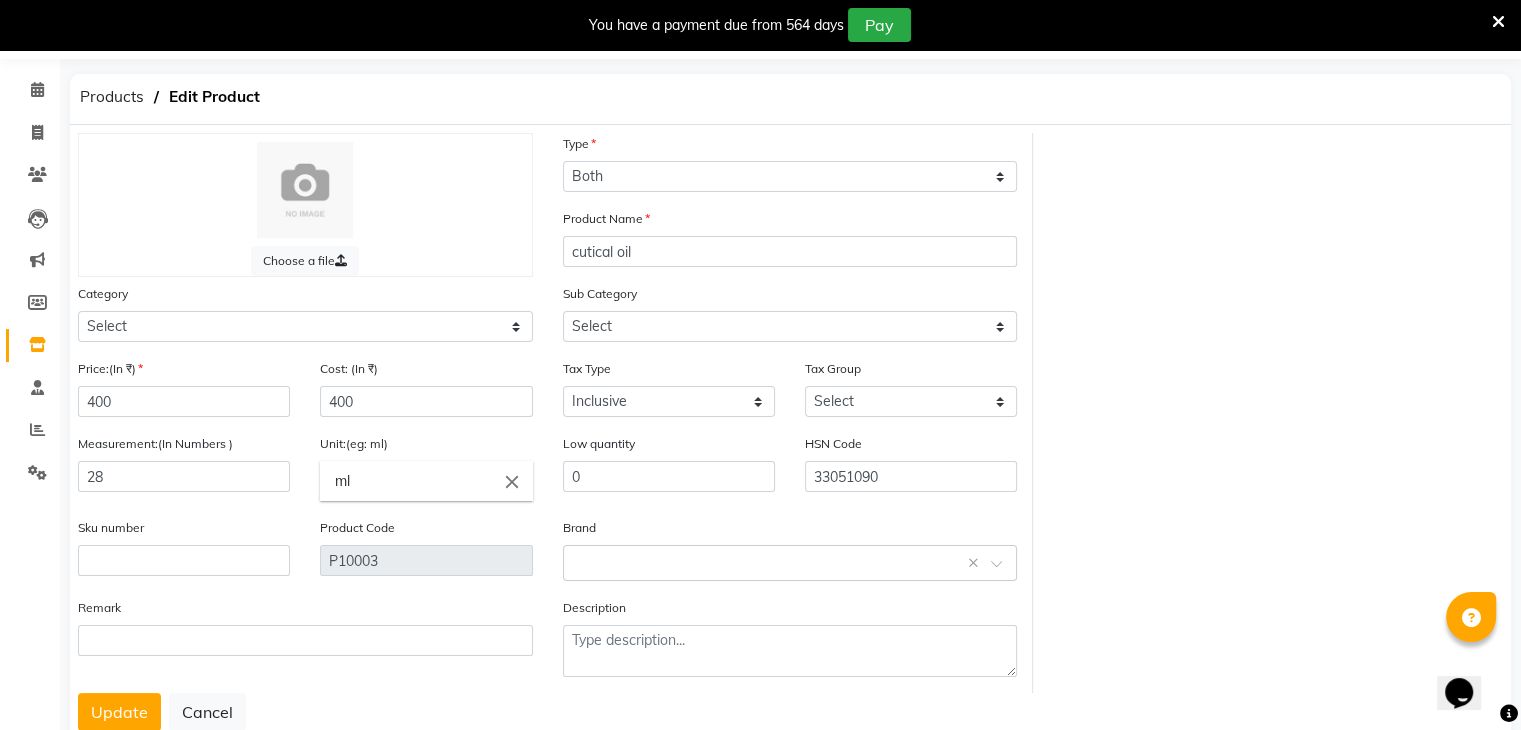 click at bounding box center [1498, 22] 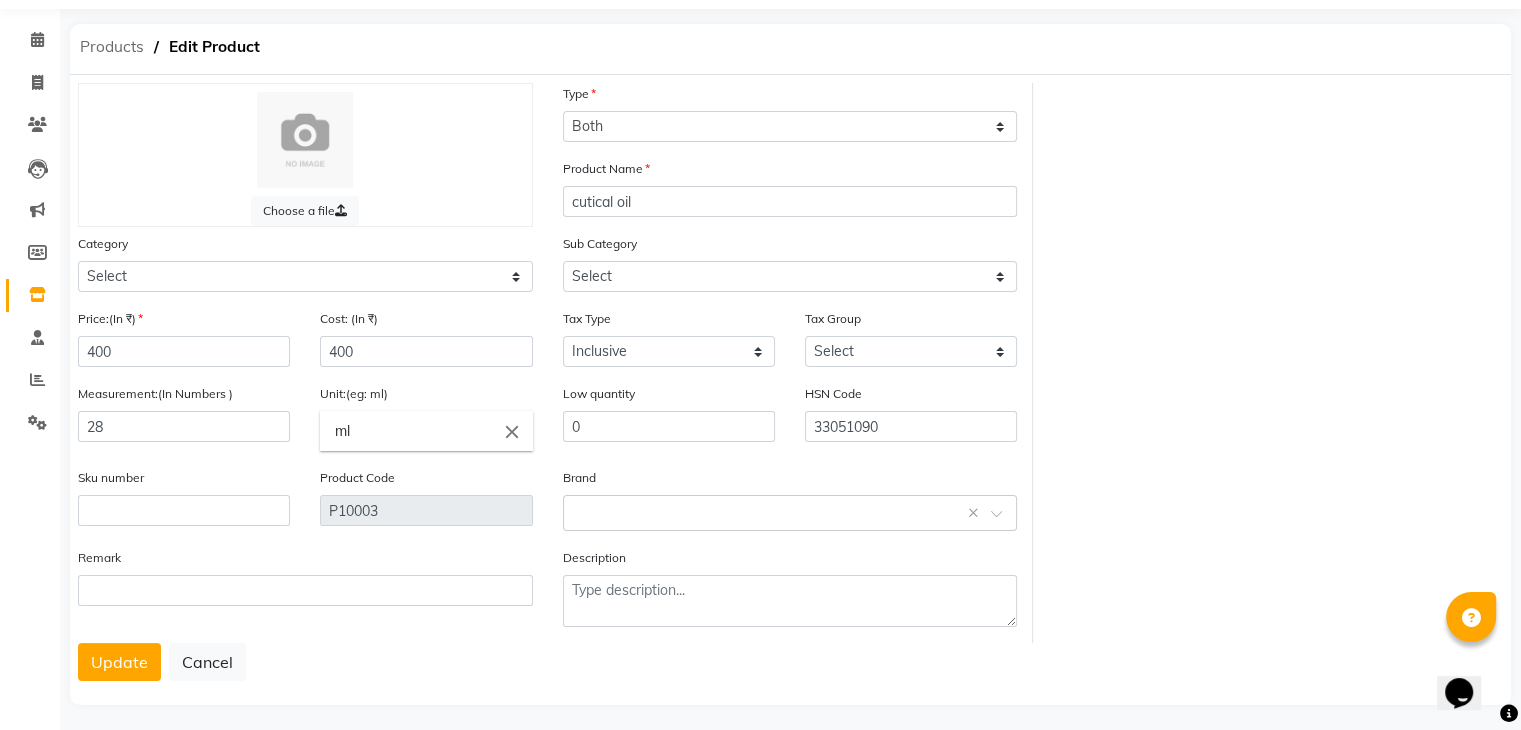 click on "Products" 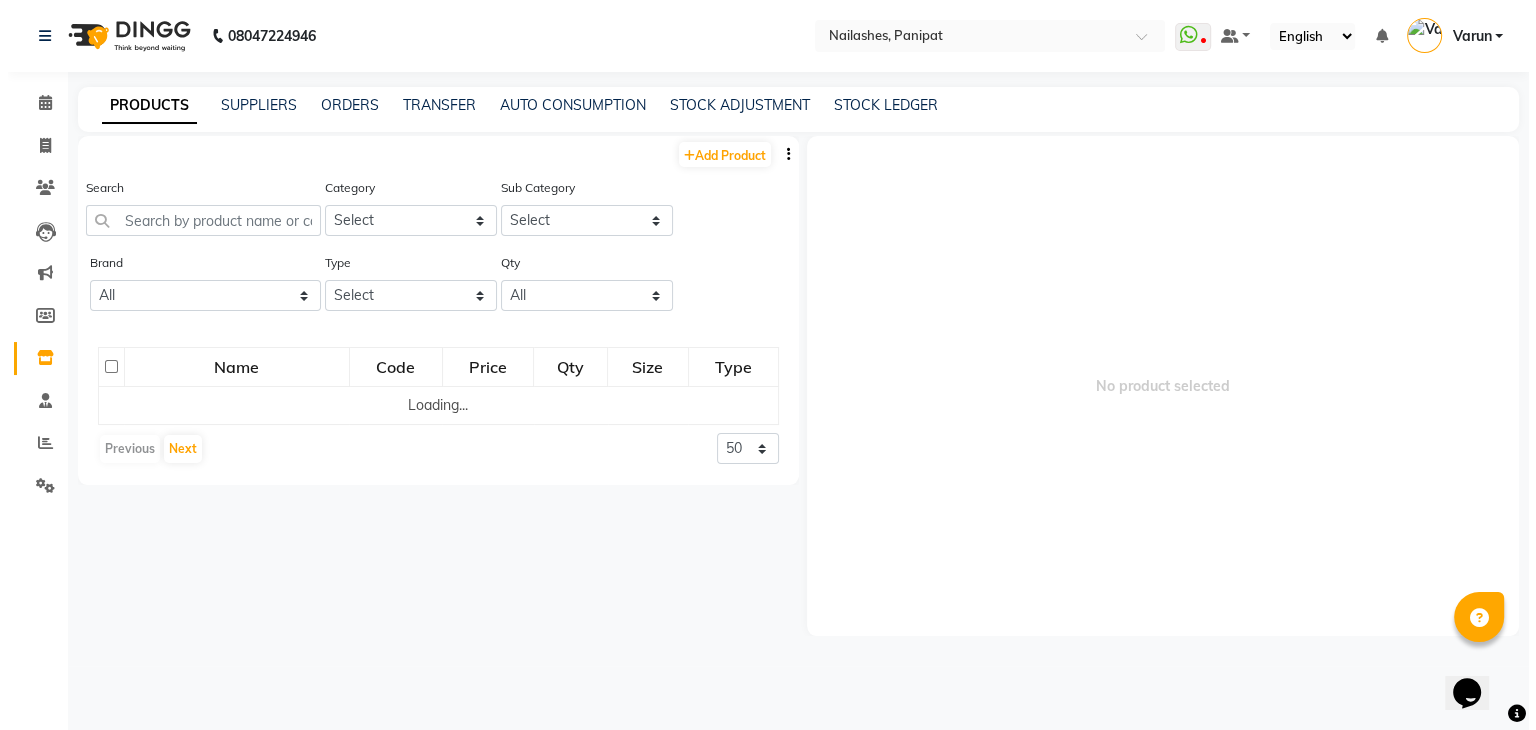 scroll, scrollTop: 0, scrollLeft: 0, axis: both 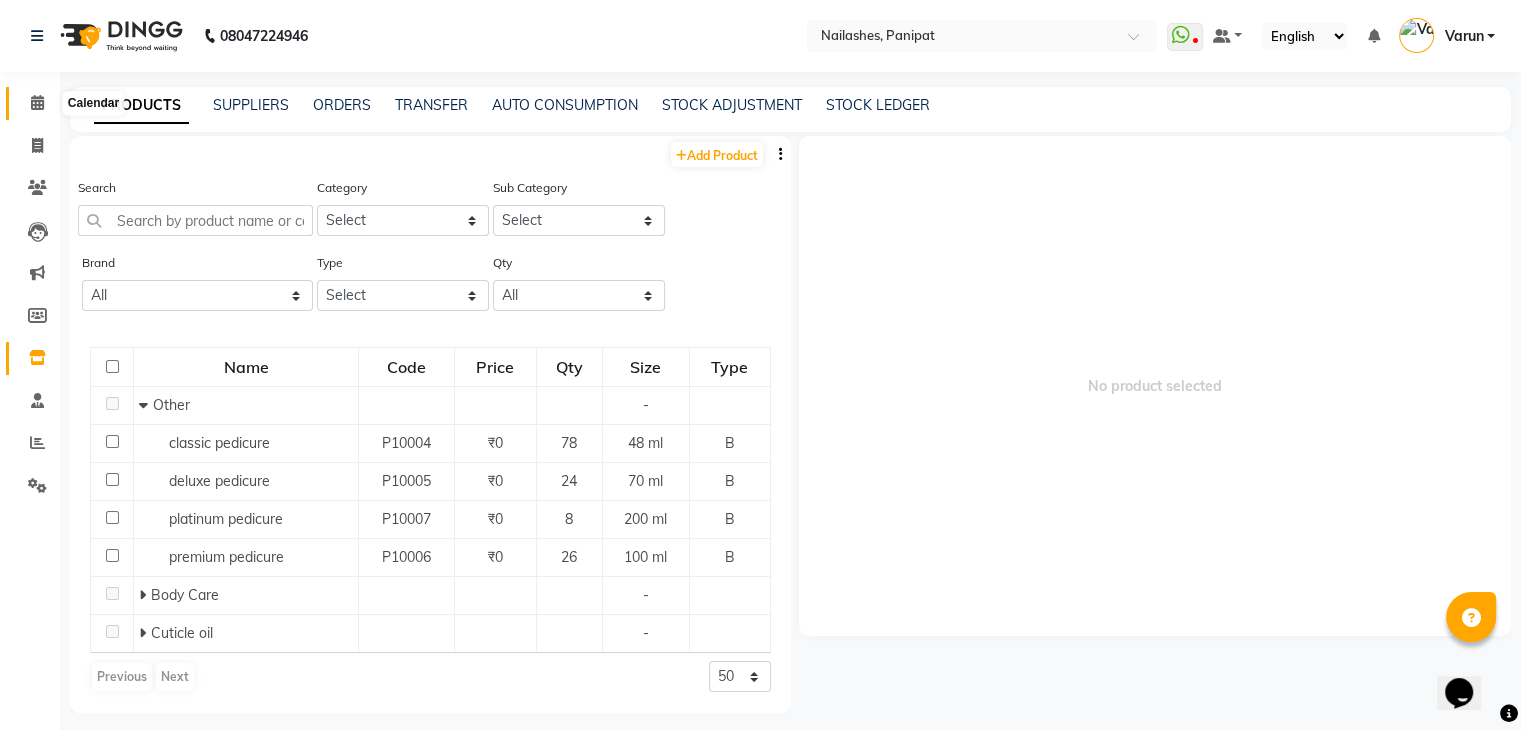 click 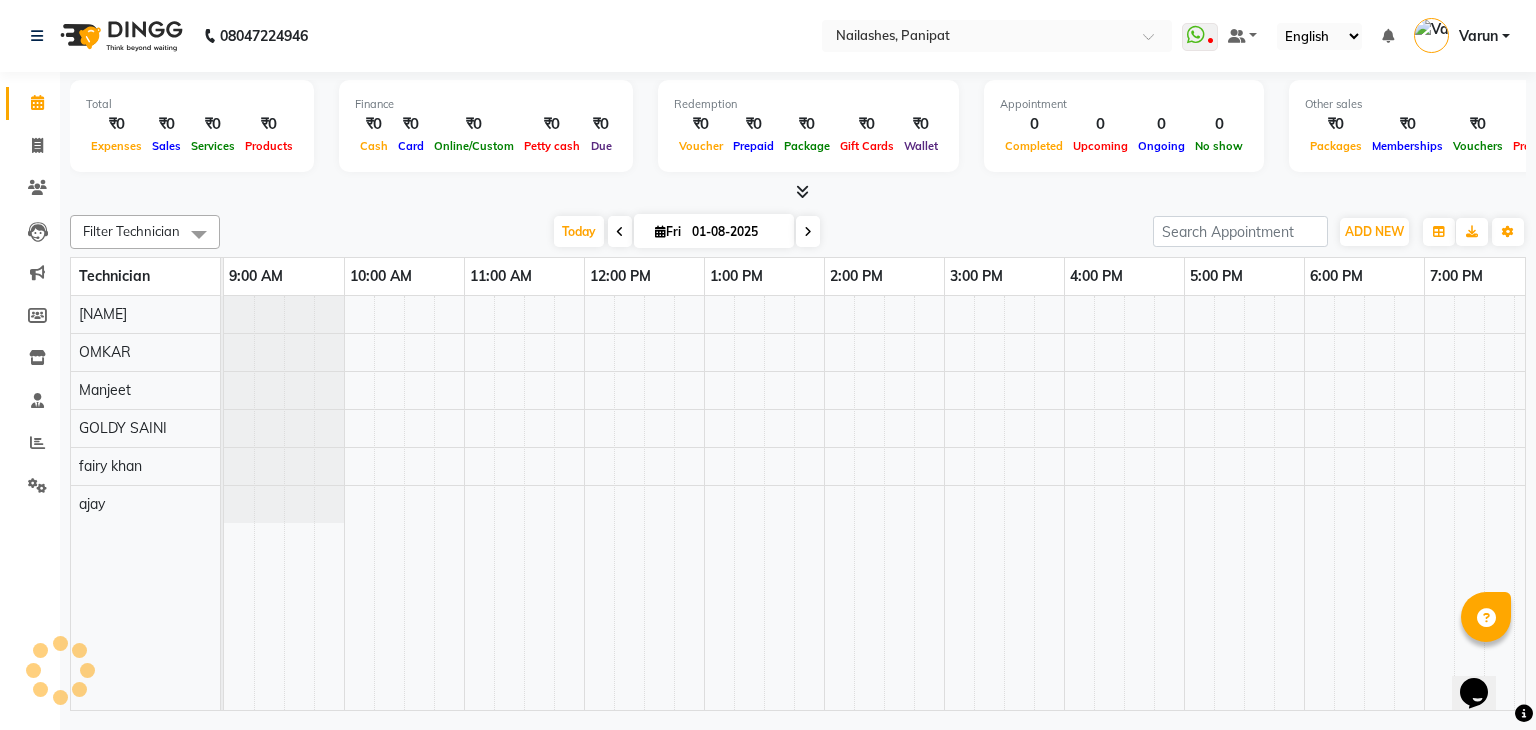 scroll, scrollTop: 0, scrollLeft: 498, axis: horizontal 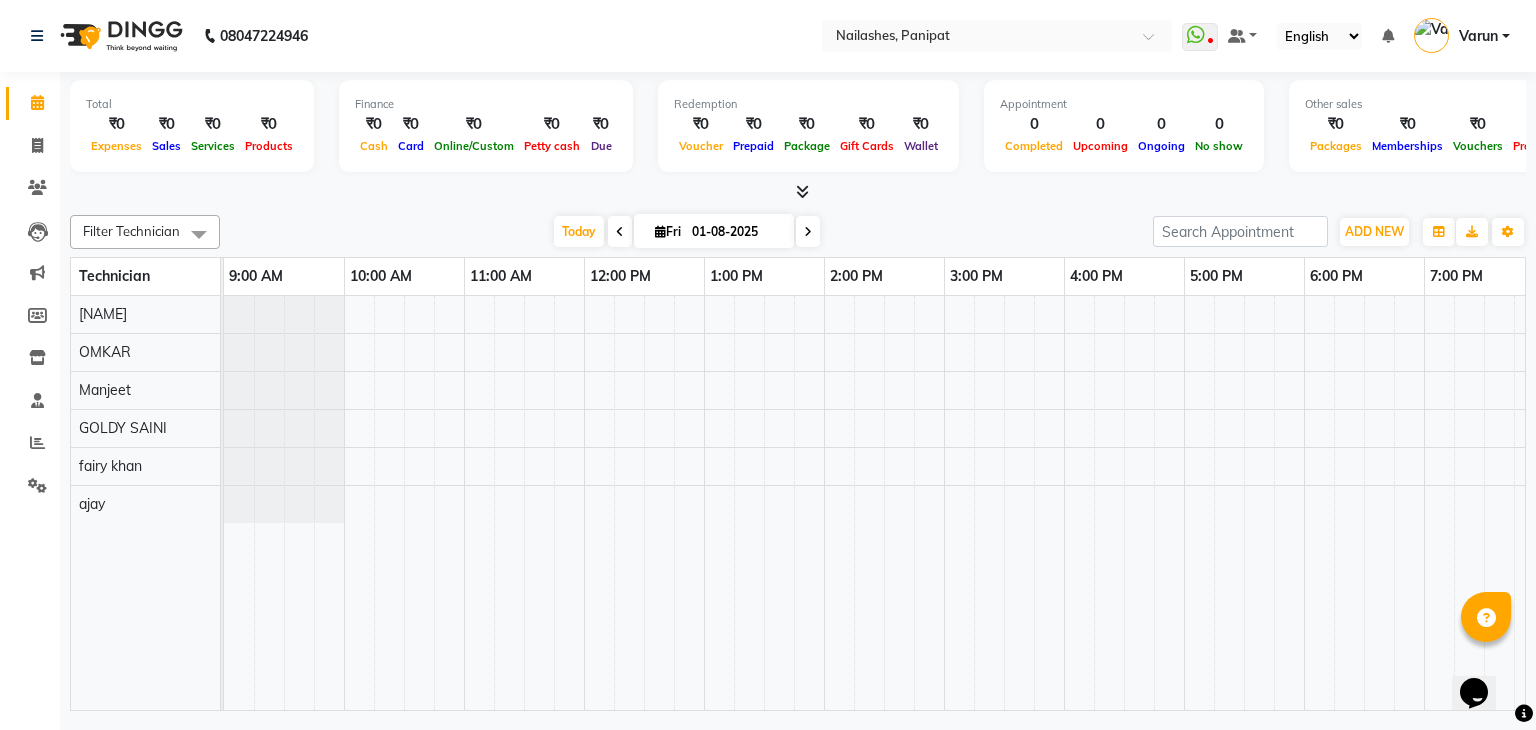 click on "Varun" at bounding box center [1478, 36] 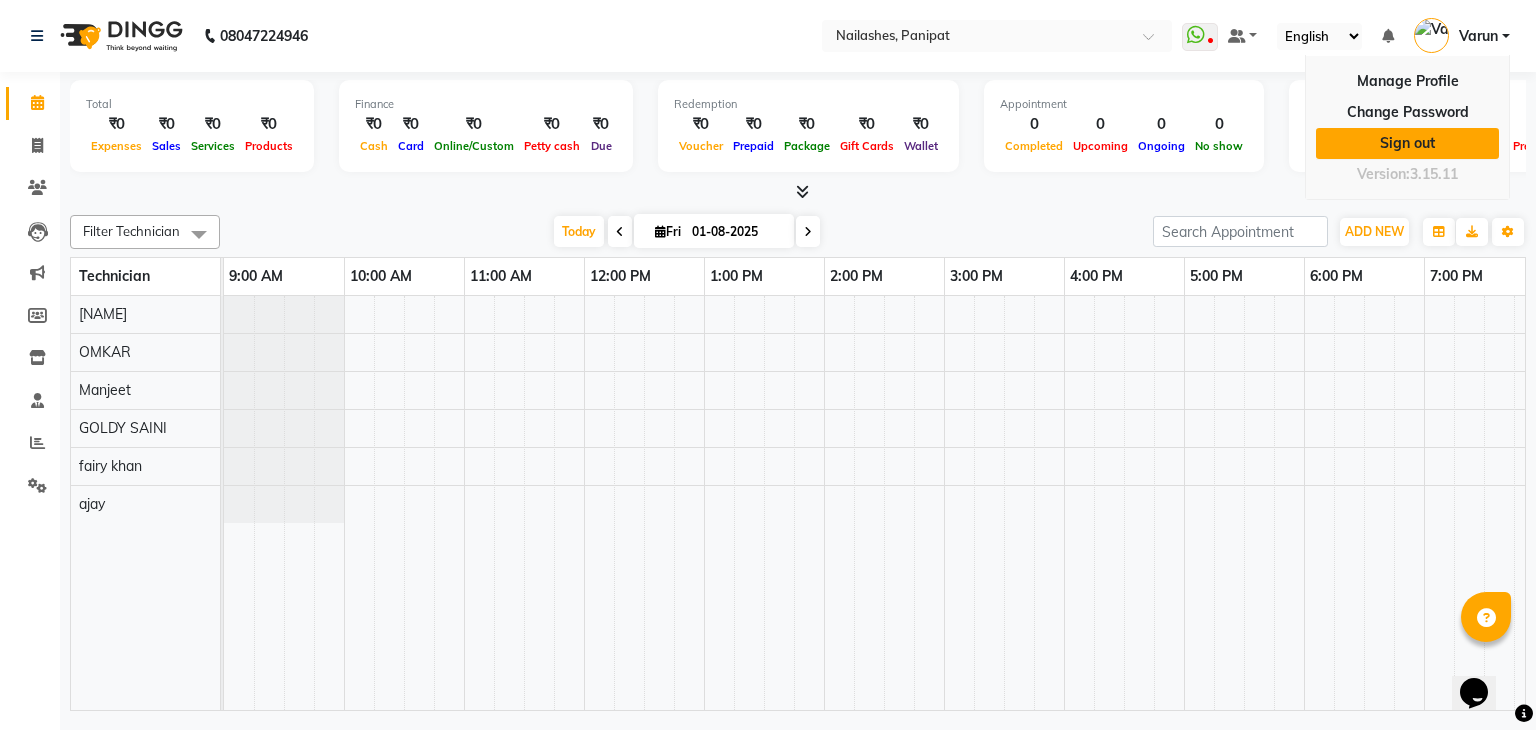 click on "Sign out" at bounding box center [1407, 143] 